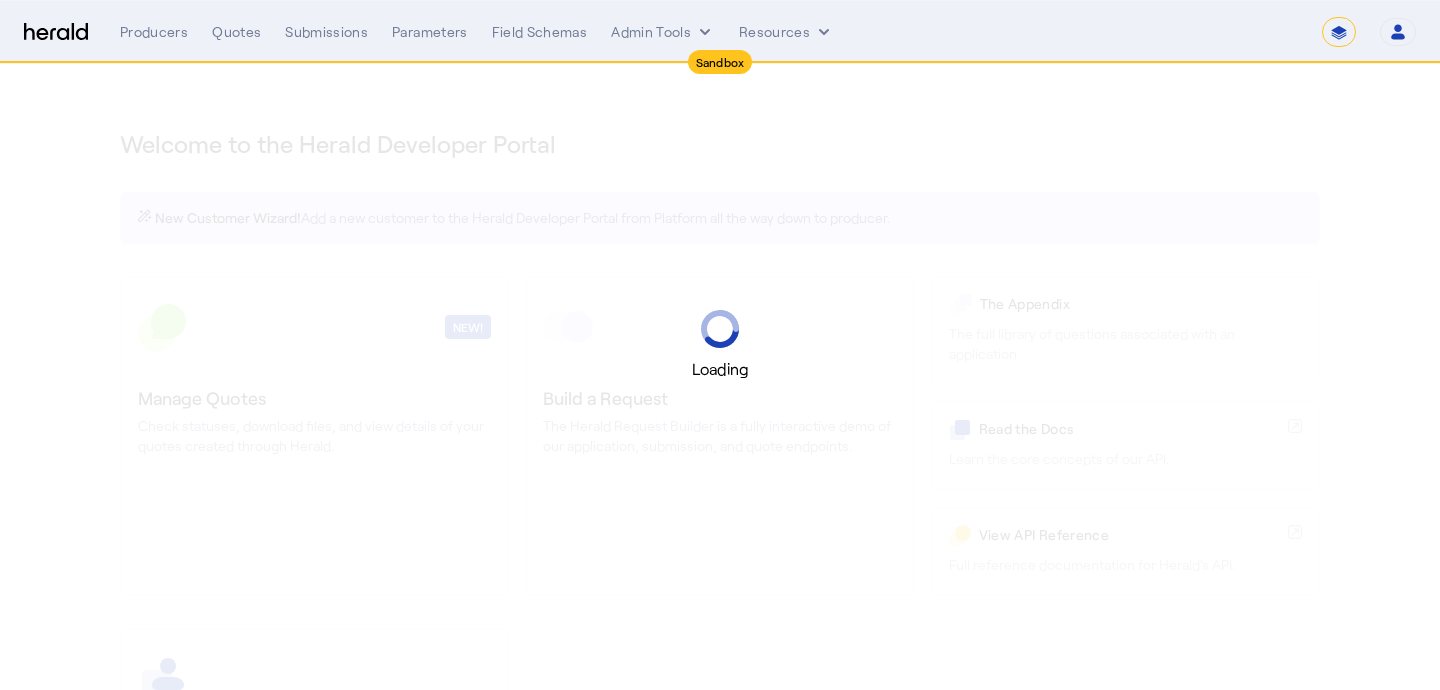 select on "*******" 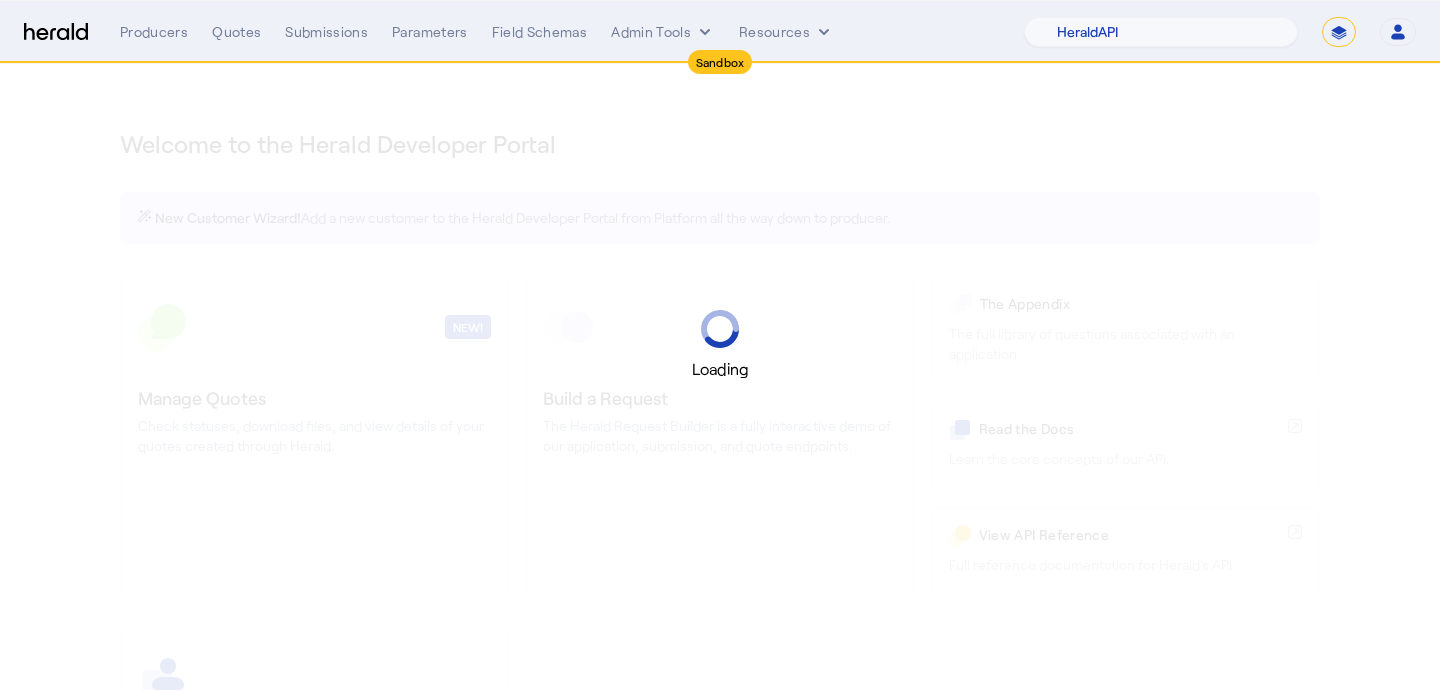 click on "**********" at bounding box center (1339, 32) 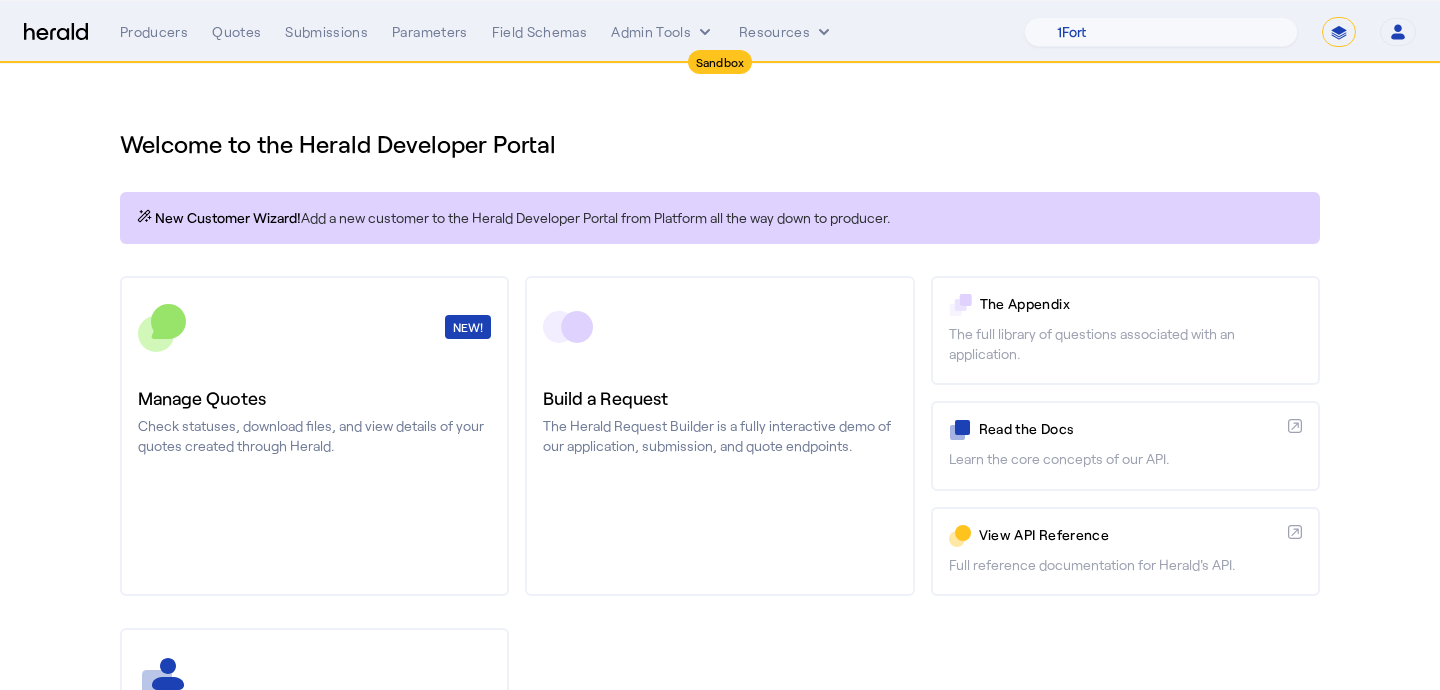 select on "**********" 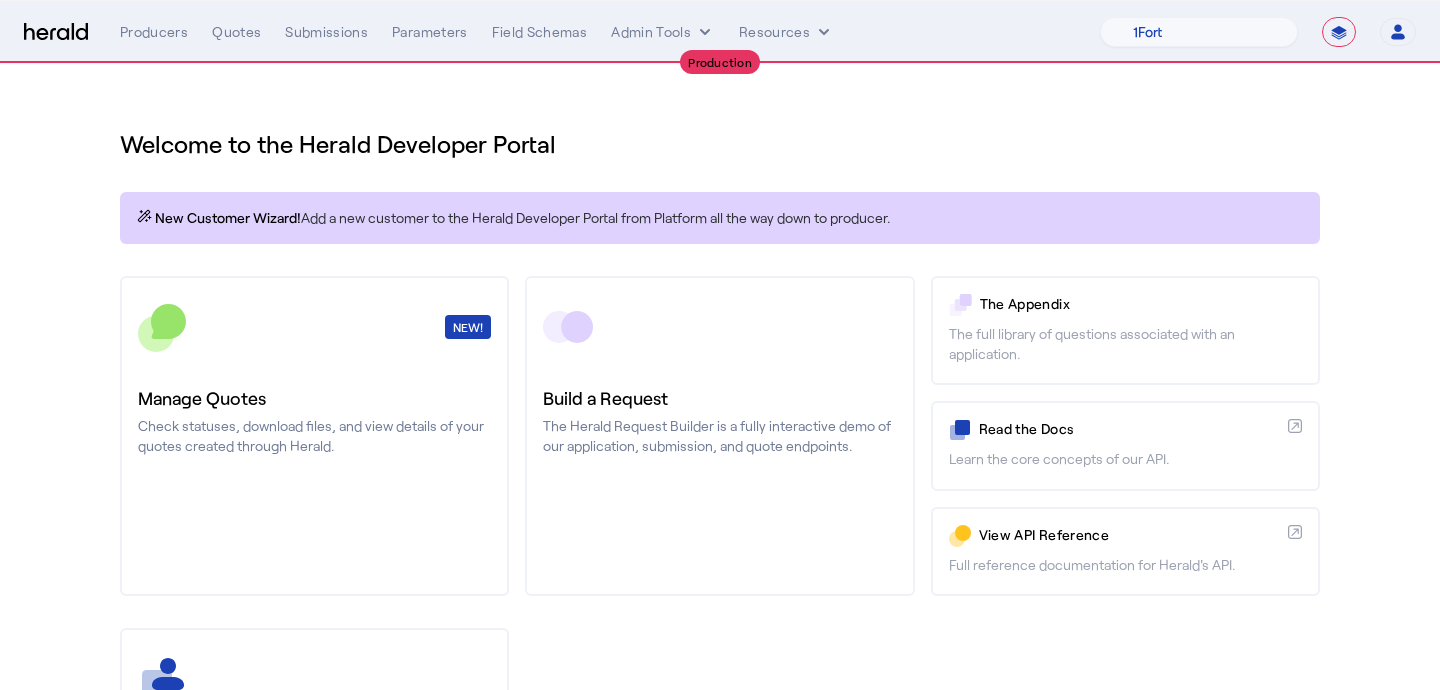click on "Producers   Quotes   Submissions   Parameters   Field Schemas   Admin Tools
Resources" at bounding box center [610, 32] 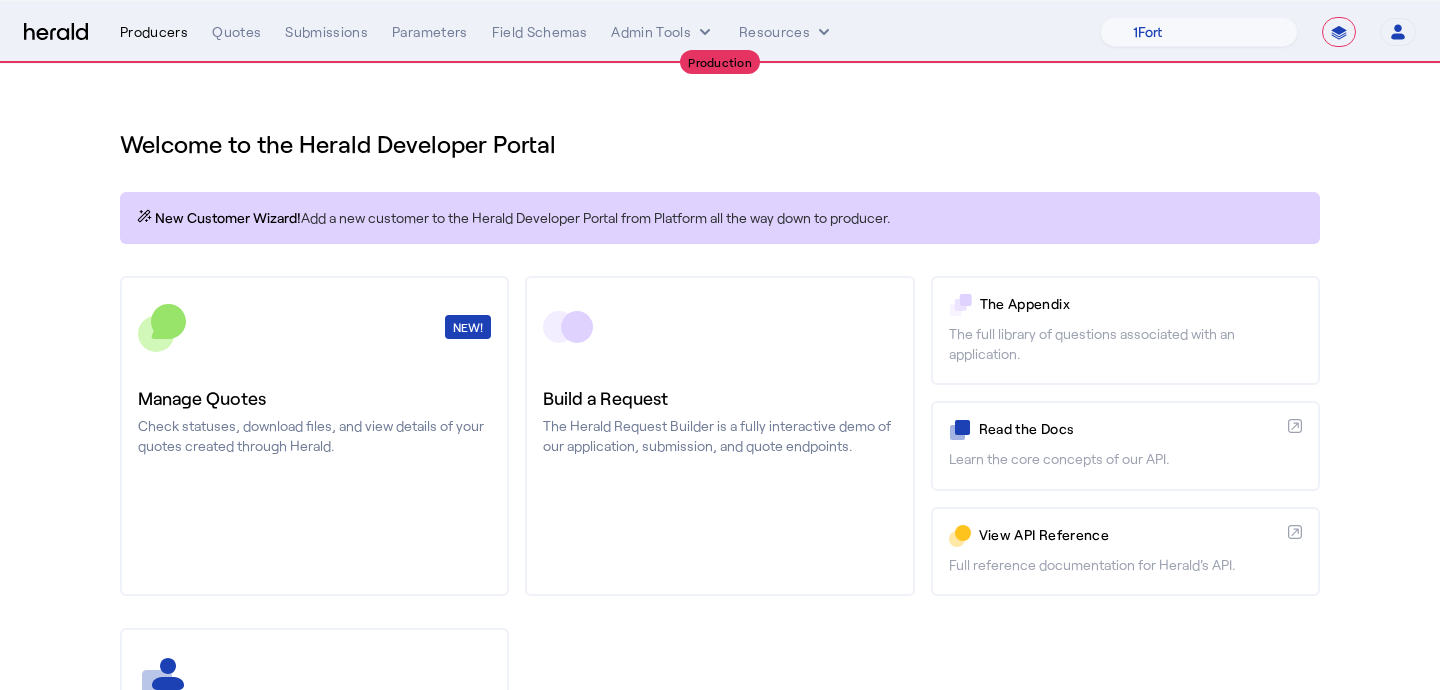 click on "Producers" at bounding box center [154, 32] 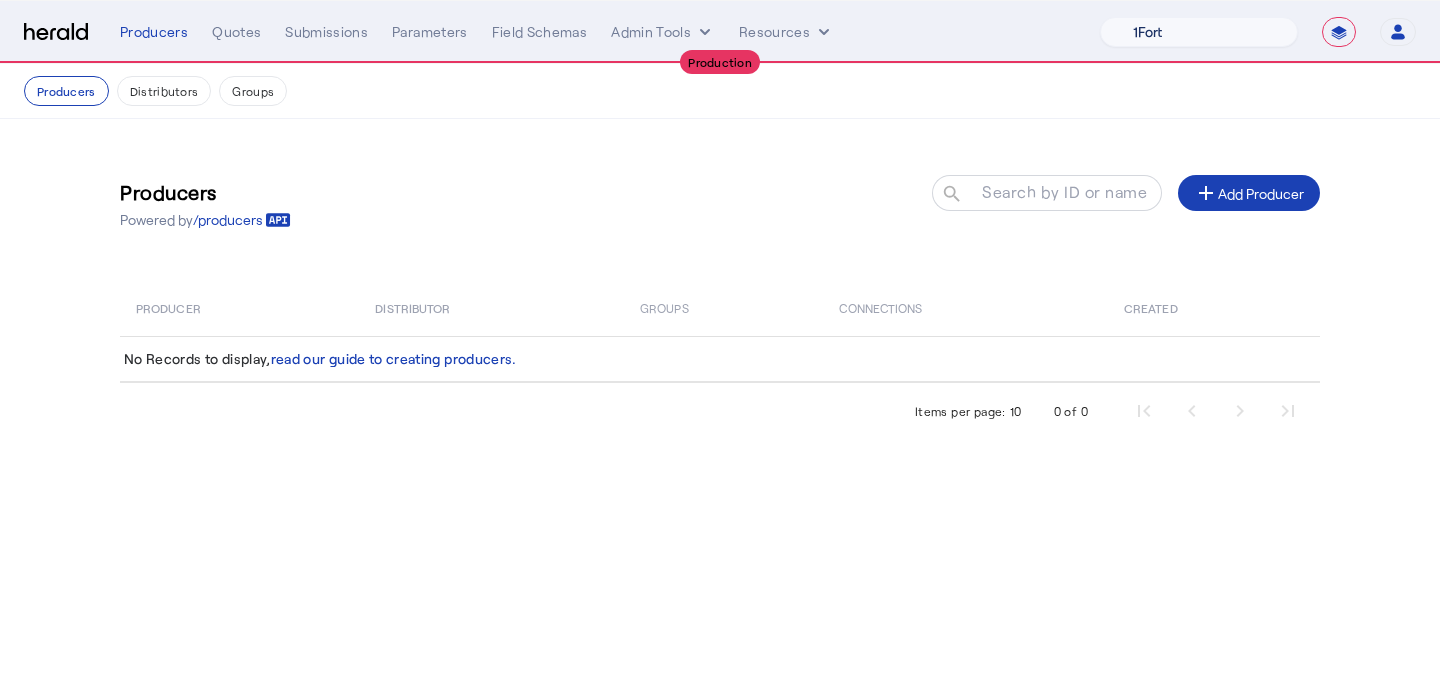 click on "1Fort   Billy   BindHQ   Bunker   CRC   Campus Coverage   Citadel   Fifthwall   Flow Specialty (Capitola)   Founder Shield   Growthmill   HIB Marketplace   HeraldAPI   Layr   Limit   Marsh   QuoteWell   Sayata Labs   Semsee   Stere   USI   Vouch   Zywave" at bounding box center [1199, 32] 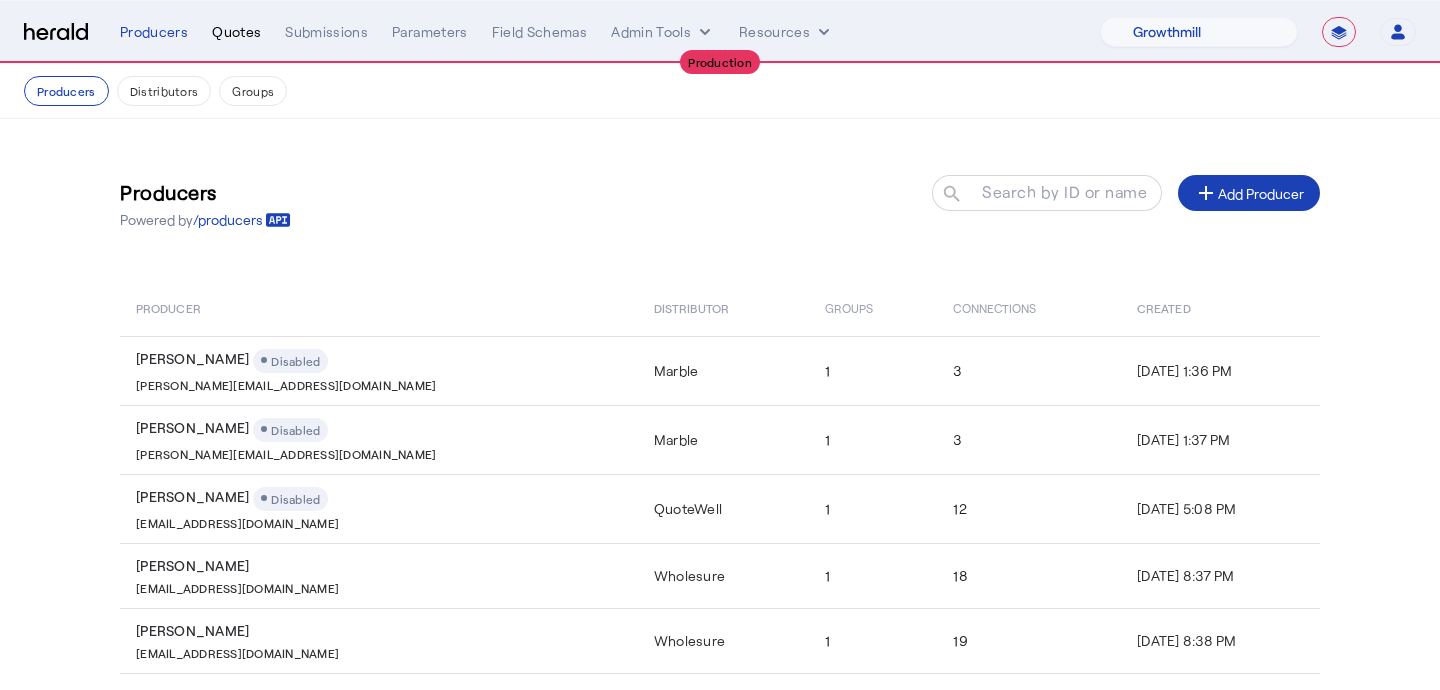 click on "Quotes" at bounding box center [236, 32] 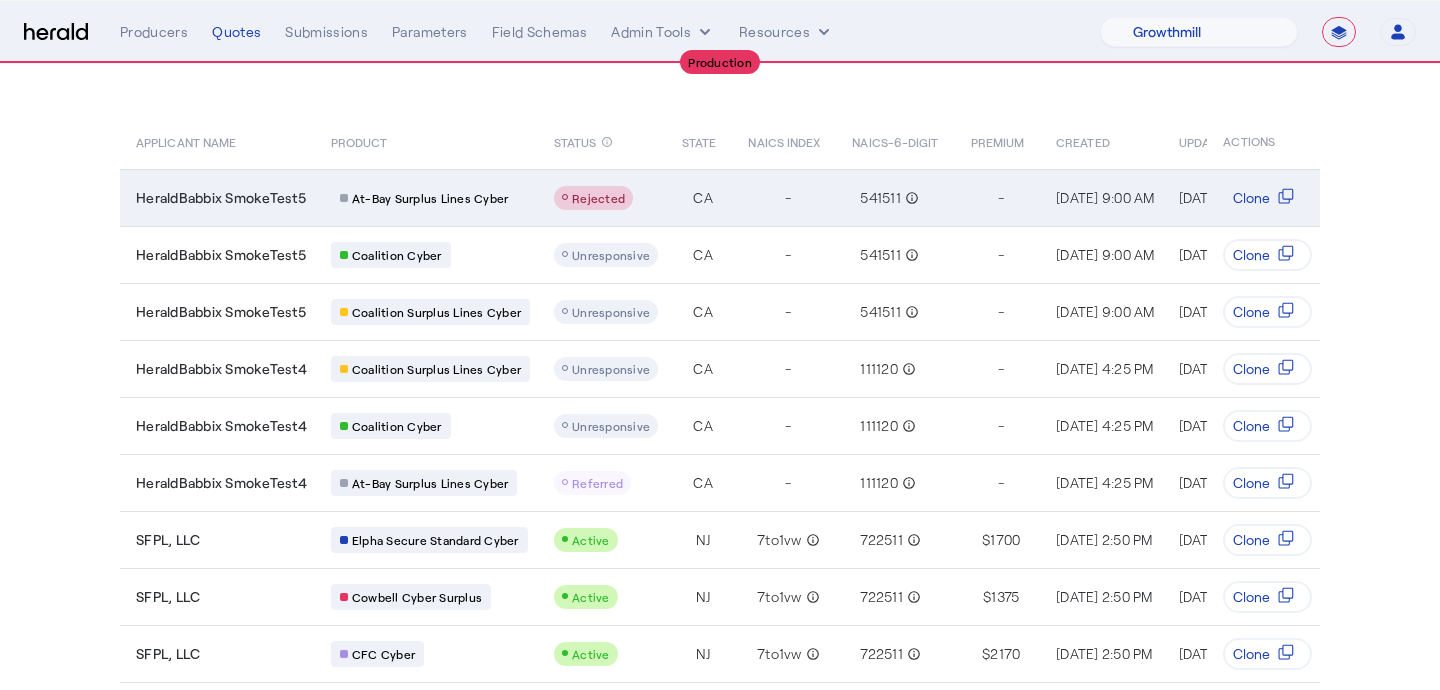 scroll, scrollTop: 92, scrollLeft: 0, axis: vertical 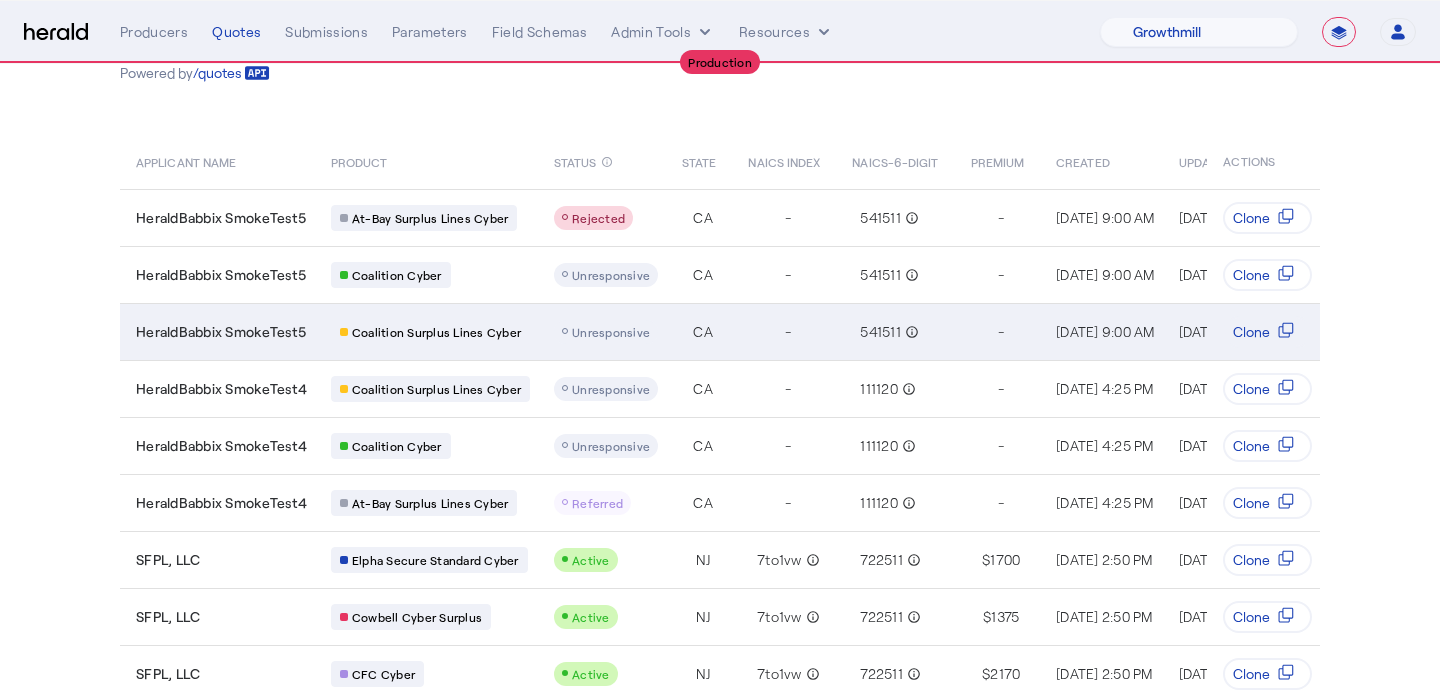 click at bounding box center (606, 332) 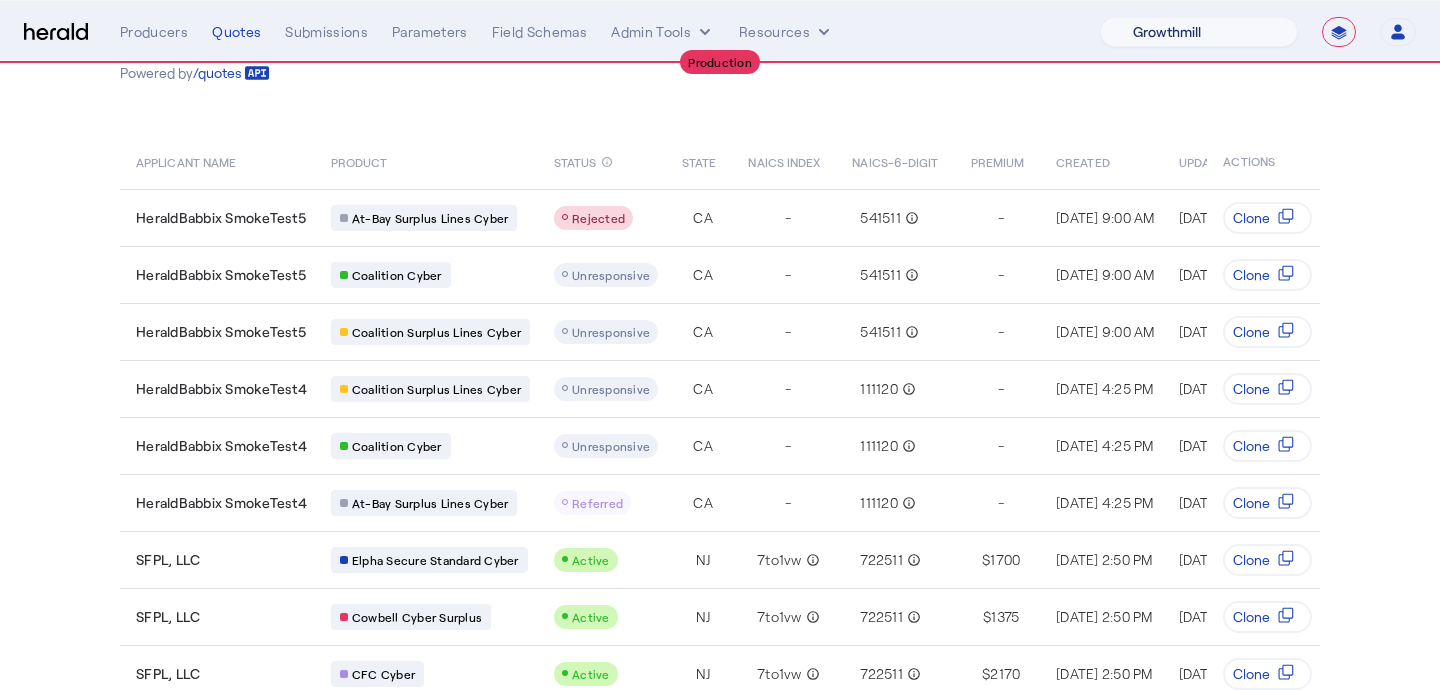 click on "1Fort   Billy   BindHQ   Bunker   CRC   Campus Coverage   Citadel   Fifthwall   Flow Specialty (Capitola)   Founder Shield   Growthmill   HIB Marketplace   HeraldAPI   Layr   Limit   Marsh   QuoteWell   Sayata Labs   Semsee   Stere   USI   Vouch   Zywave" at bounding box center (1199, 32) 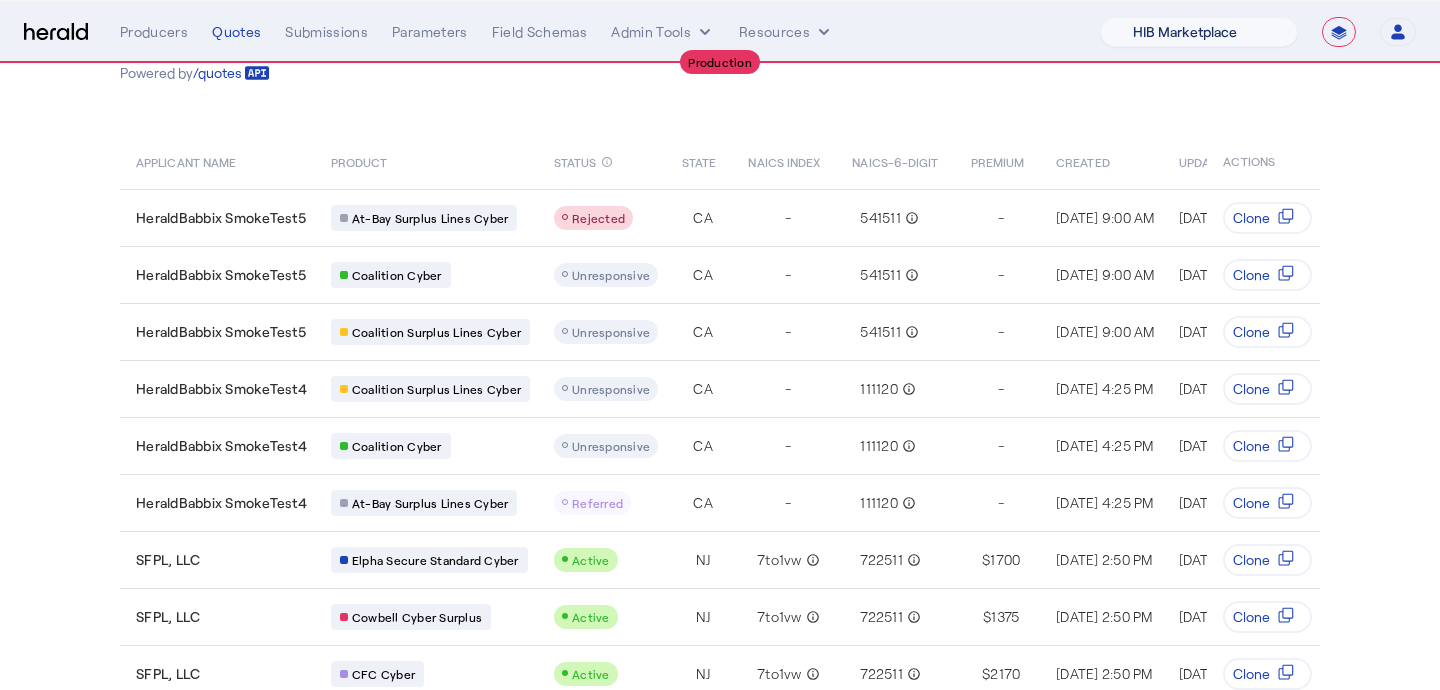 scroll, scrollTop: 0, scrollLeft: 0, axis: both 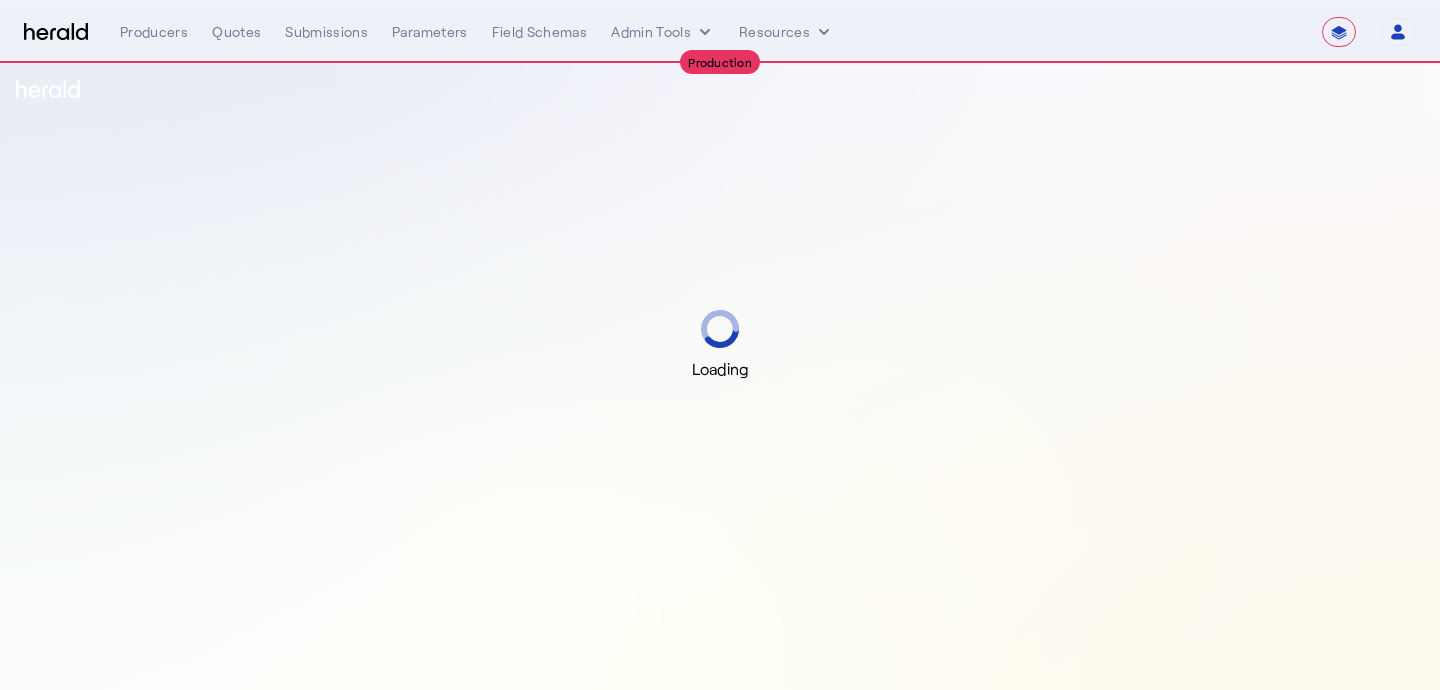 select on "**********" 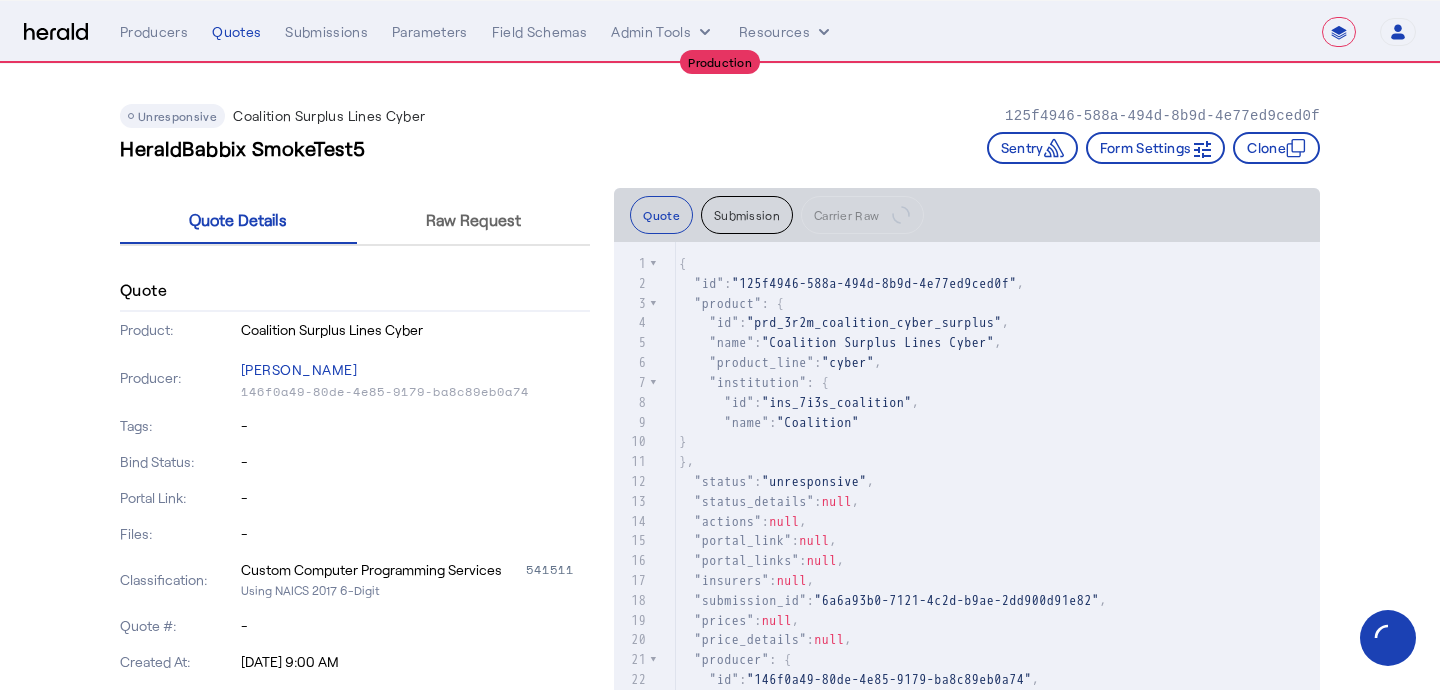 scroll, scrollTop: 26, scrollLeft: 0, axis: vertical 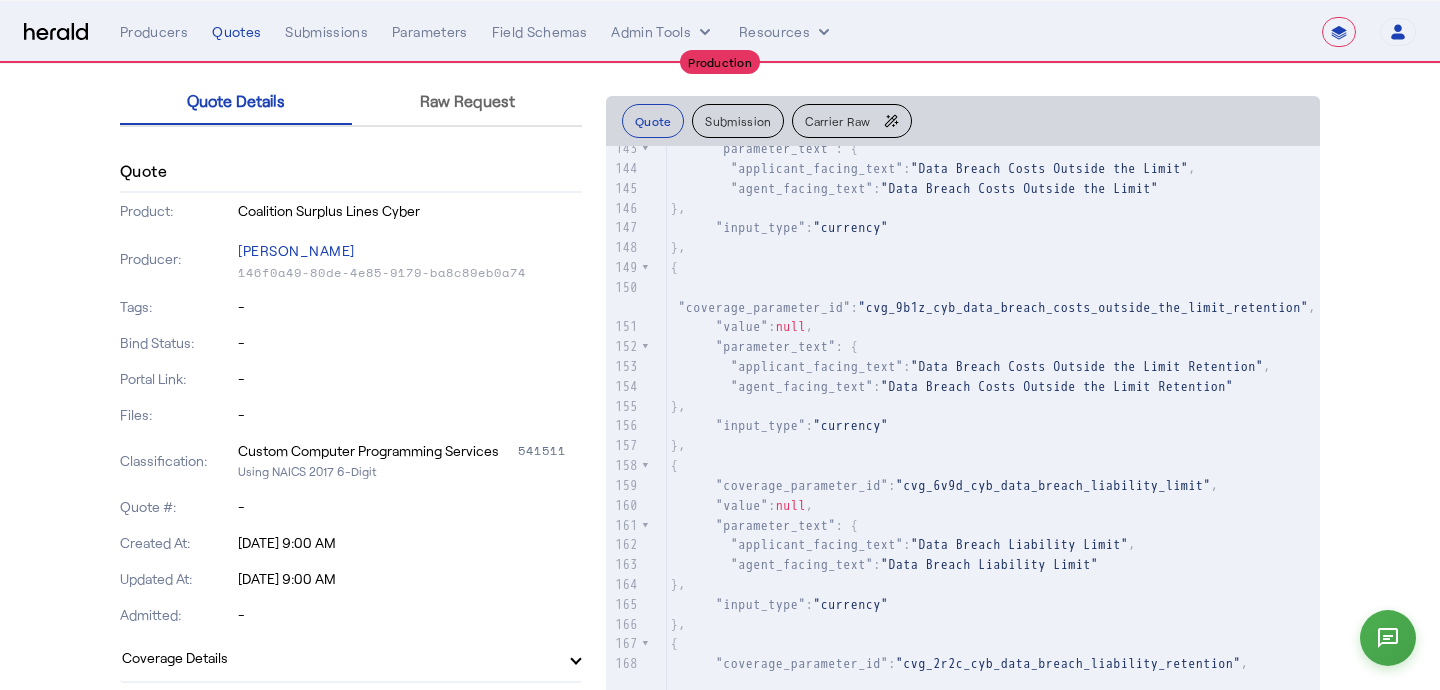 click on "Carrier Raw" 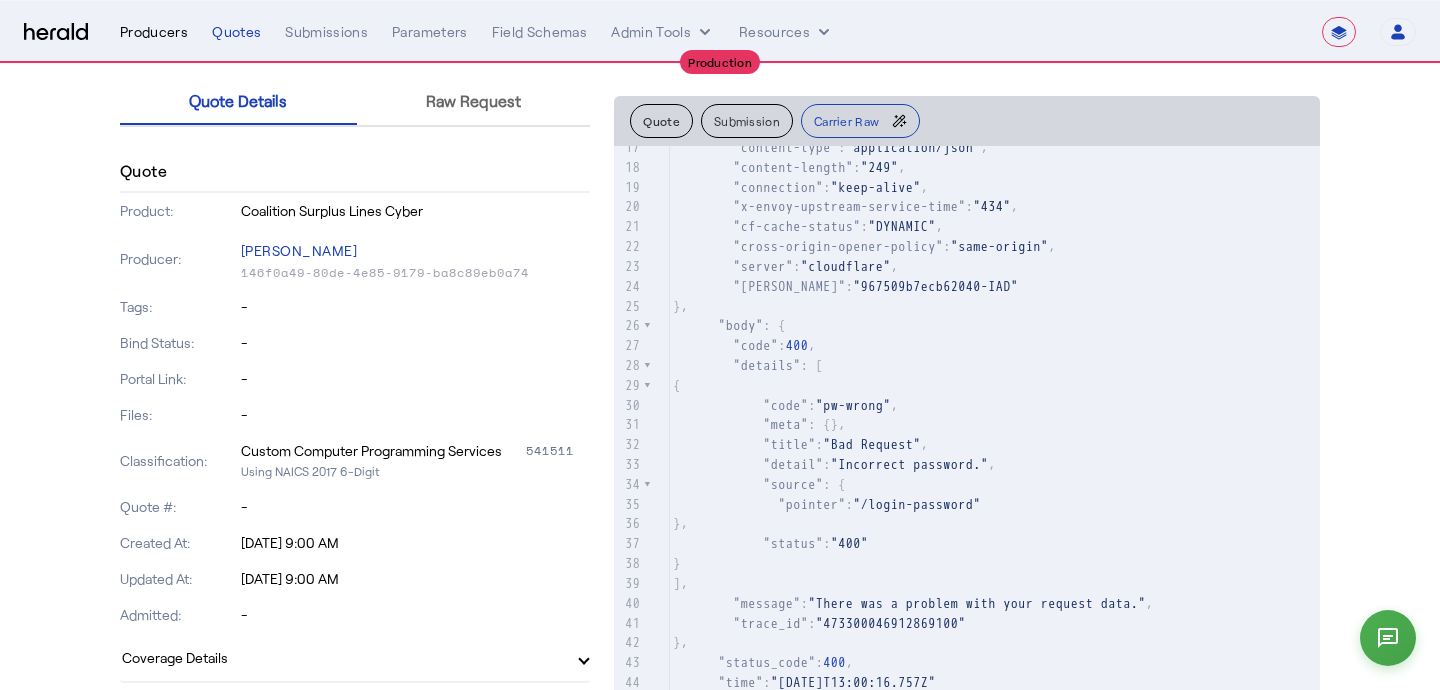 click on "Producers" at bounding box center (154, 32) 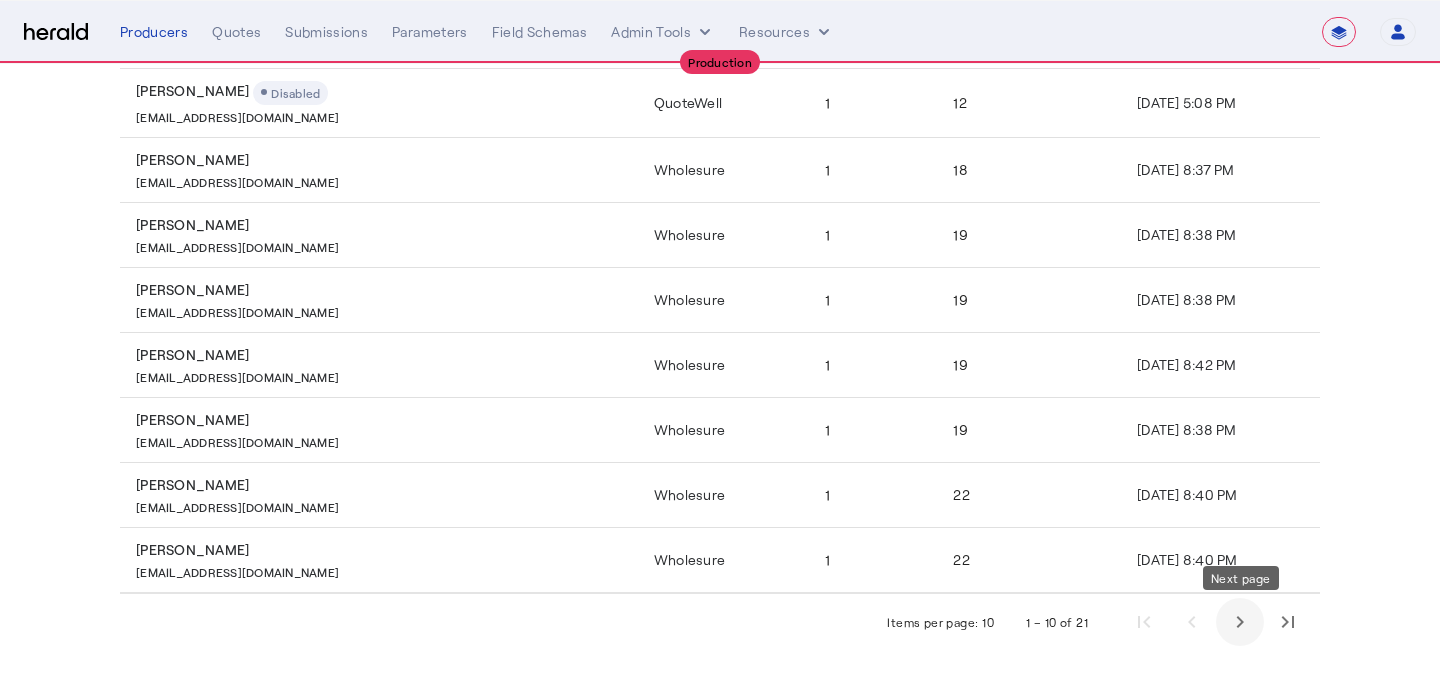 click 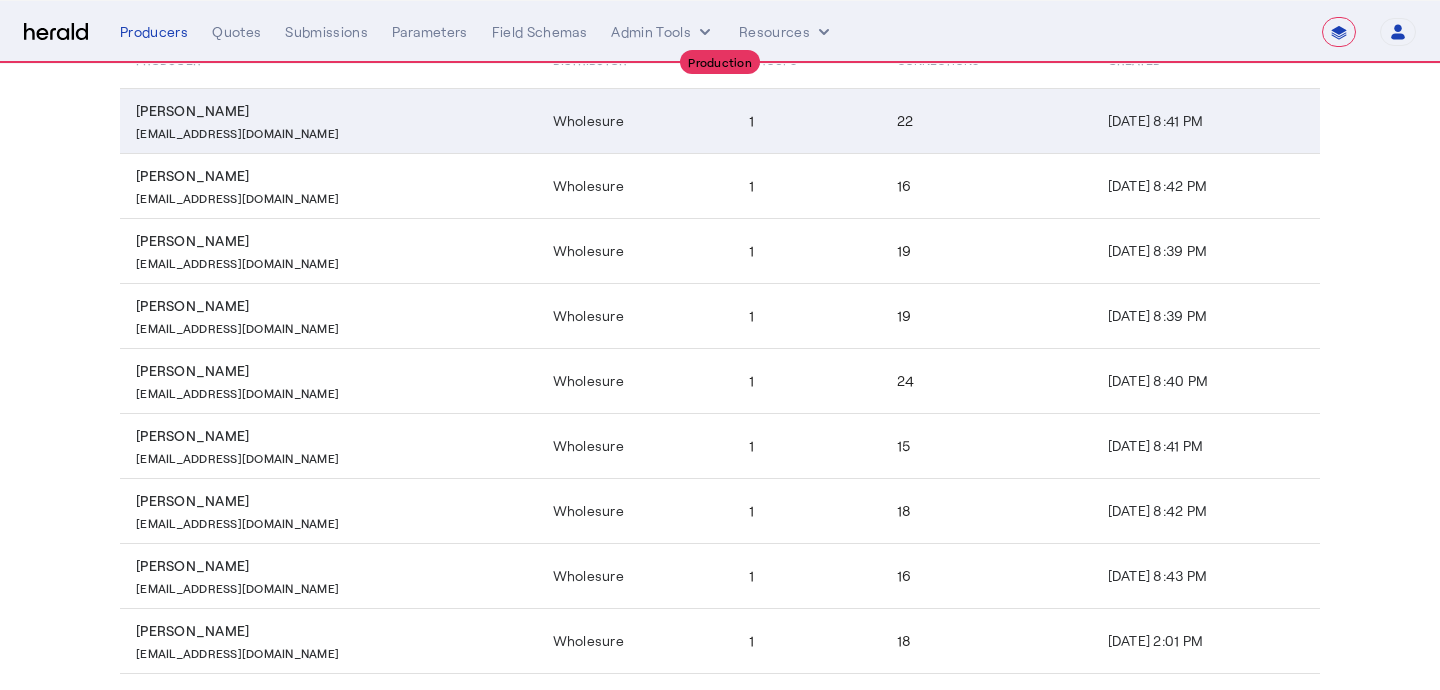 click on "22" 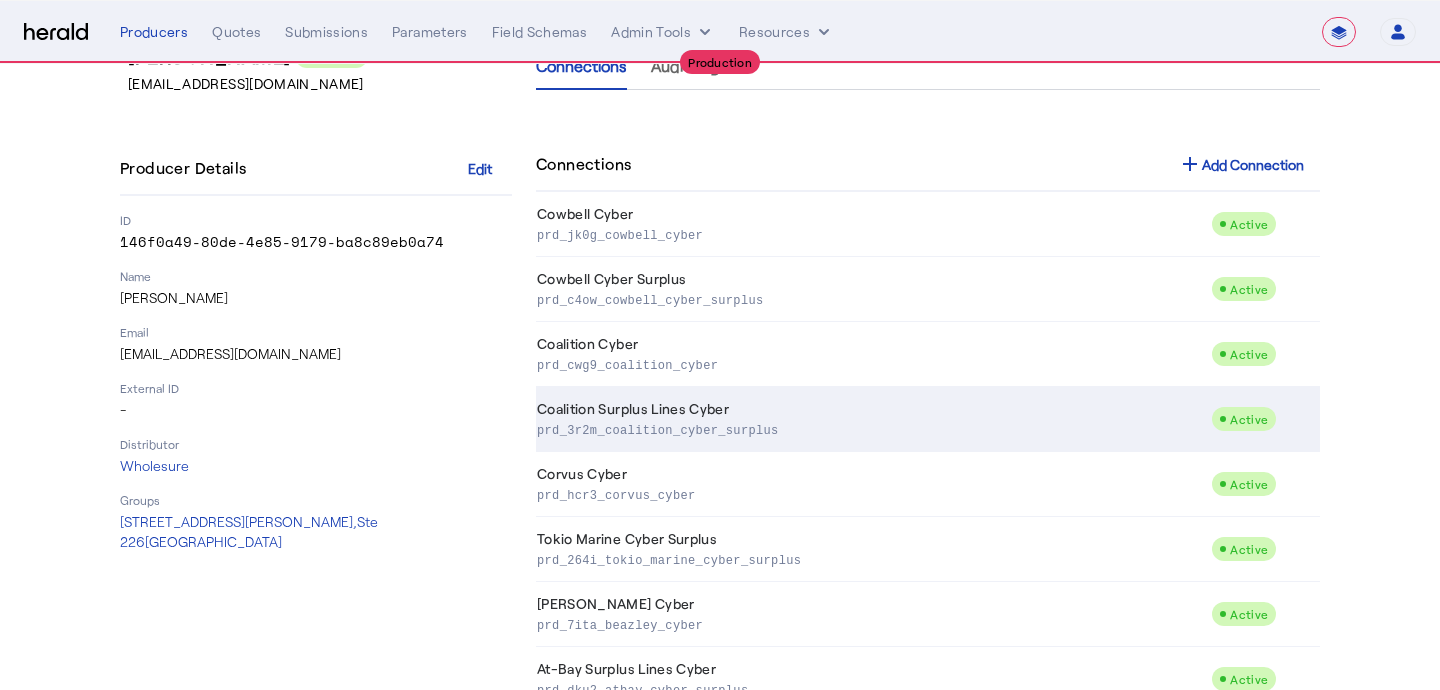 click on "Coalition Surplus Lines Cyber  prd_3r2m_coalition_cyber_surplus" 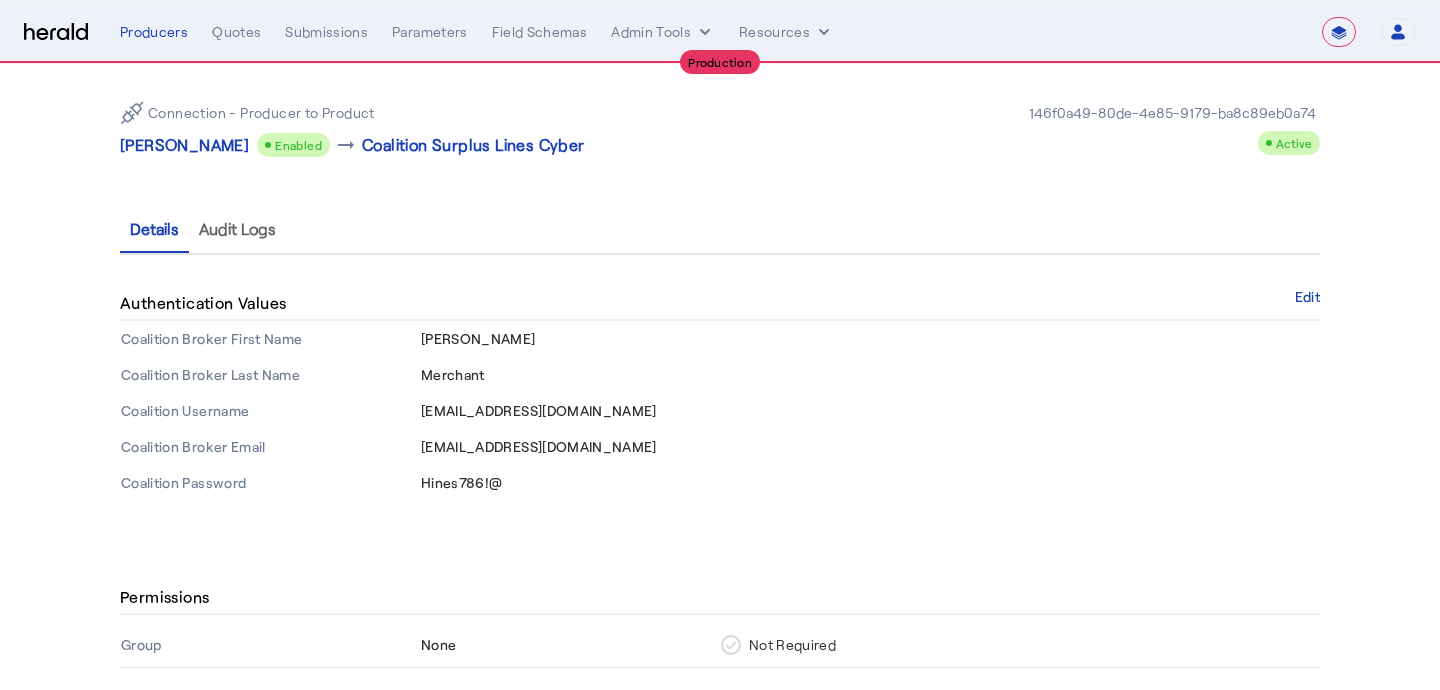 click on "Authentication Values  Edit" at bounding box center [720, 304] 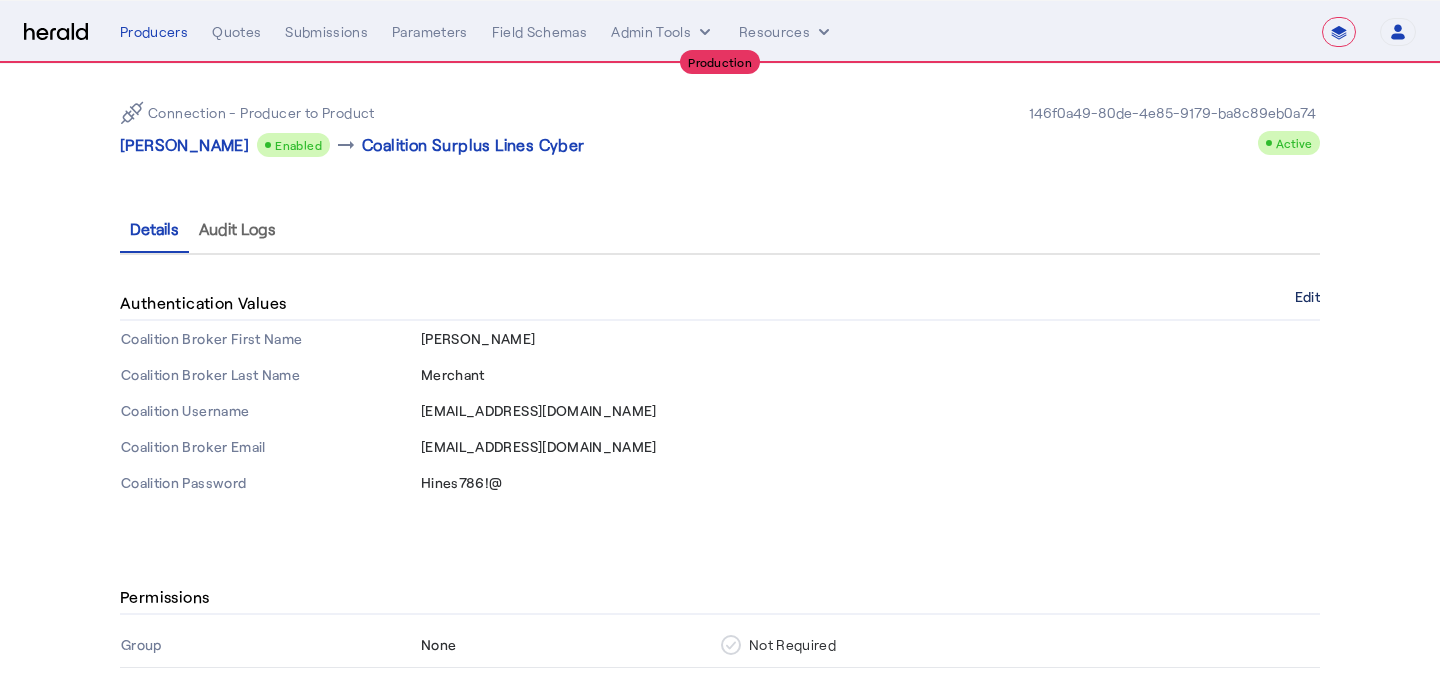 click on "Edit" at bounding box center [1307, 297] 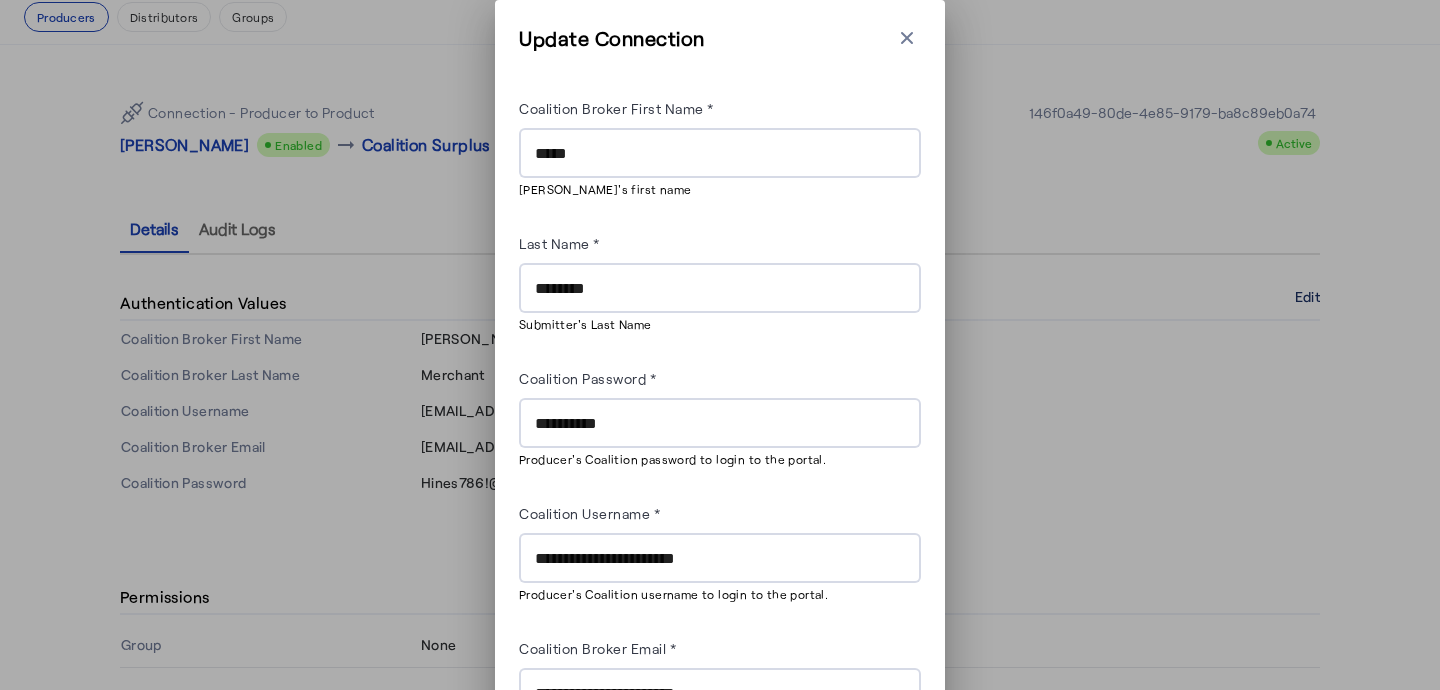 scroll, scrollTop: 0, scrollLeft: 0, axis: both 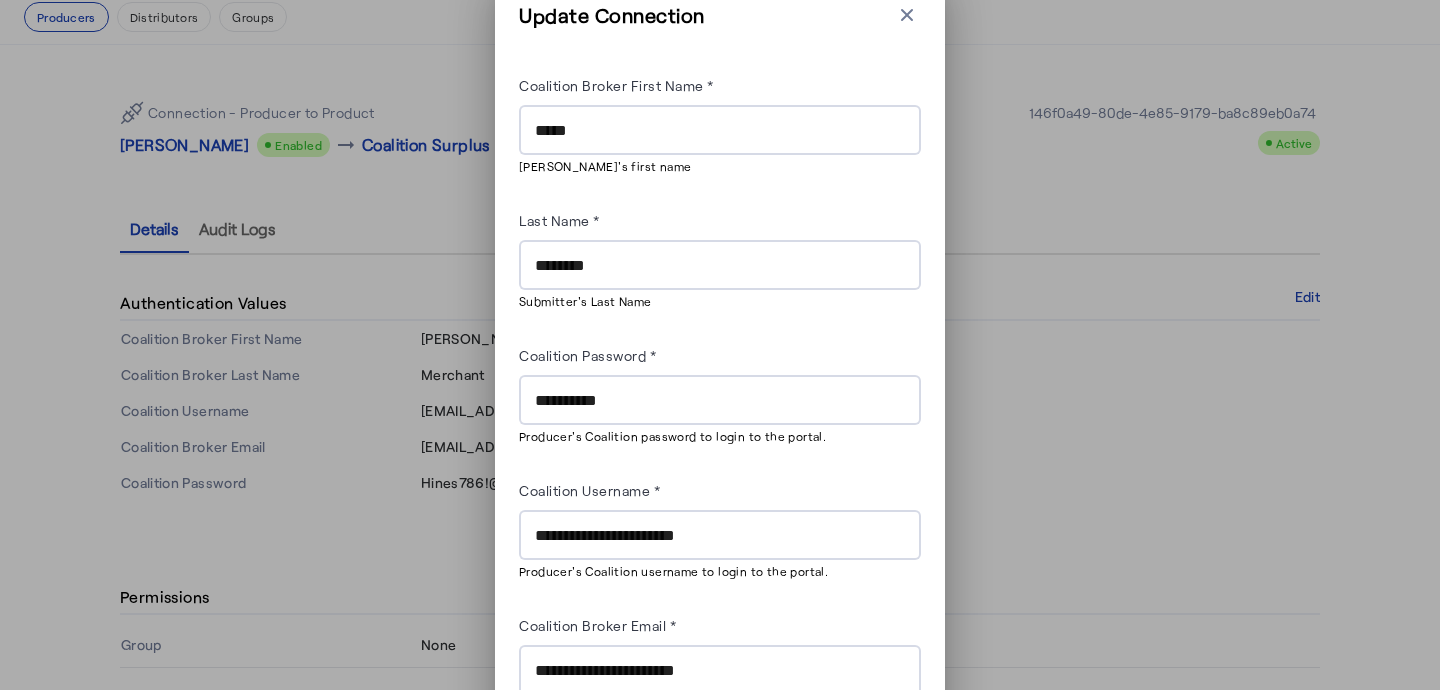 click on "**********" at bounding box center (720, 401) 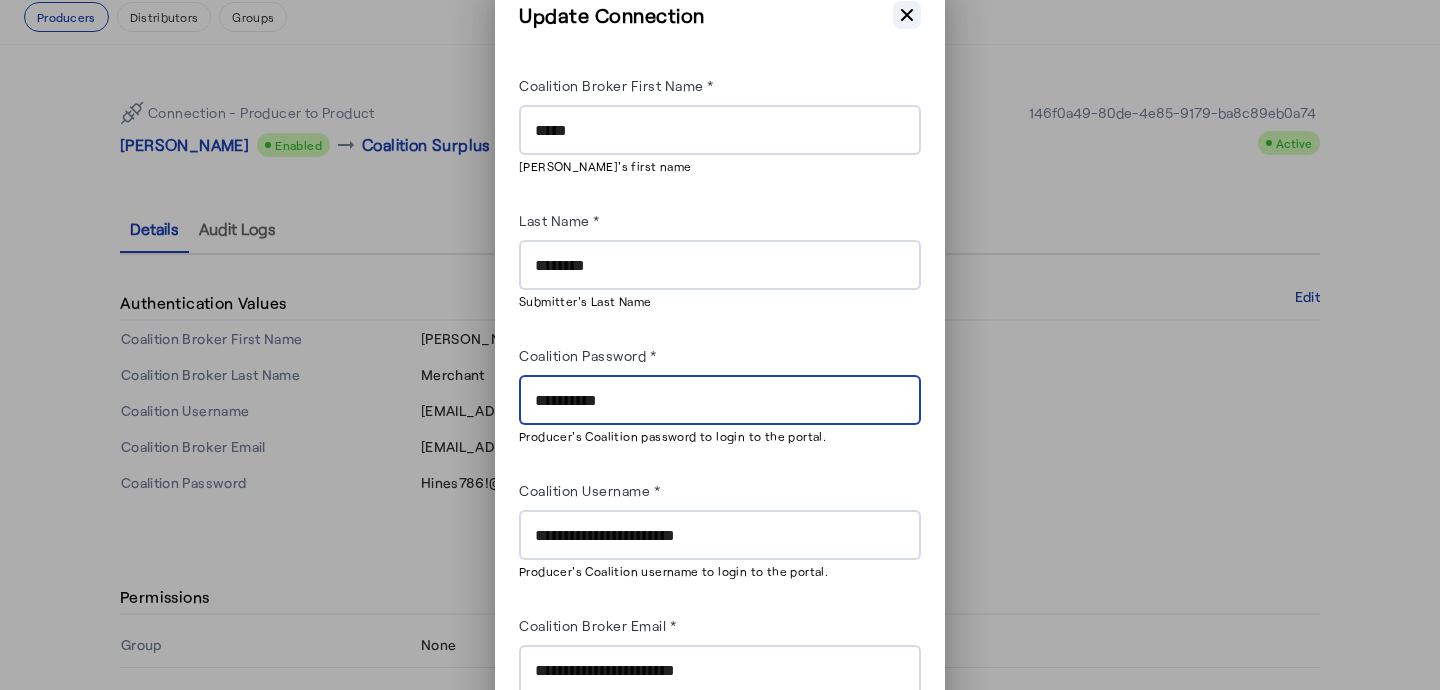 click on "Close modal" at bounding box center [907, 15] 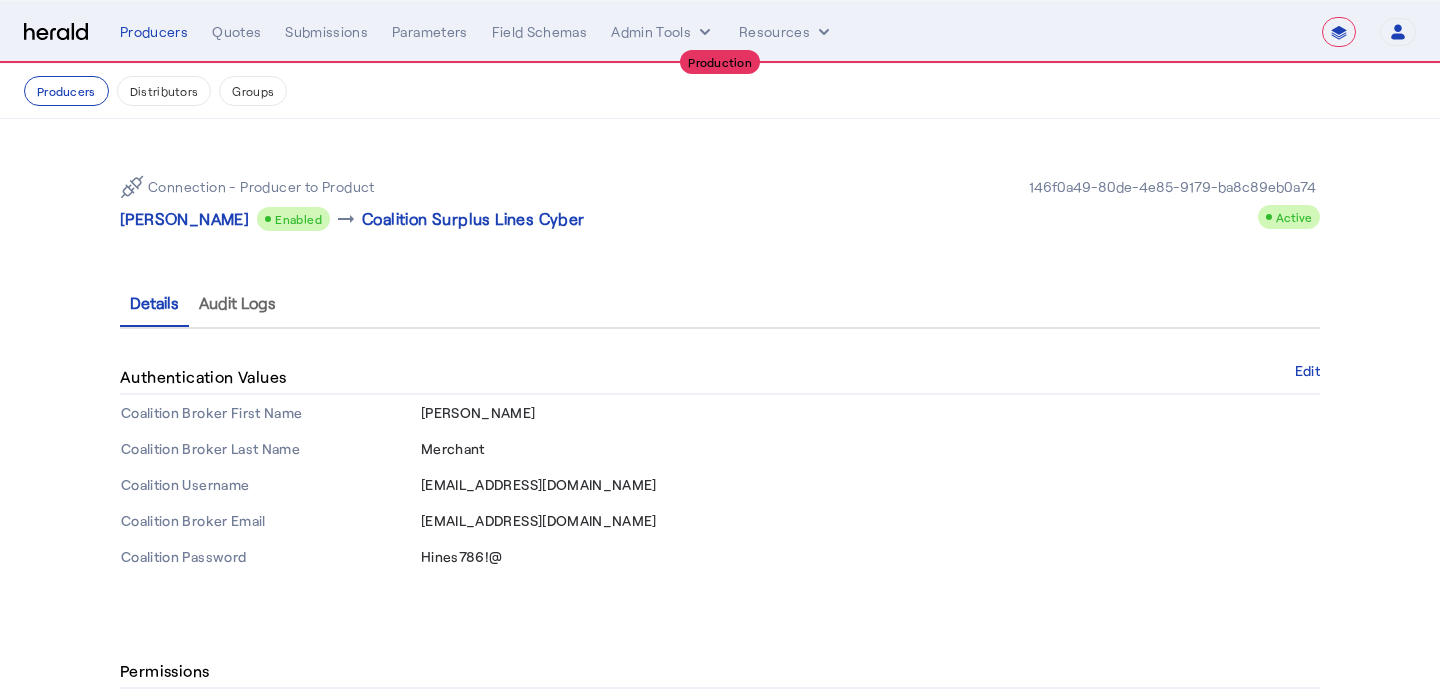 scroll, scrollTop: 74, scrollLeft: 0, axis: vertical 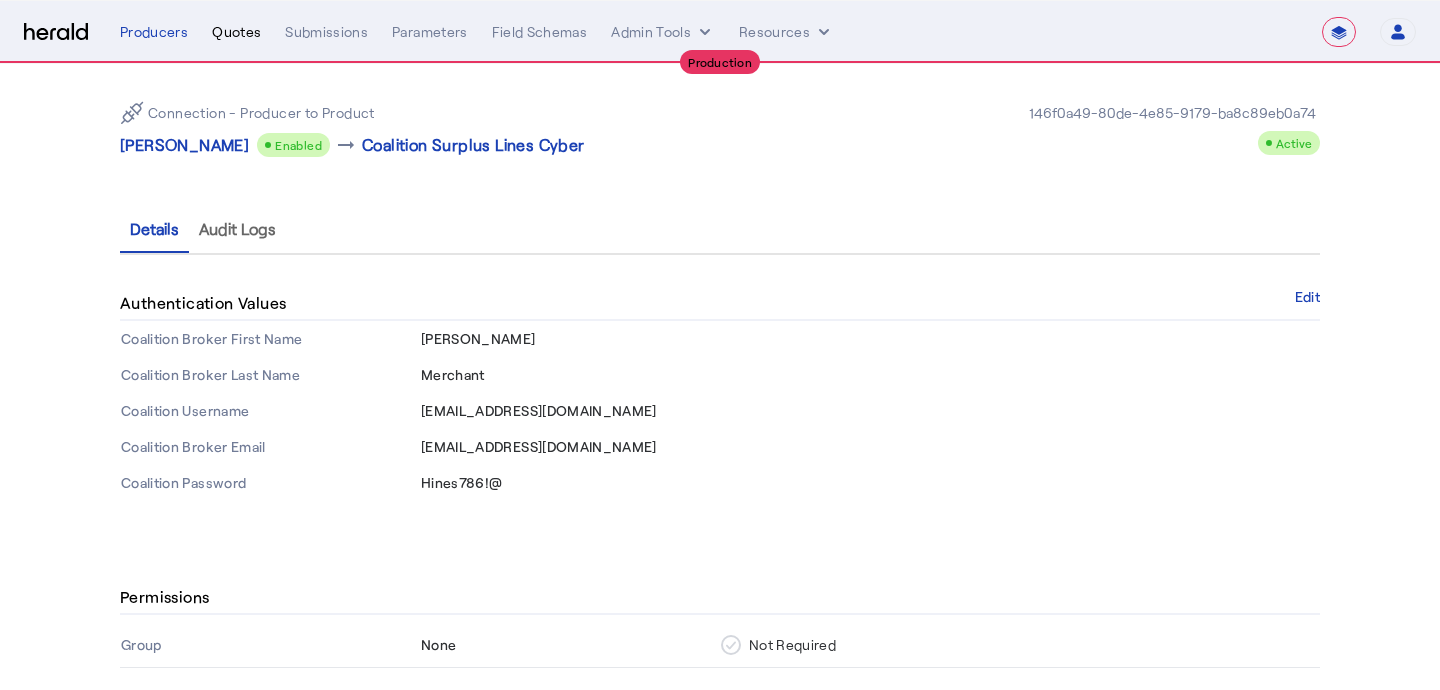 click on "Quotes" at bounding box center (236, 32) 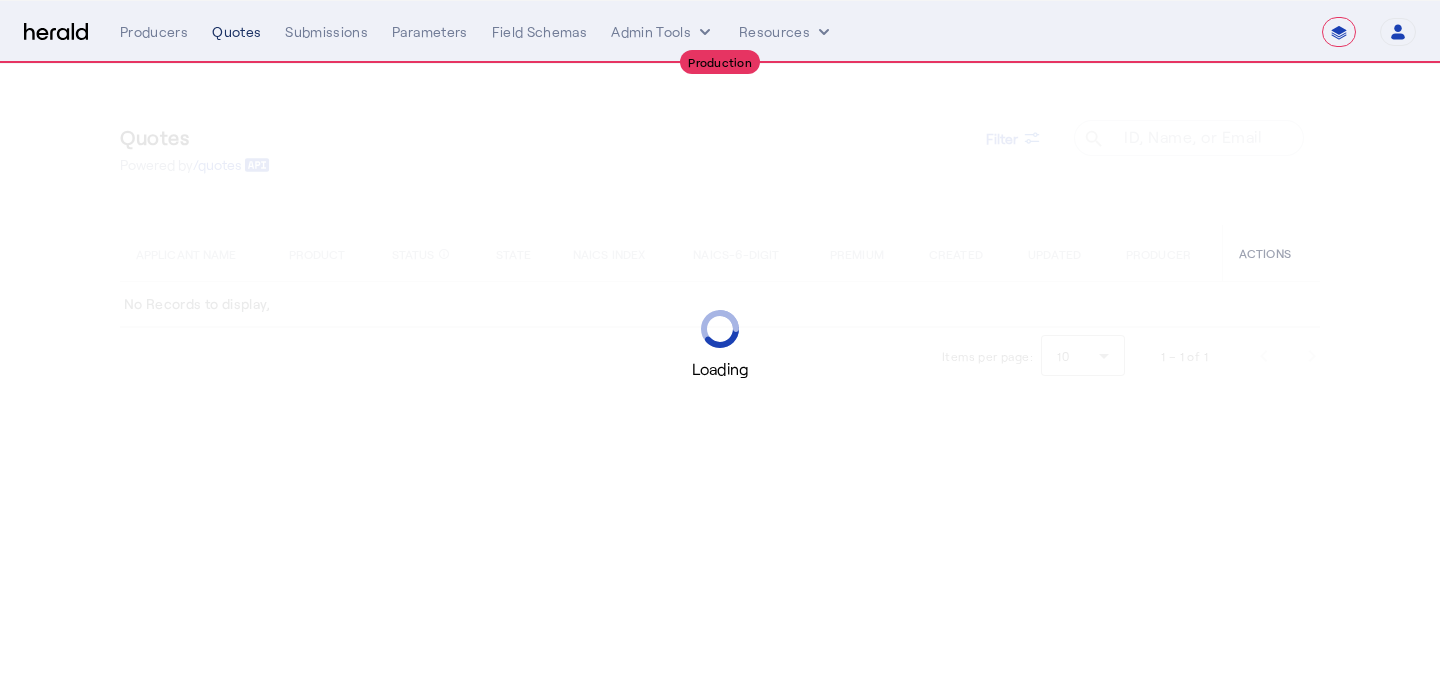 scroll, scrollTop: 0, scrollLeft: 0, axis: both 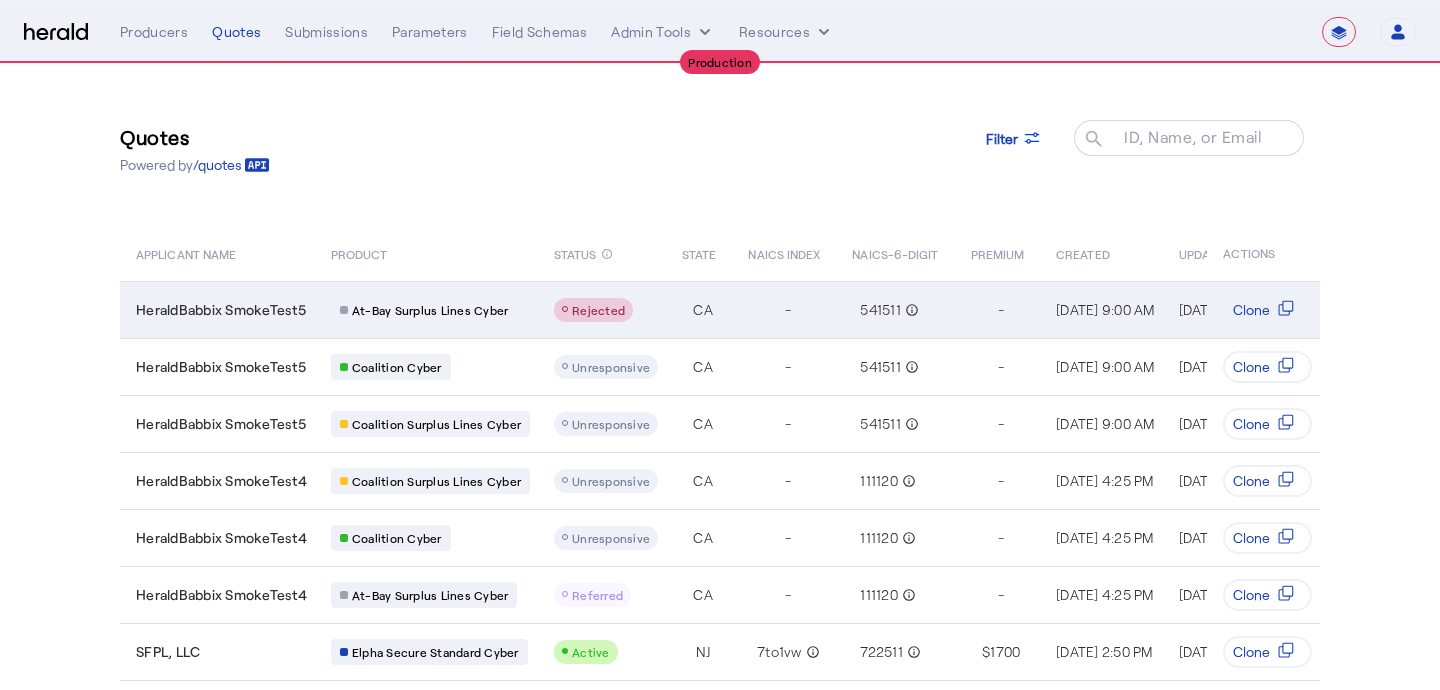 click on "Rejected" at bounding box center (602, 309) 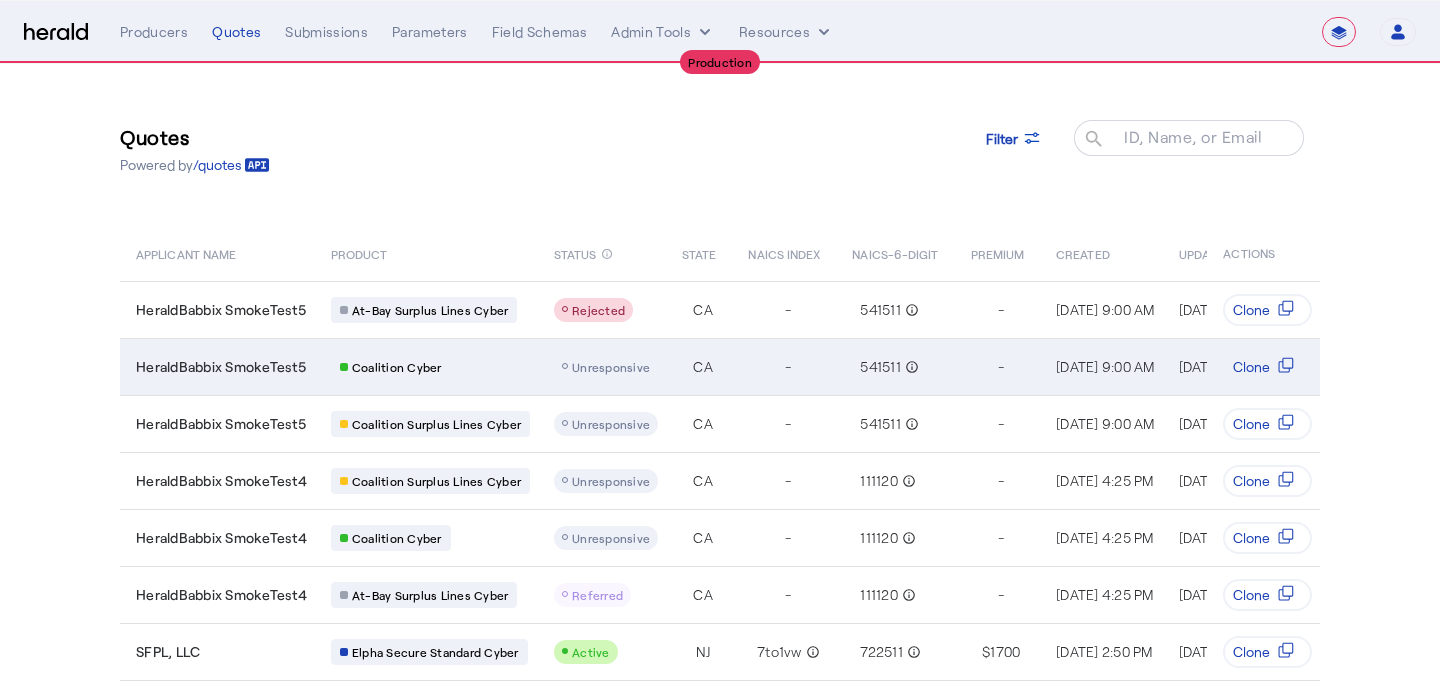 click on "Unresponsive" at bounding box center (611, 367) 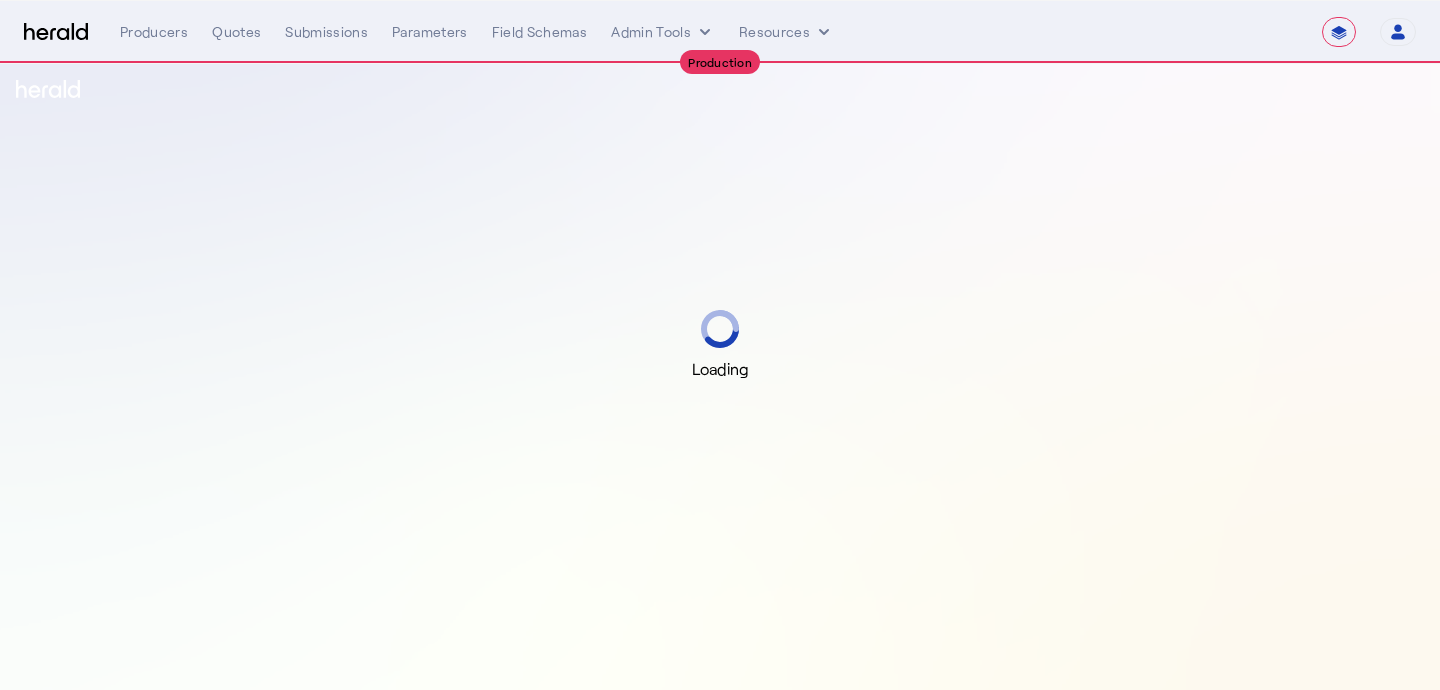 select on "**********" 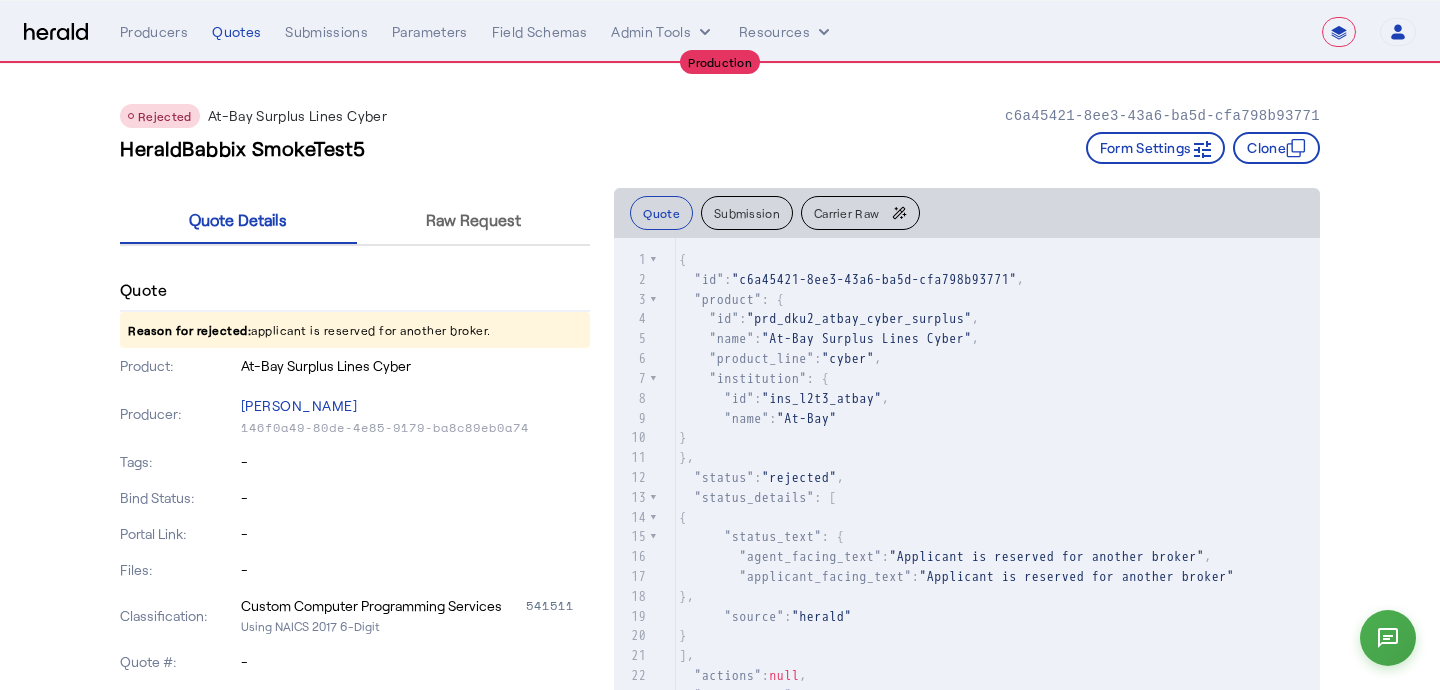scroll, scrollTop: 157, scrollLeft: 0, axis: vertical 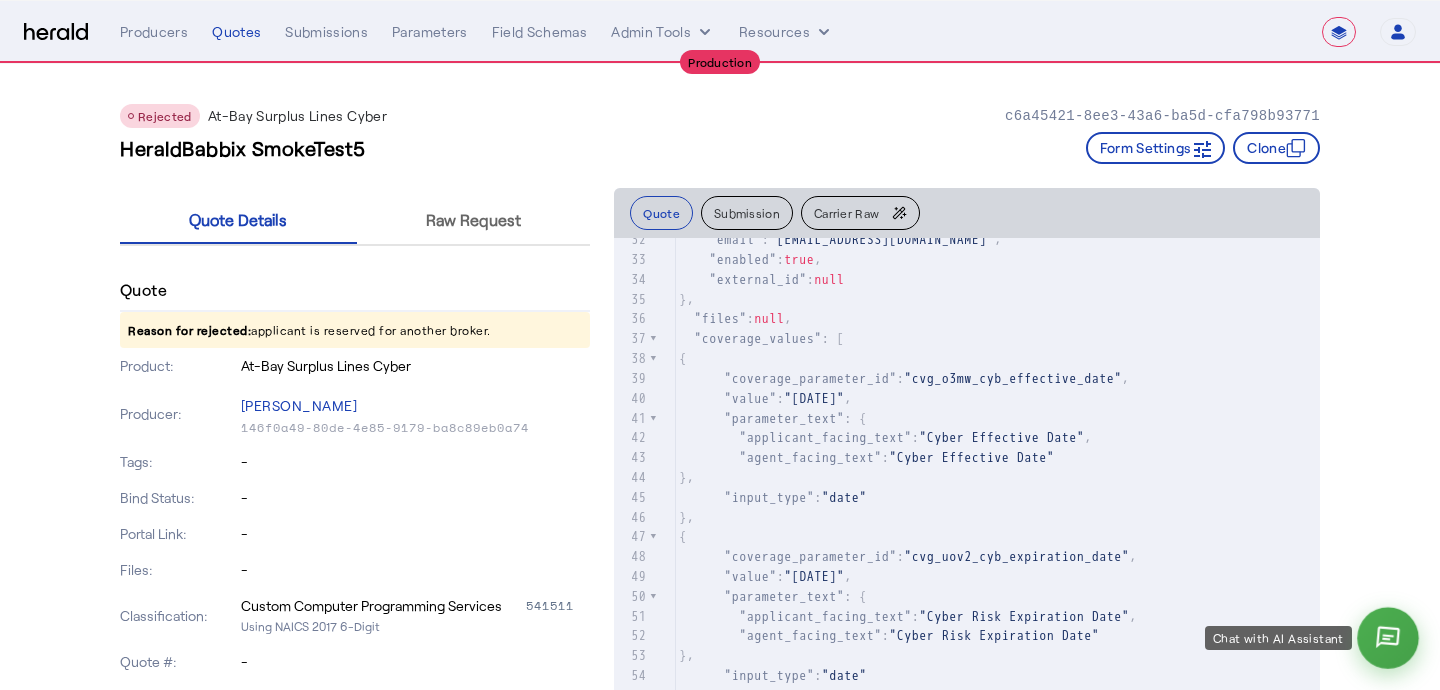 click 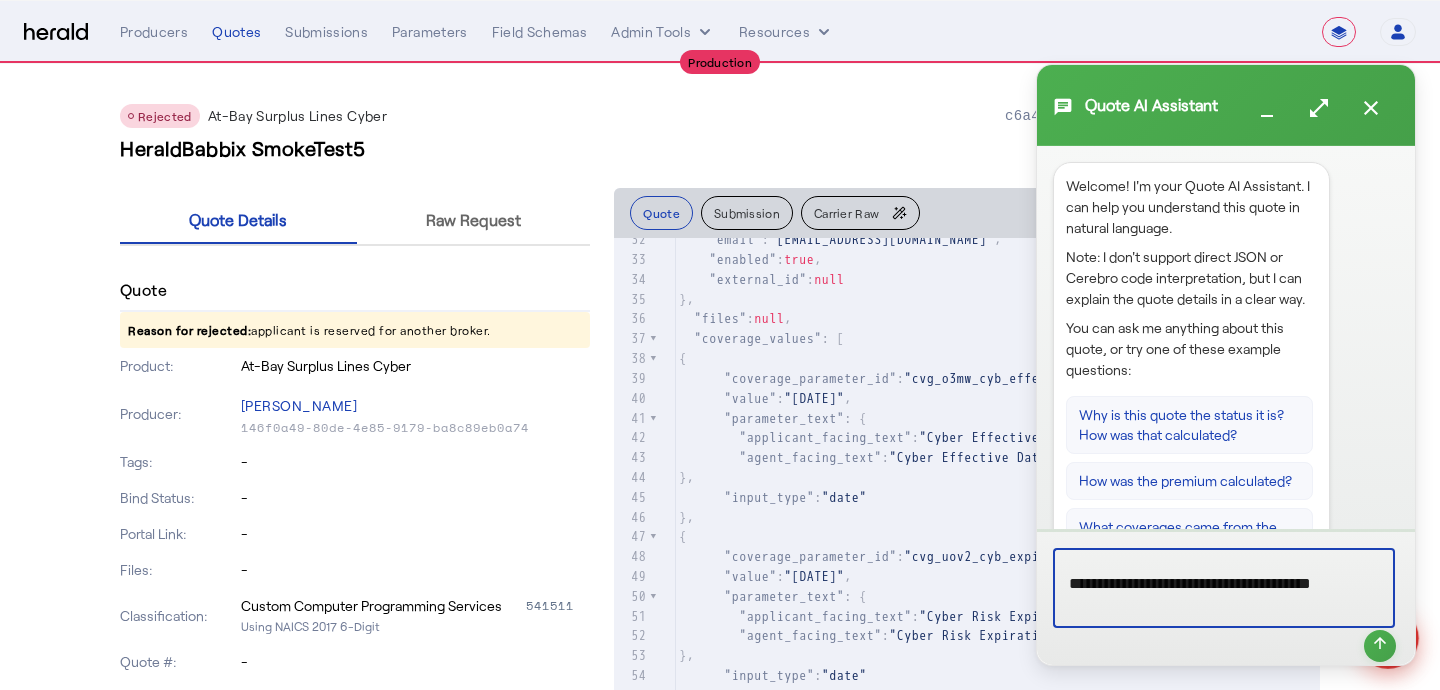 scroll, scrollTop: 5, scrollLeft: 0, axis: vertical 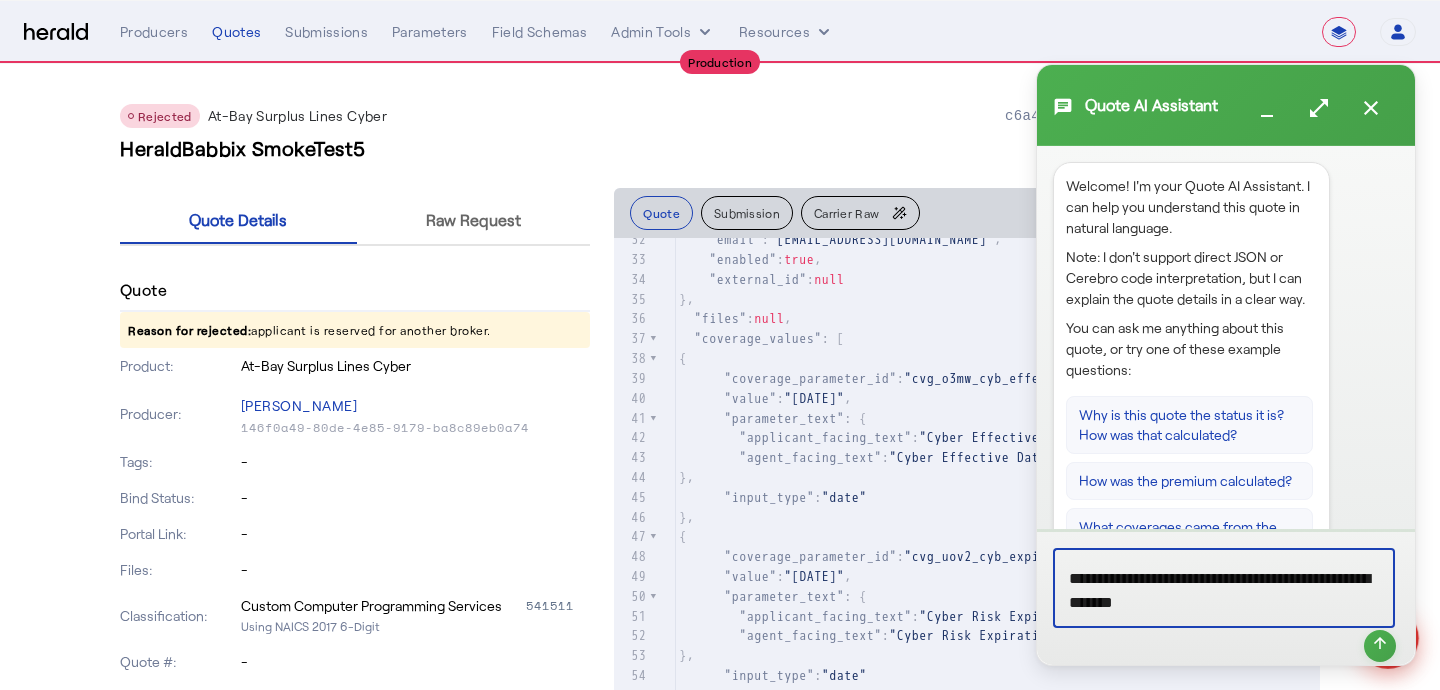 type on "**********" 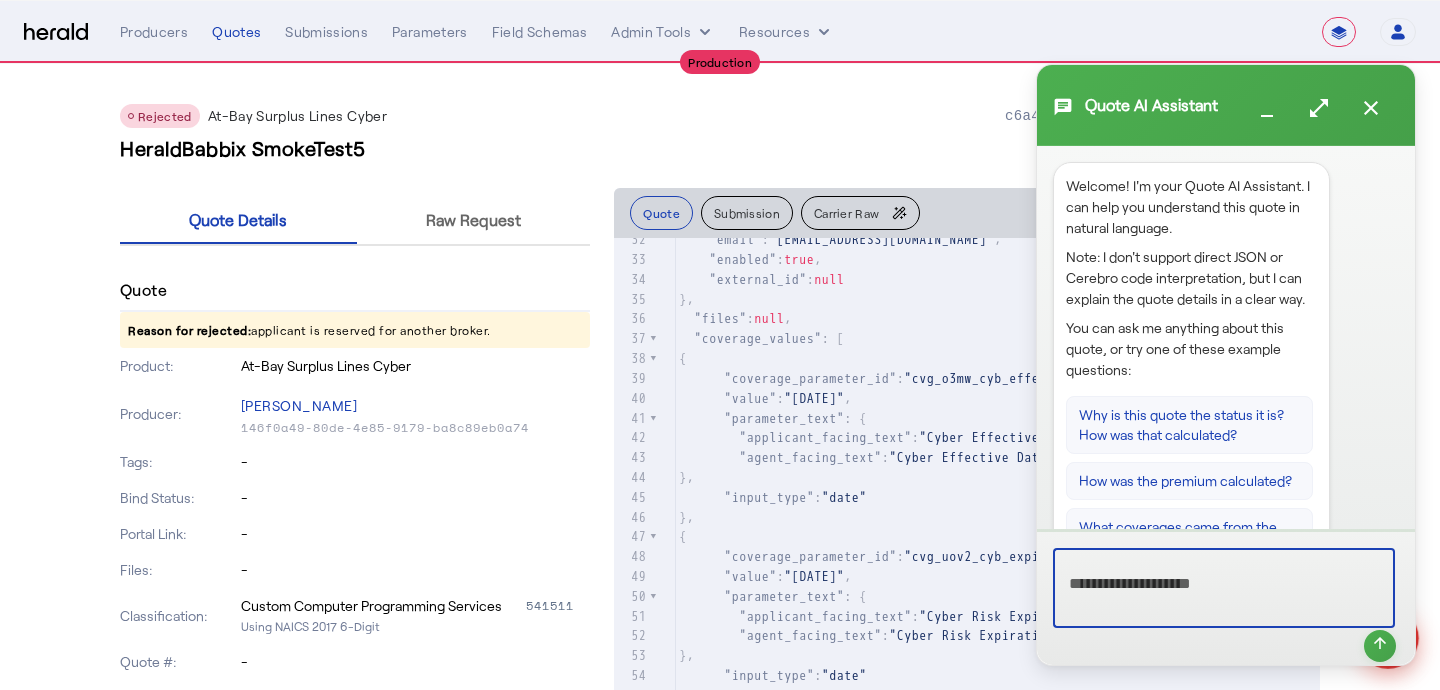 scroll, scrollTop: 0, scrollLeft: 0, axis: both 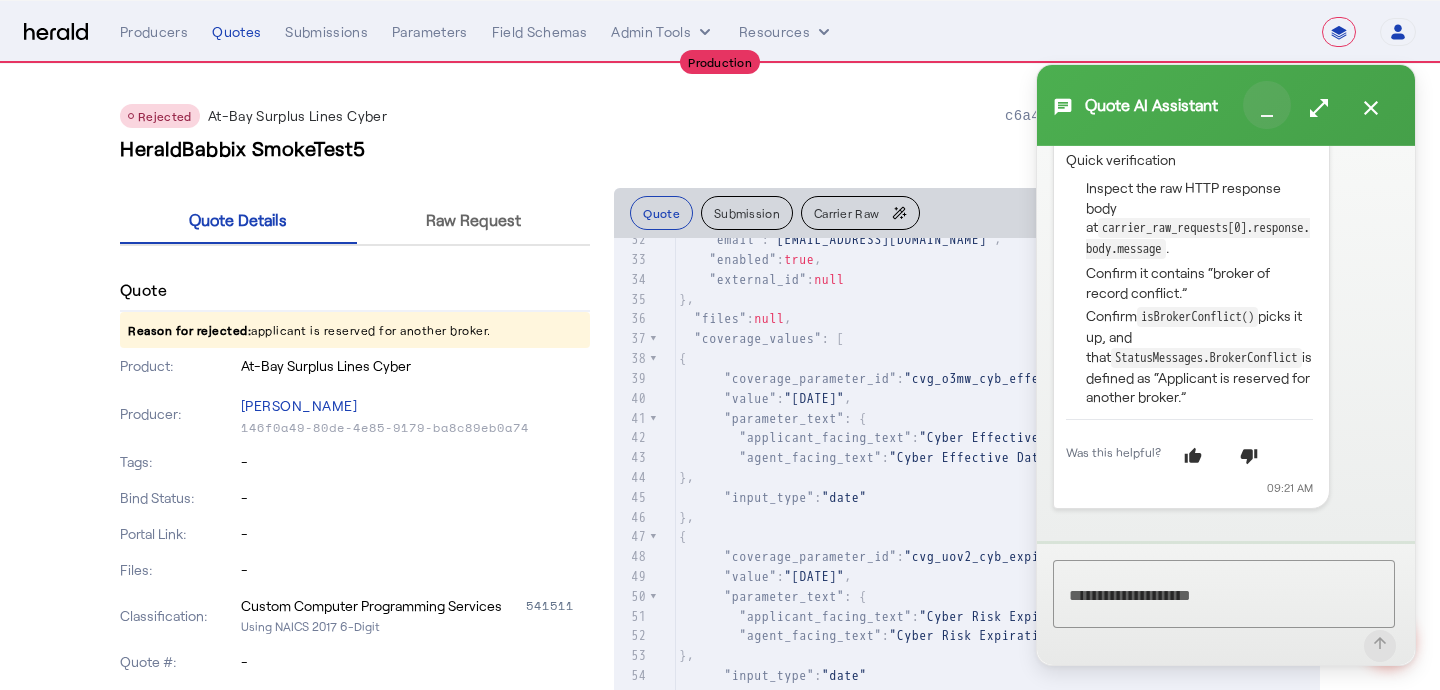 click 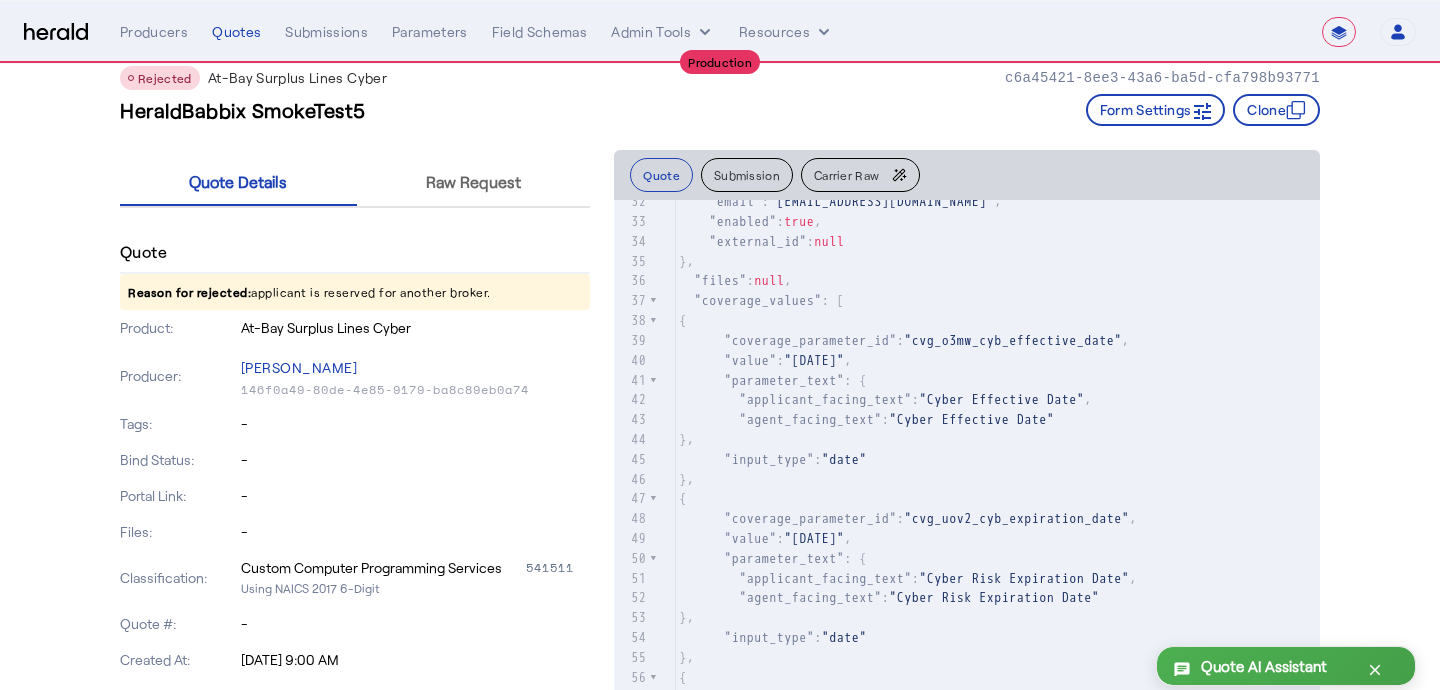 scroll, scrollTop: 53, scrollLeft: 0, axis: vertical 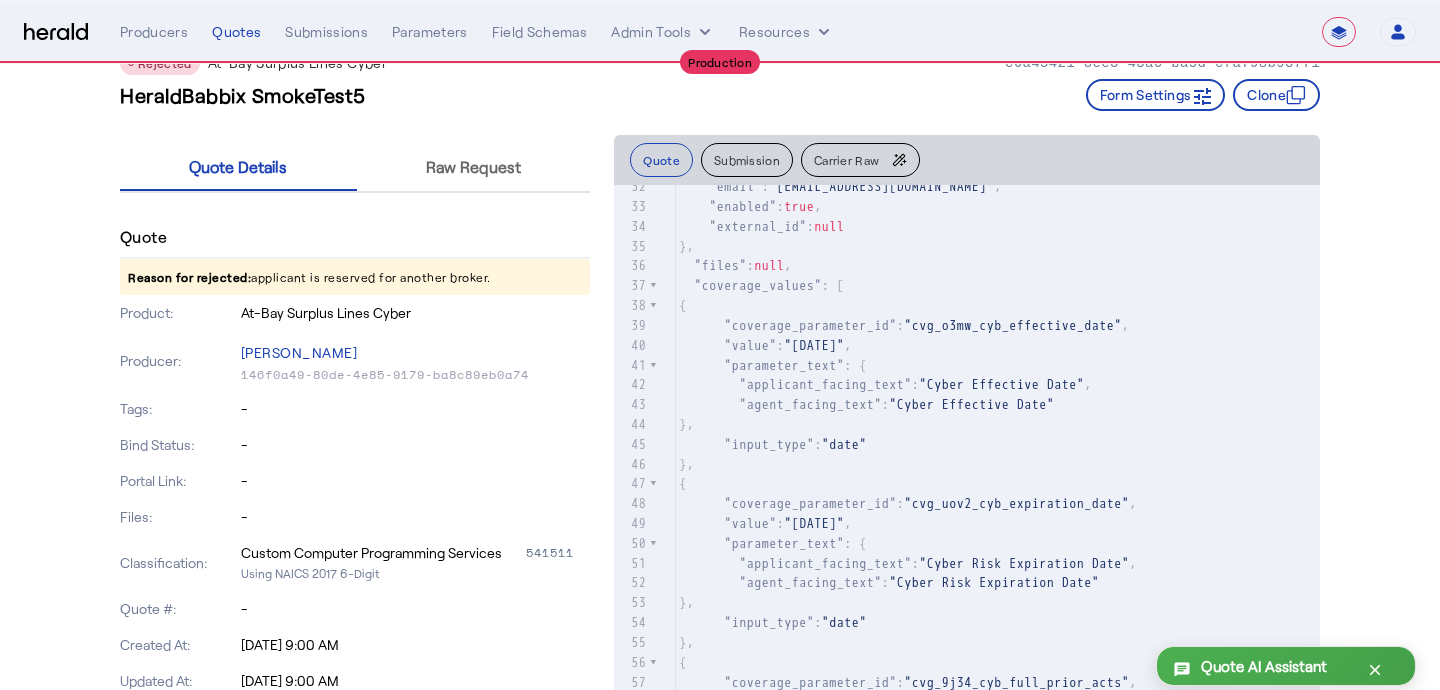 click on "Submission" 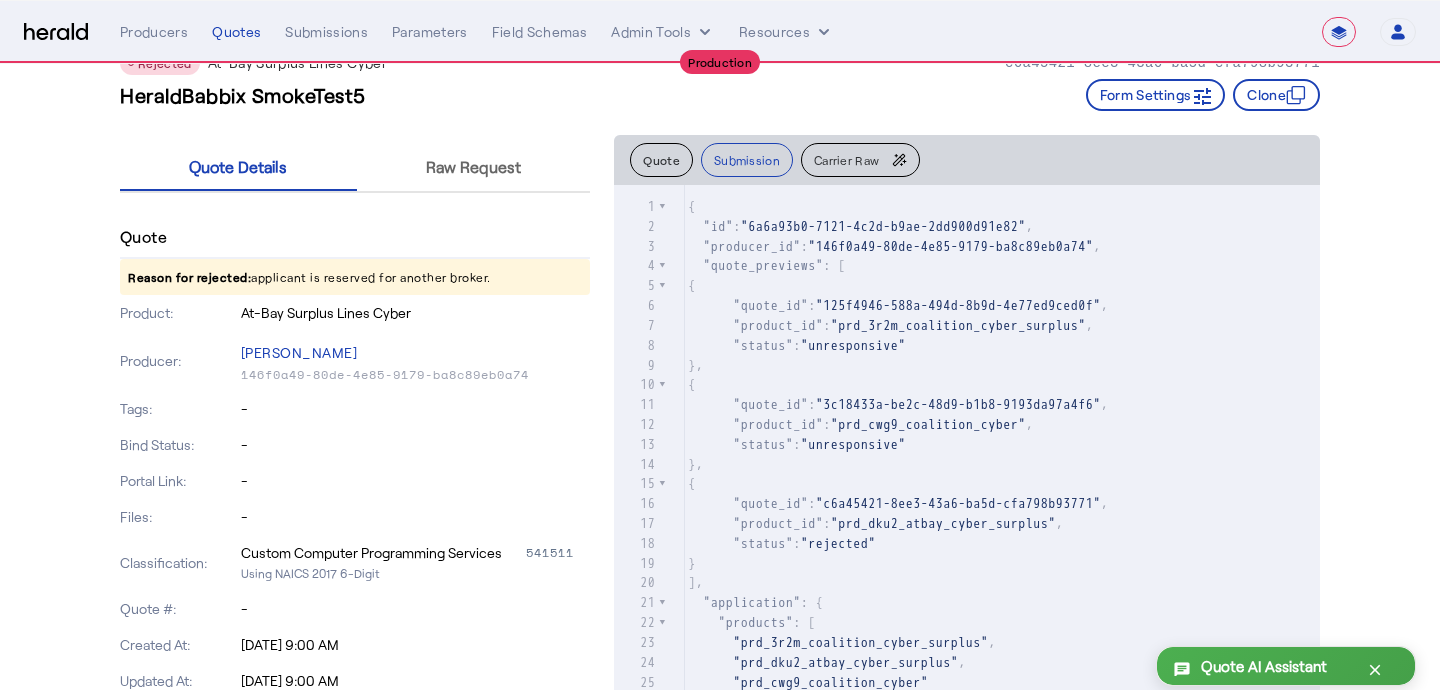scroll, scrollTop: 38, scrollLeft: 0, axis: vertical 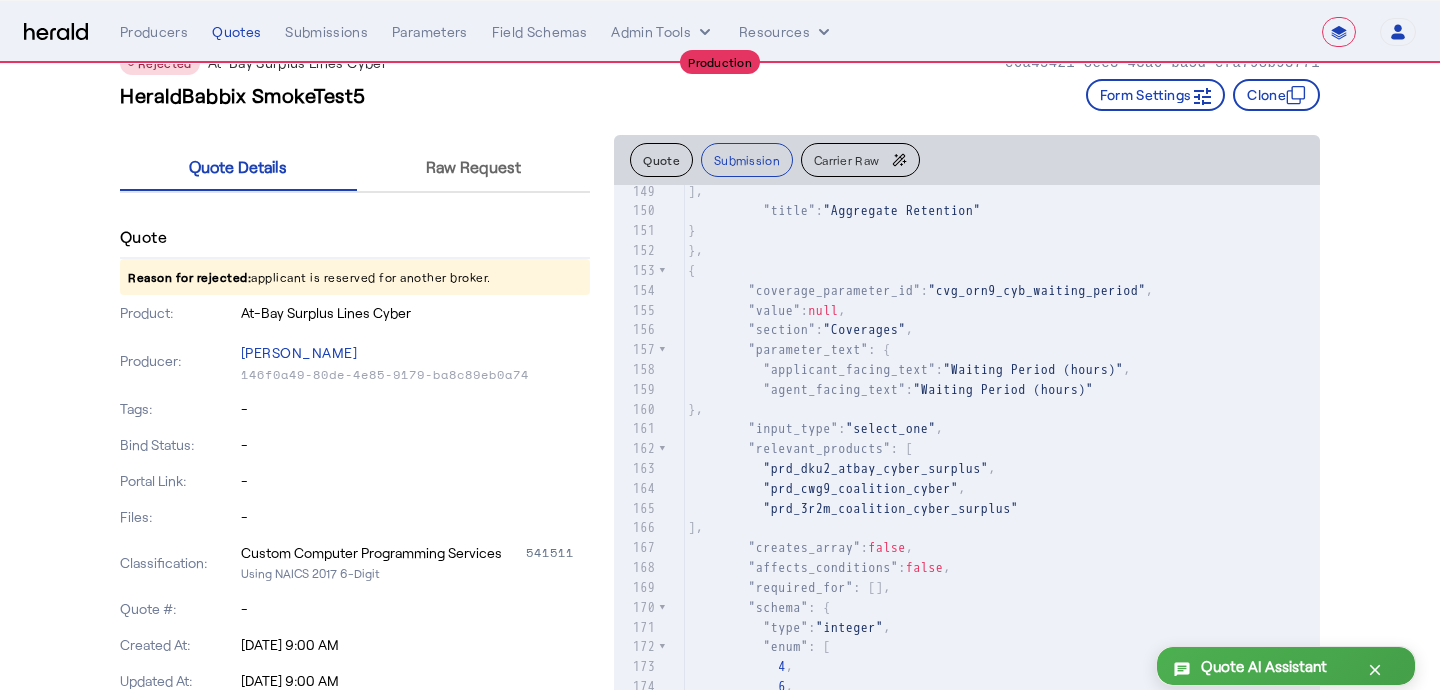 click on ""section"" 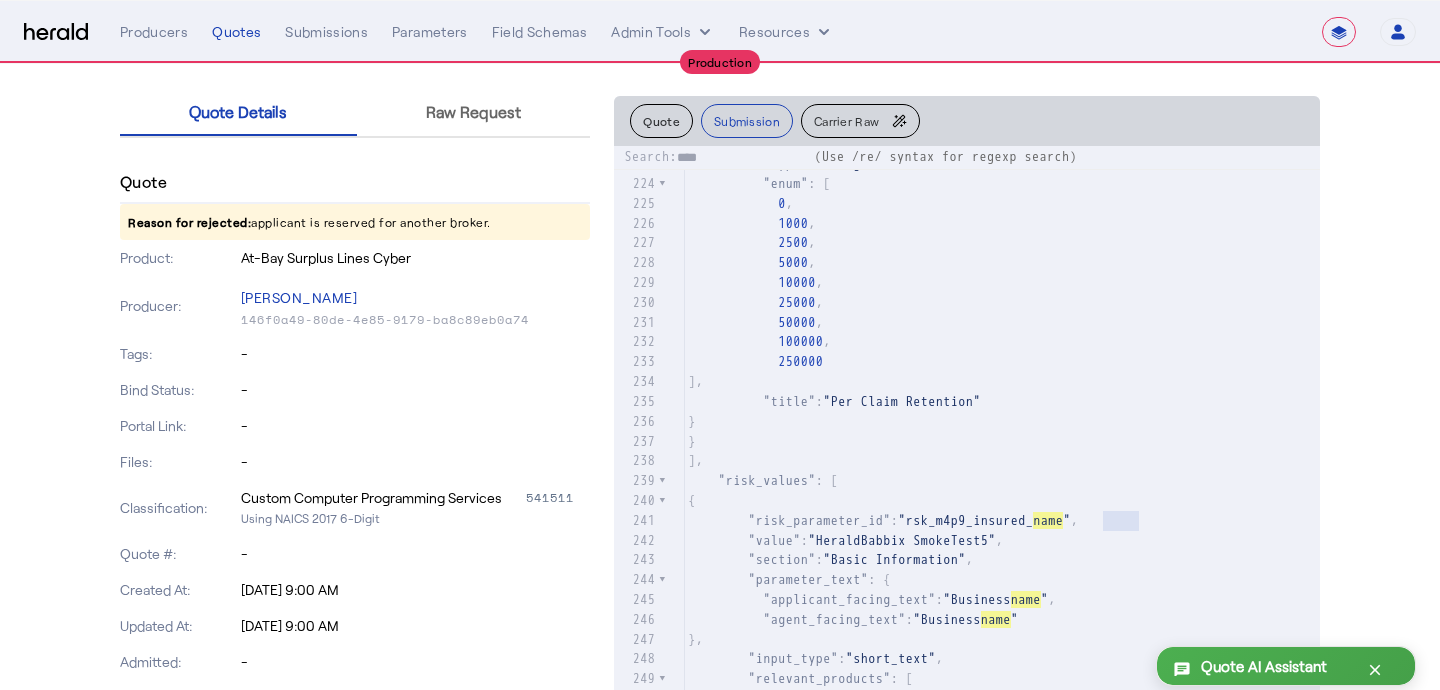 type on "****" 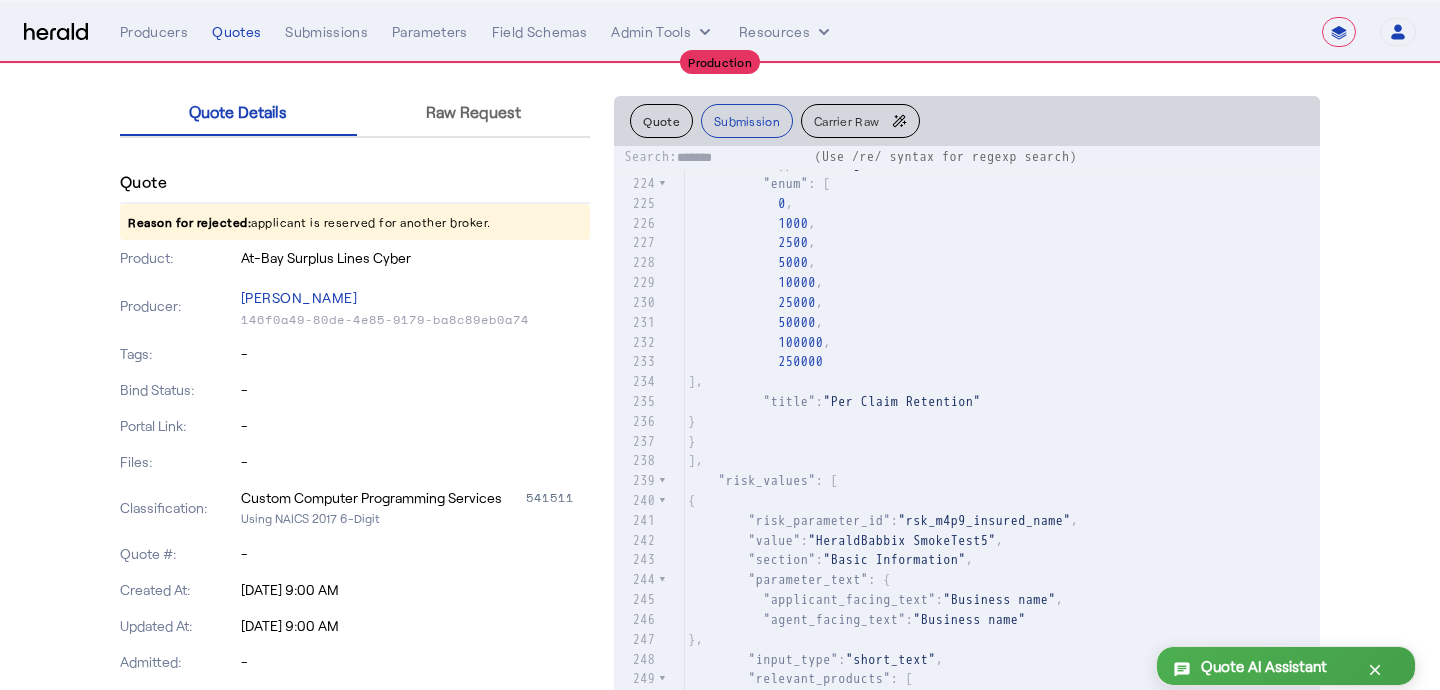 scroll, scrollTop: 124, scrollLeft: 0, axis: vertical 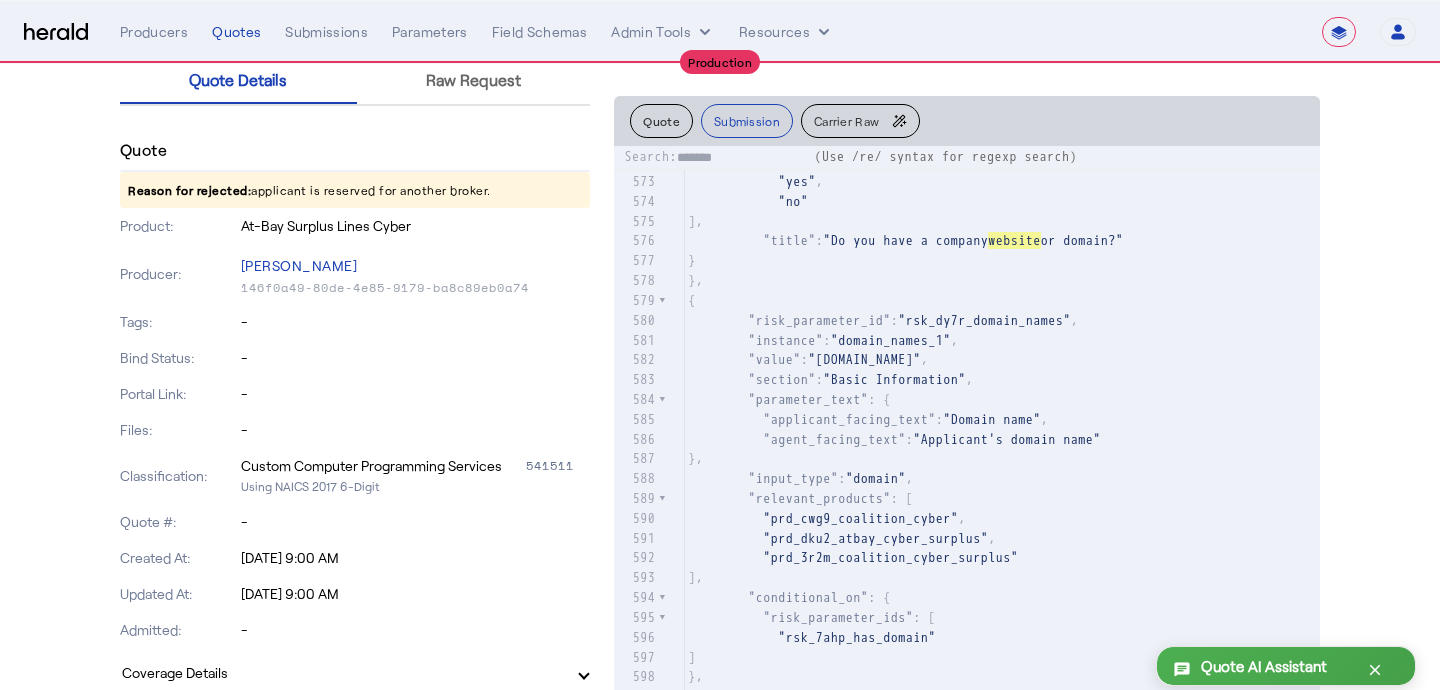 type on "*******" 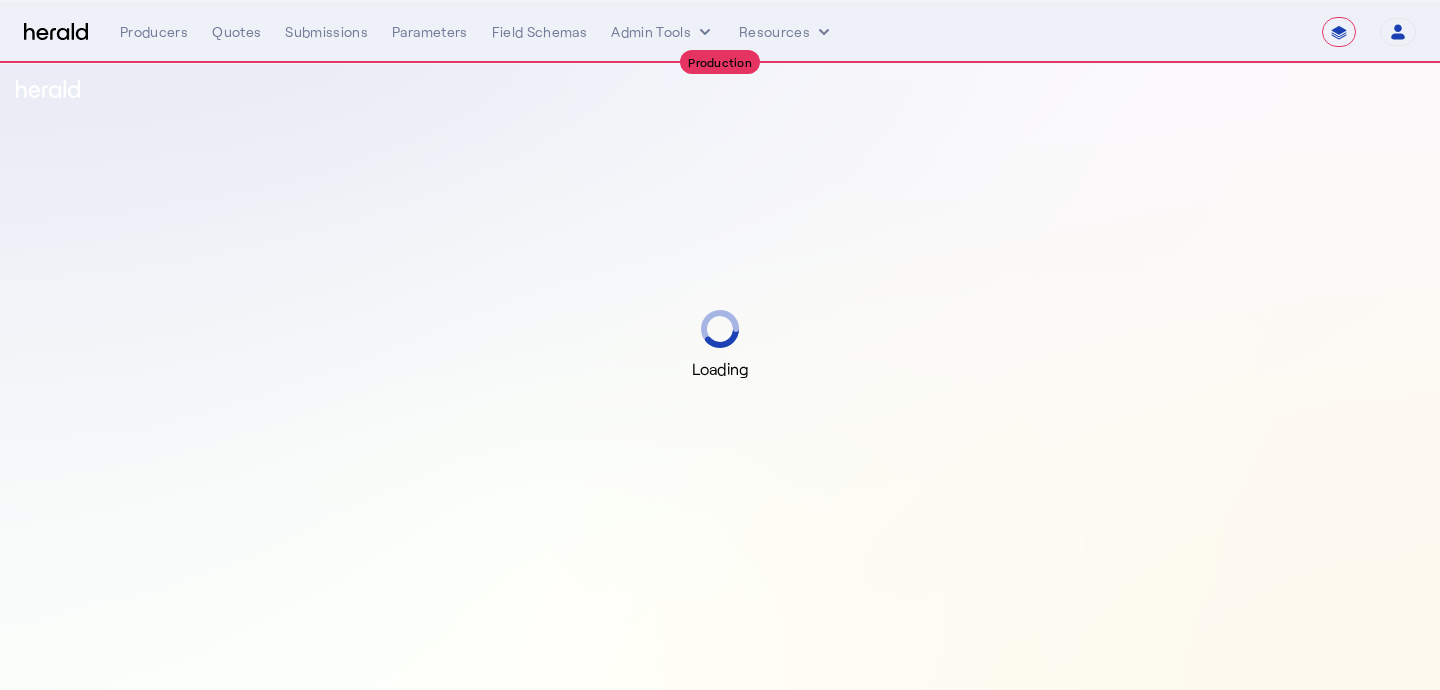 select on "**********" 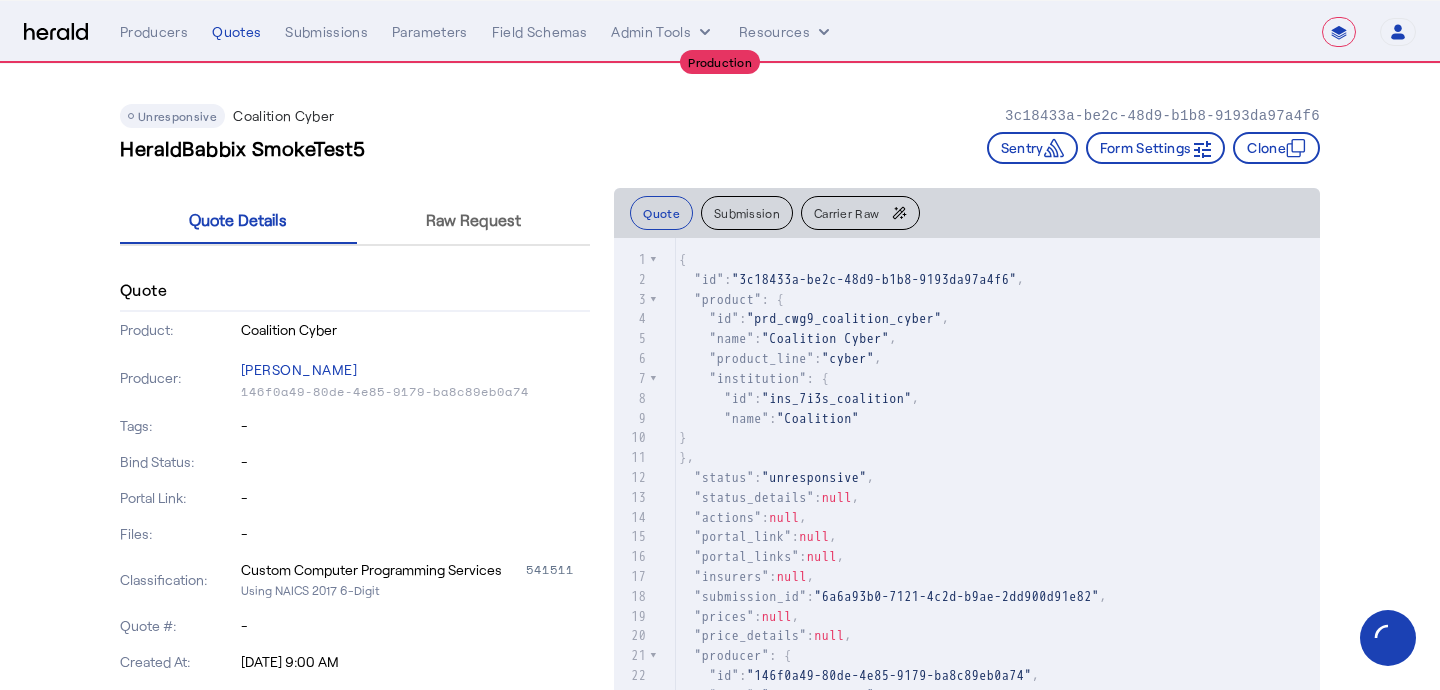 scroll, scrollTop: 30, scrollLeft: 0, axis: vertical 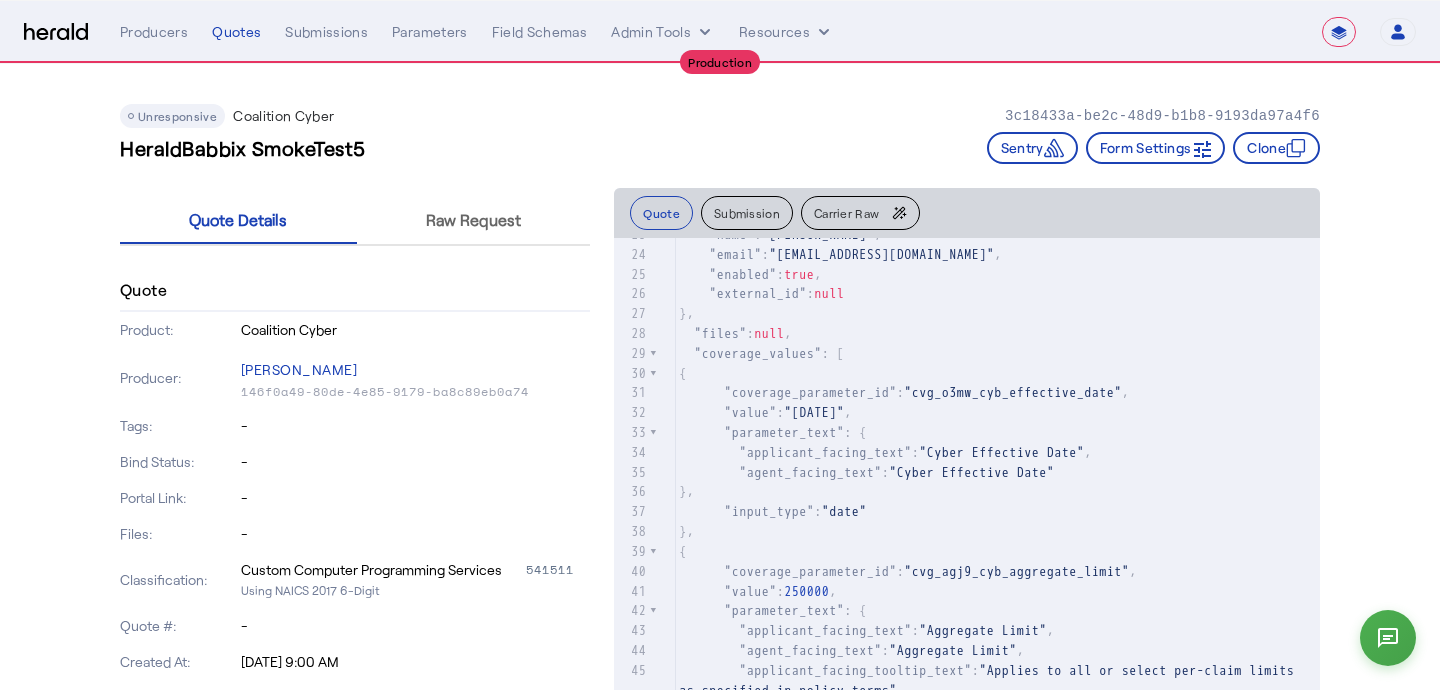 click on "Carrier Raw" 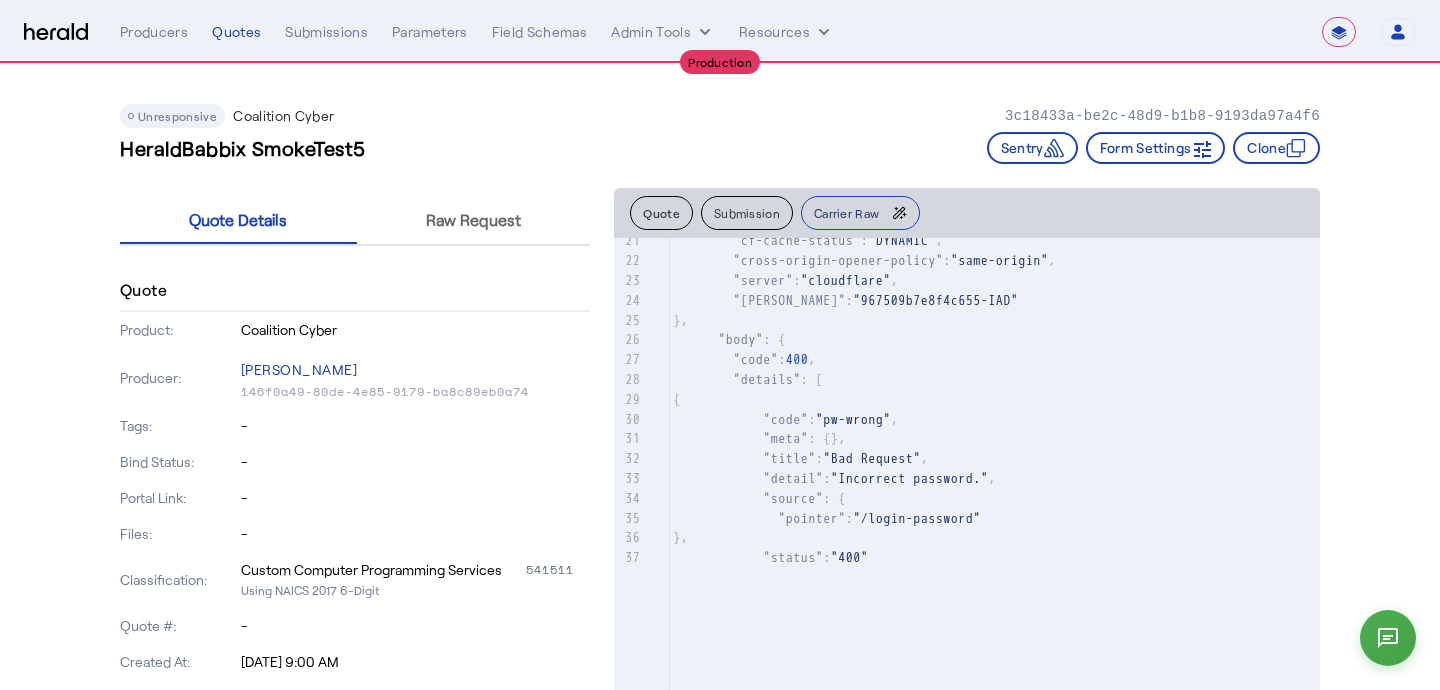 scroll, scrollTop: 0, scrollLeft: 0, axis: both 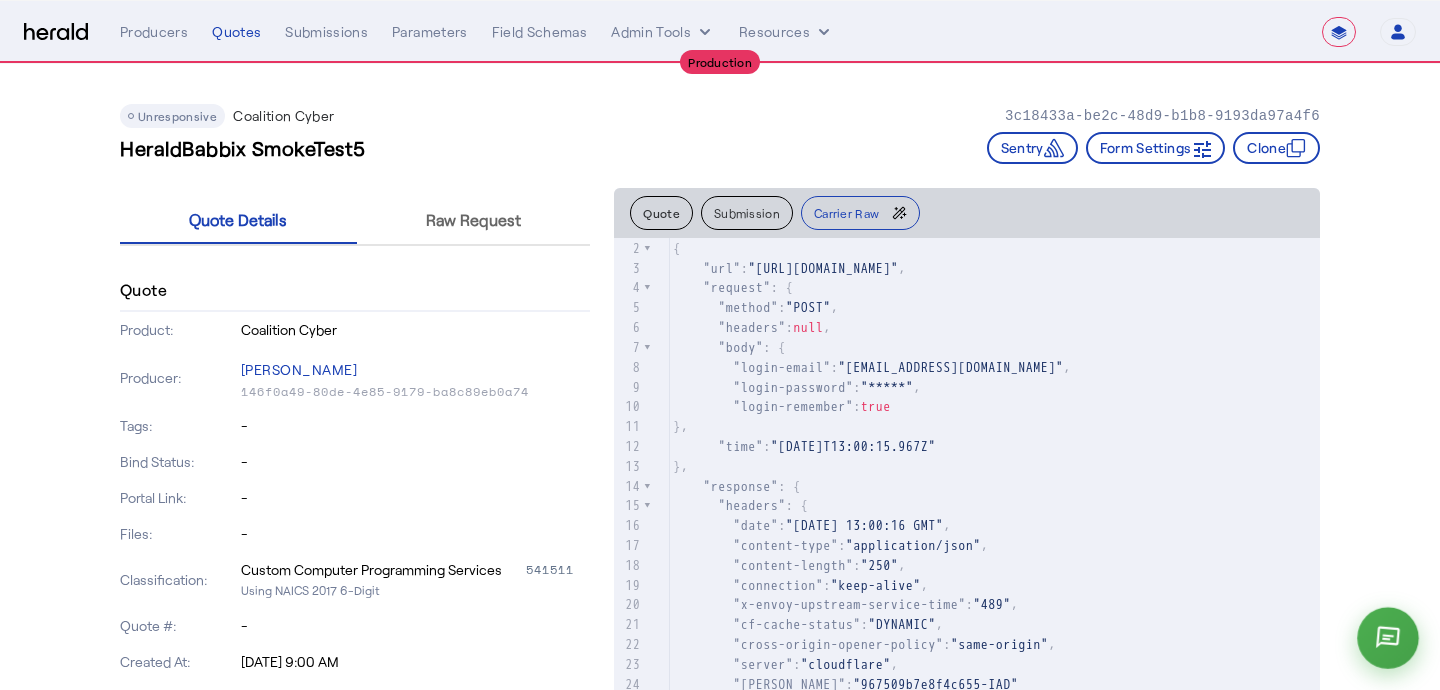 click 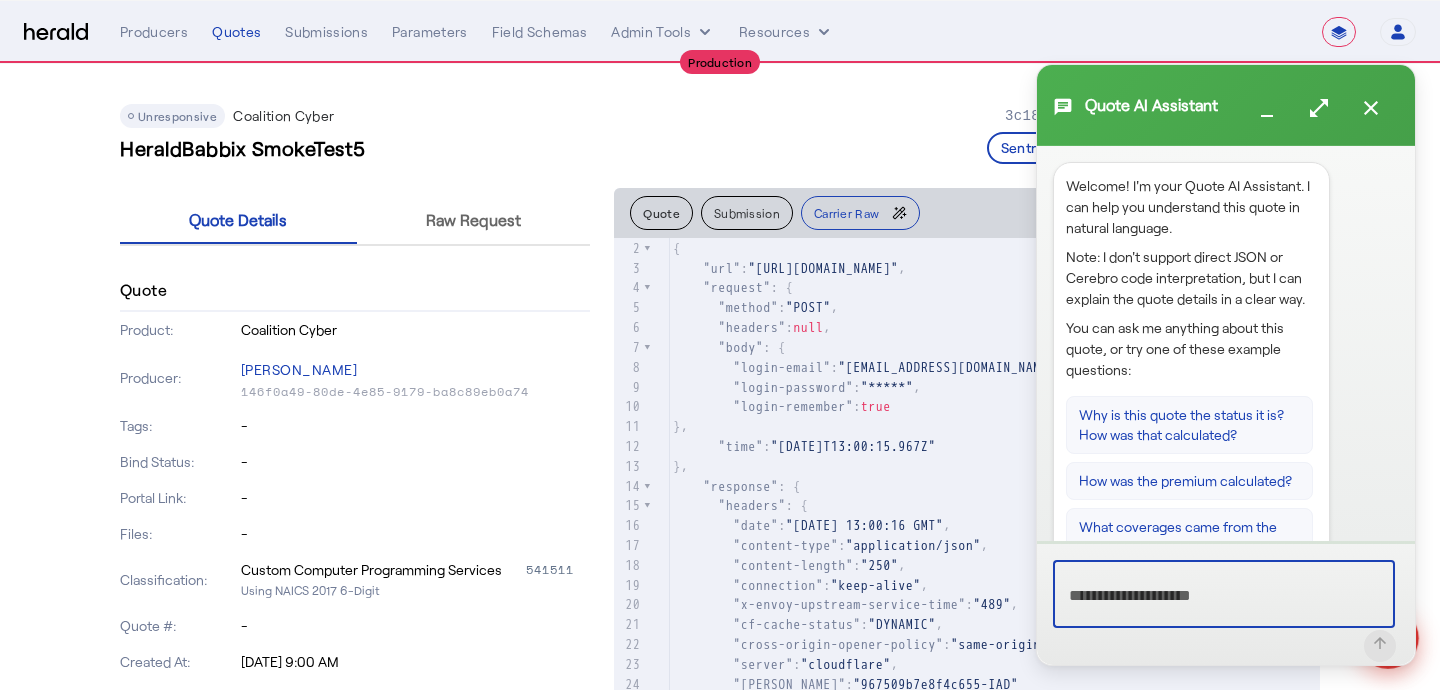type on "*" 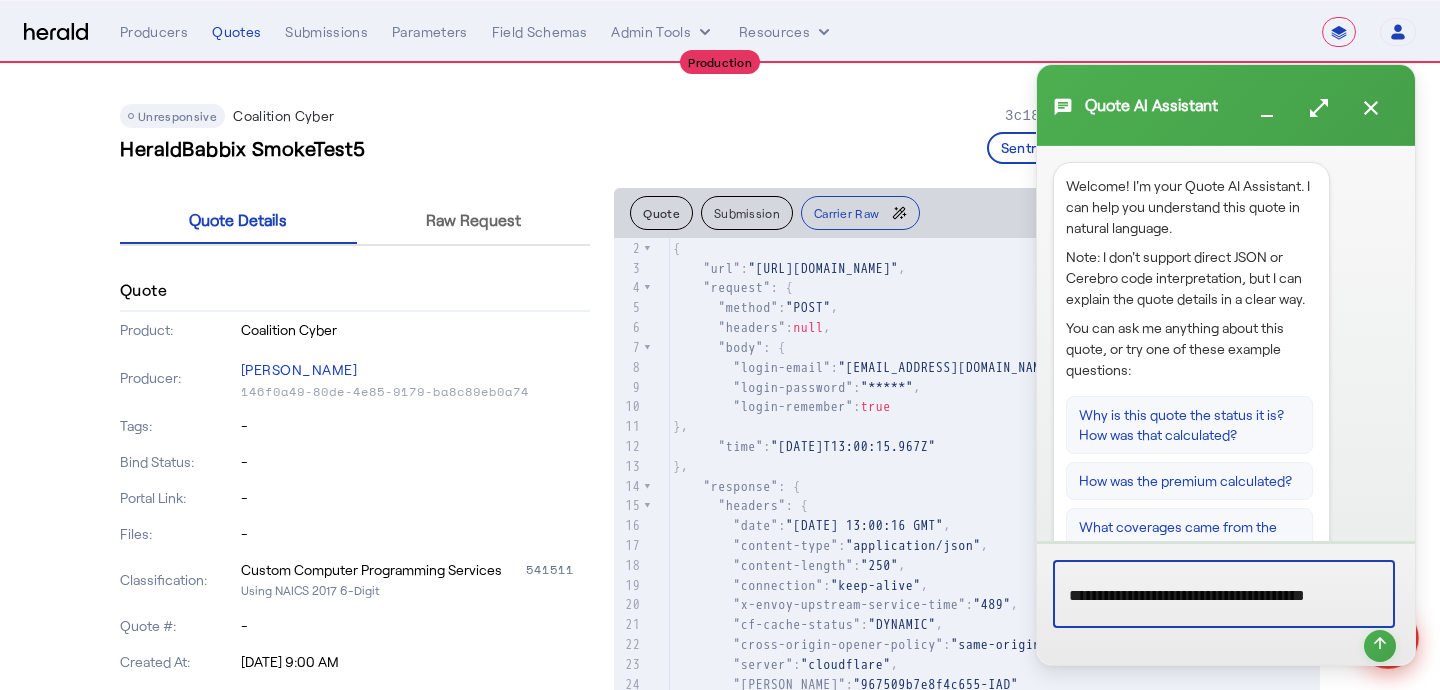 scroll, scrollTop: 5, scrollLeft: 0, axis: vertical 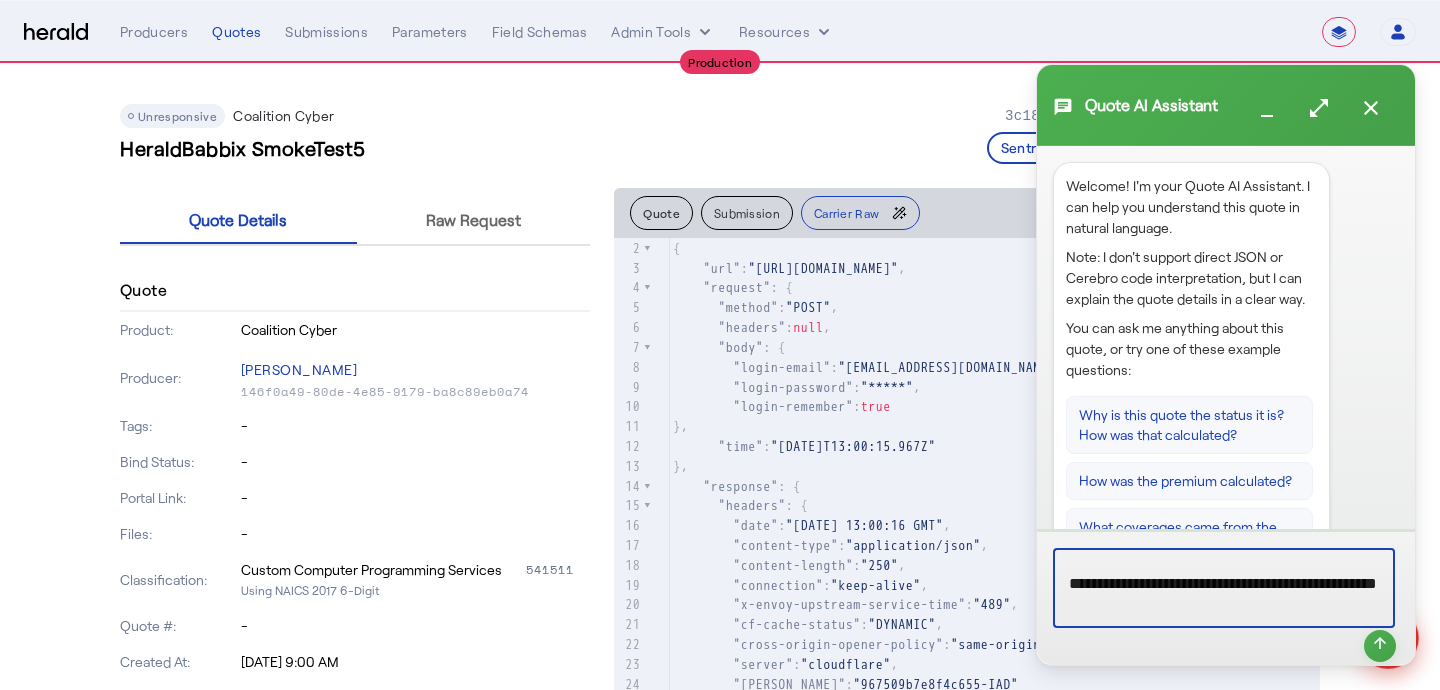 type on "**********" 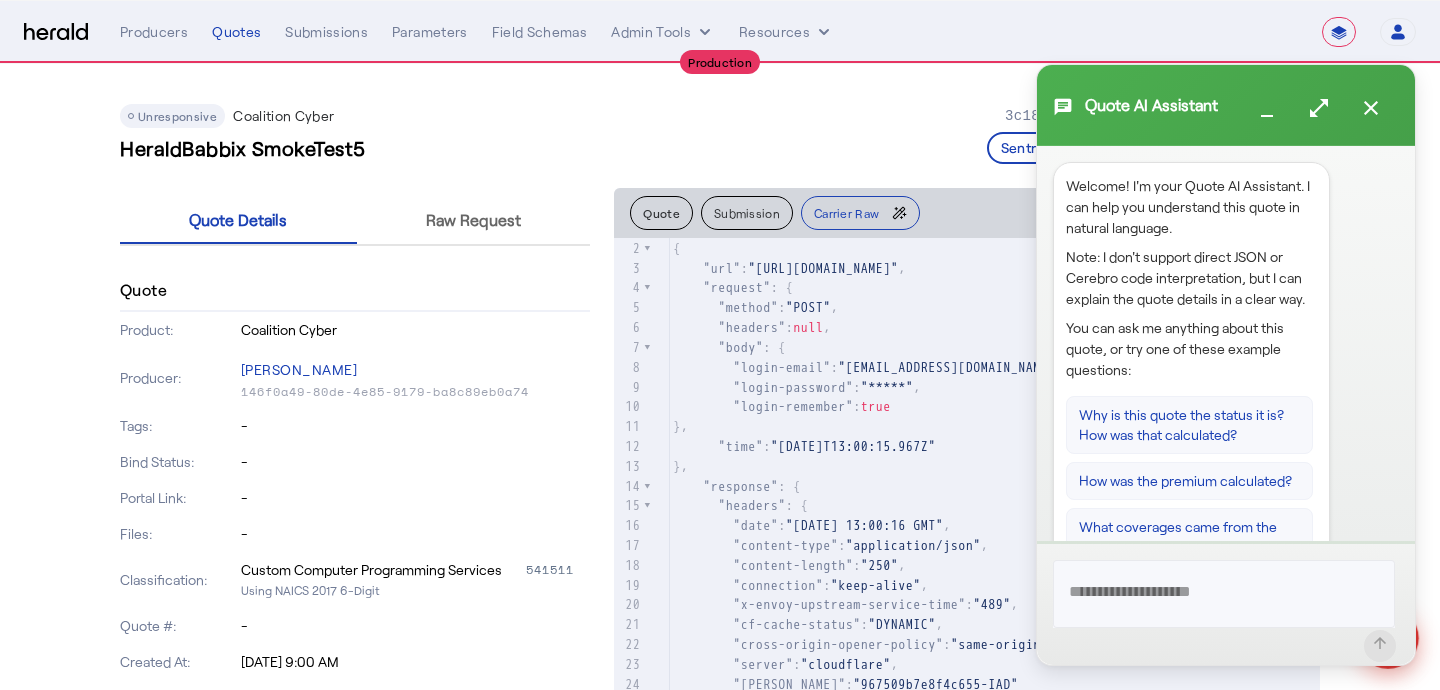 scroll, scrollTop: 0, scrollLeft: 0, axis: both 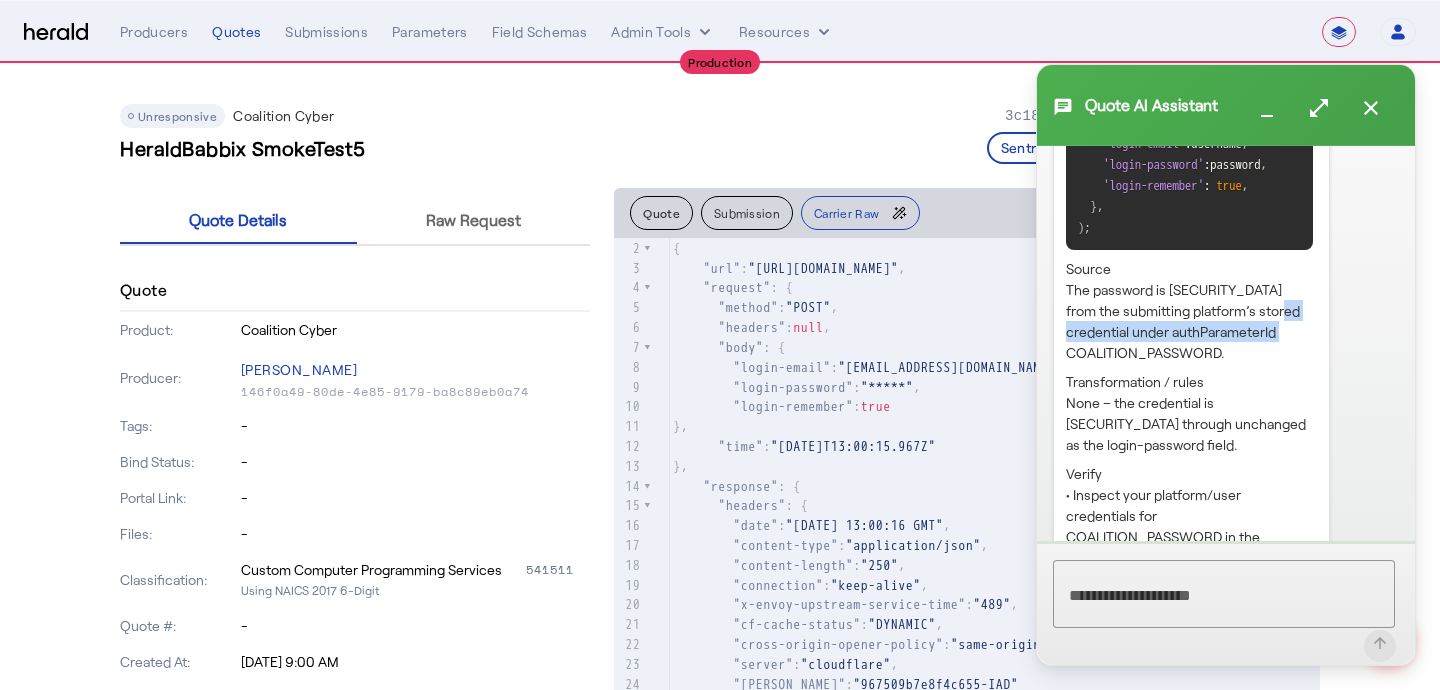 drag, startPoint x: 1087, startPoint y: 406, endPoint x: 1113, endPoint y: 431, distance: 36.069378 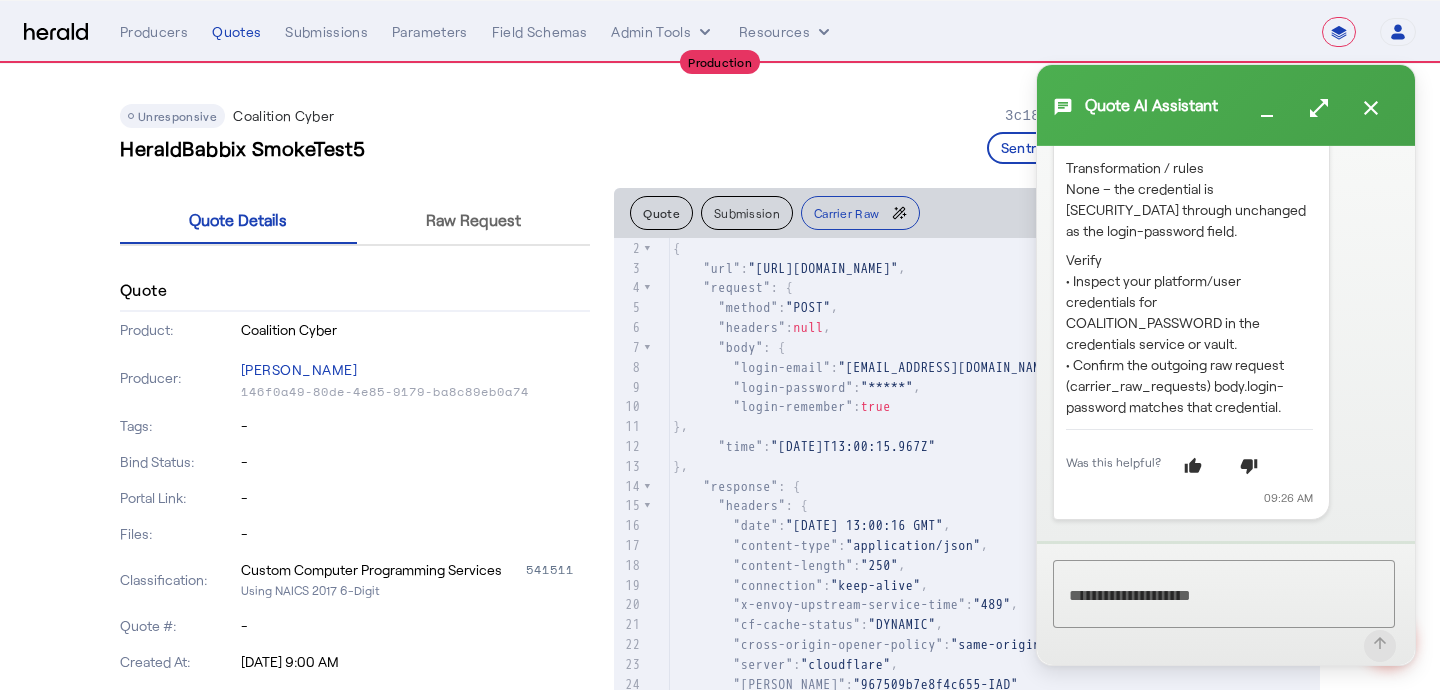 scroll, scrollTop: 1380, scrollLeft: 0, axis: vertical 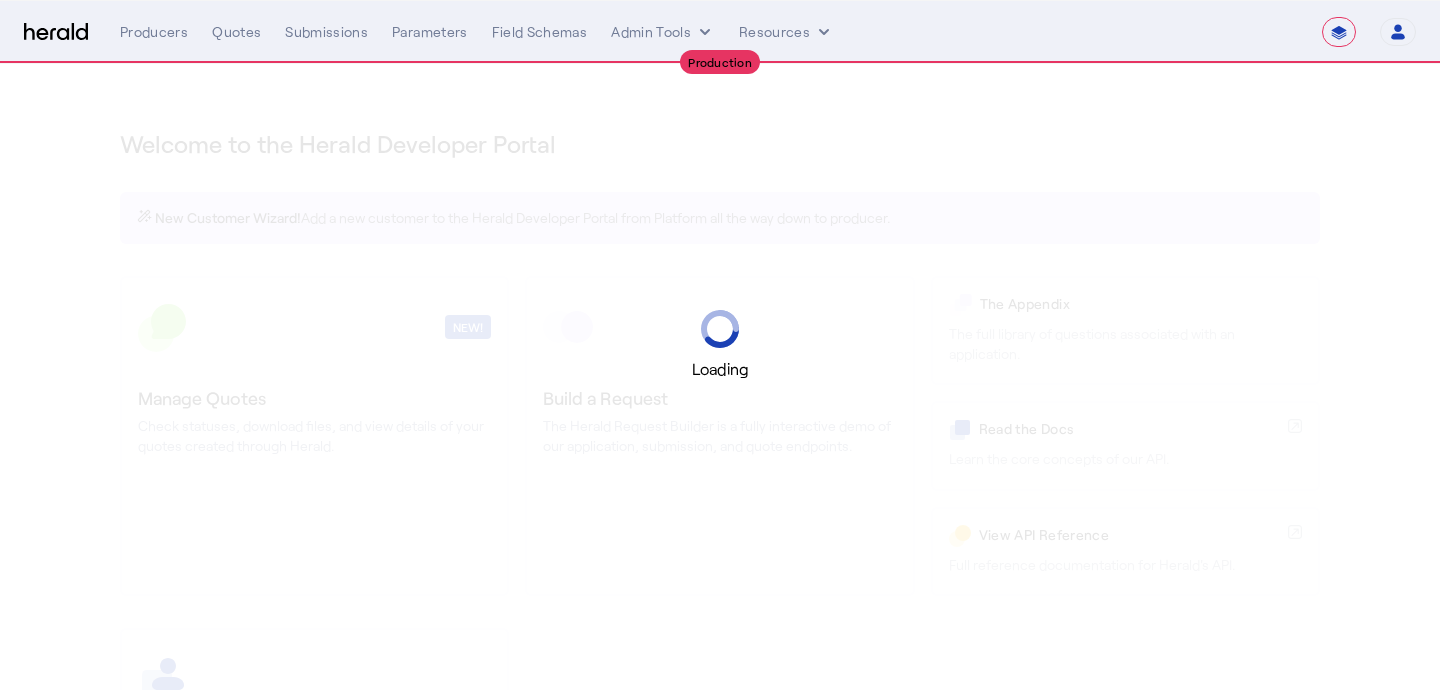 select on "**********" 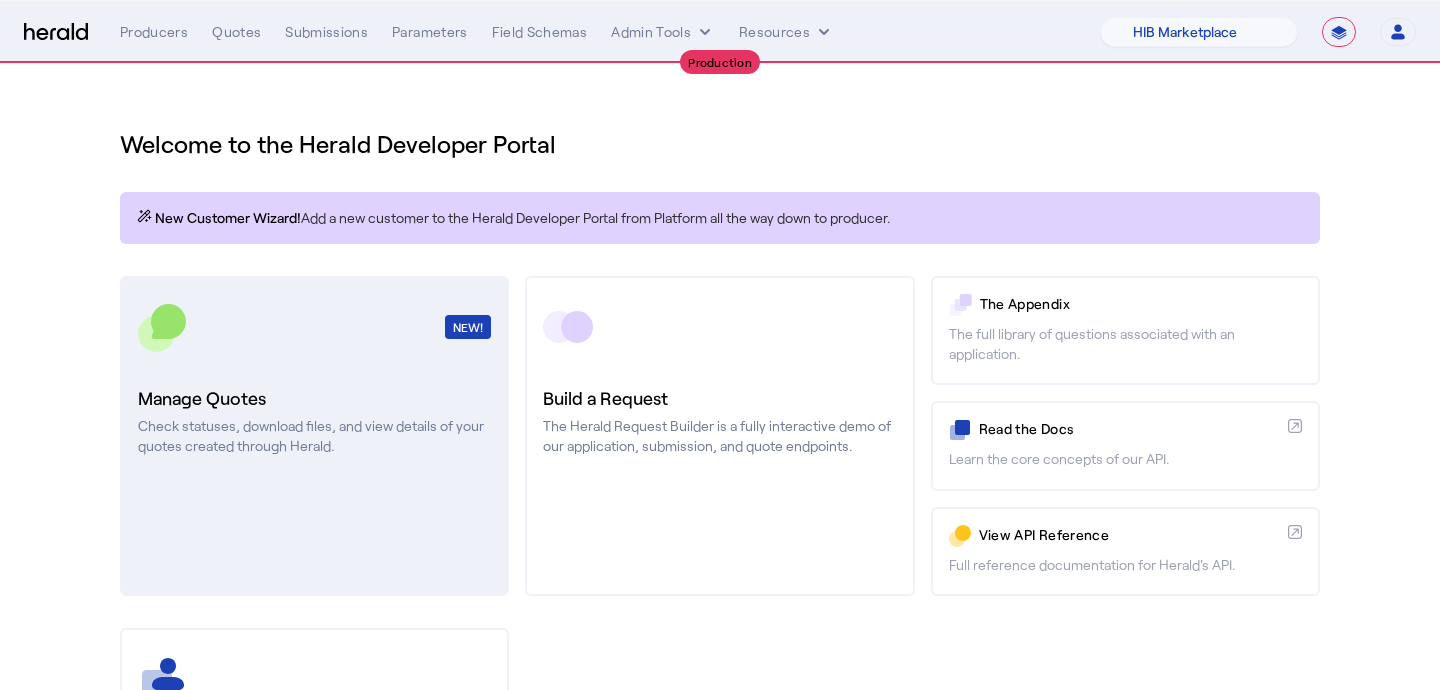 click on "Check statuses, download files, and view details of your quotes created through Herald." 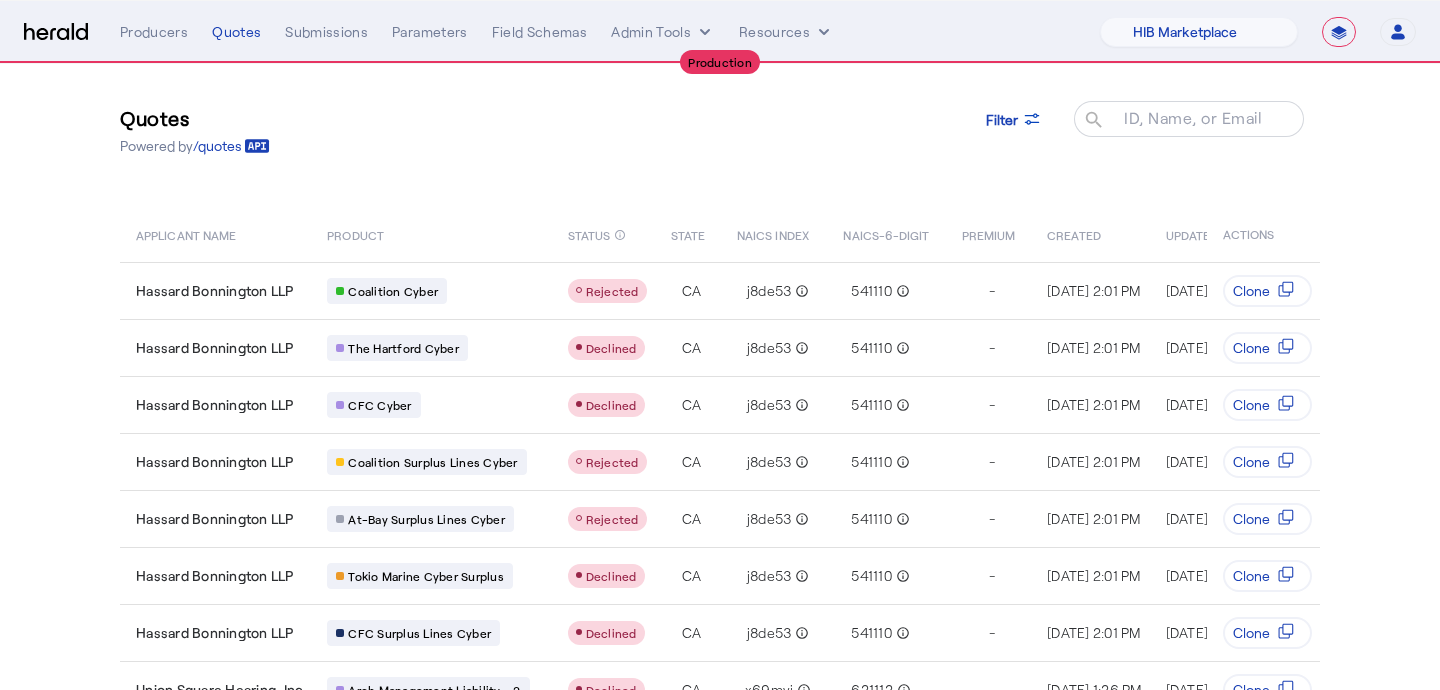 scroll, scrollTop: 21, scrollLeft: 0, axis: vertical 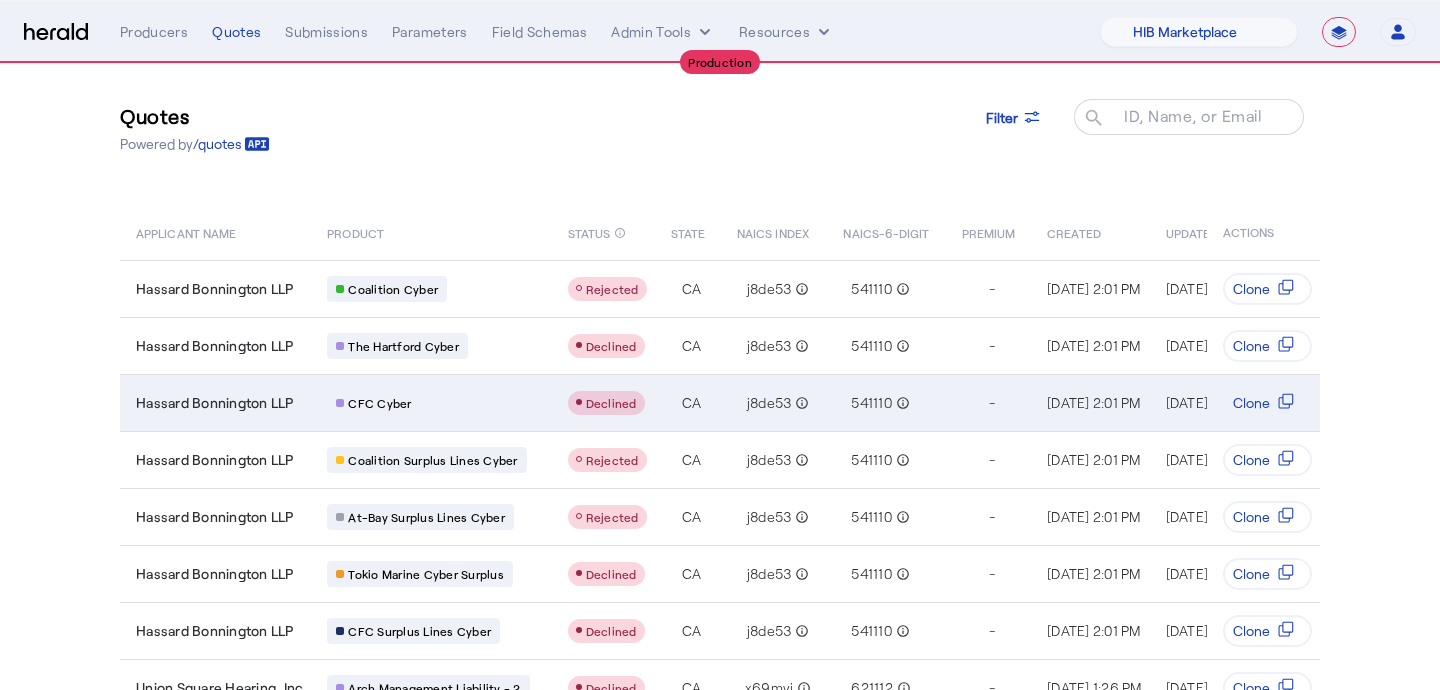 click on "Declined" at bounding box center (611, 403) 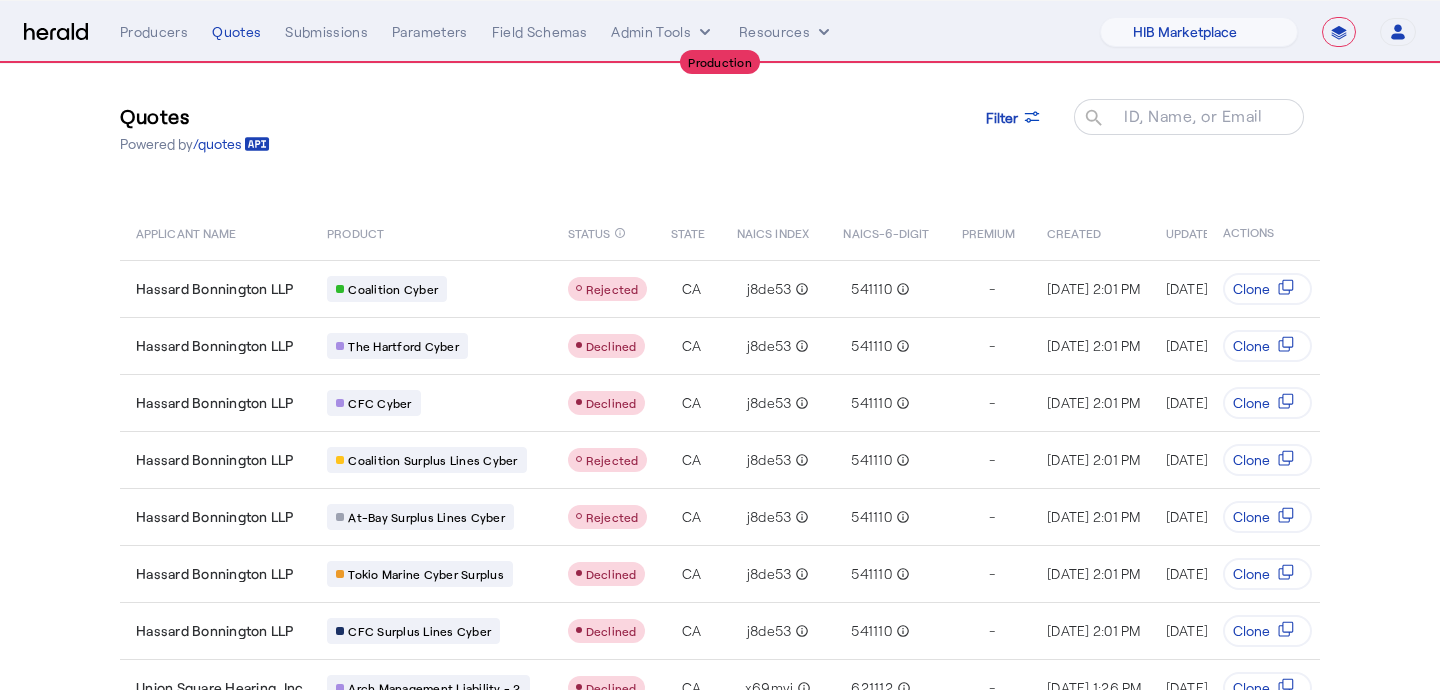 click on "**********" at bounding box center [720, 32] 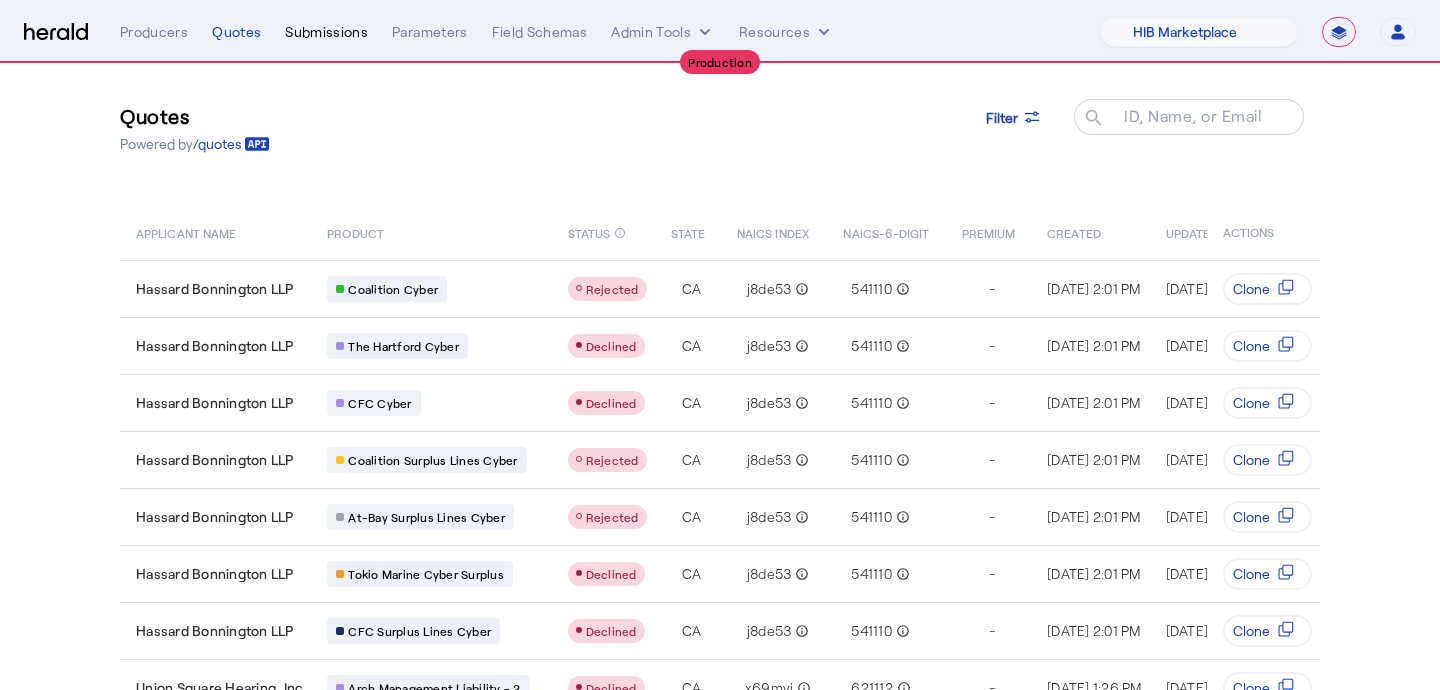 click on "Submissions" at bounding box center [326, 32] 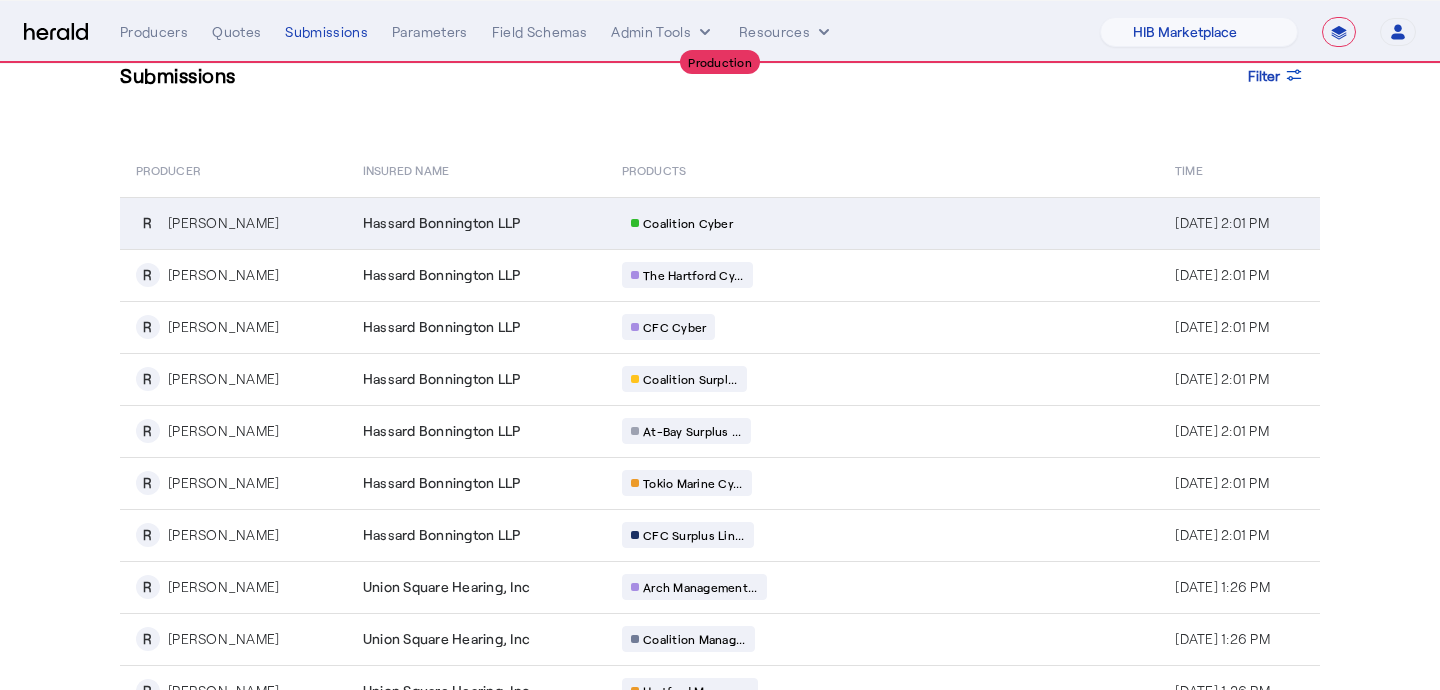 scroll, scrollTop: 61, scrollLeft: 0, axis: vertical 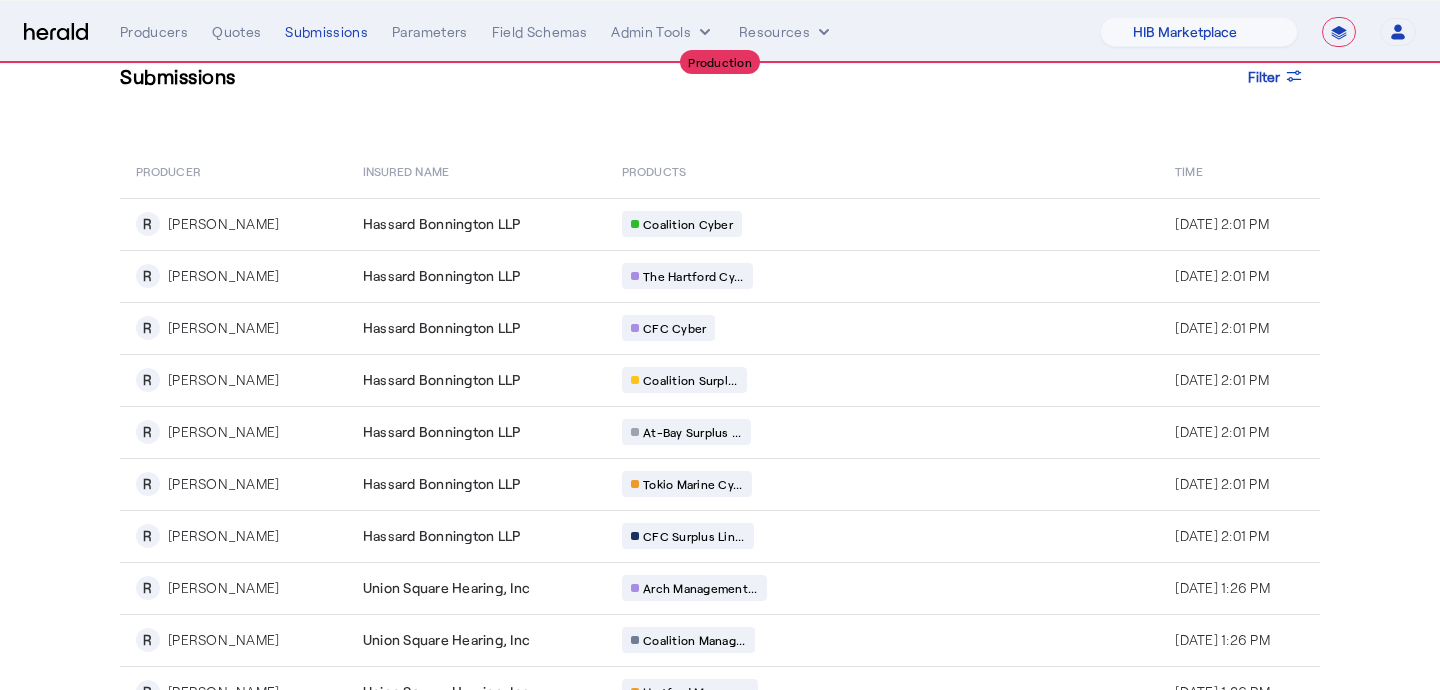 click on "**********" at bounding box center [768, 32] 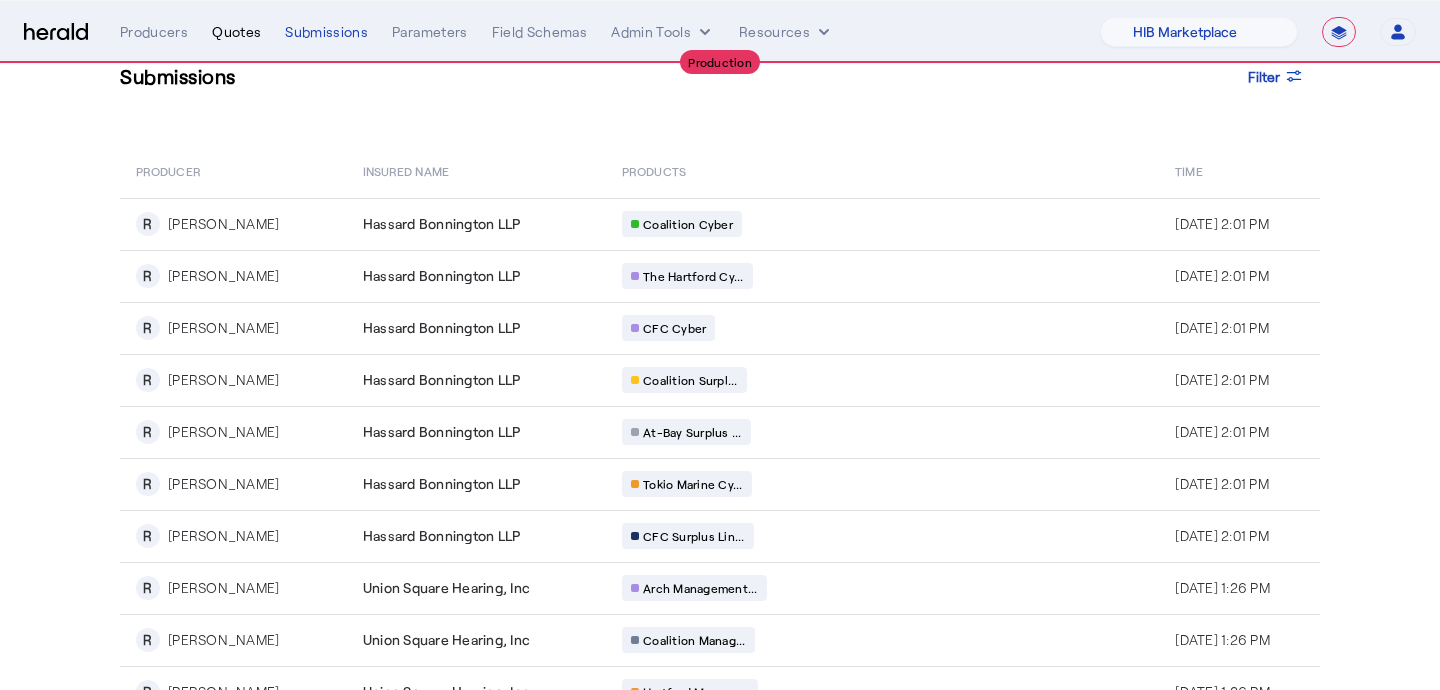 click on "Quotes" at bounding box center [236, 32] 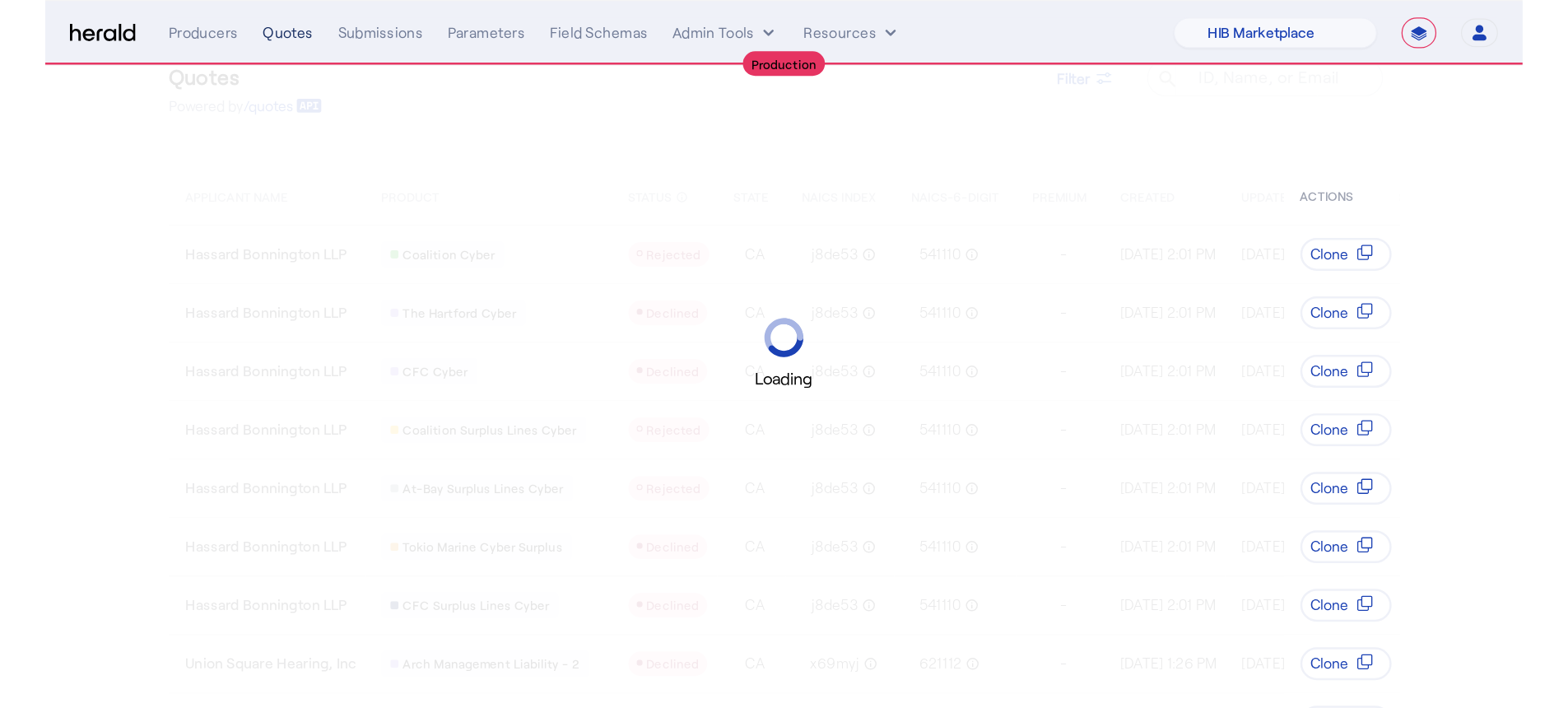 scroll, scrollTop: 0, scrollLeft: 0, axis: both 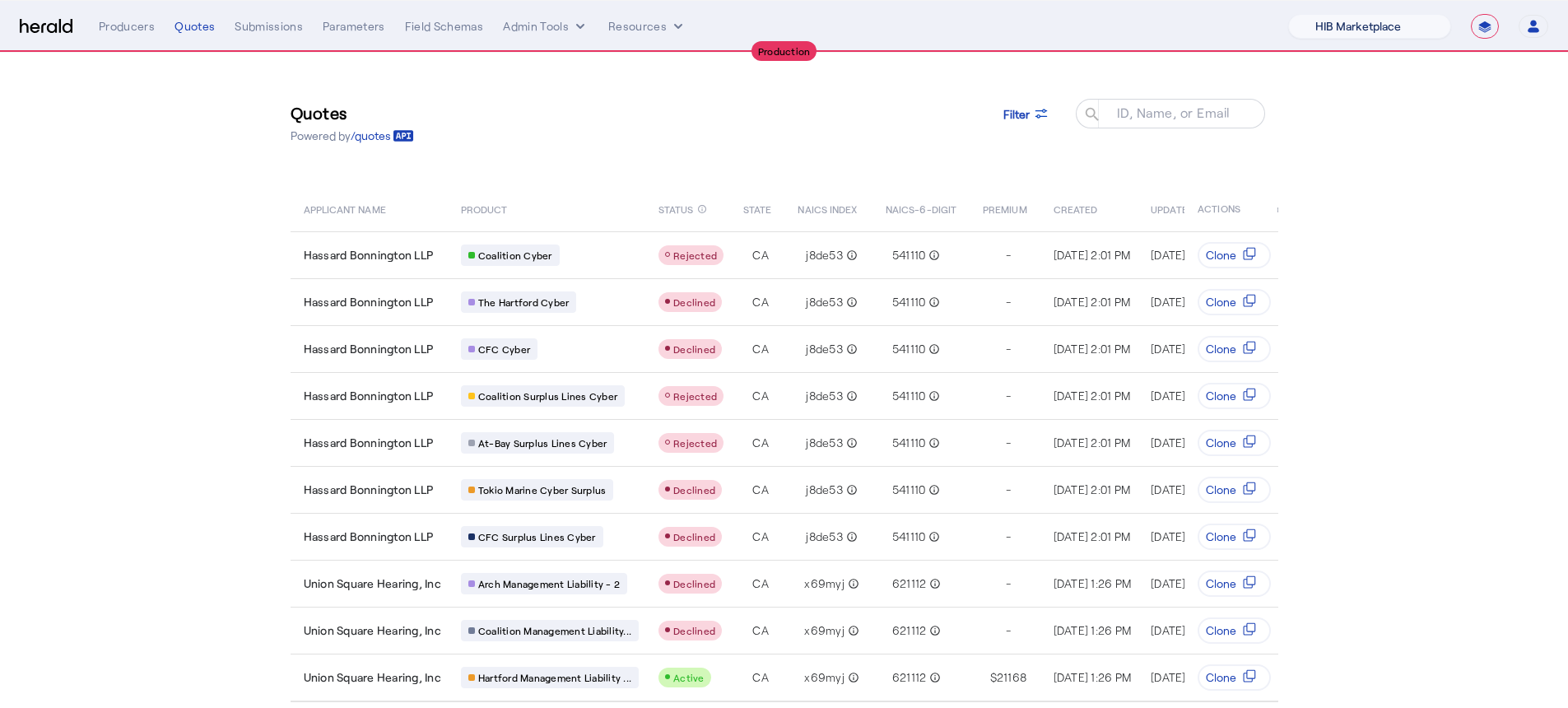 click on "1Fort   Billy   BindHQ   Bunker   CRC   Campus Coverage   Citadel   Fifthwall   Flow Specialty (Capitola)   Founder Shield   Growthmill   HIB Marketplace   HeraldAPI   Layr   Limit   Marsh   QuoteWell   Sayata Labs   Semsee   Stere   USI   Vouch   Zywave" at bounding box center (1370, 26) 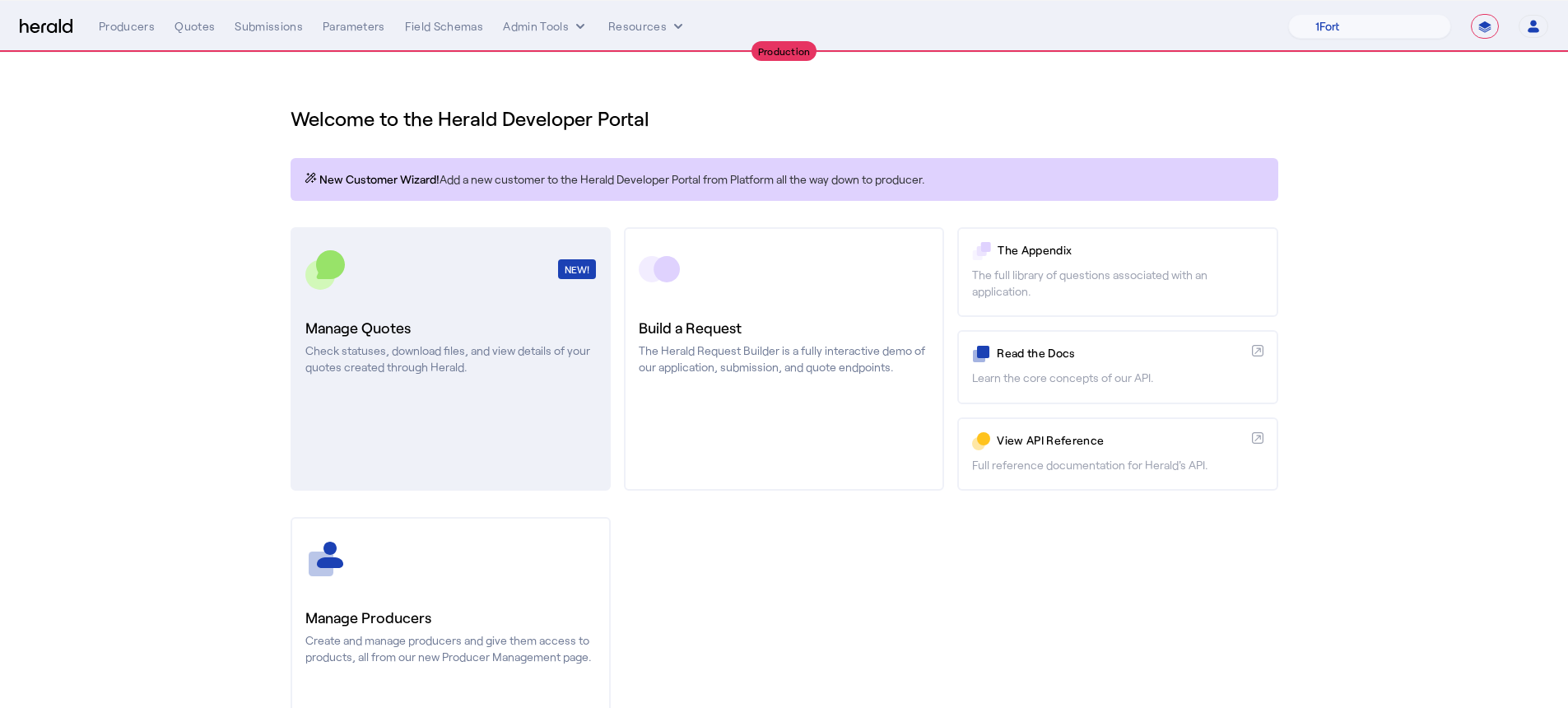 click on "NEW!" 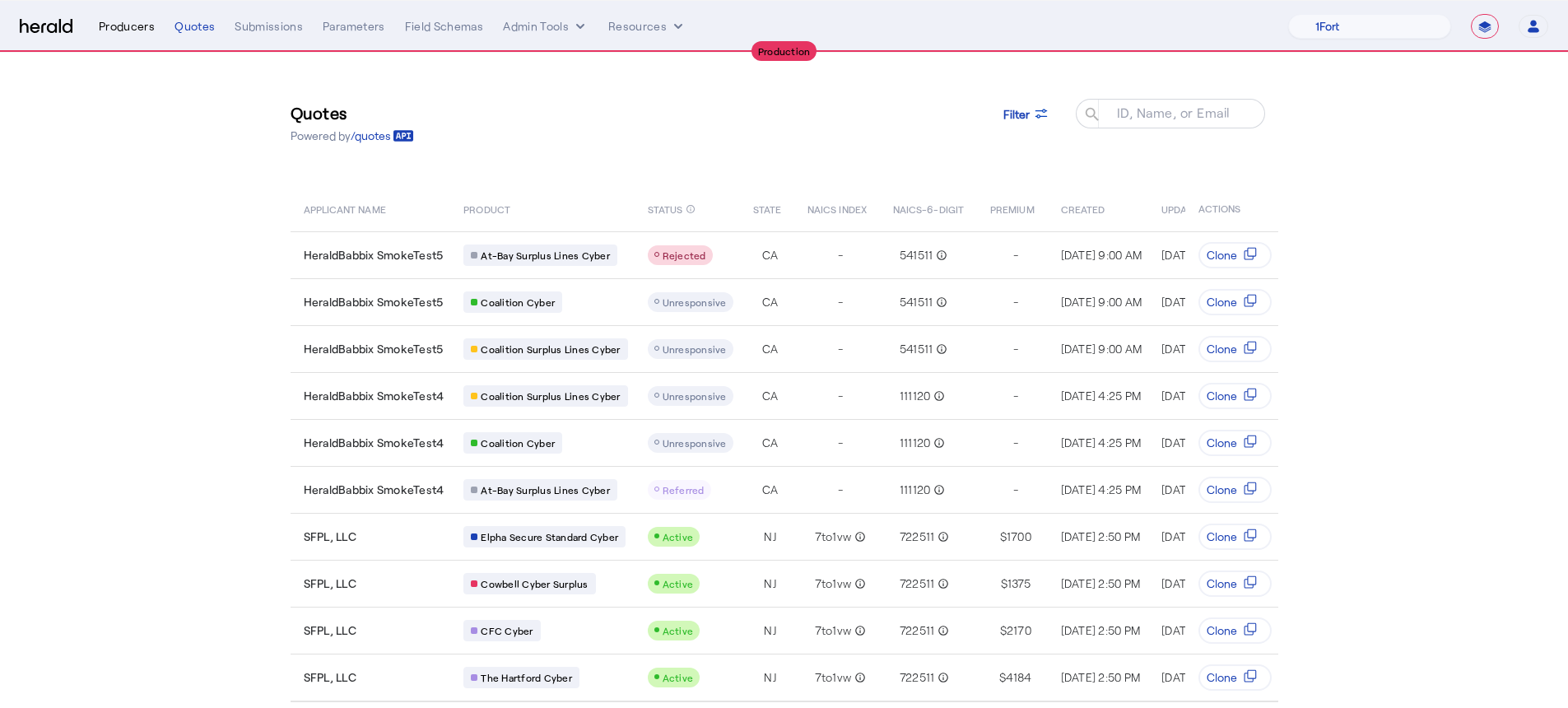 click on "Producers" at bounding box center [127, 26] 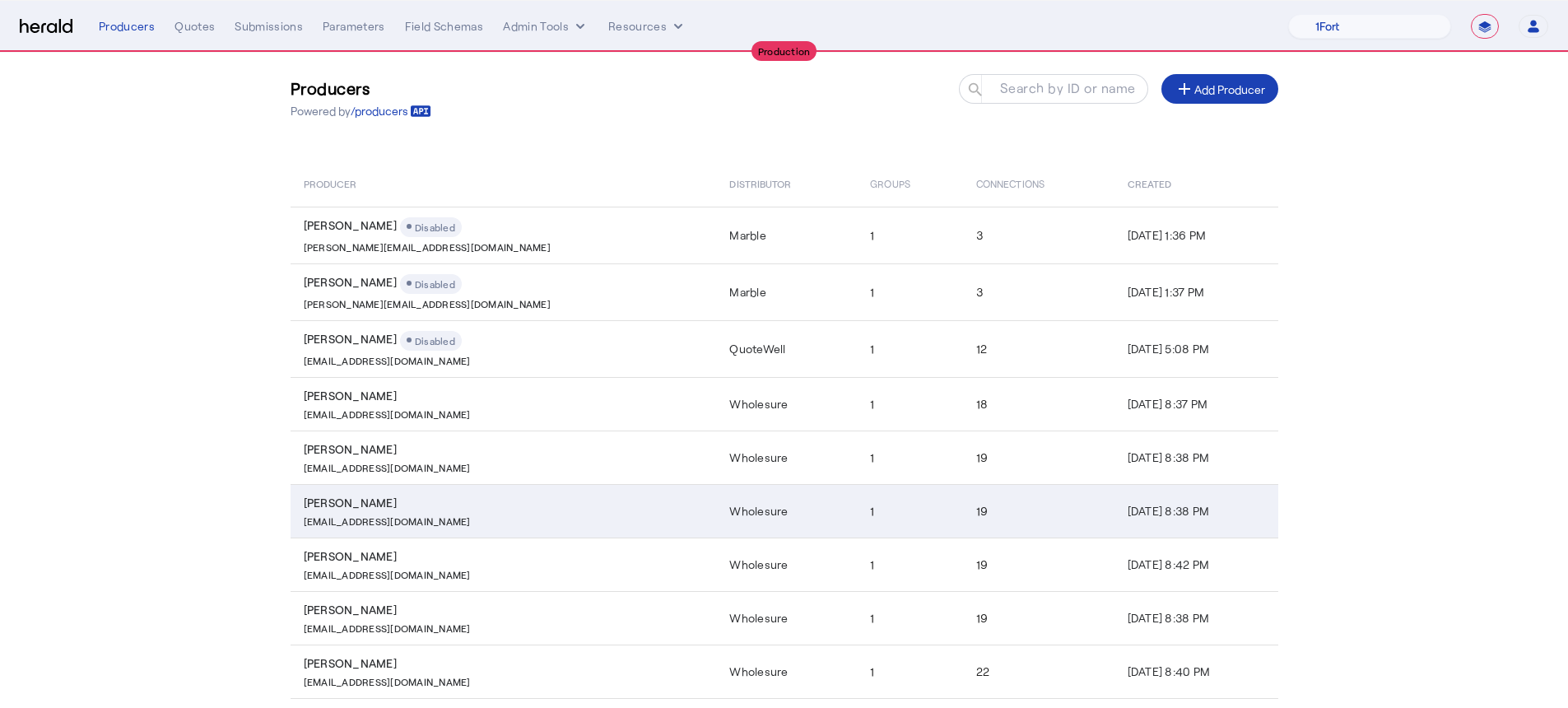 scroll, scrollTop: 194, scrollLeft: 0, axis: vertical 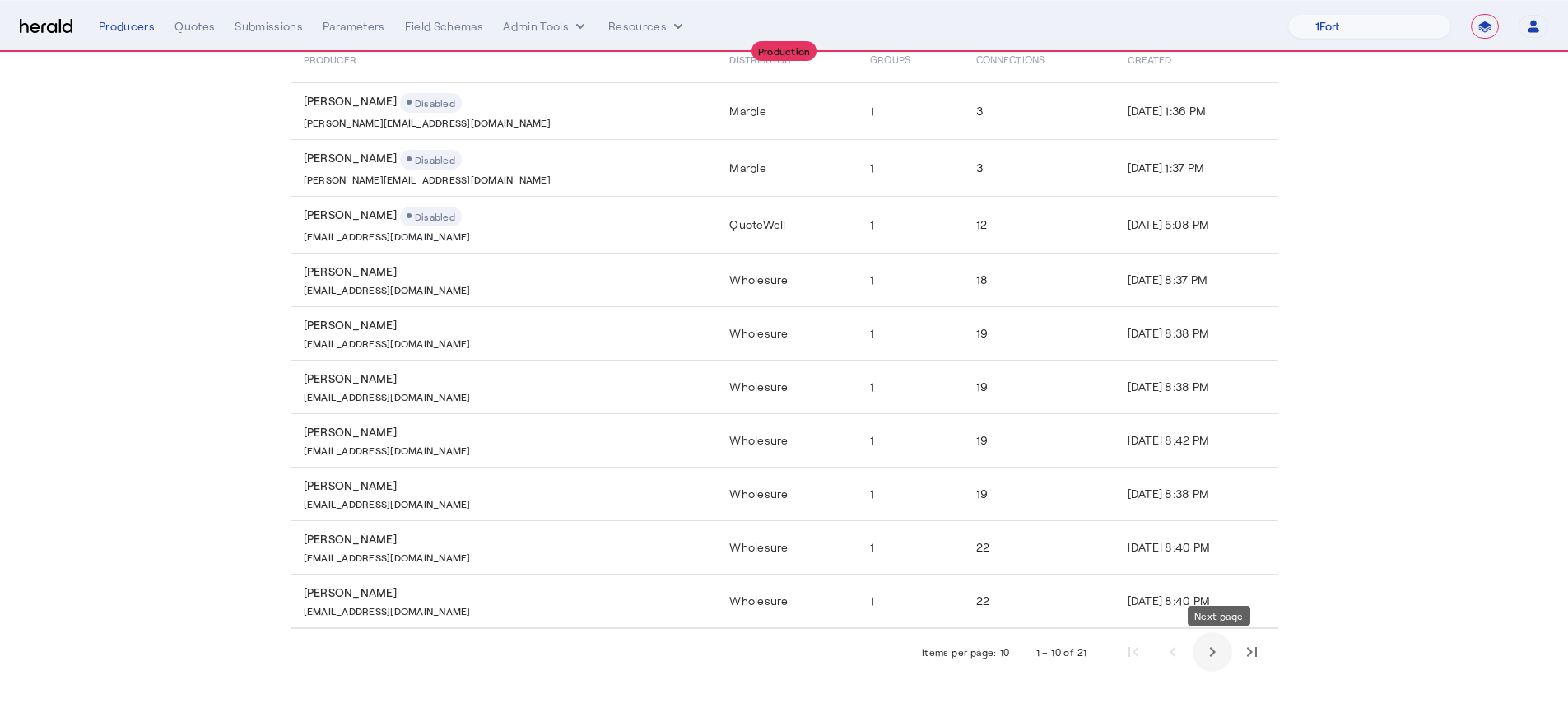 click 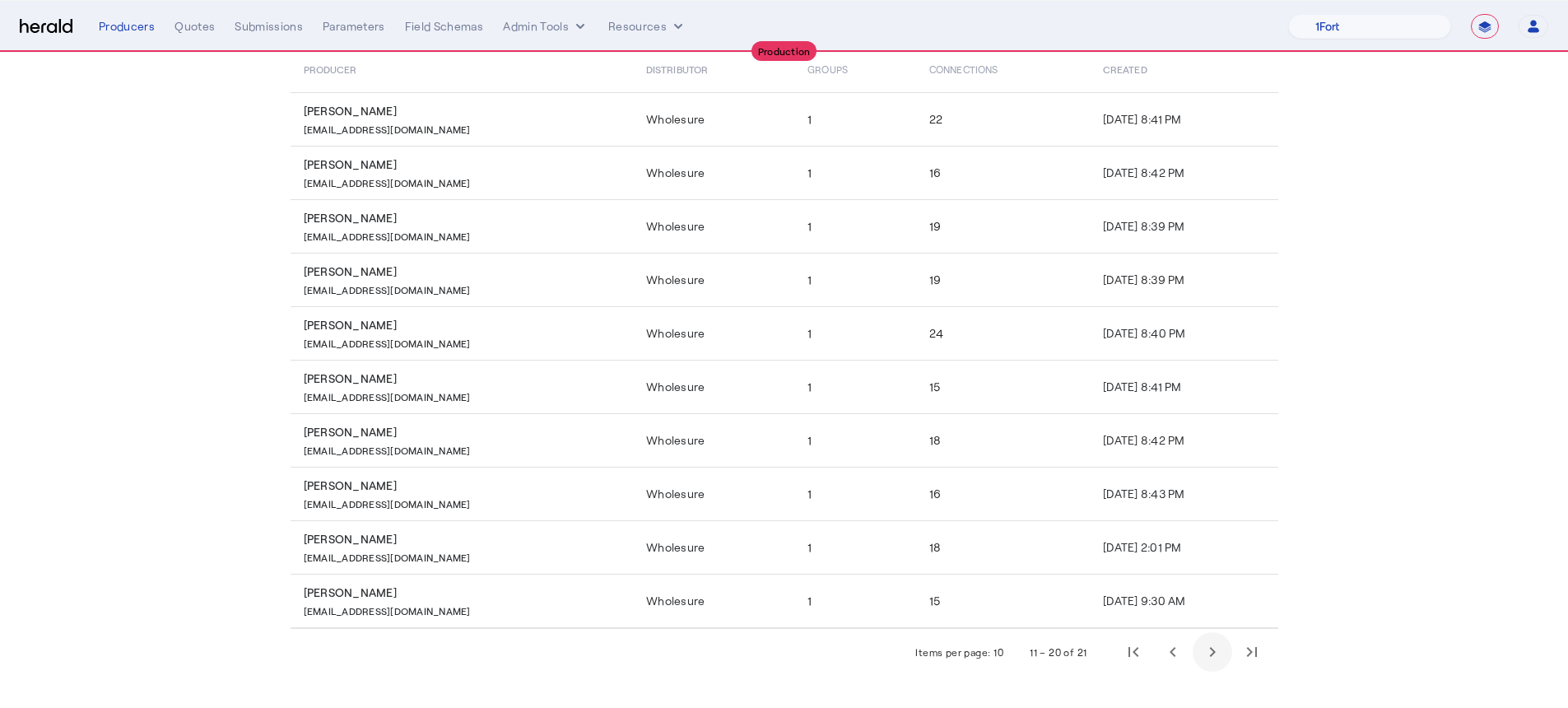 scroll, scrollTop: 184, scrollLeft: 0, axis: vertical 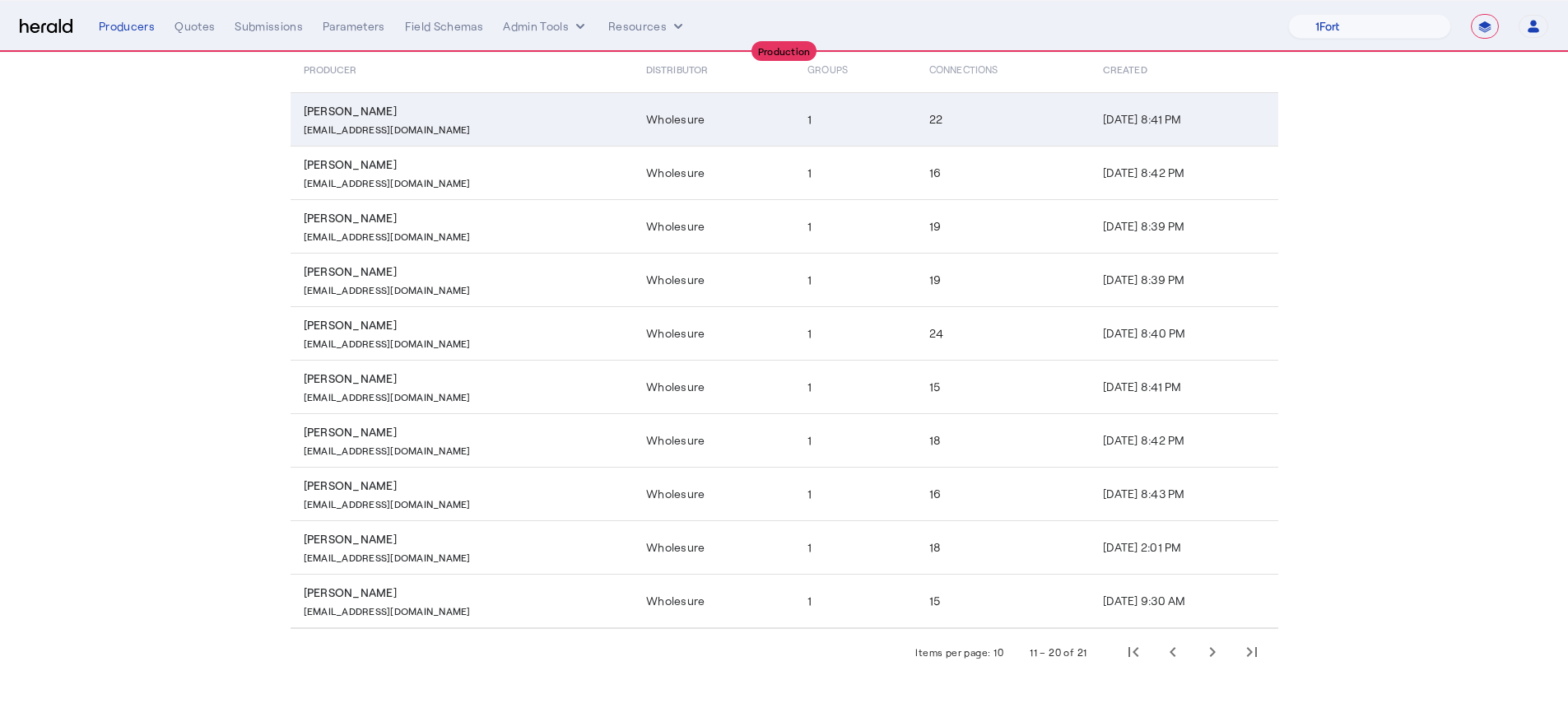 click on "[EMAIL_ADDRESS][DOMAIN_NAME]" 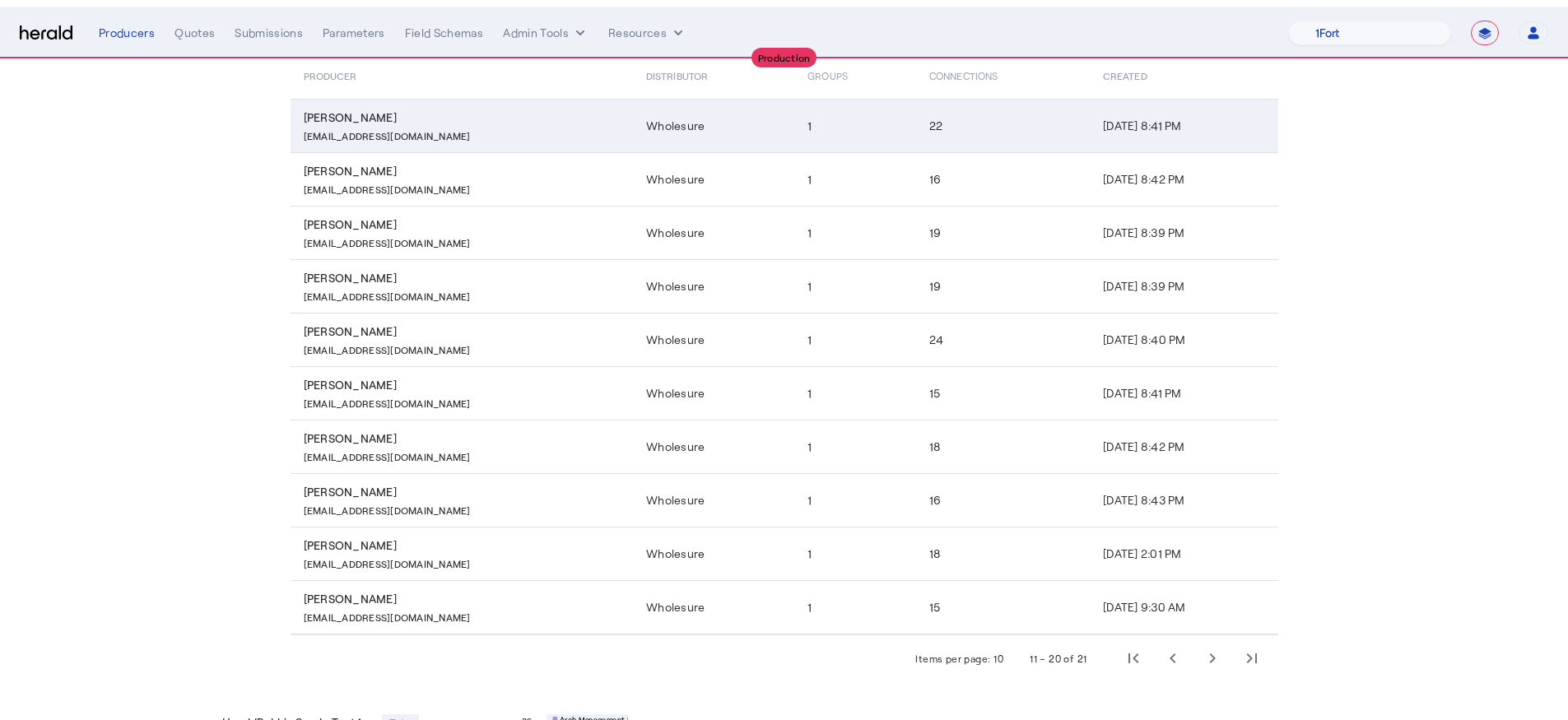 scroll, scrollTop: 0, scrollLeft: 0, axis: both 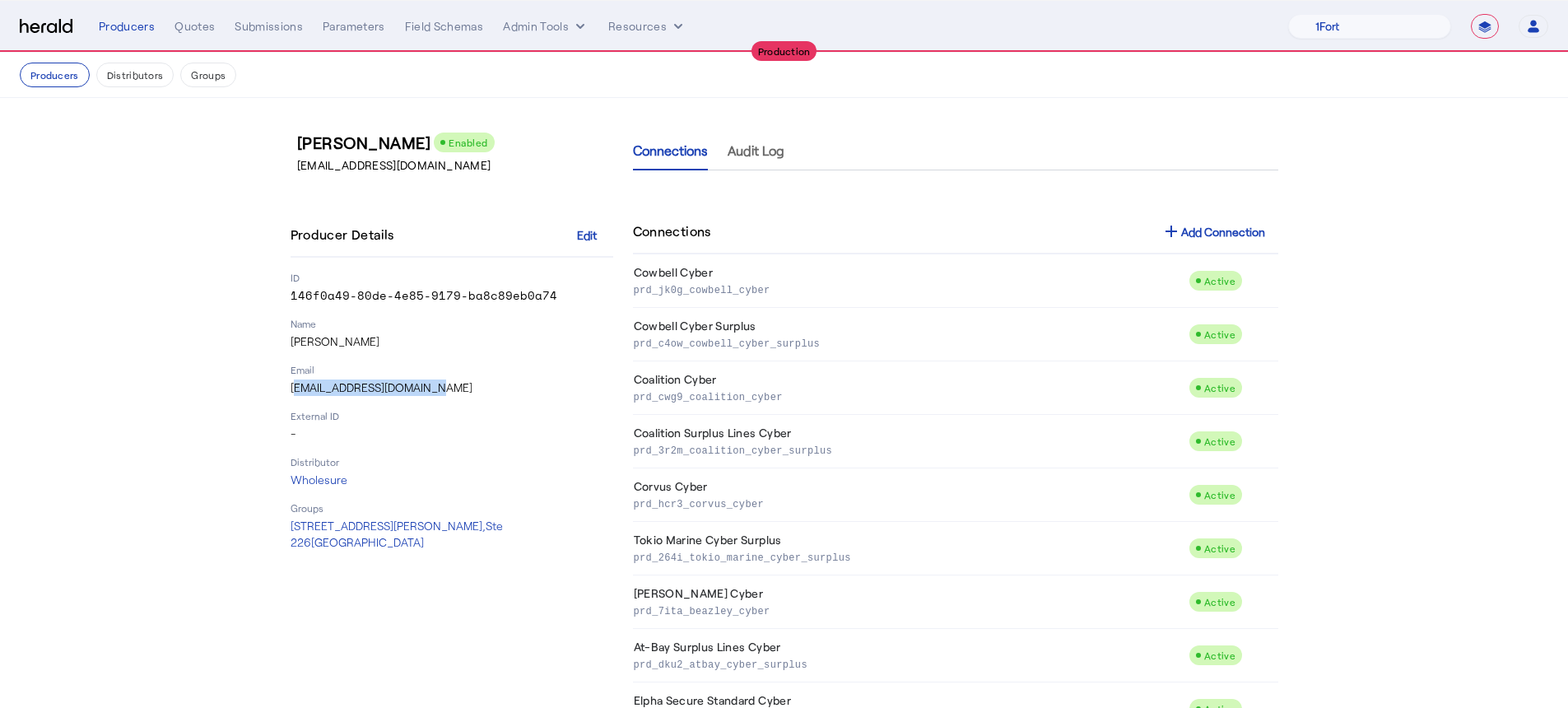drag, startPoint x: 464, startPoint y: 392, endPoint x: 290, endPoint y: 389, distance: 174.02586 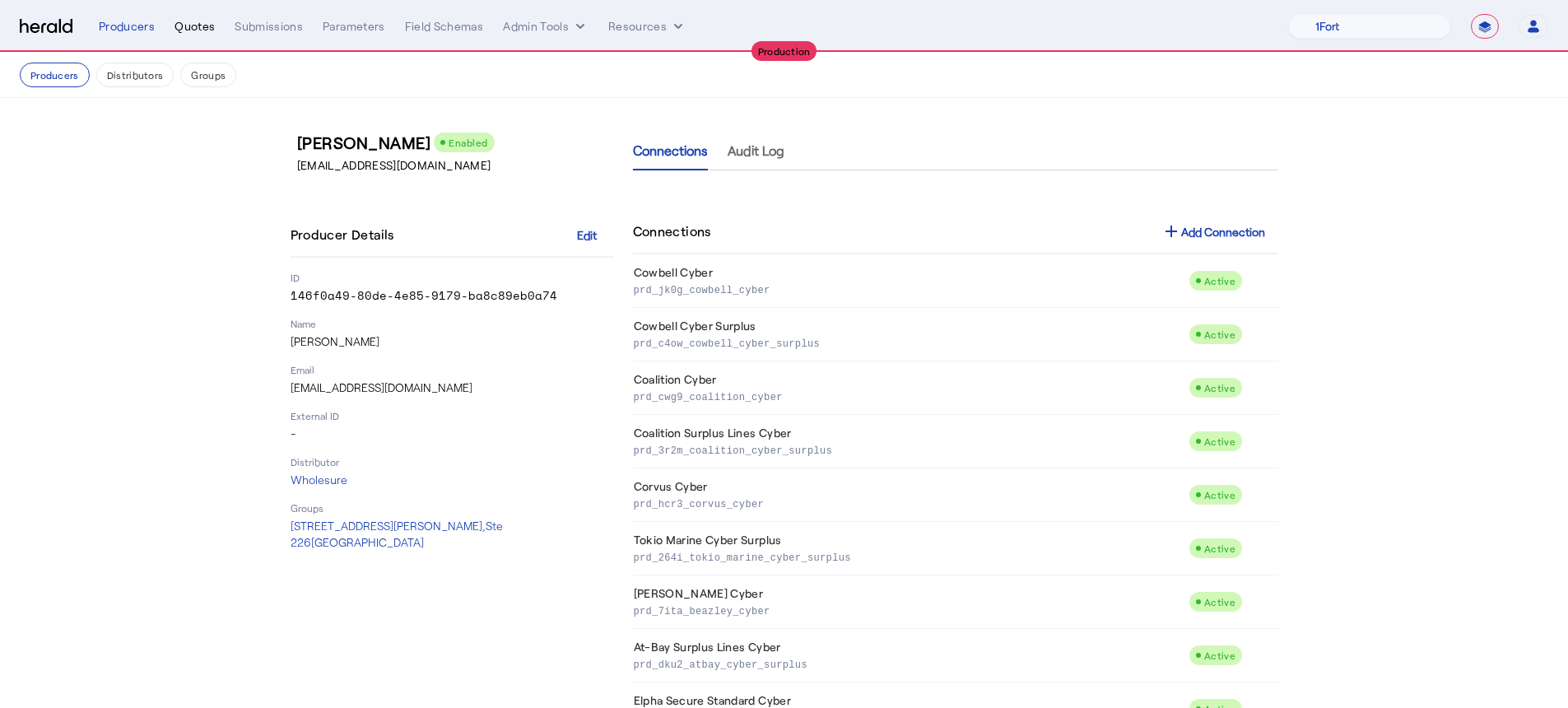 click on "Quotes" at bounding box center (194, 26) 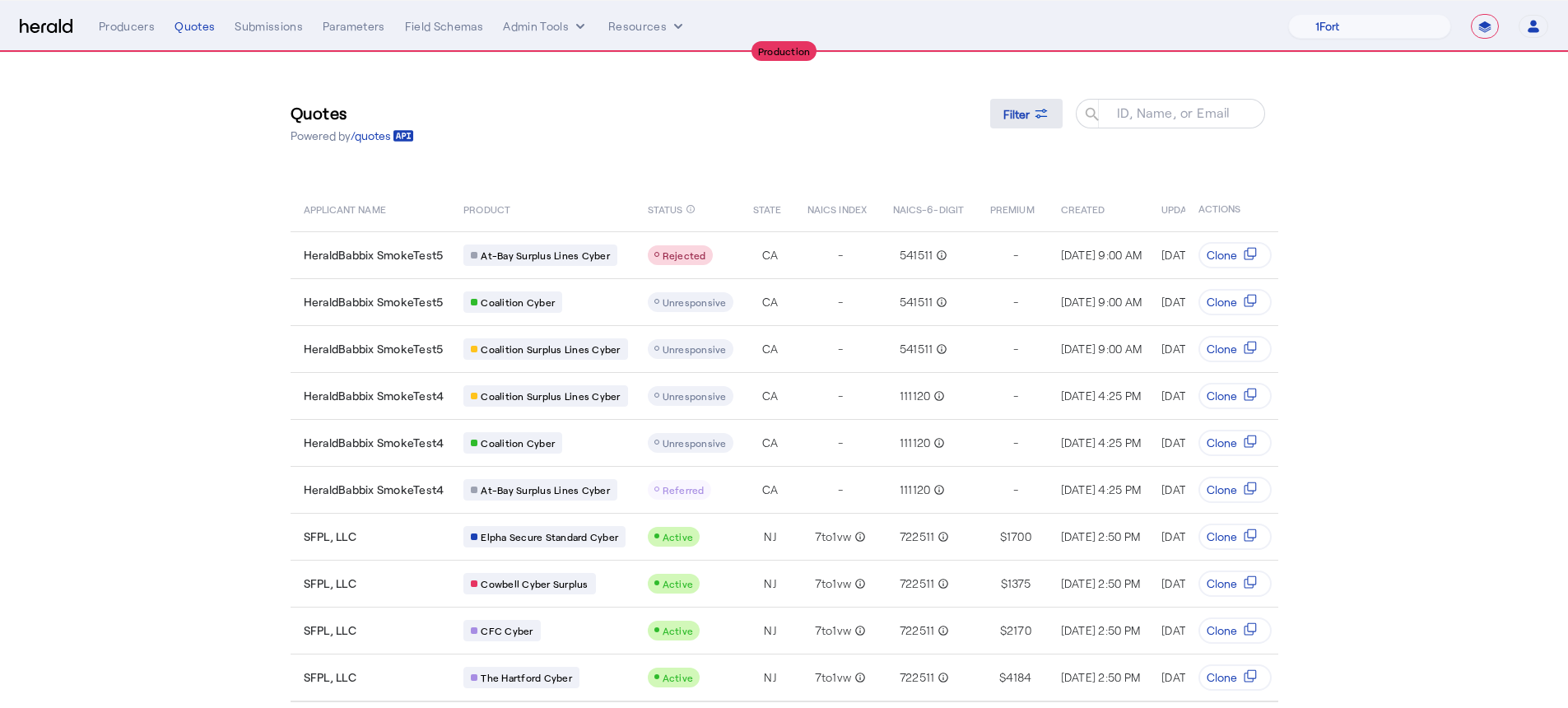 click 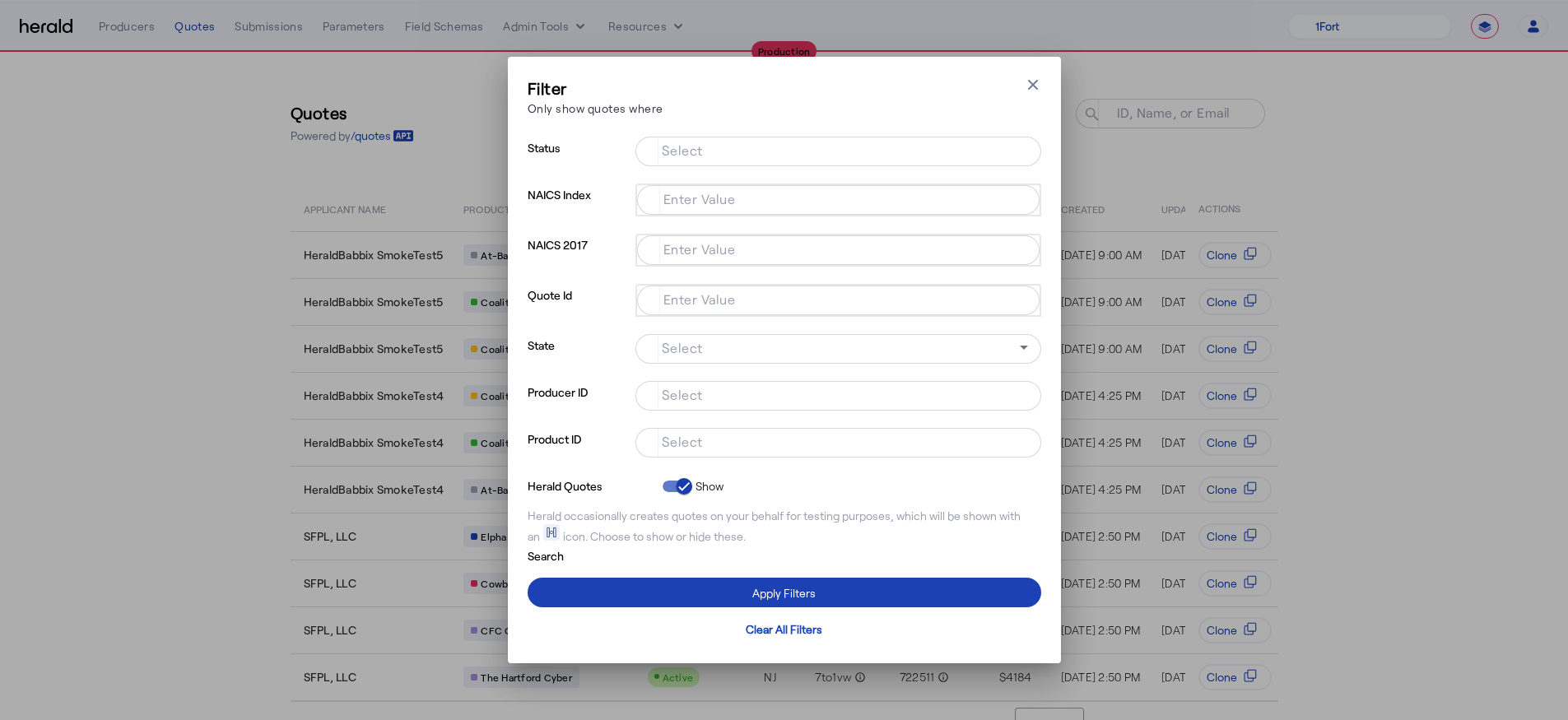 click at bounding box center (838, 372) 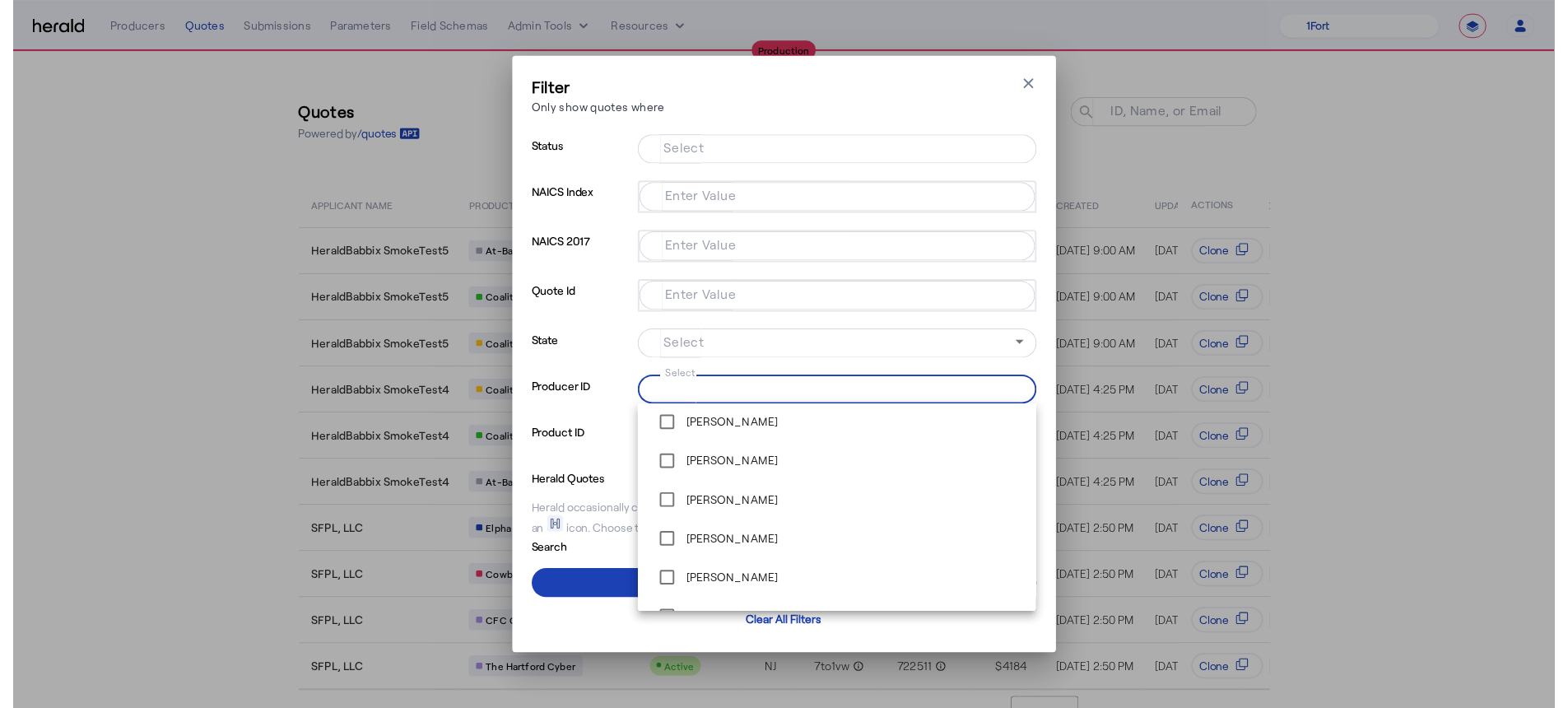 scroll, scrollTop: 318, scrollLeft: 0, axis: vertical 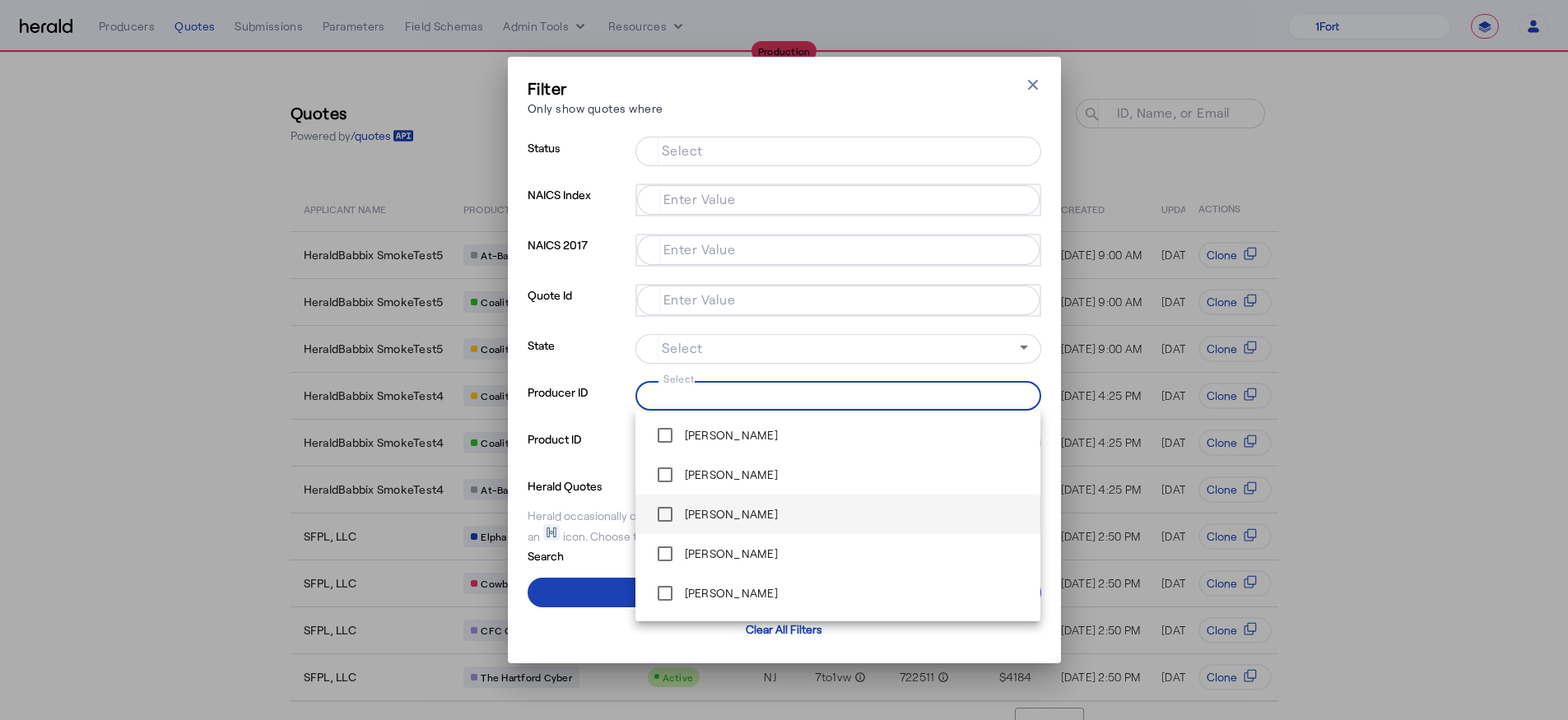 click on "[PERSON_NAME]" at bounding box center (838, 514) 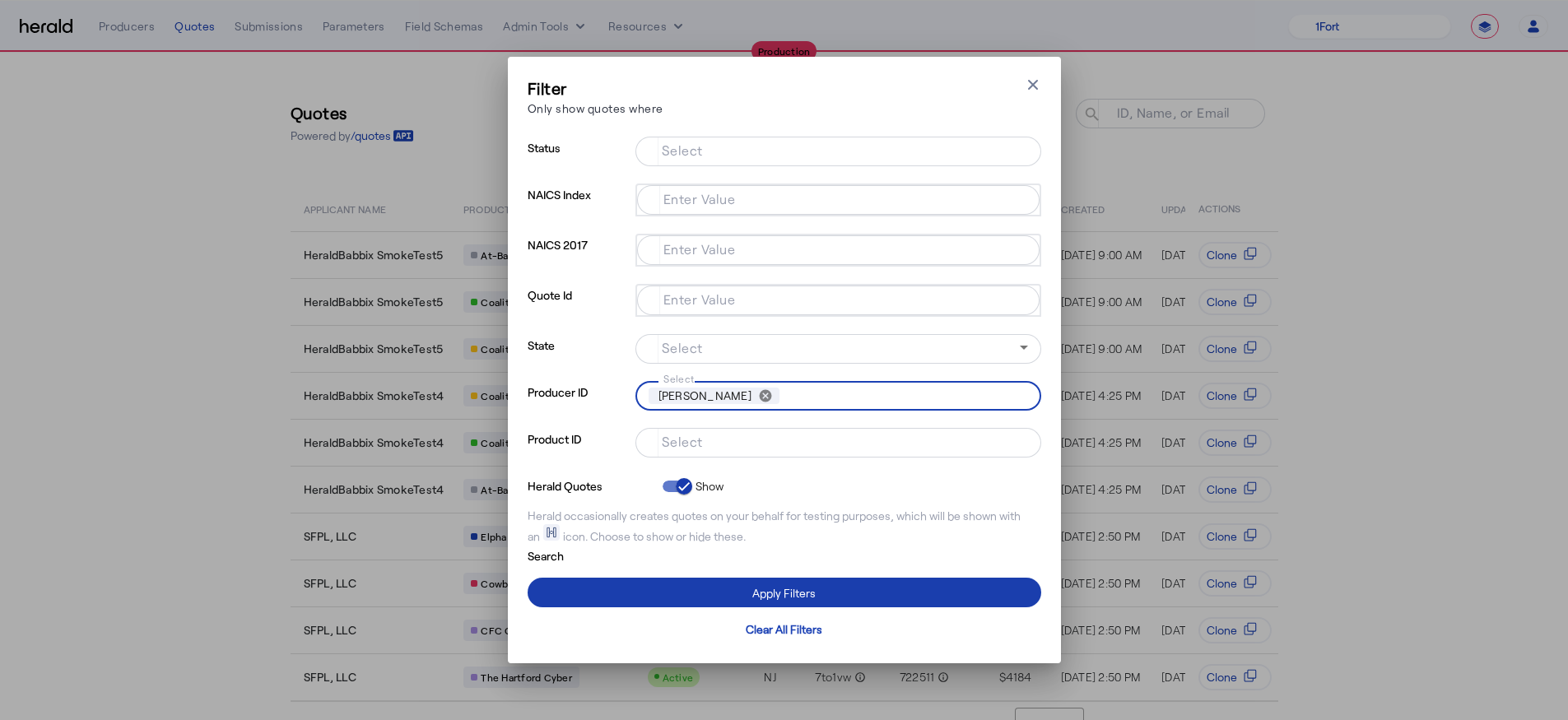 click at bounding box center [784, 592] 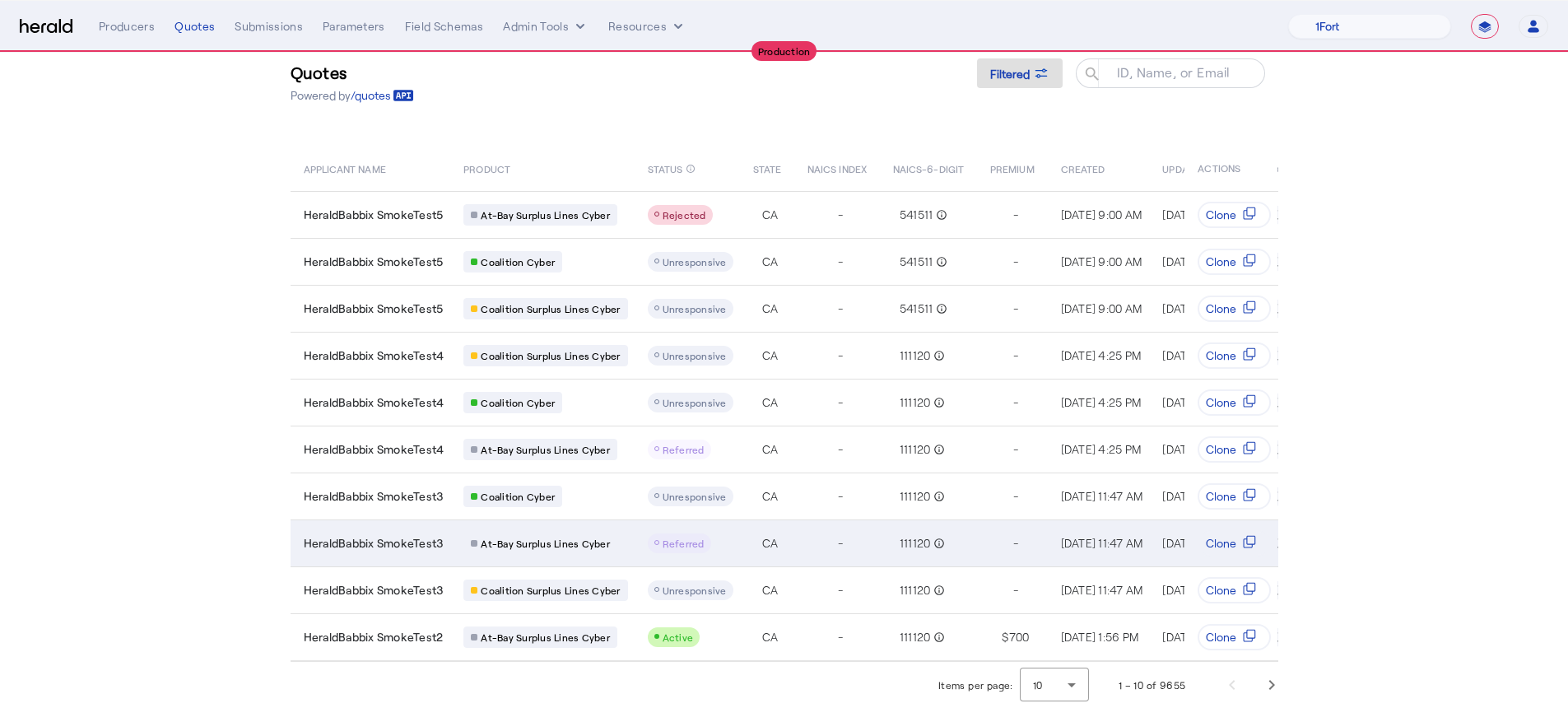 scroll, scrollTop: 53, scrollLeft: 0, axis: vertical 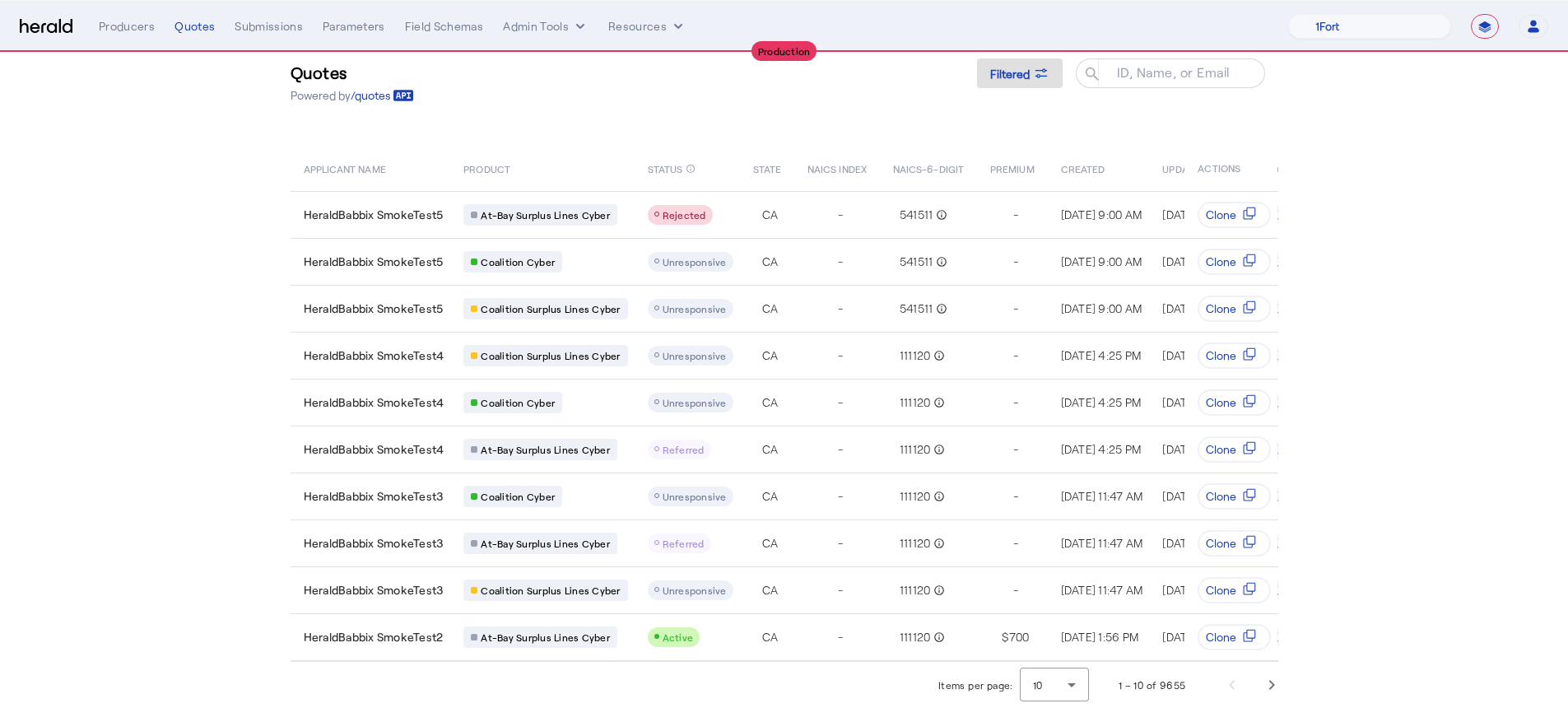 click on "Items per page:  10  1 – 10 of 9655" 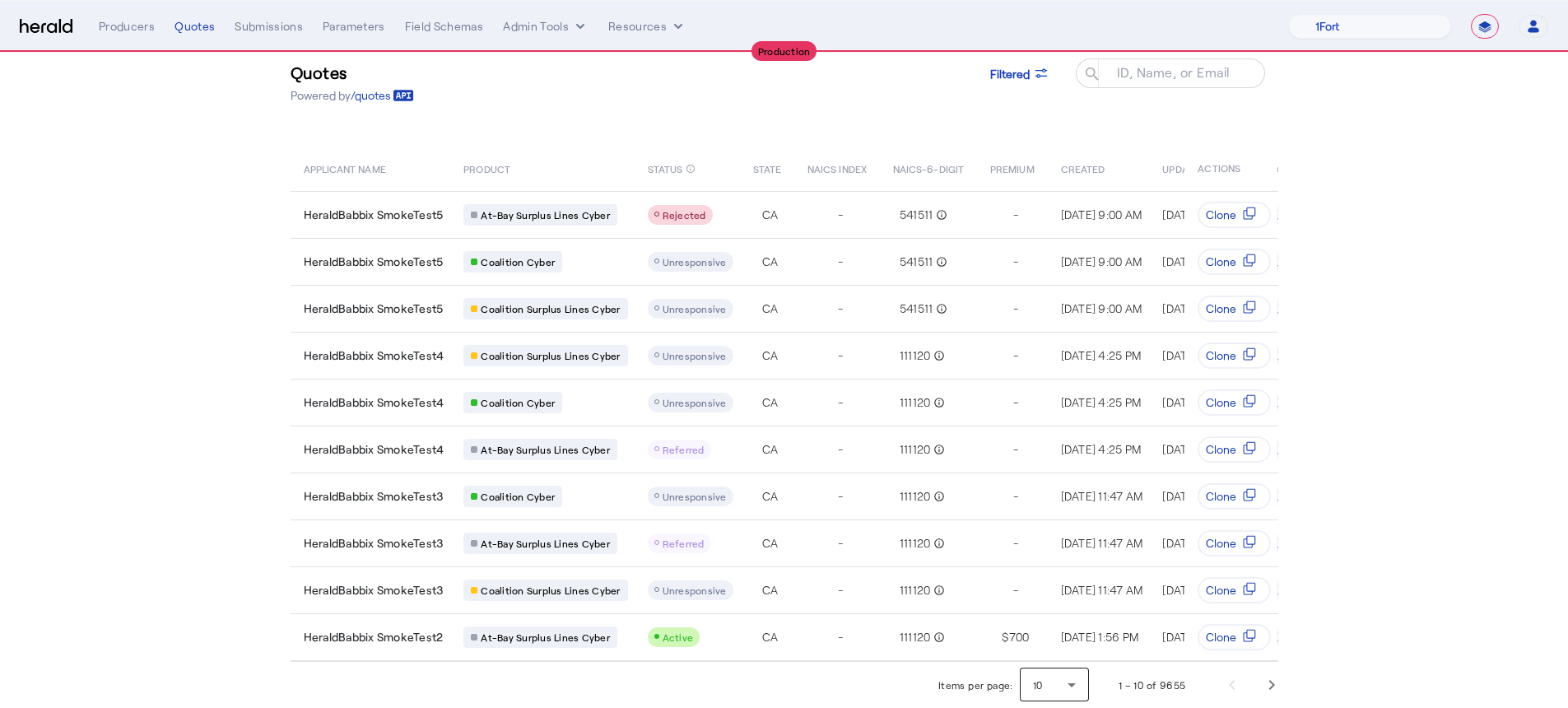 click on "10" at bounding box center [1050, 685] 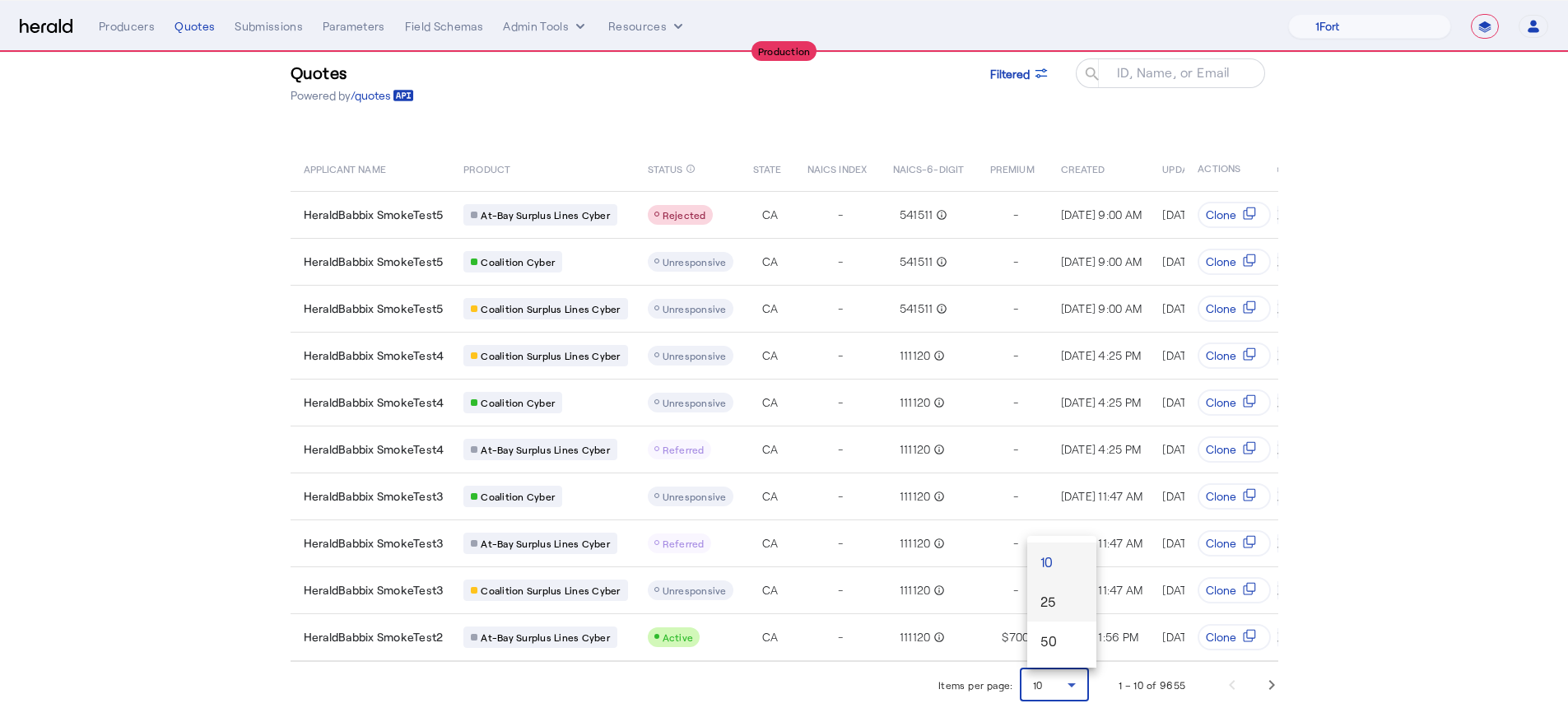 click on "25" at bounding box center (1062, 602) 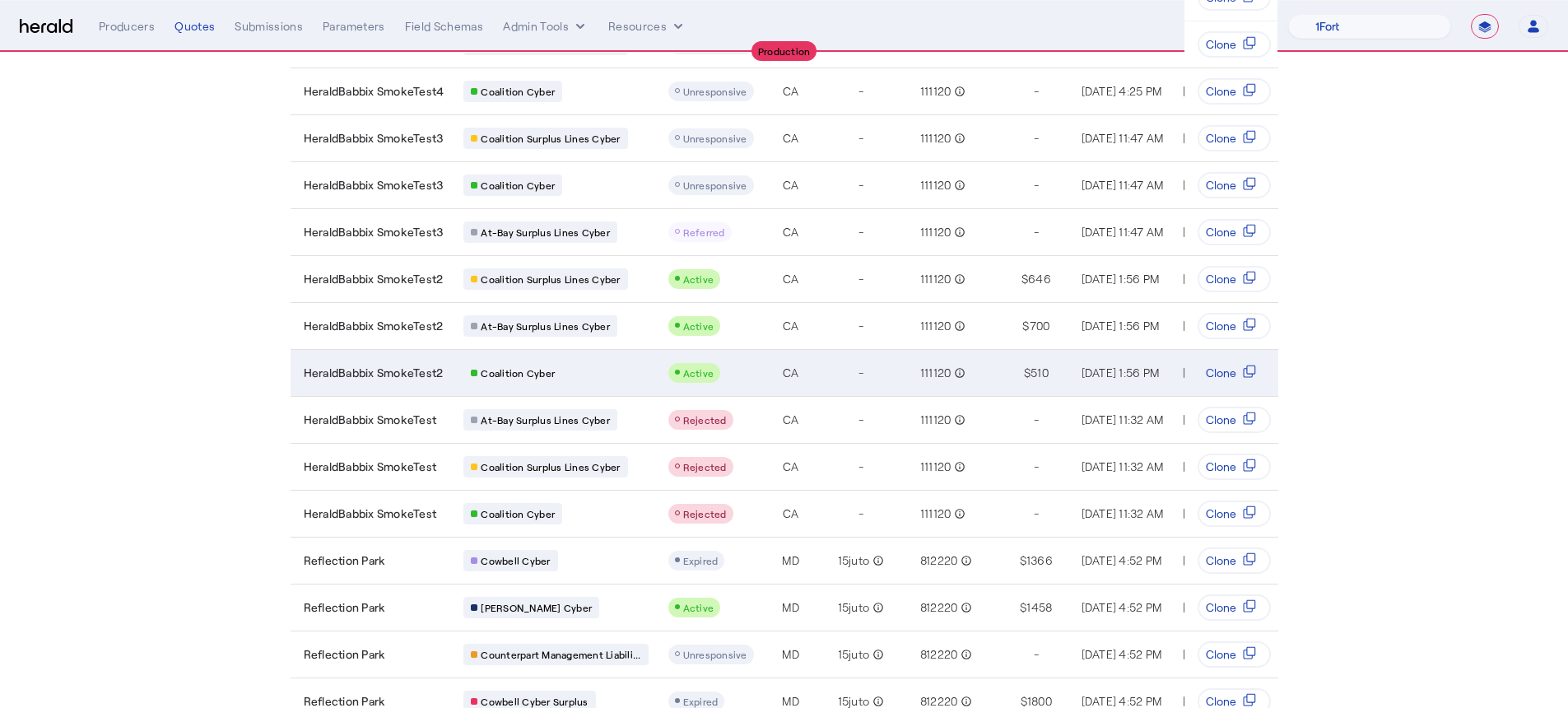 scroll, scrollTop: 355, scrollLeft: 0, axis: vertical 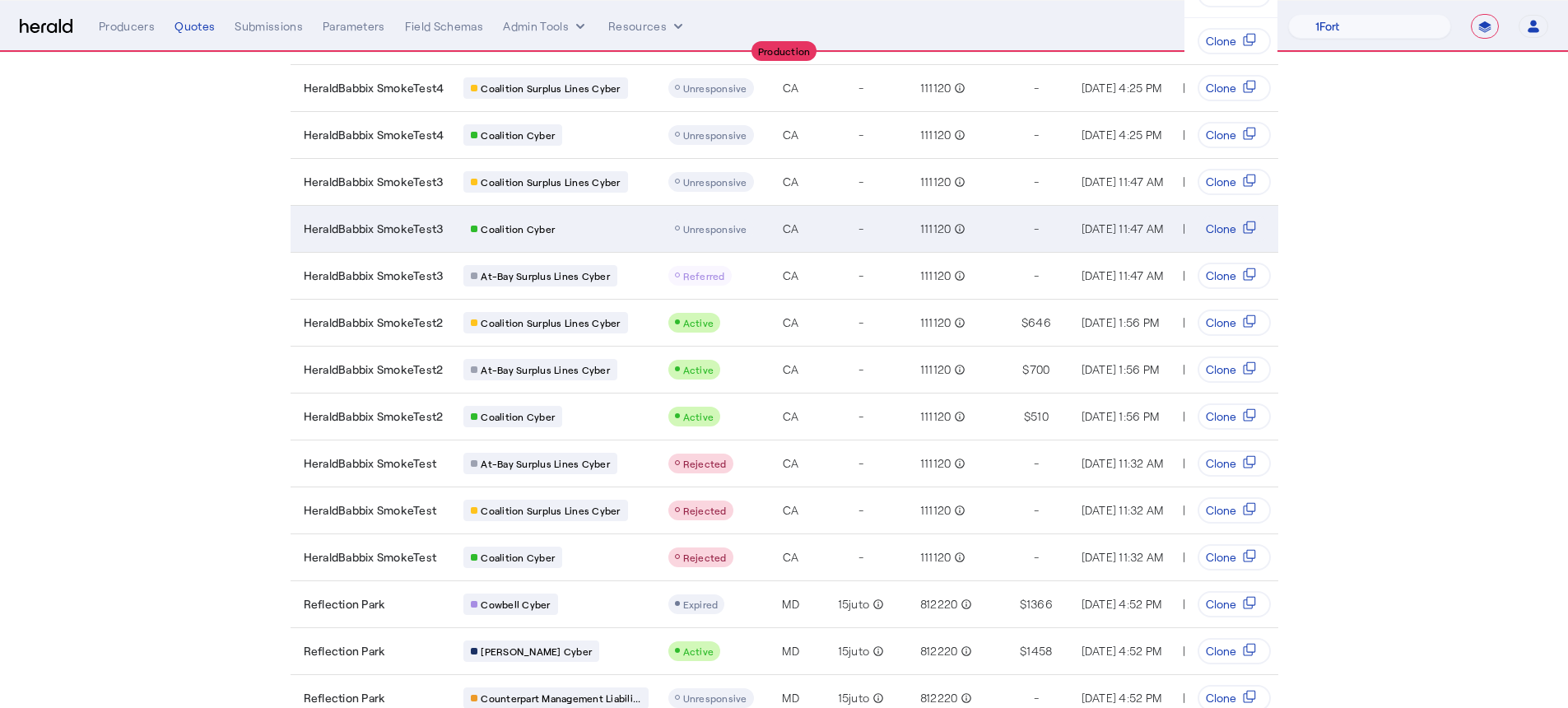 click on "Unresponsive" at bounding box center (715, 229) 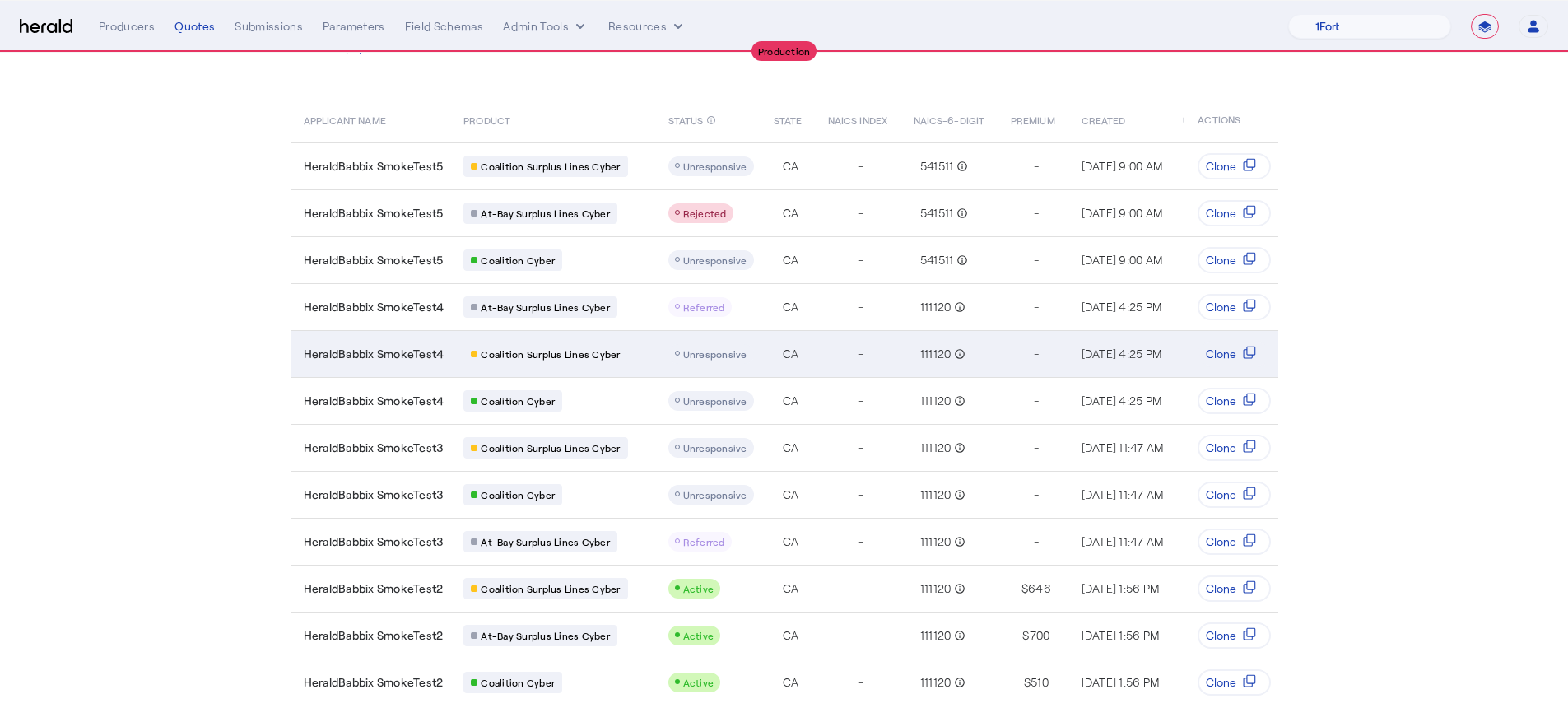 scroll, scrollTop: 12, scrollLeft: 0, axis: vertical 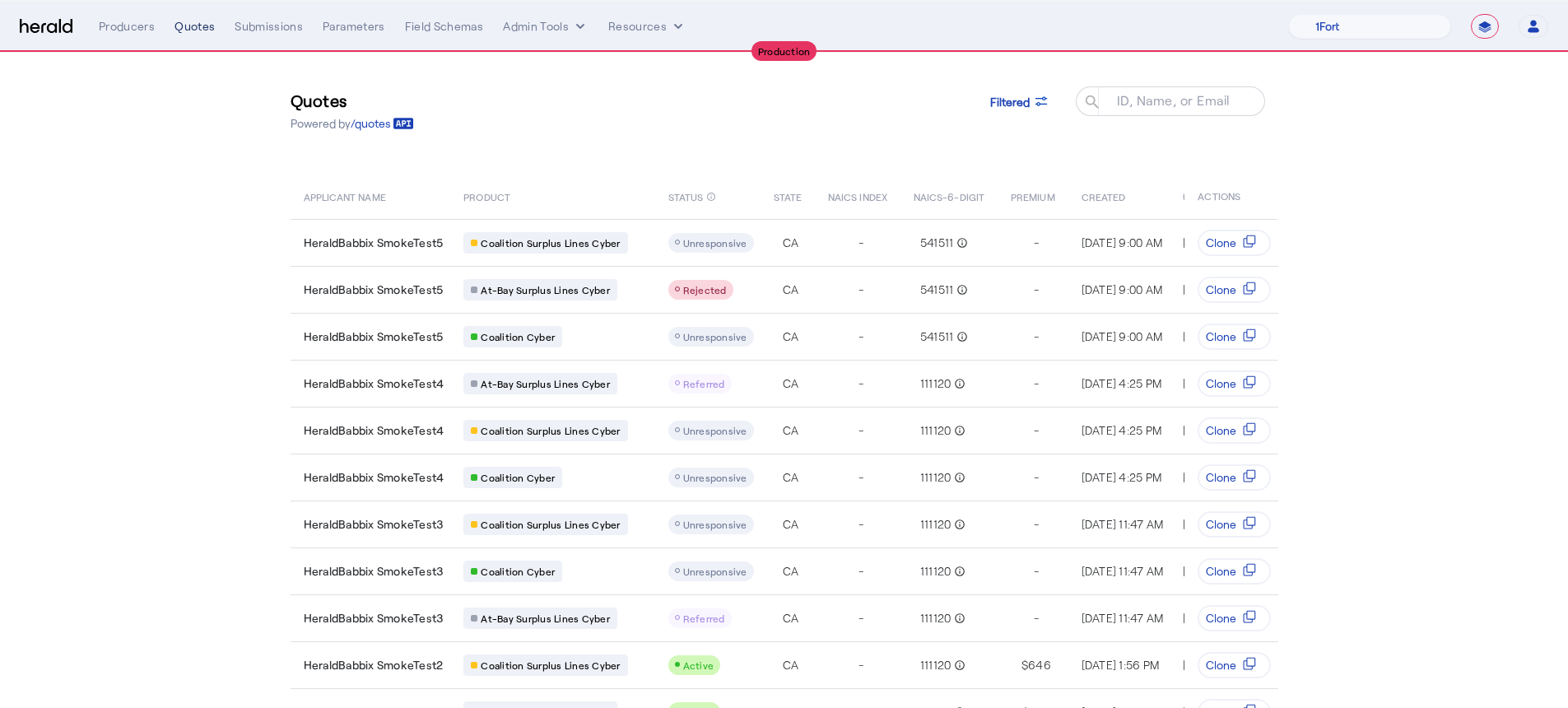 click on "Quotes" at bounding box center (194, 26) 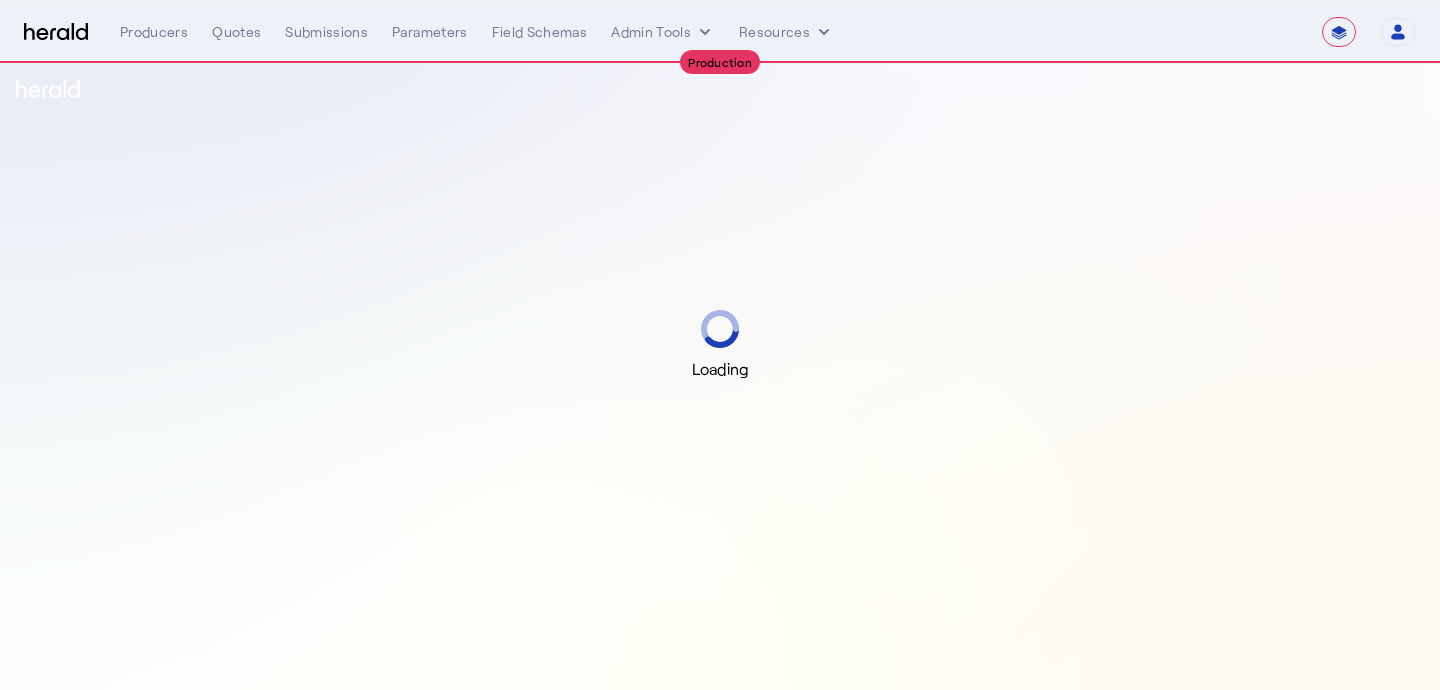select on "**********" 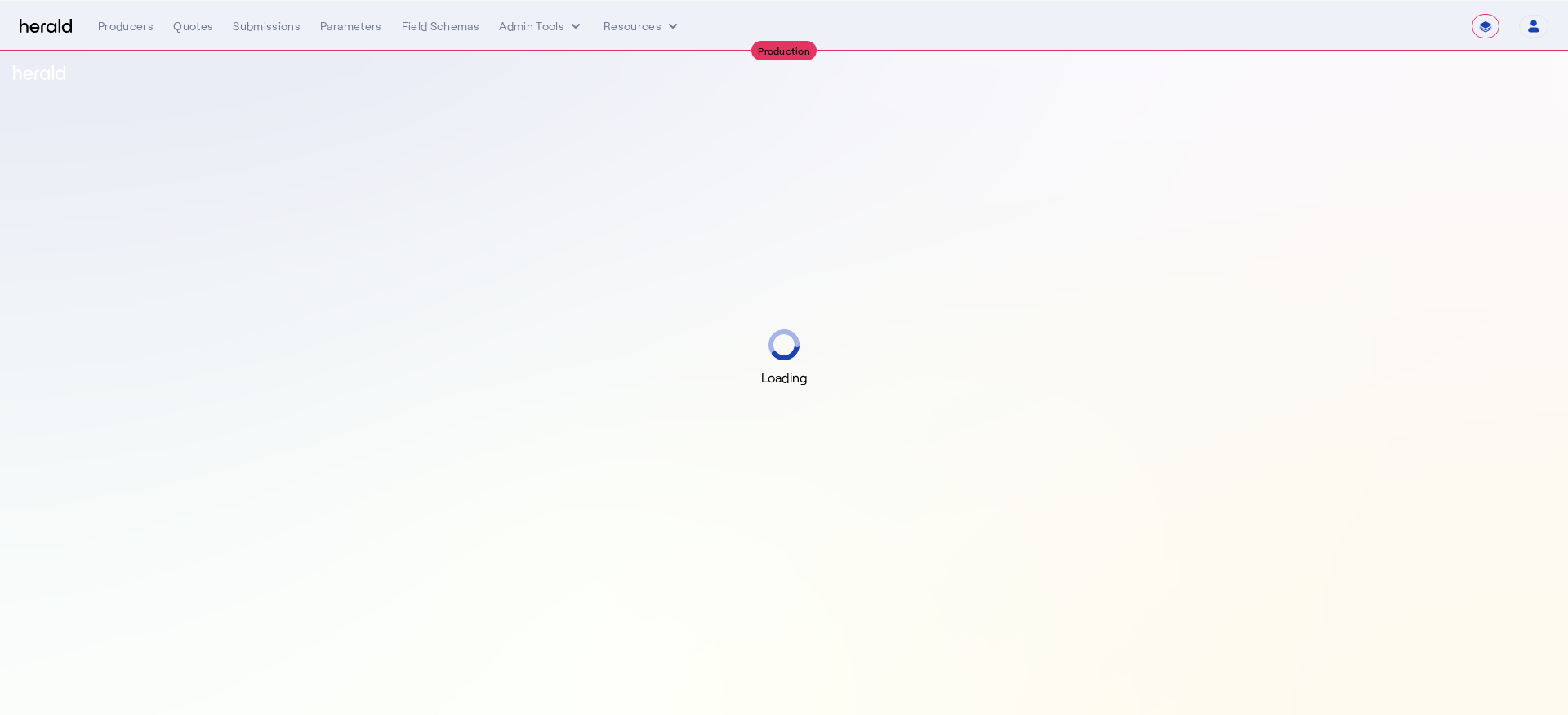select on "**********" 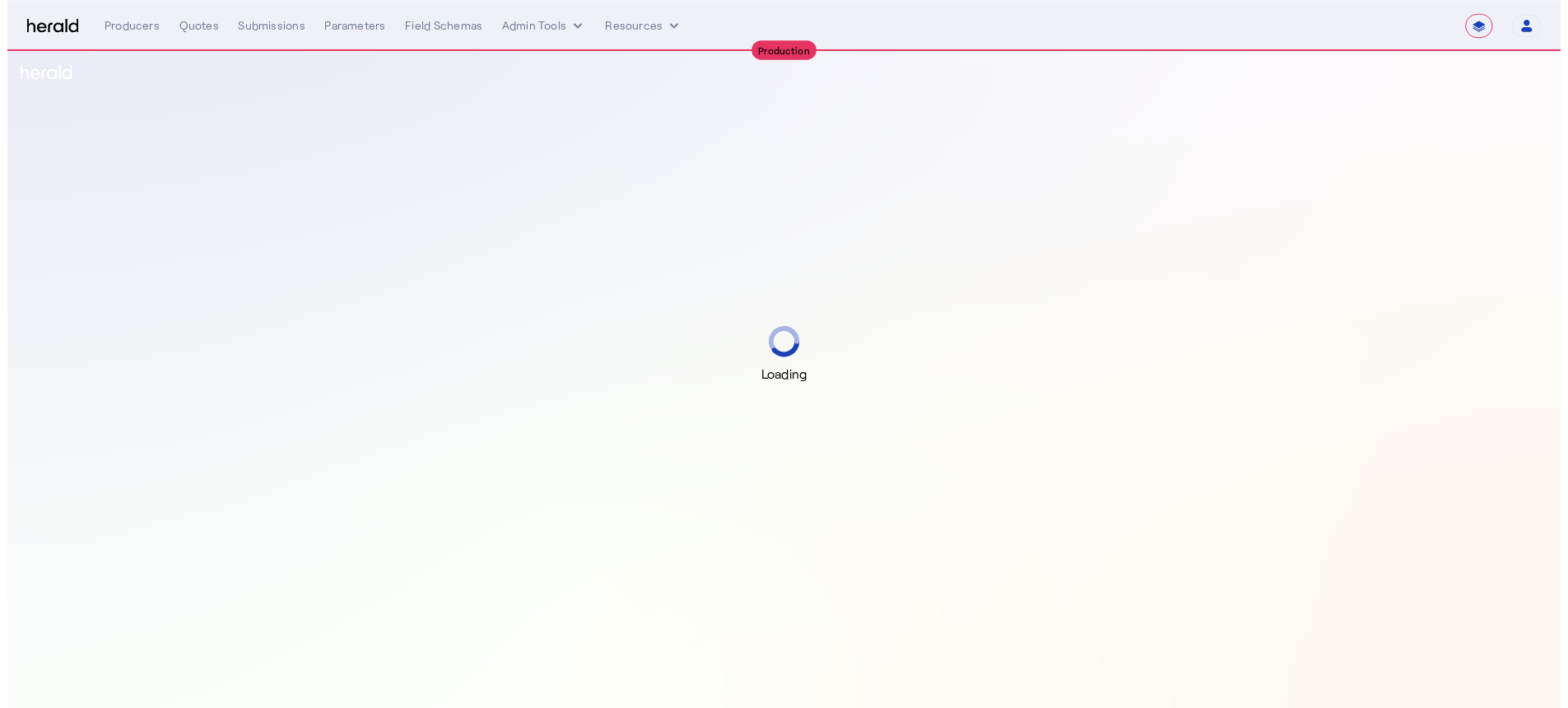 scroll, scrollTop: 0, scrollLeft: 0, axis: both 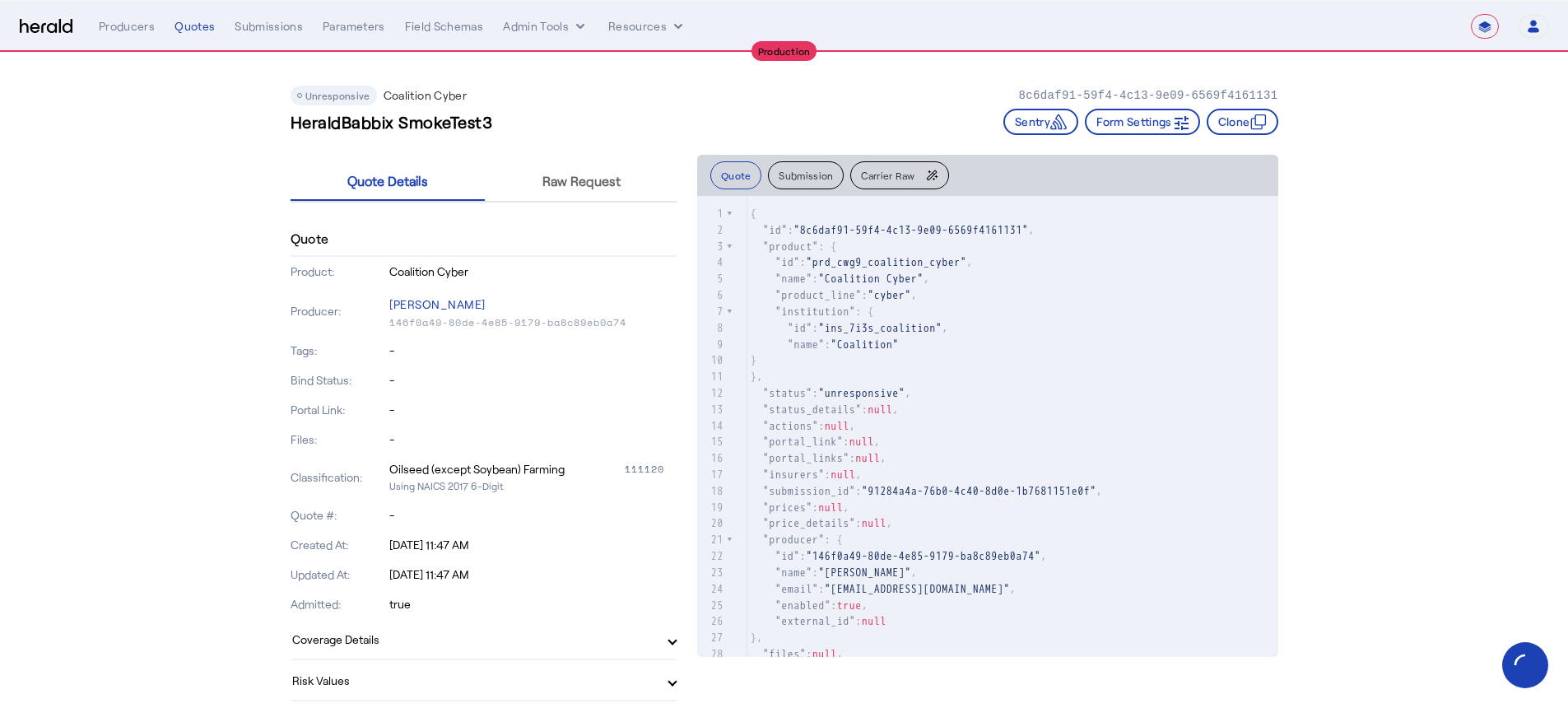 click on "Carrier Raw" 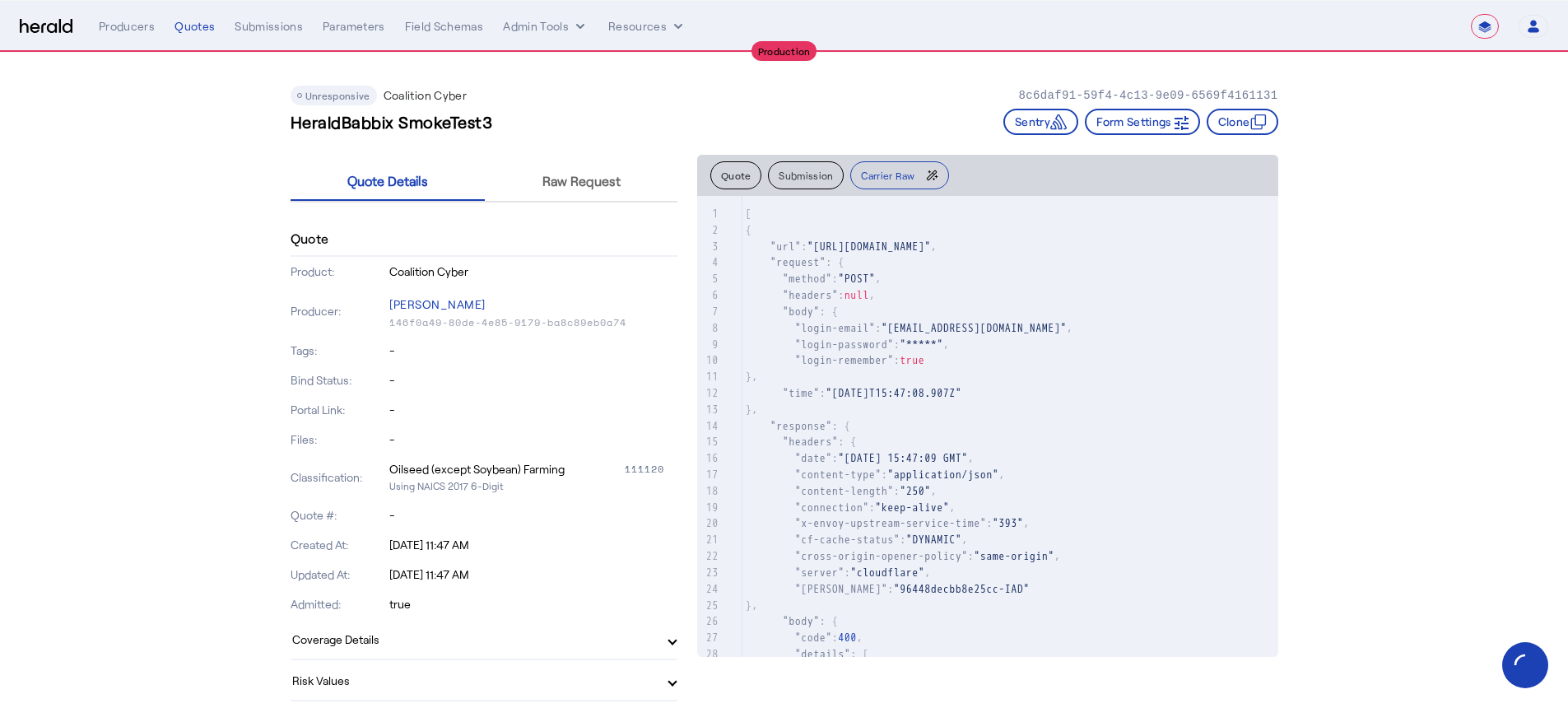 scroll, scrollTop: 144, scrollLeft: 0, axis: vertical 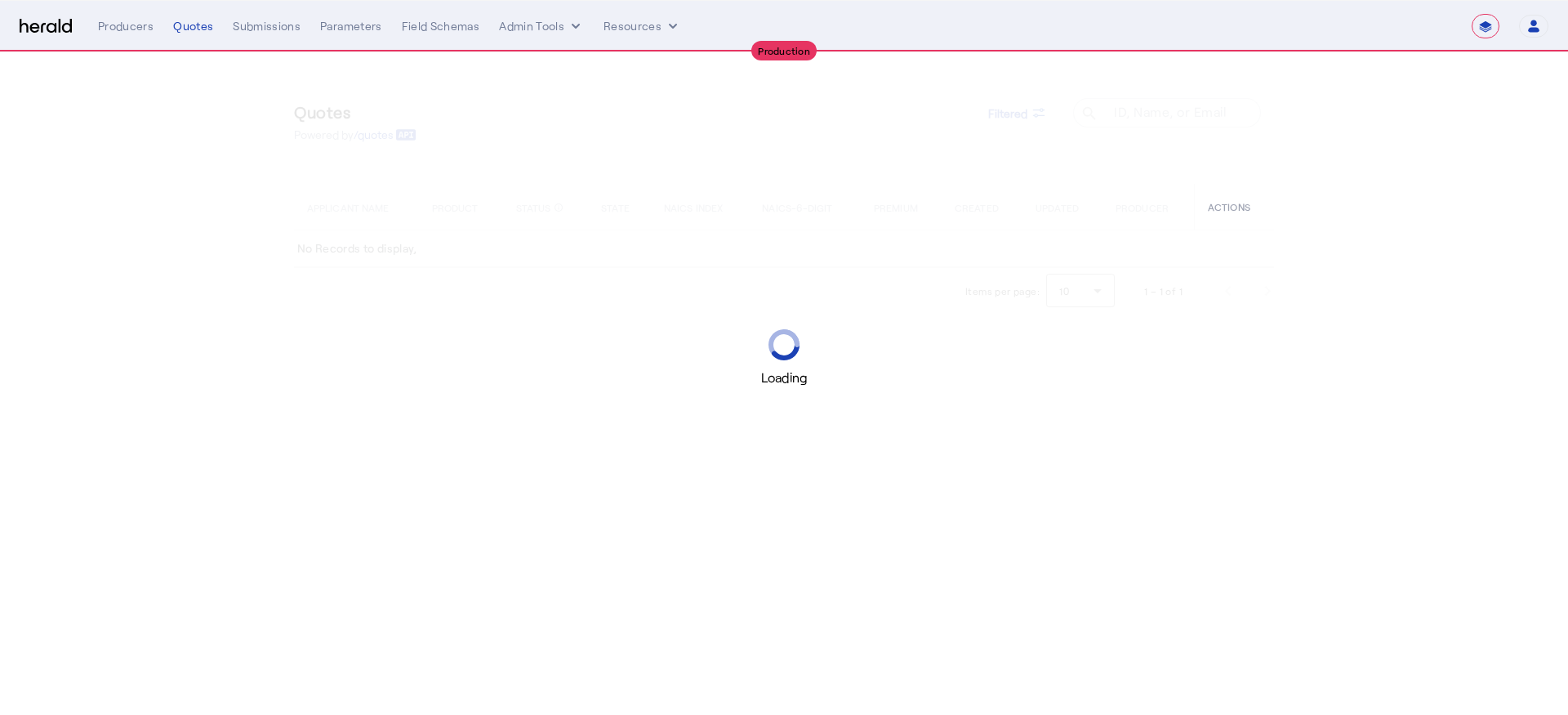 select on "**********" 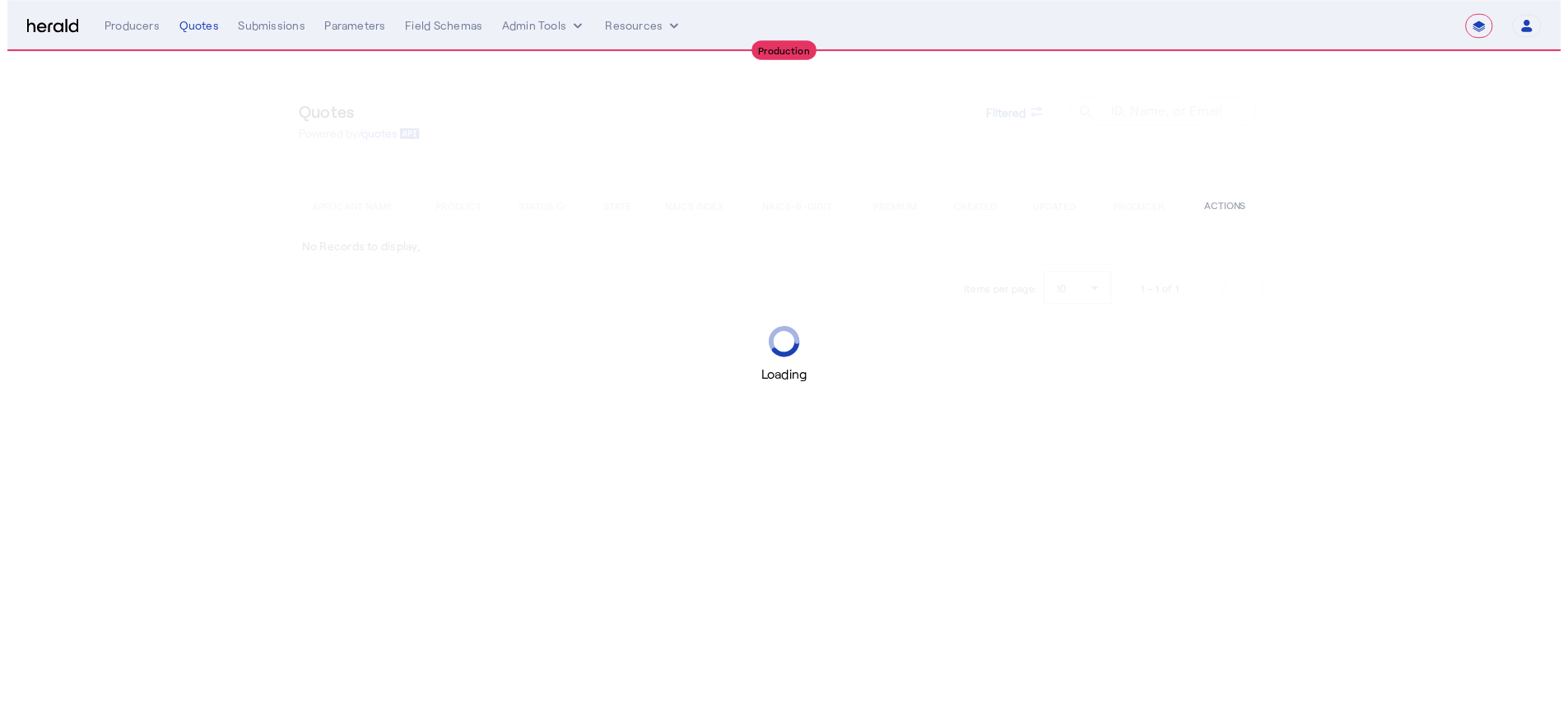 scroll, scrollTop: 0, scrollLeft: 0, axis: both 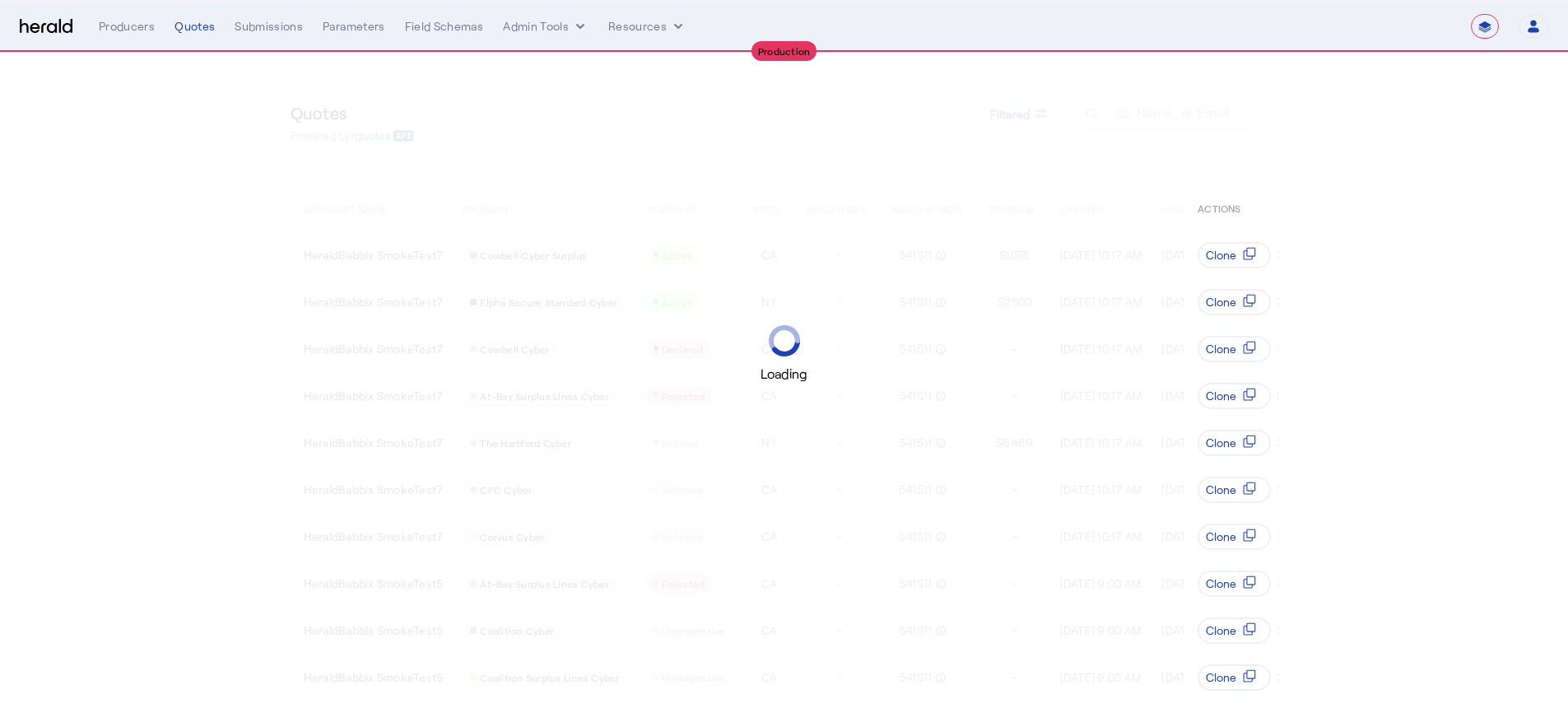select on "pfm_z9k1_growthmill" 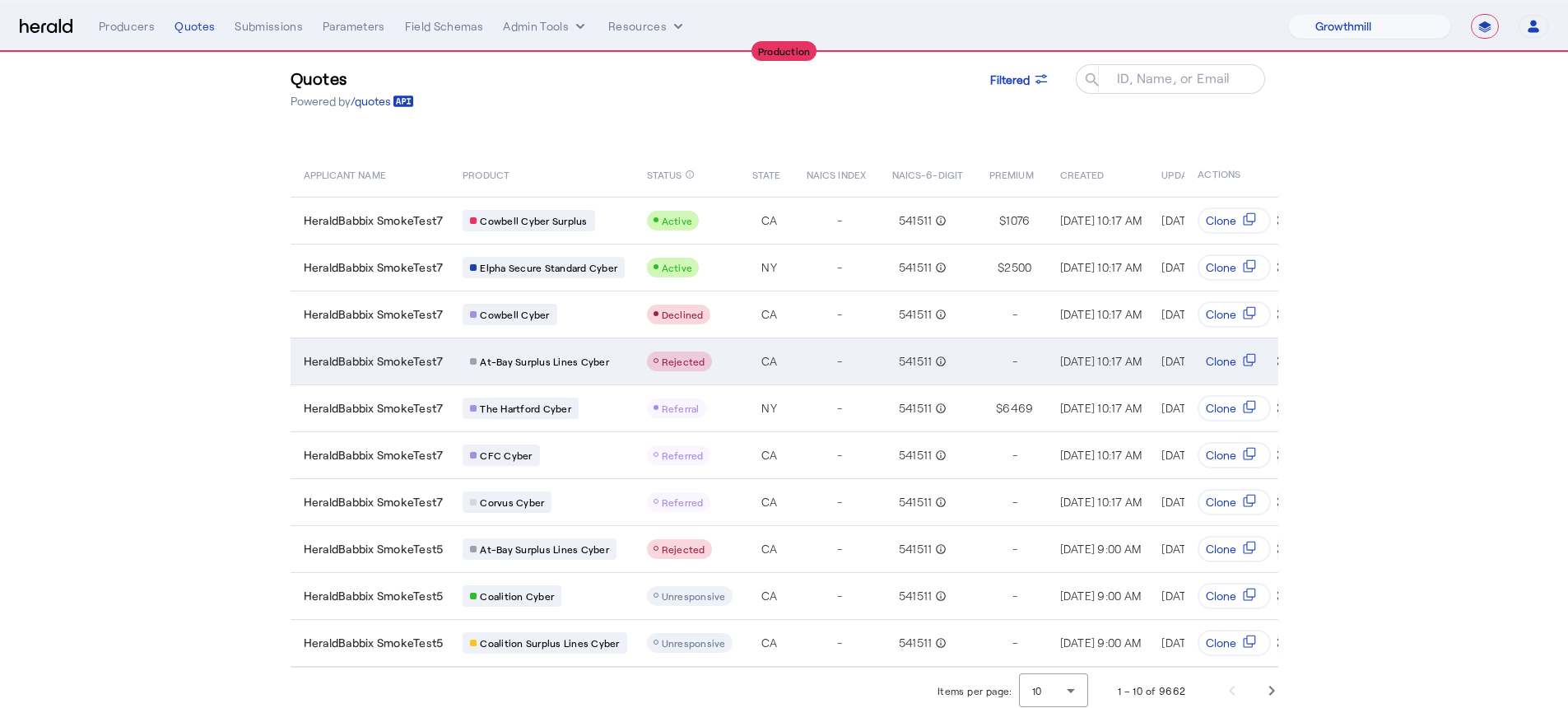 scroll, scrollTop: 53, scrollLeft: 0, axis: vertical 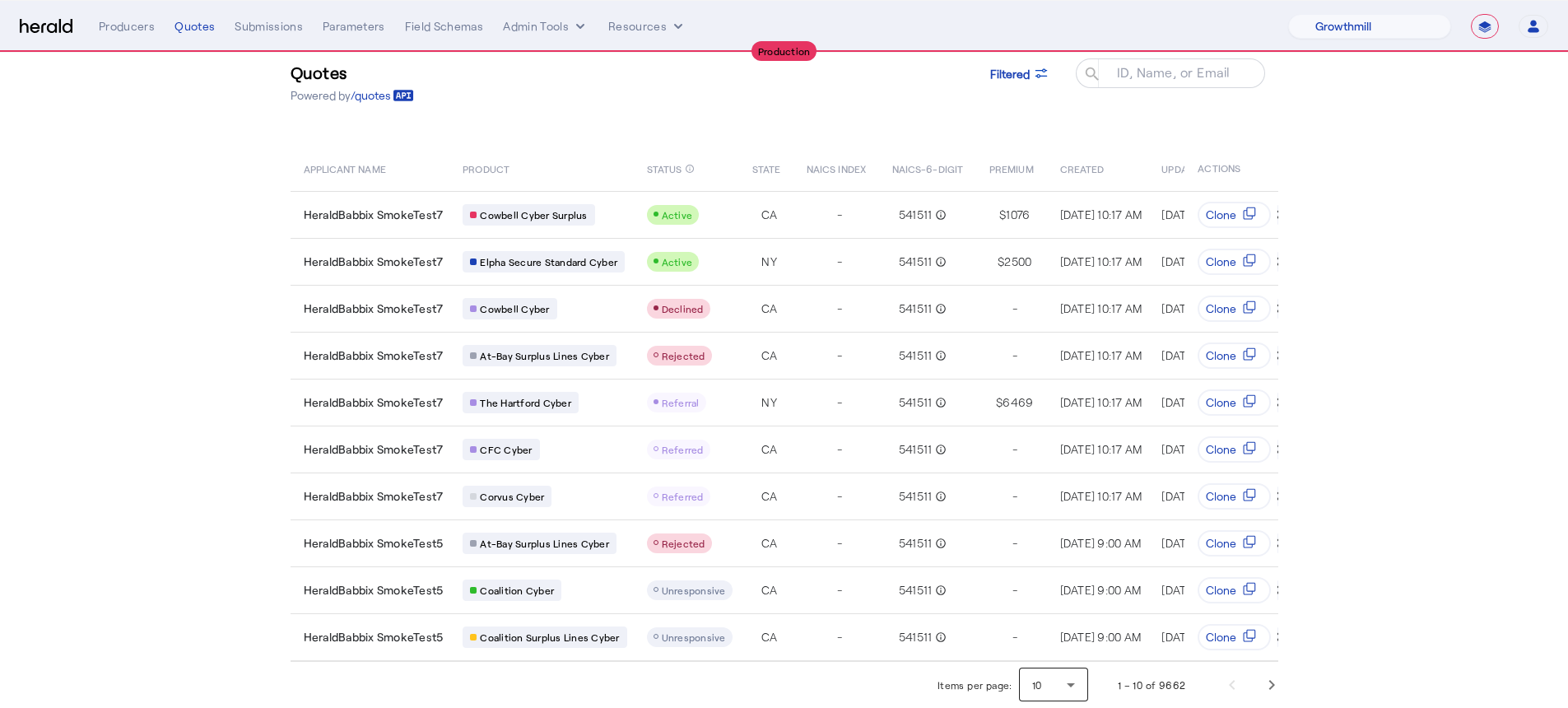 click on "10" 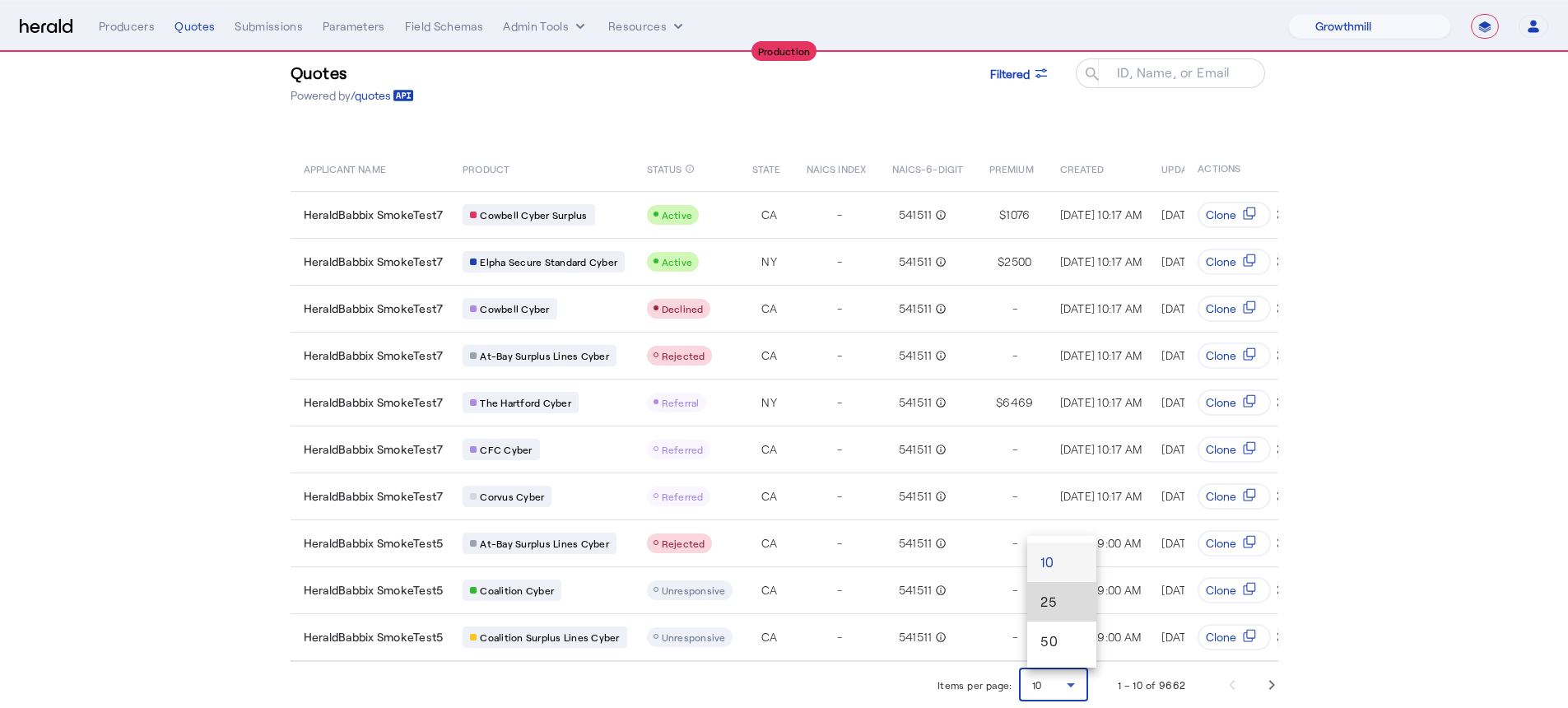 click on "25" at bounding box center [1062, 602] 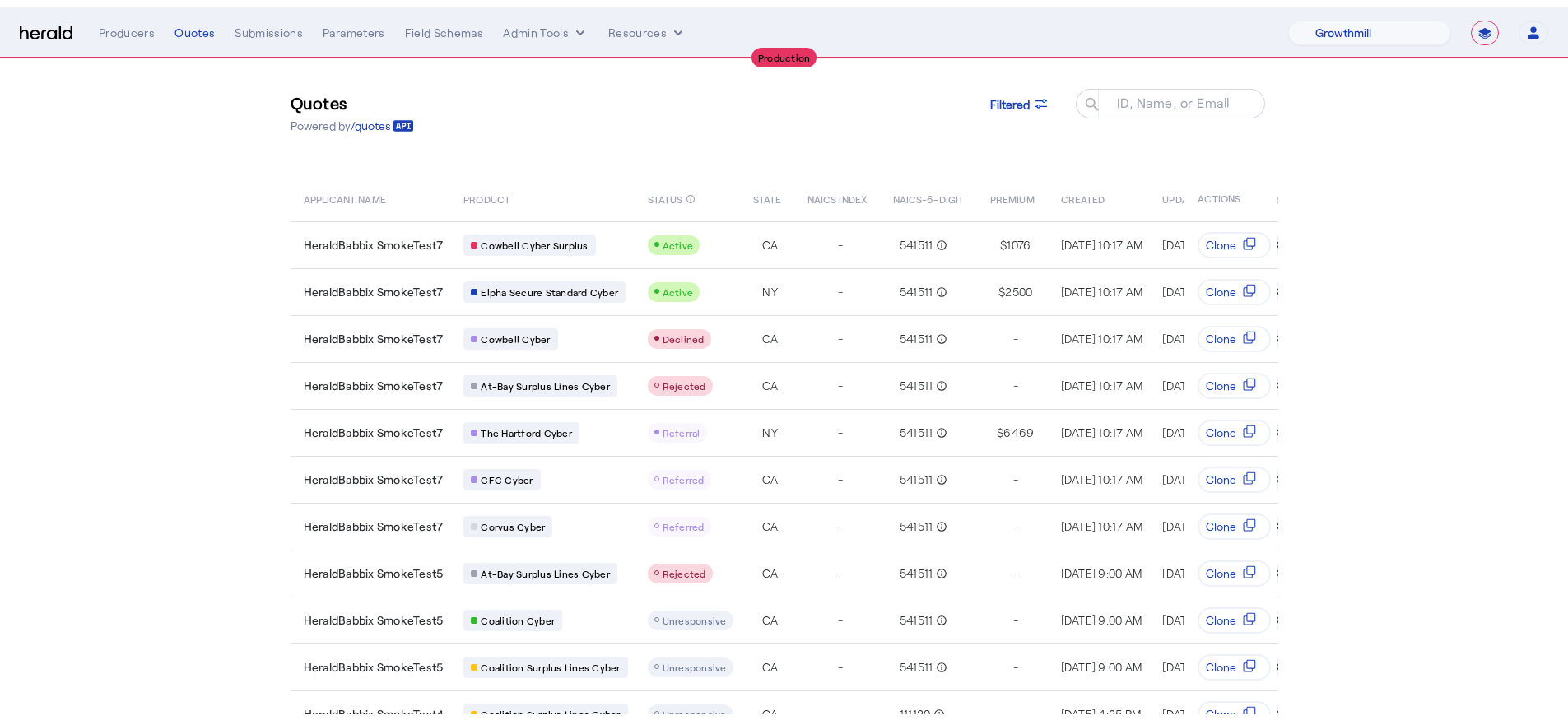 scroll, scrollTop: 0, scrollLeft: 0, axis: both 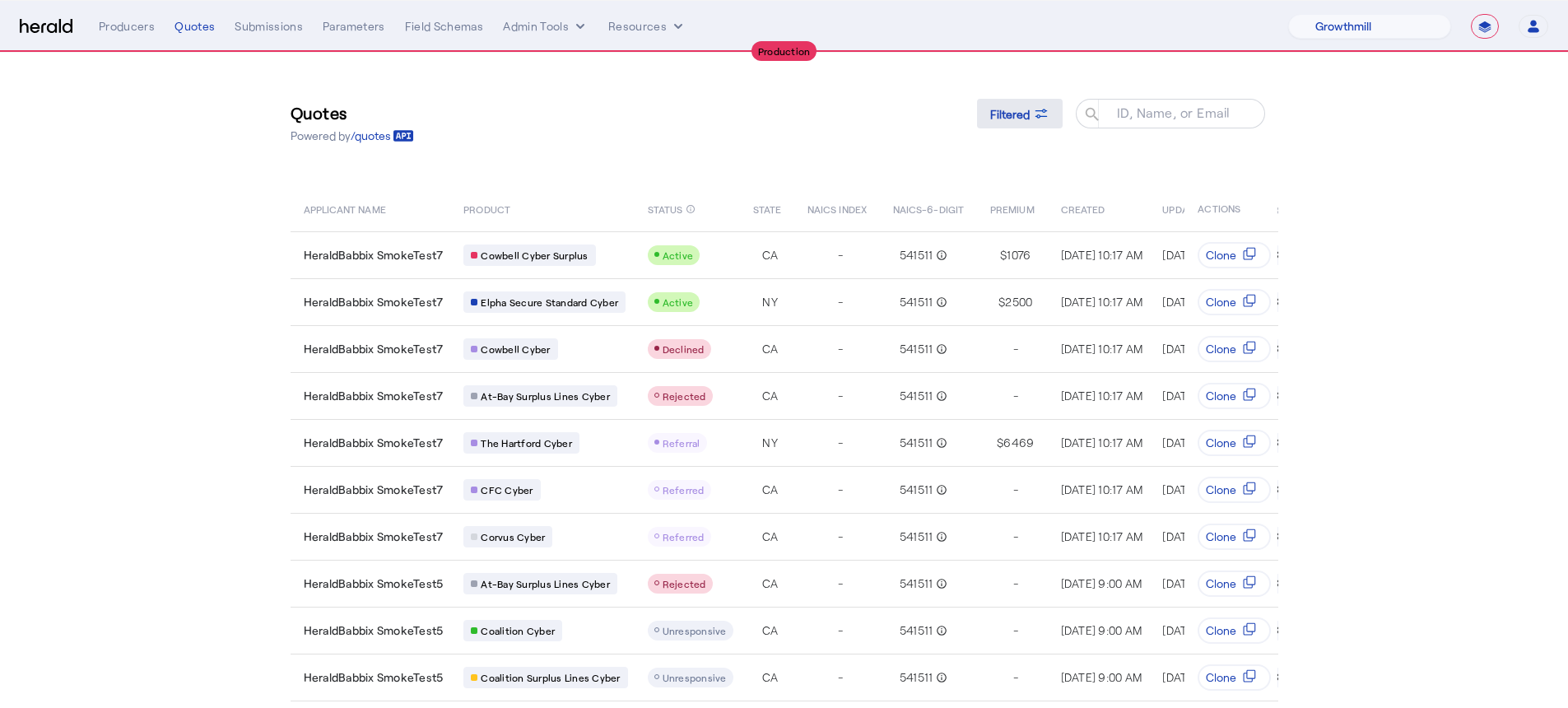 click at bounding box center [1020, 114] 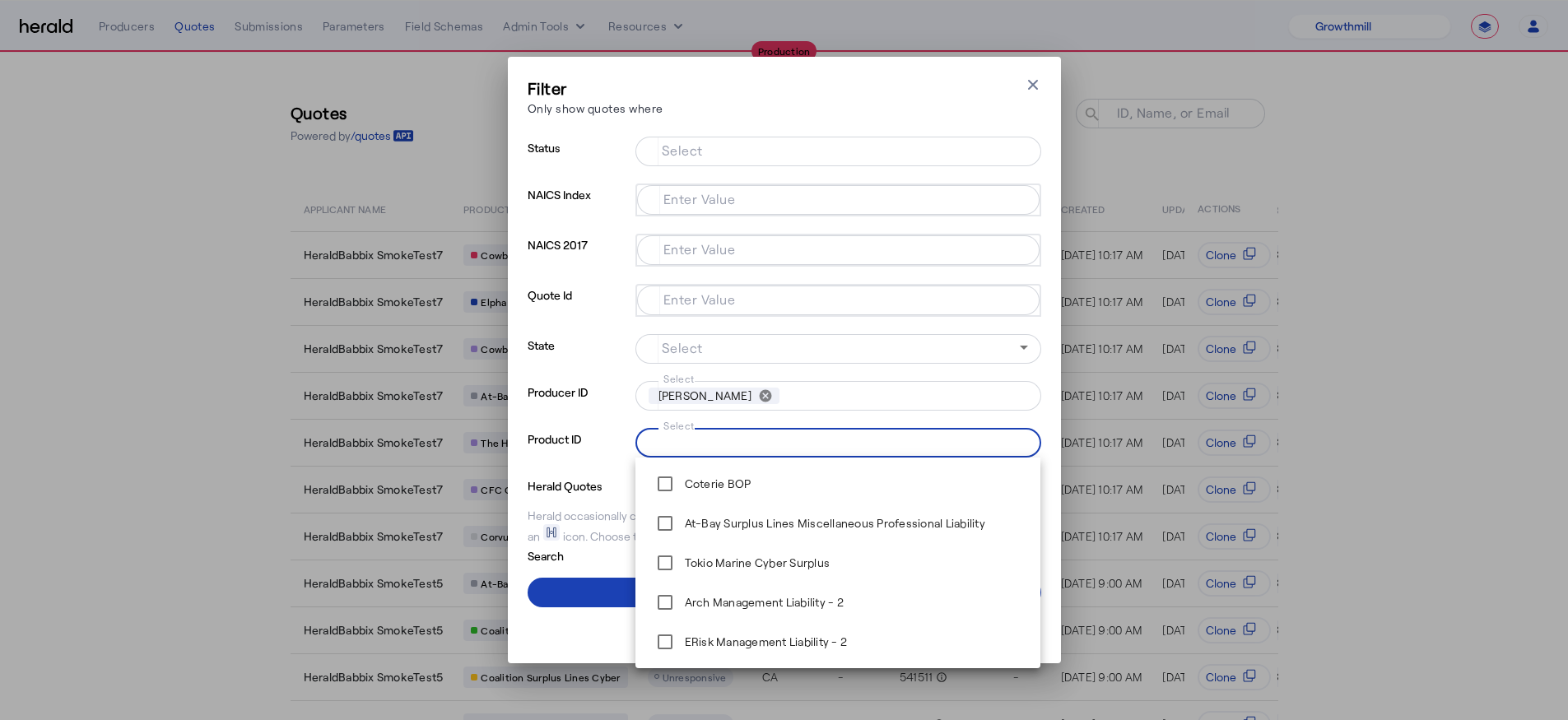 click on "Select" at bounding box center (835, 441) 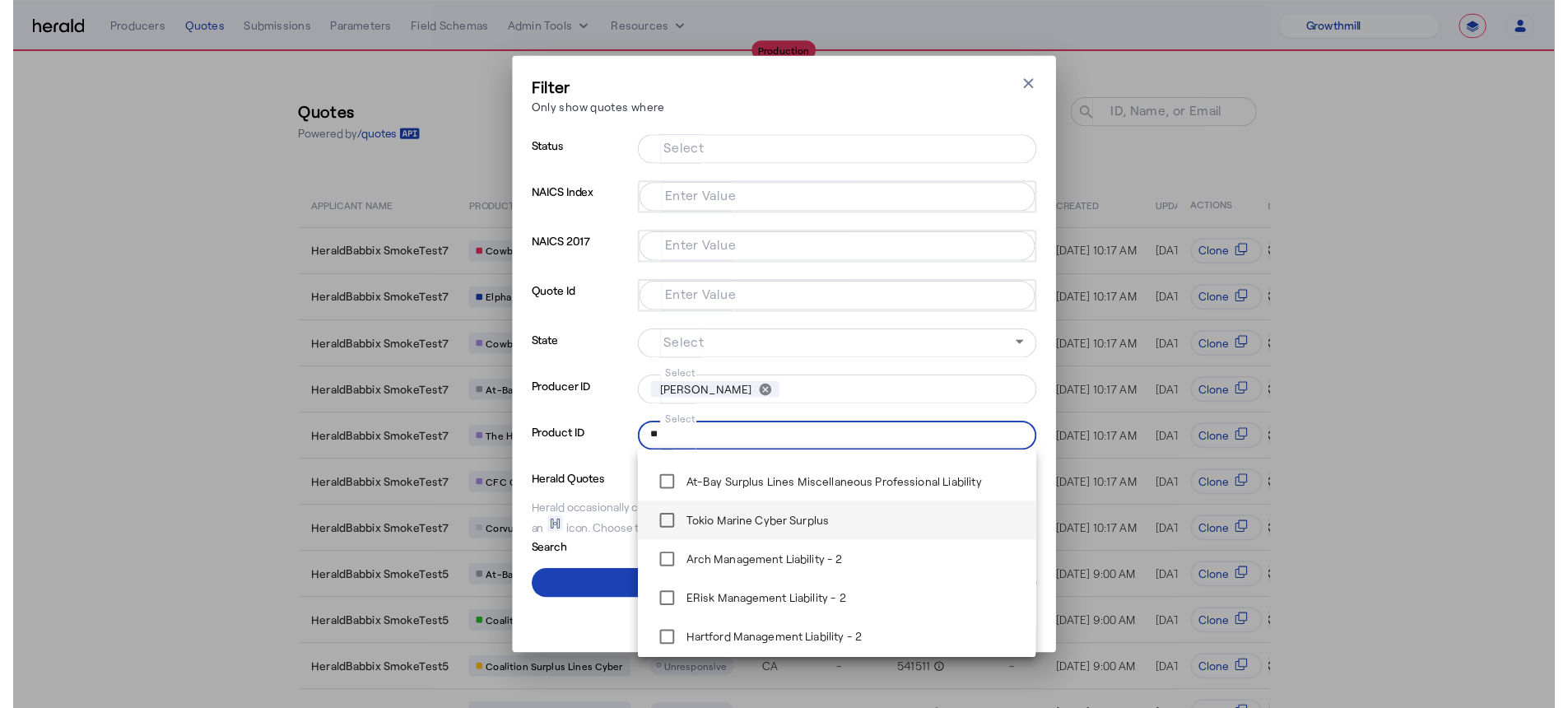 scroll, scrollTop: 0, scrollLeft: 0, axis: both 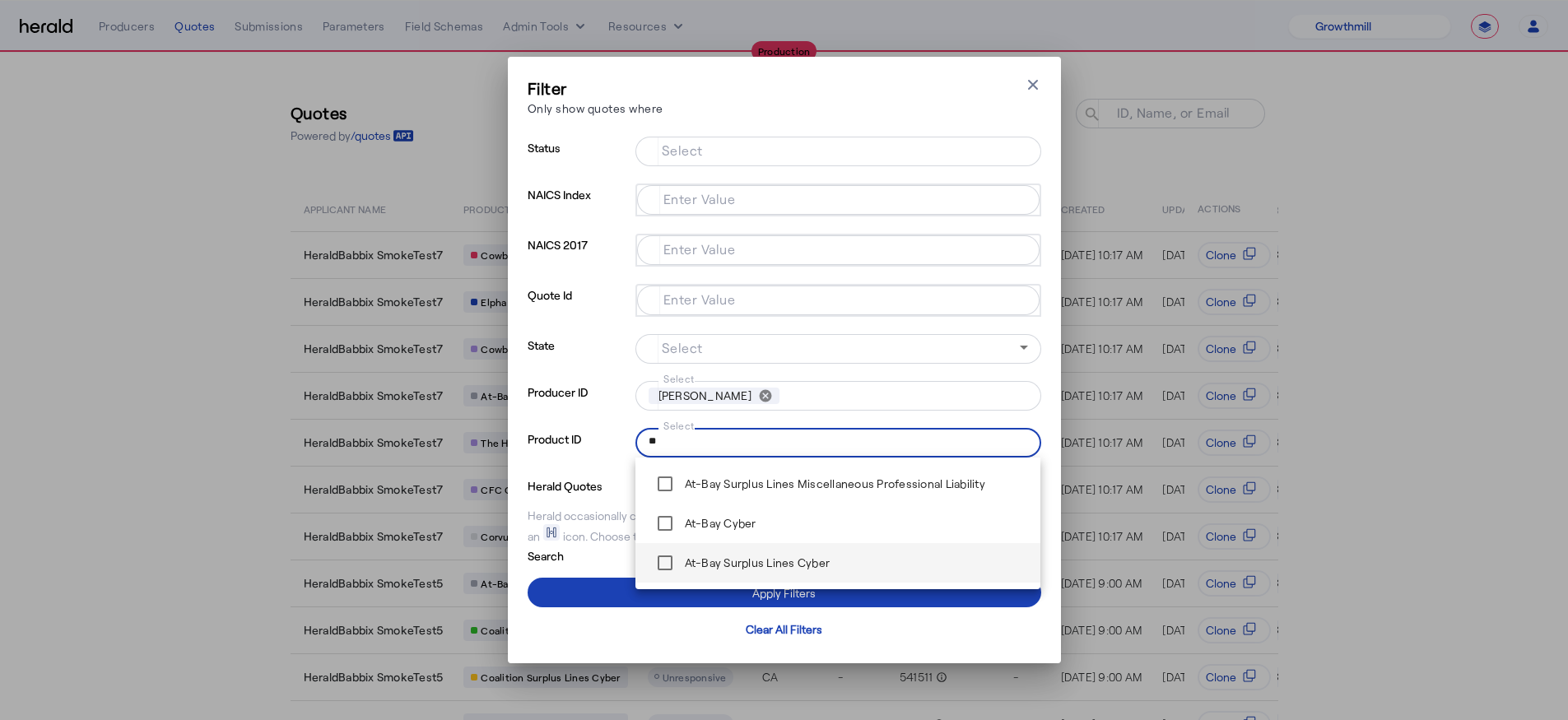 type on "**" 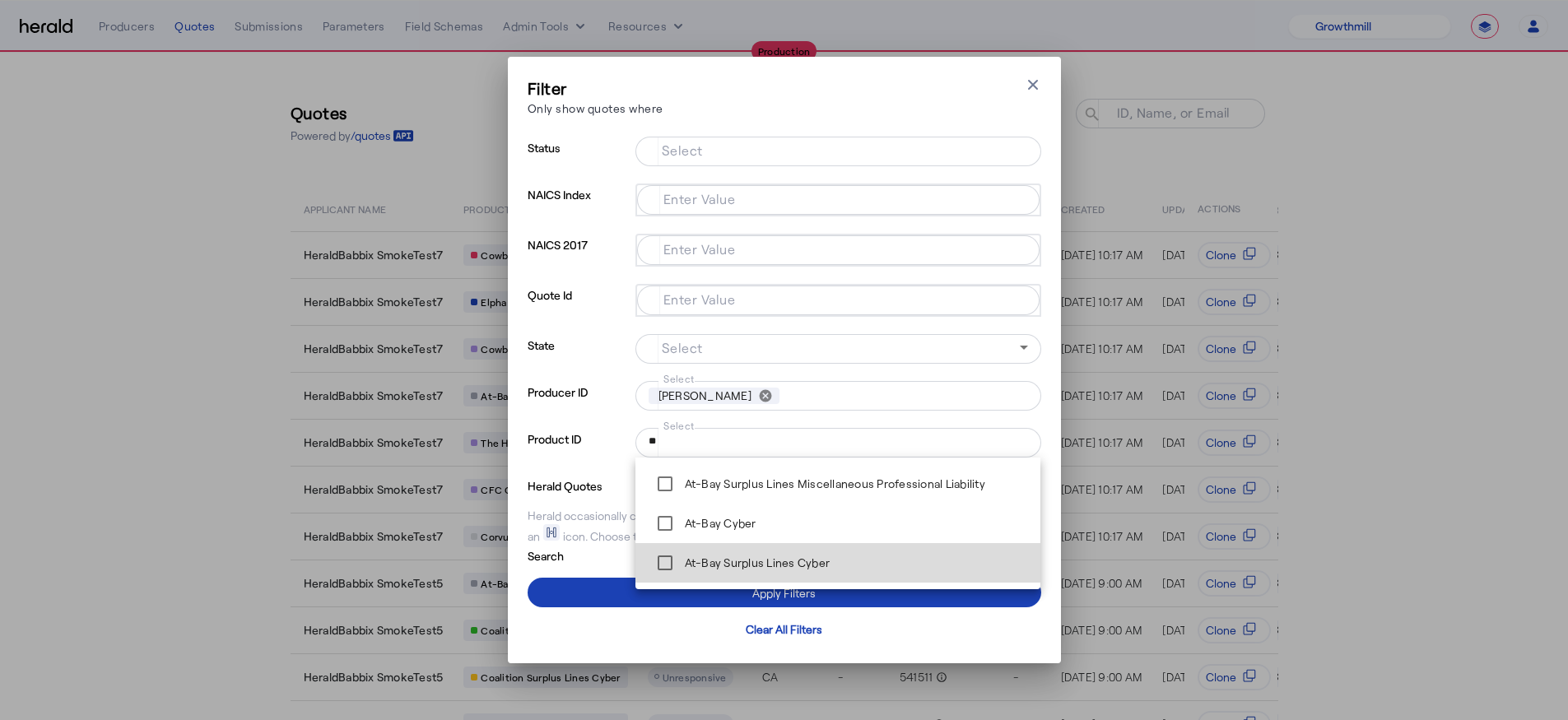 click on "At-Bay Surplus Lines Cyber" at bounding box center [739, 563] 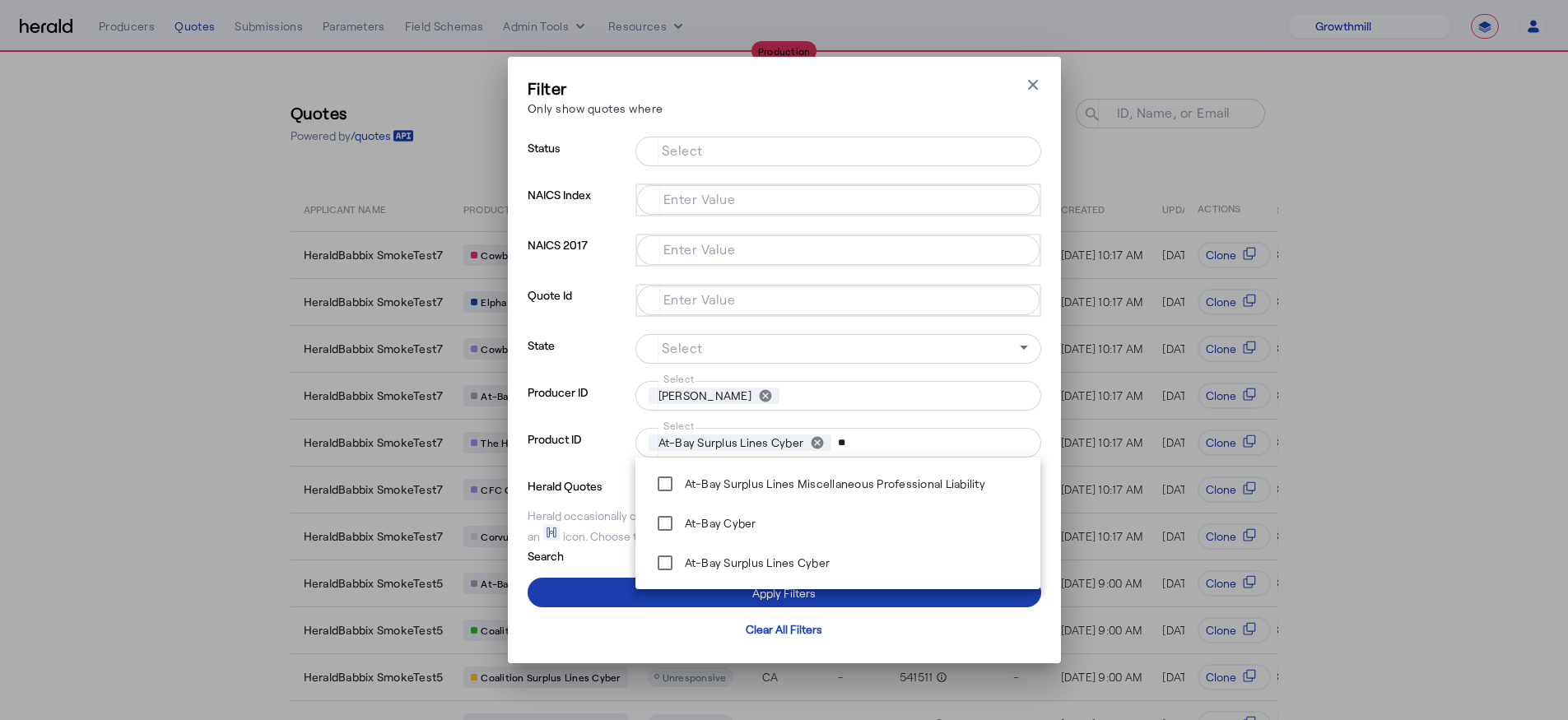 click at bounding box center (784, 592) 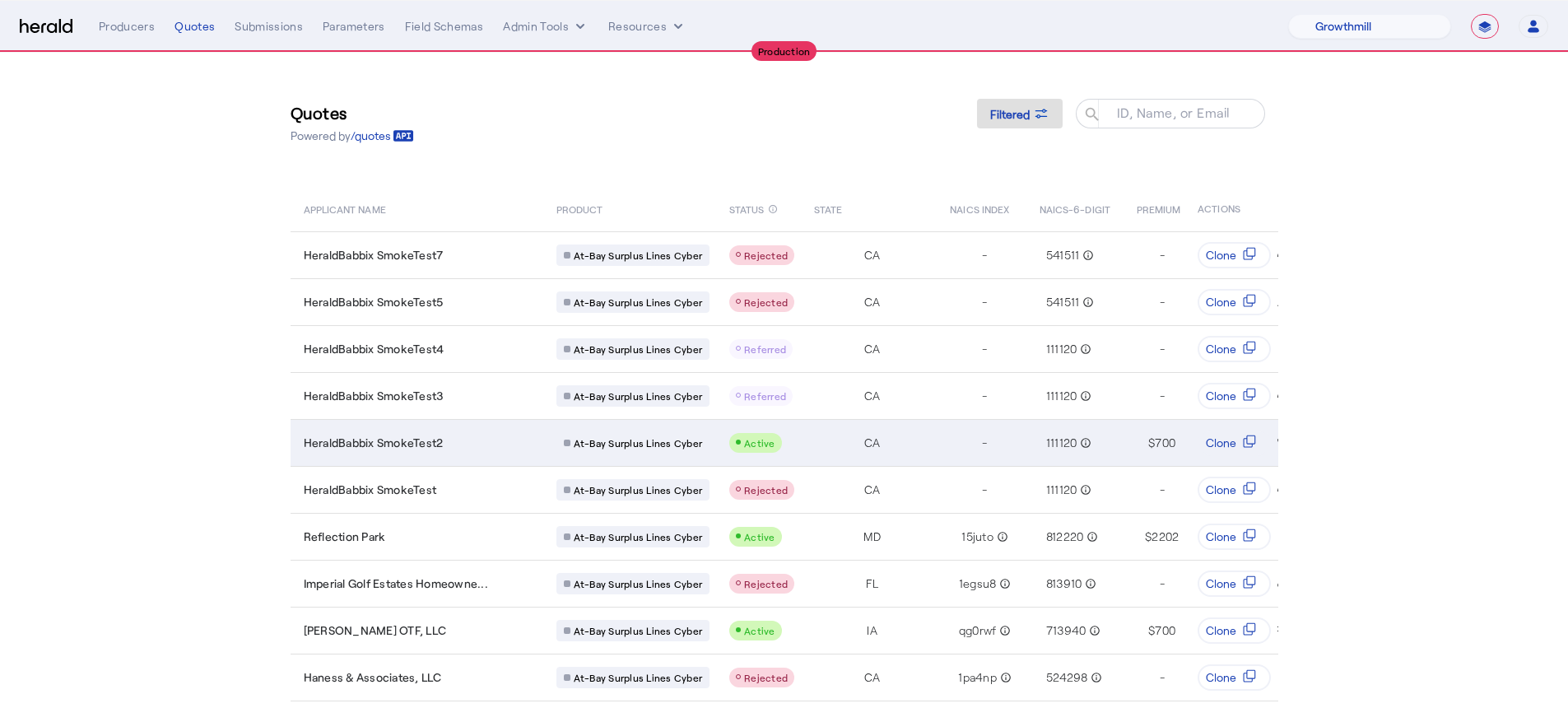 click on "At-Bay Surplus Lines Cyber" at bounding box center (630, 442) 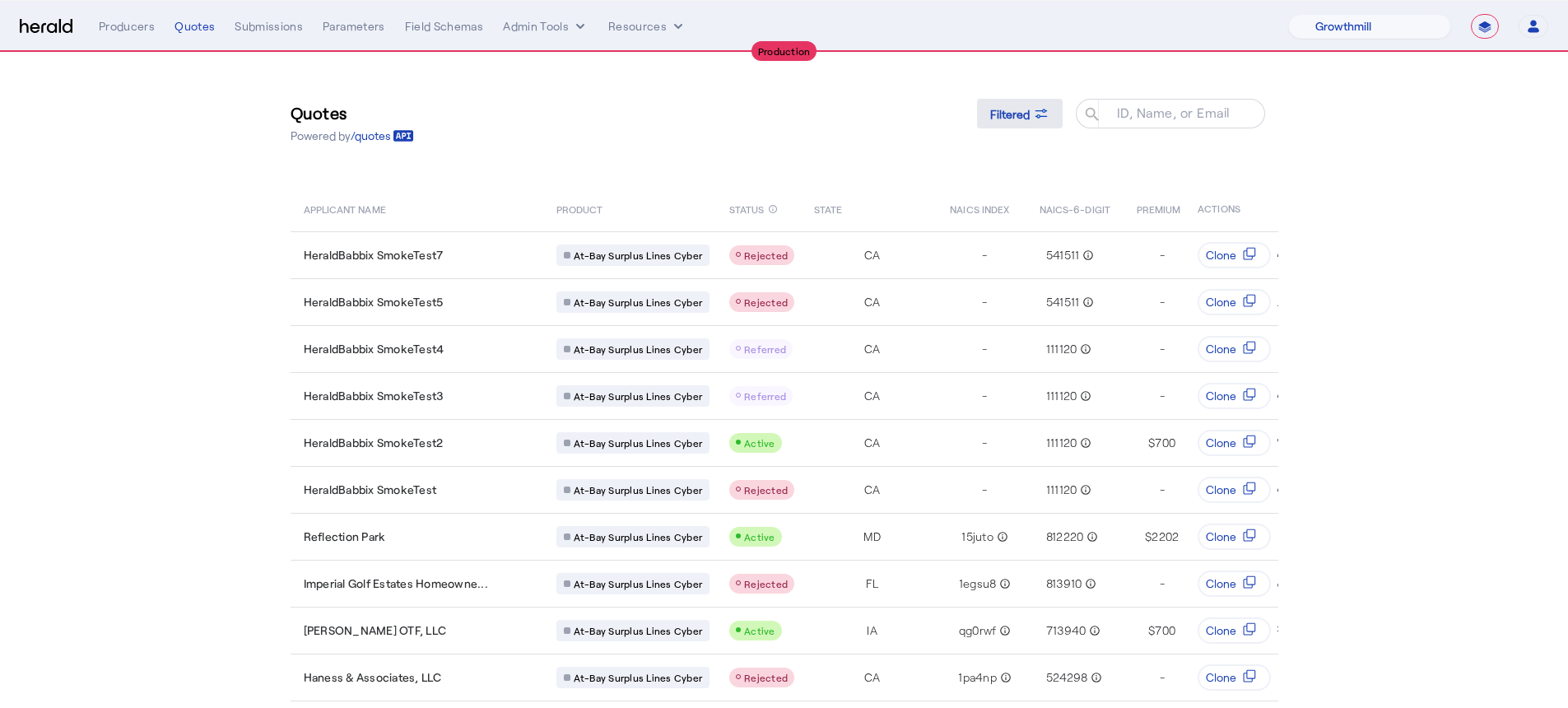 click at bounding box center (1020, 114) 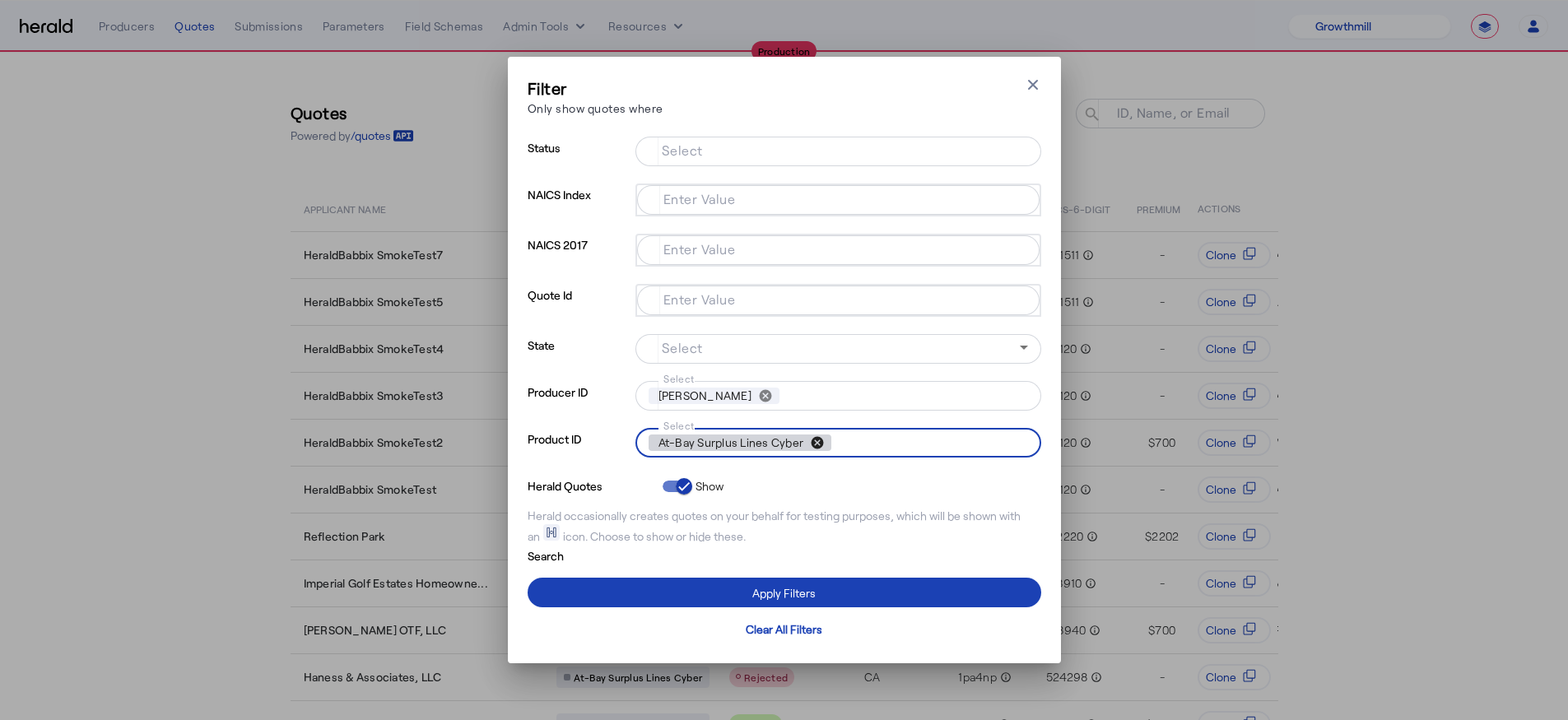 click on "cancel" at bounding box center (817, 443) 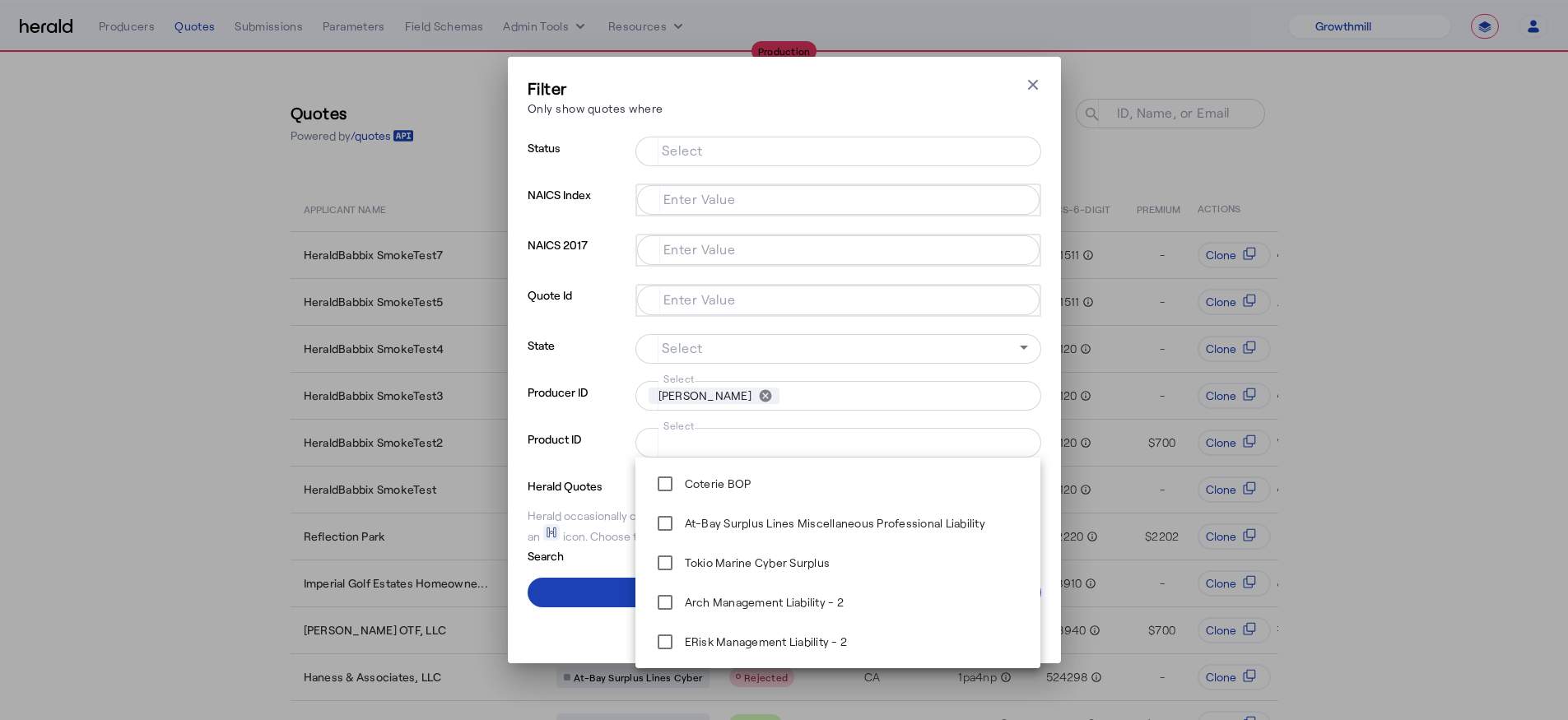 click on "Filter  Only show quotes where  Close modal  Status  Select  NAICS Index  Enter Value  NAICS 2017  Enter Value  Quote Id  Enter Value  State  Select  Producer ID  Select  Kevin Merchant  cancel  Product ID  Select  Herald Quotes  Show  Herald occasionally creates quotes on your behalf for testing purposes, which will be shown with an
icon. Choose to show or hide these.   Search   Apply Filters   Clear All Filters" at bounding box center [784, 360] 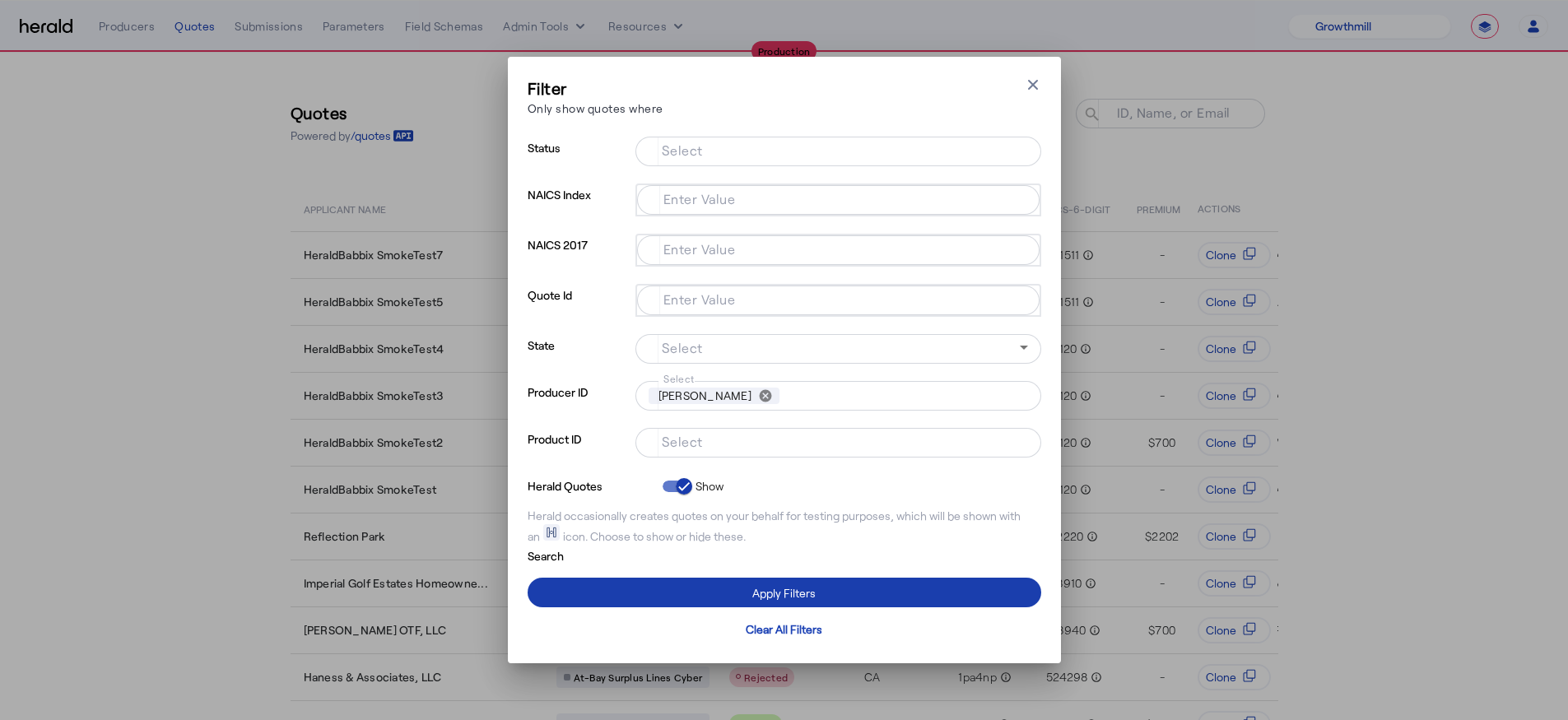 click at bounding box center [784, 592] 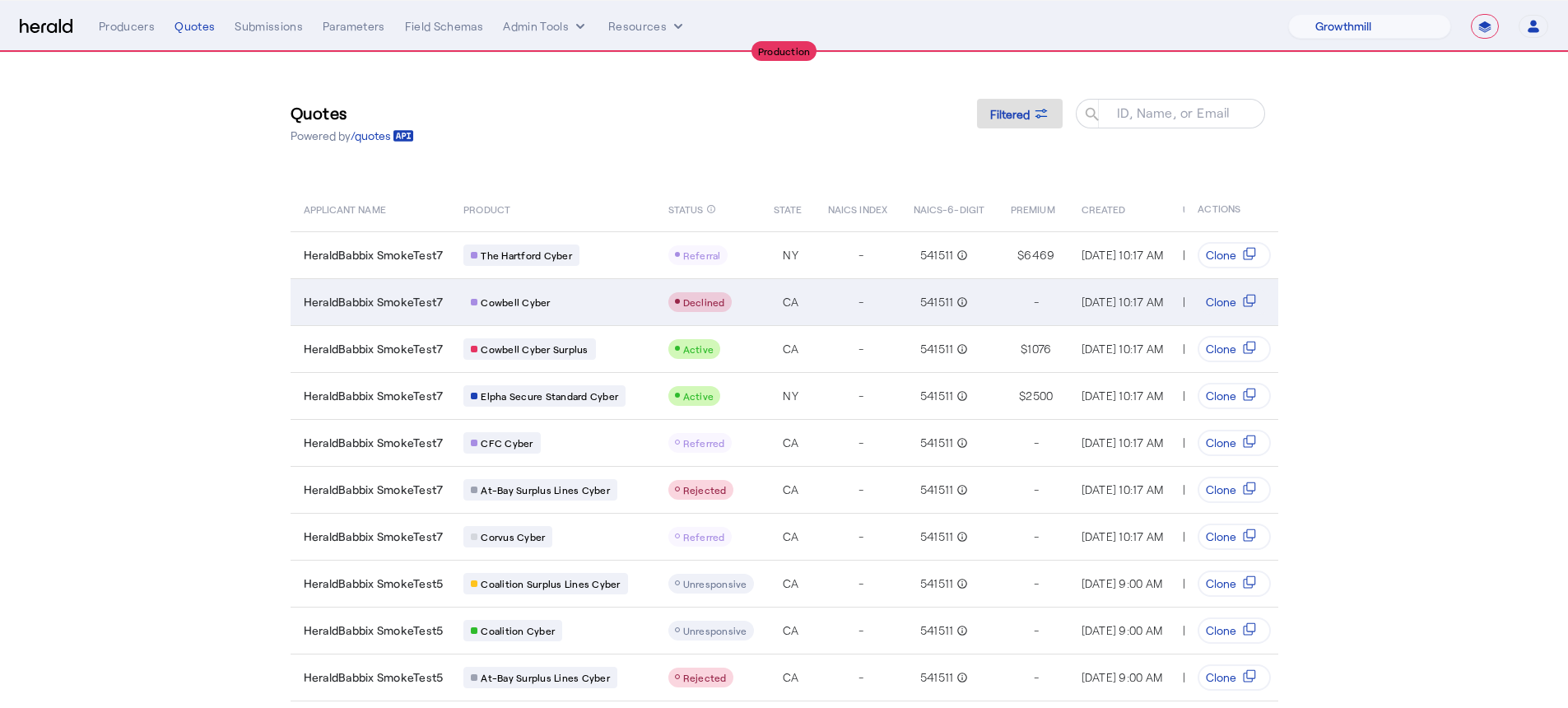click on "Cowbell Cyber" at bounding box center [556, 302] 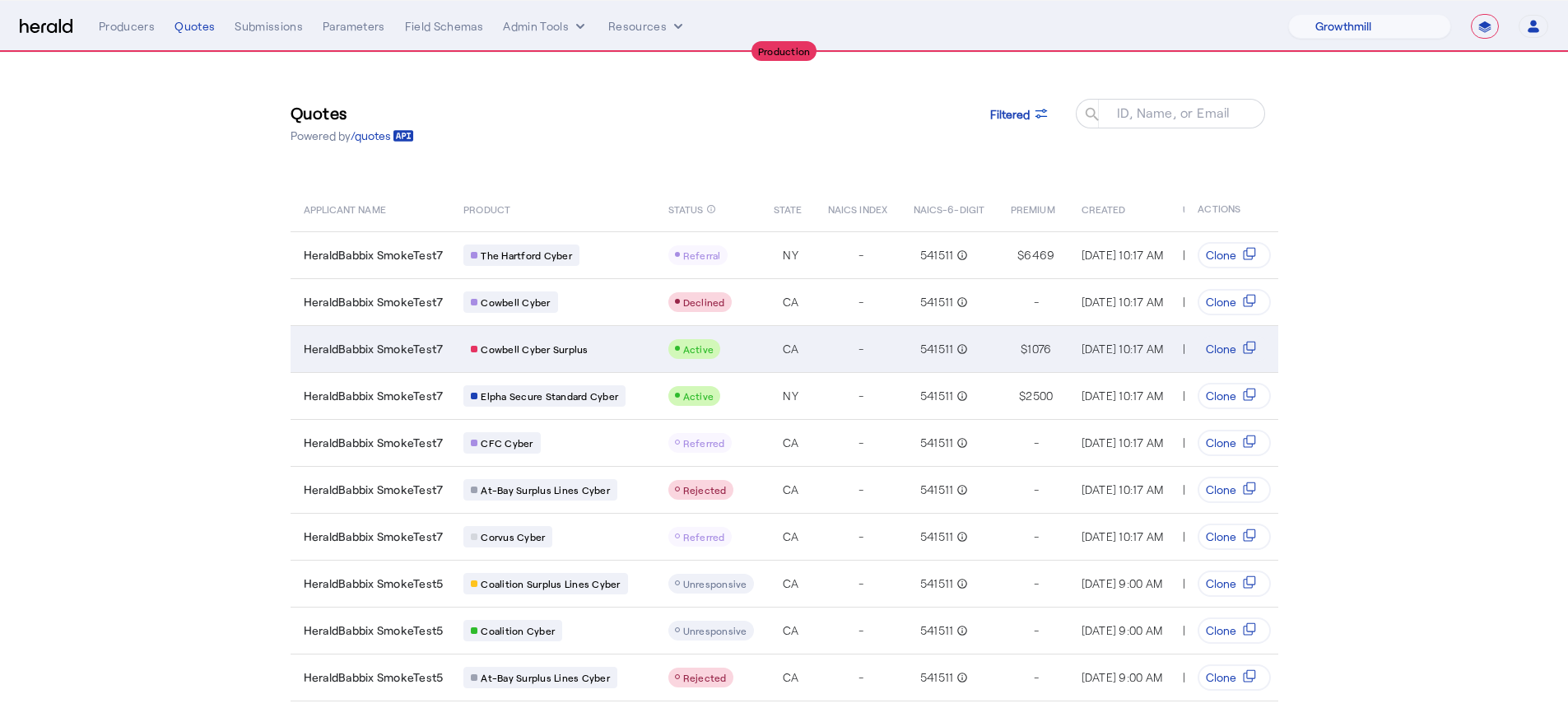 click on "Cowbell Cyber Surplus" at bounding box center [556, 349] 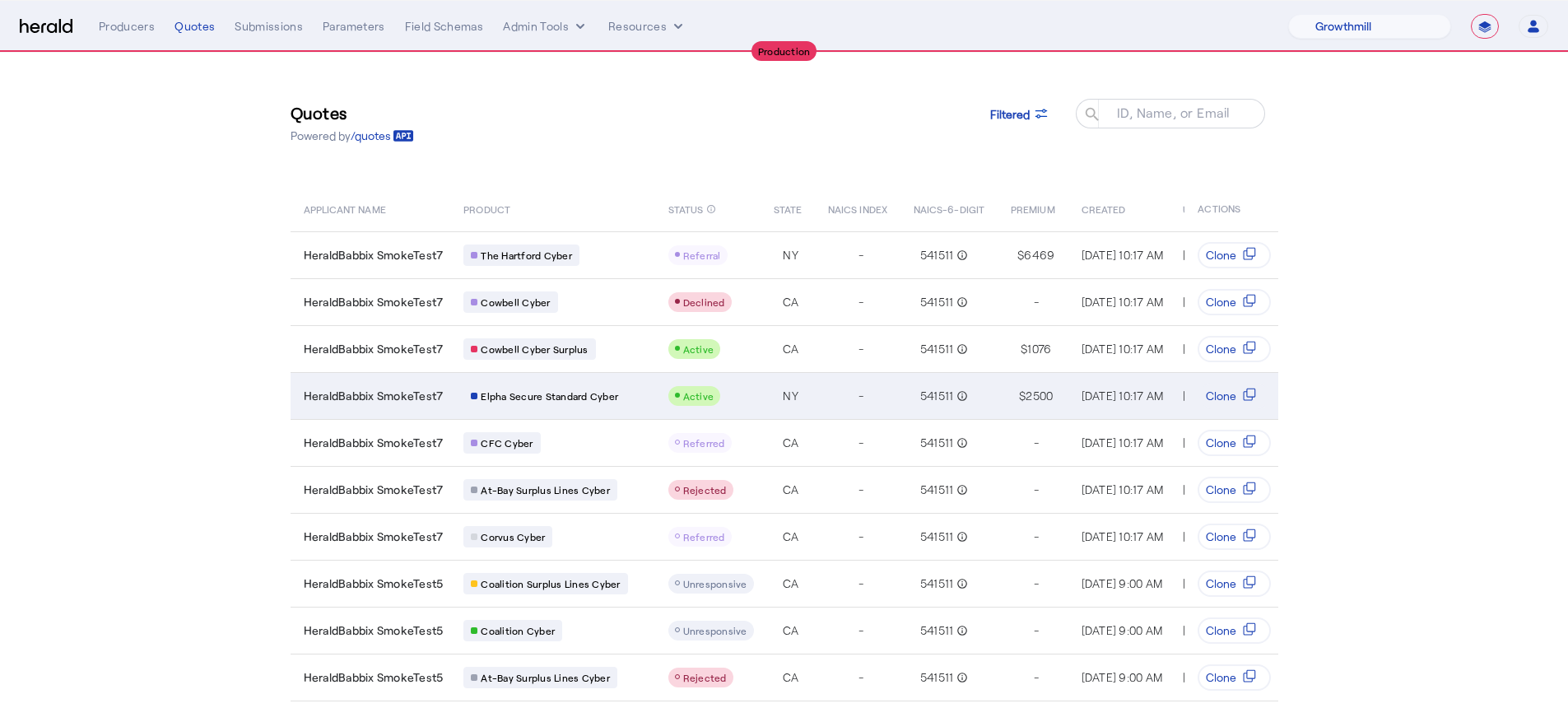click on "Active" at bounding box center (695, 396) 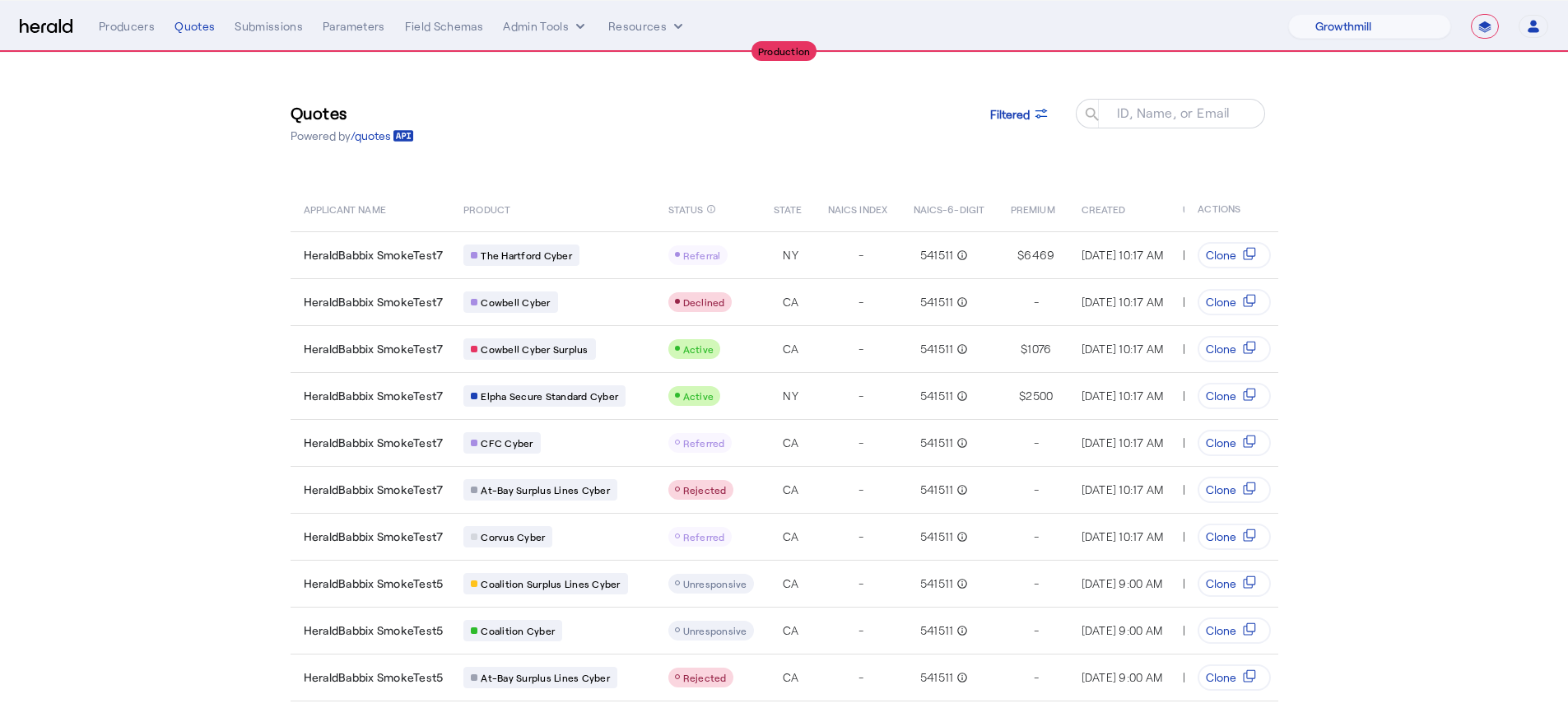 drag, startPoint x: 136, startPoint y: 23, endPoint x: 139, endPoint y: 35, distance: 12.369317 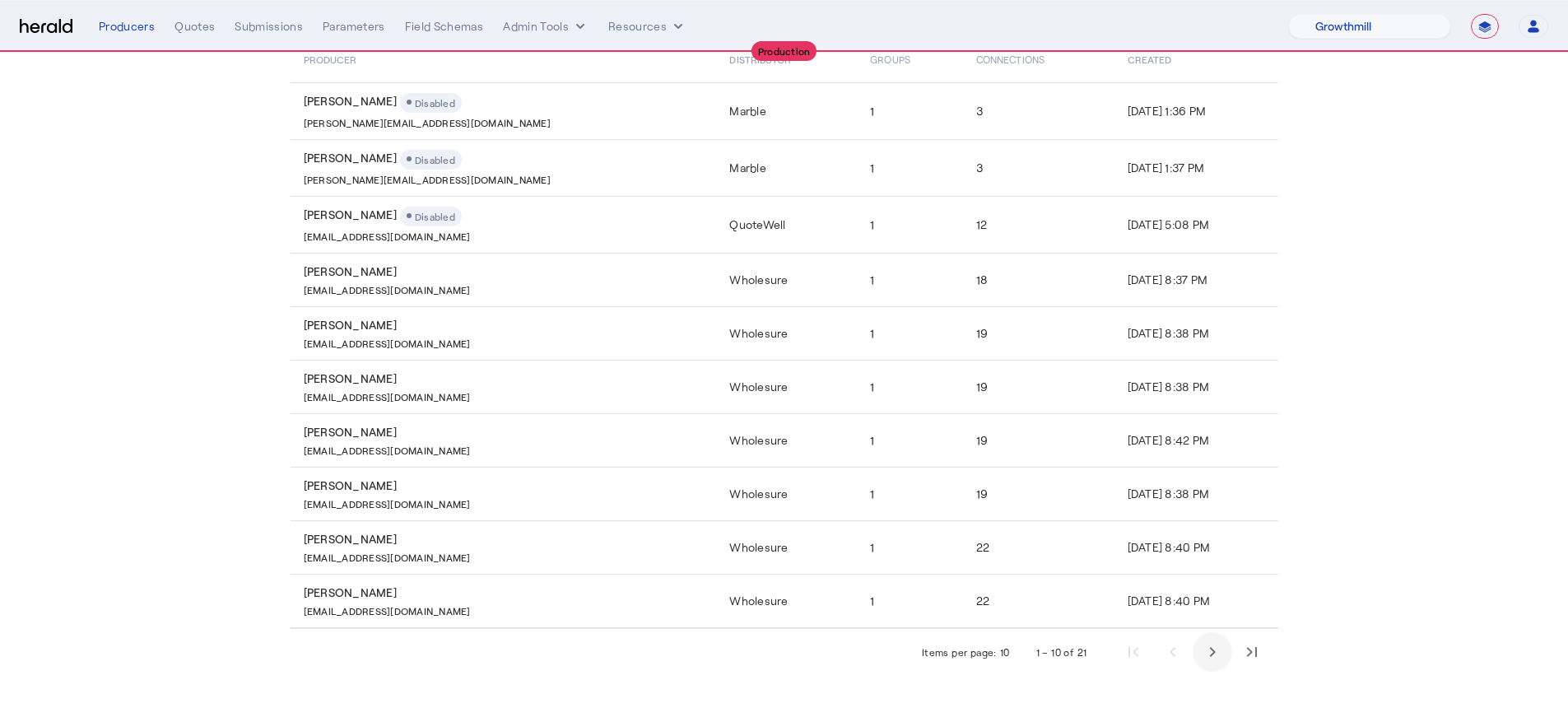 click 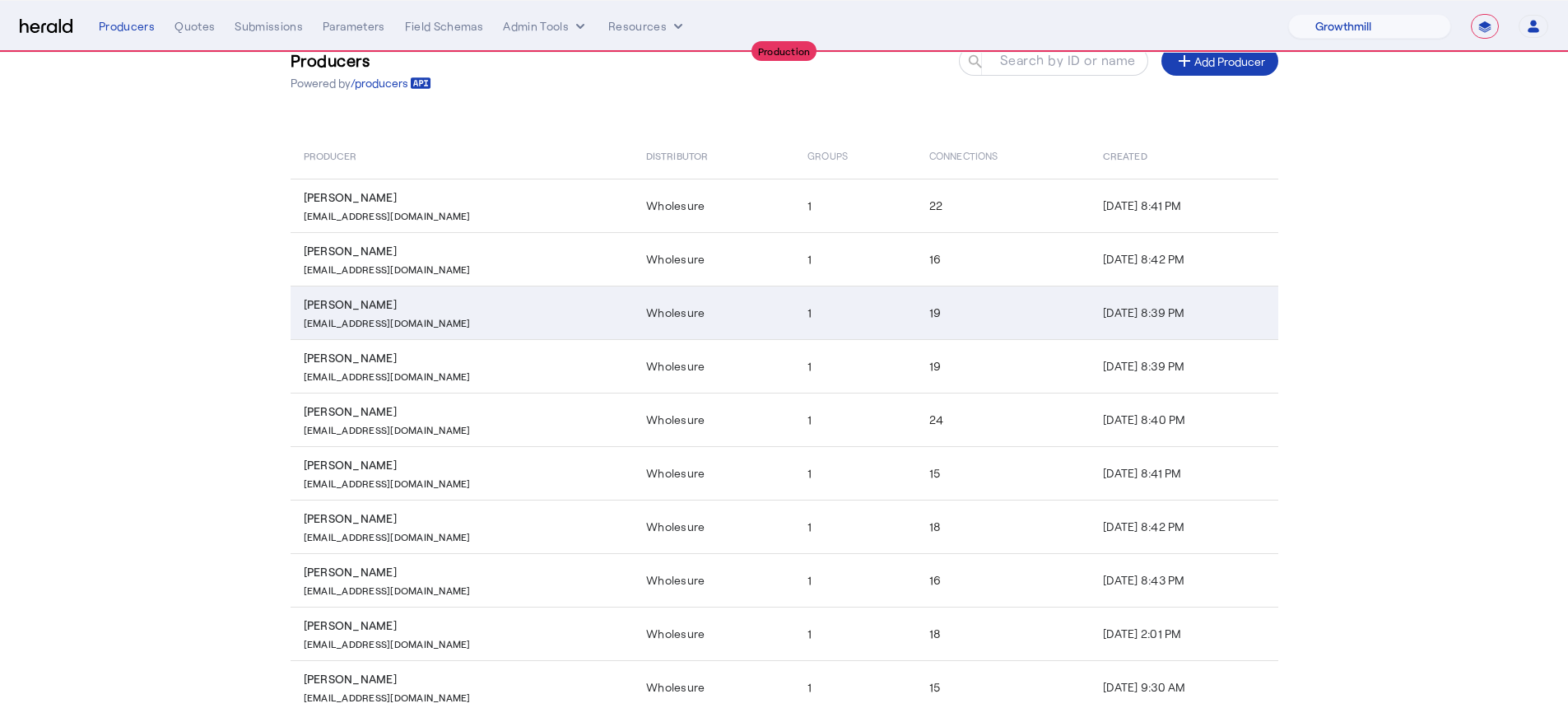 scroll, scrollTop: 0, scrollLeft: 0, axis: both 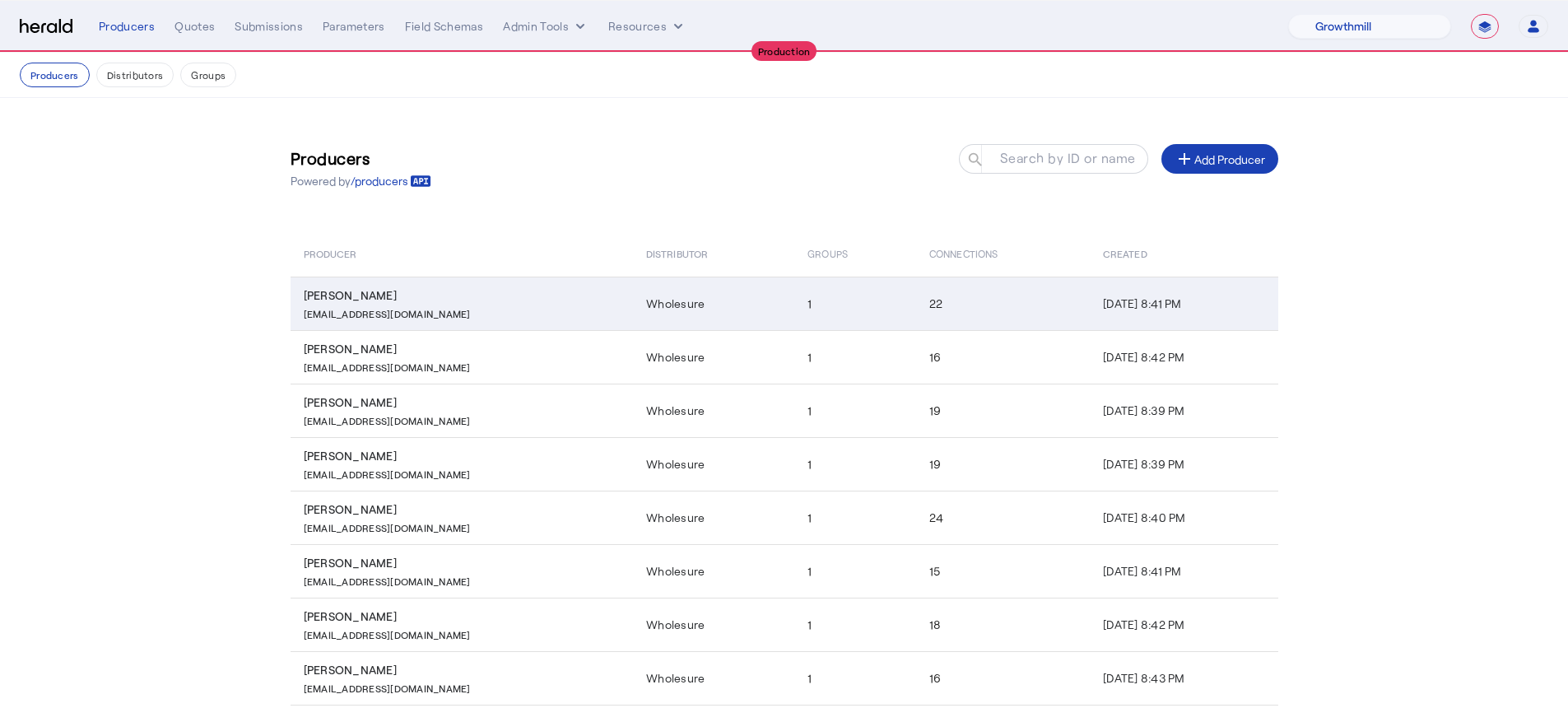 click on "Kevin Merchant   KMerchant@wholesure.com" 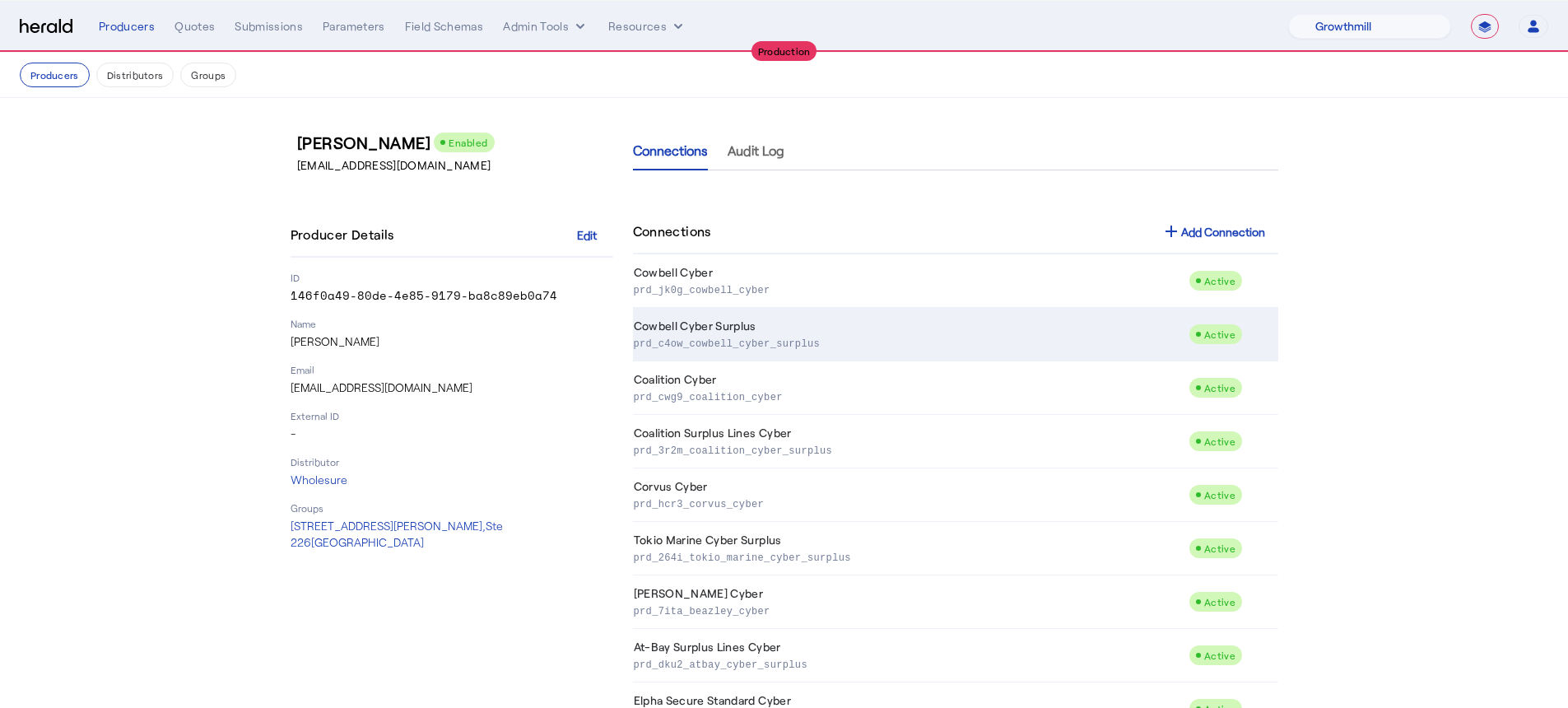 click on "prd_c4ow_cowbell_cyber_surplus" 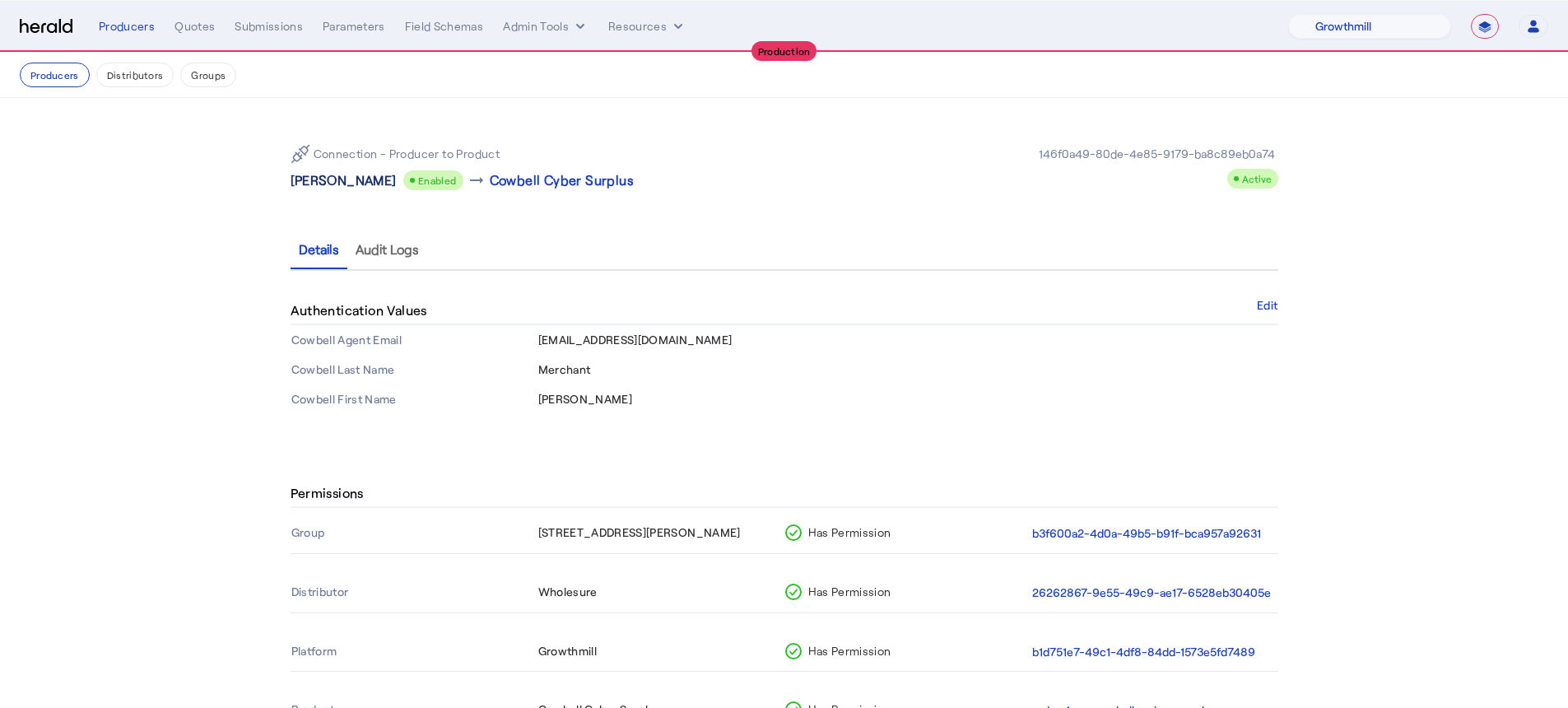 click on "Kevin Merchant" 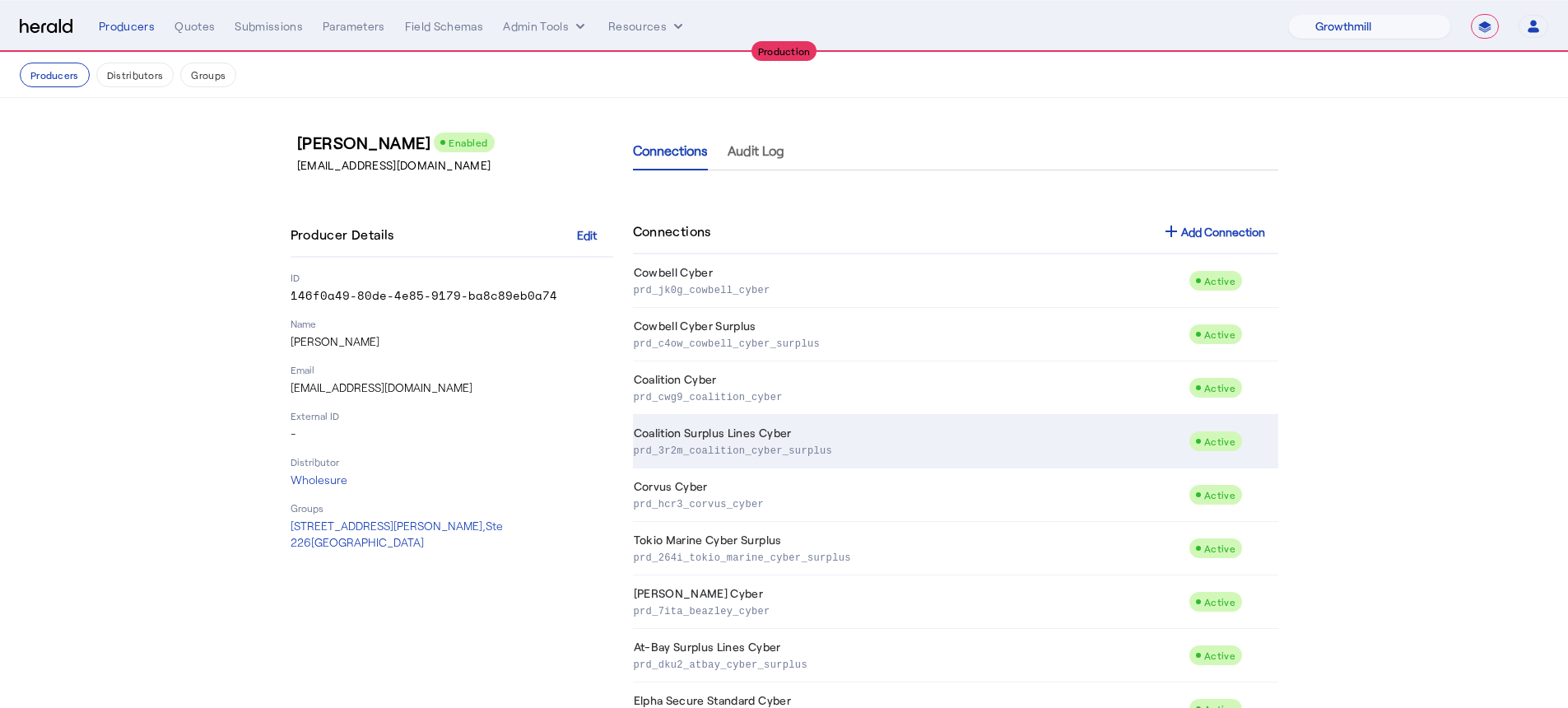 click on "prd_3r2m_coalition_cyber_surplus" 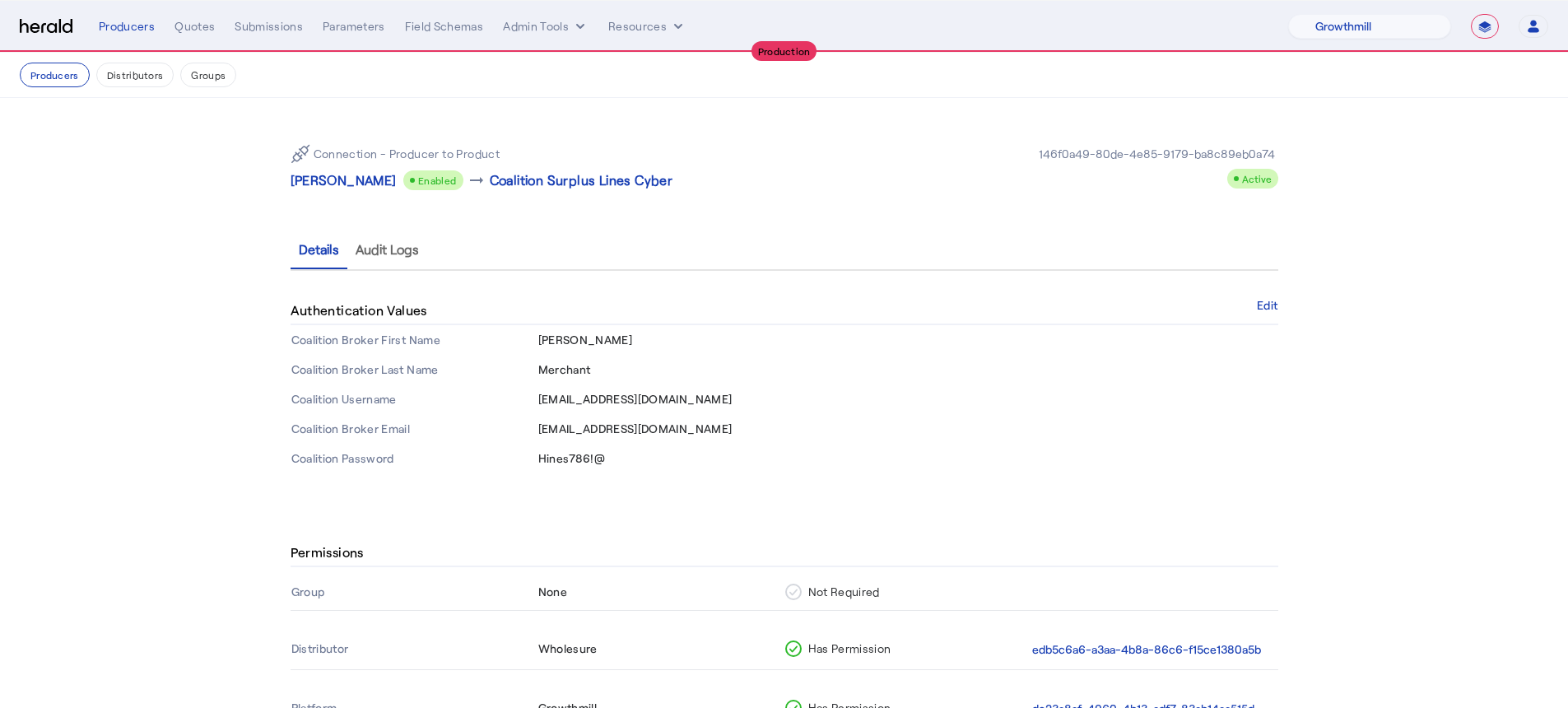 click on "Hines786!@" at bounding box center (572, 458) 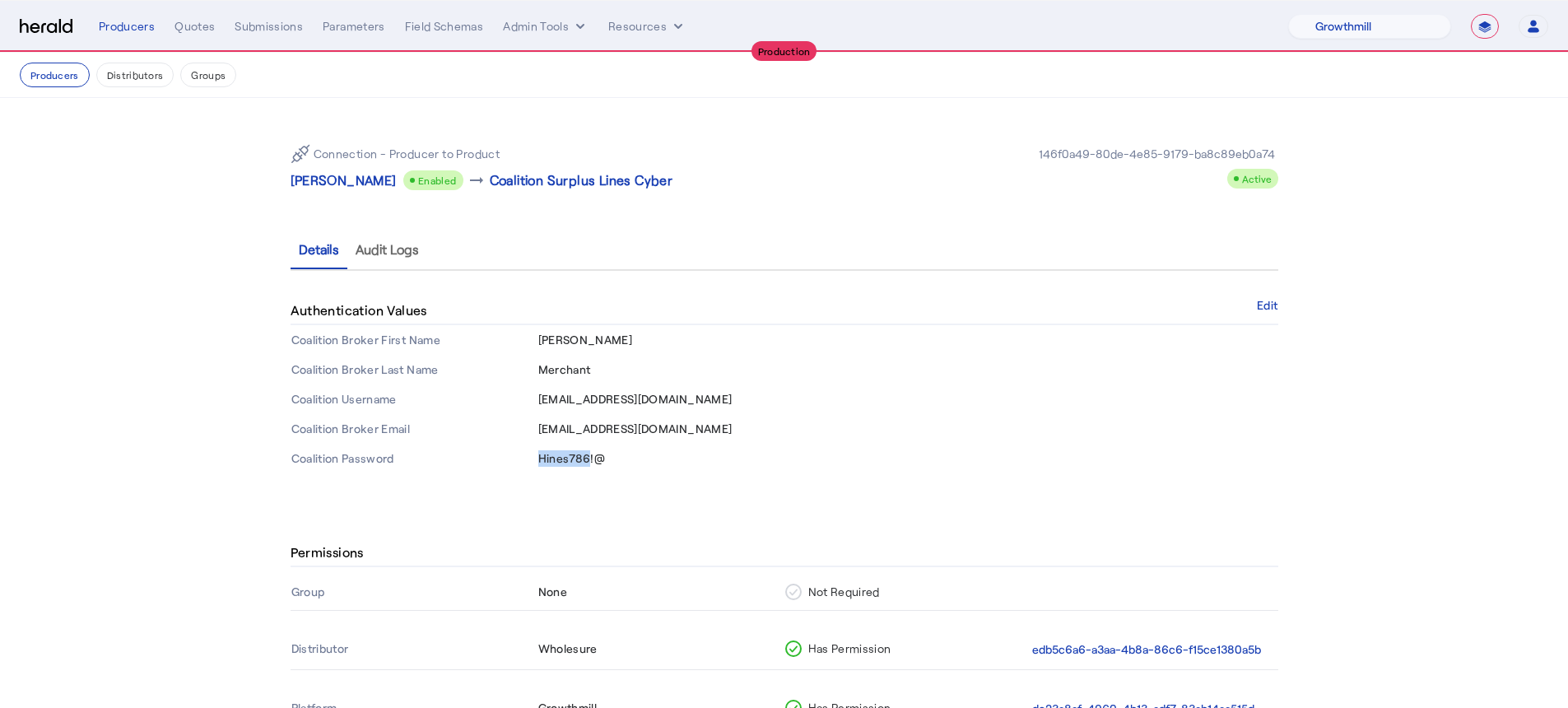 click on "Hines786!@" at bounding box center [572, 458] 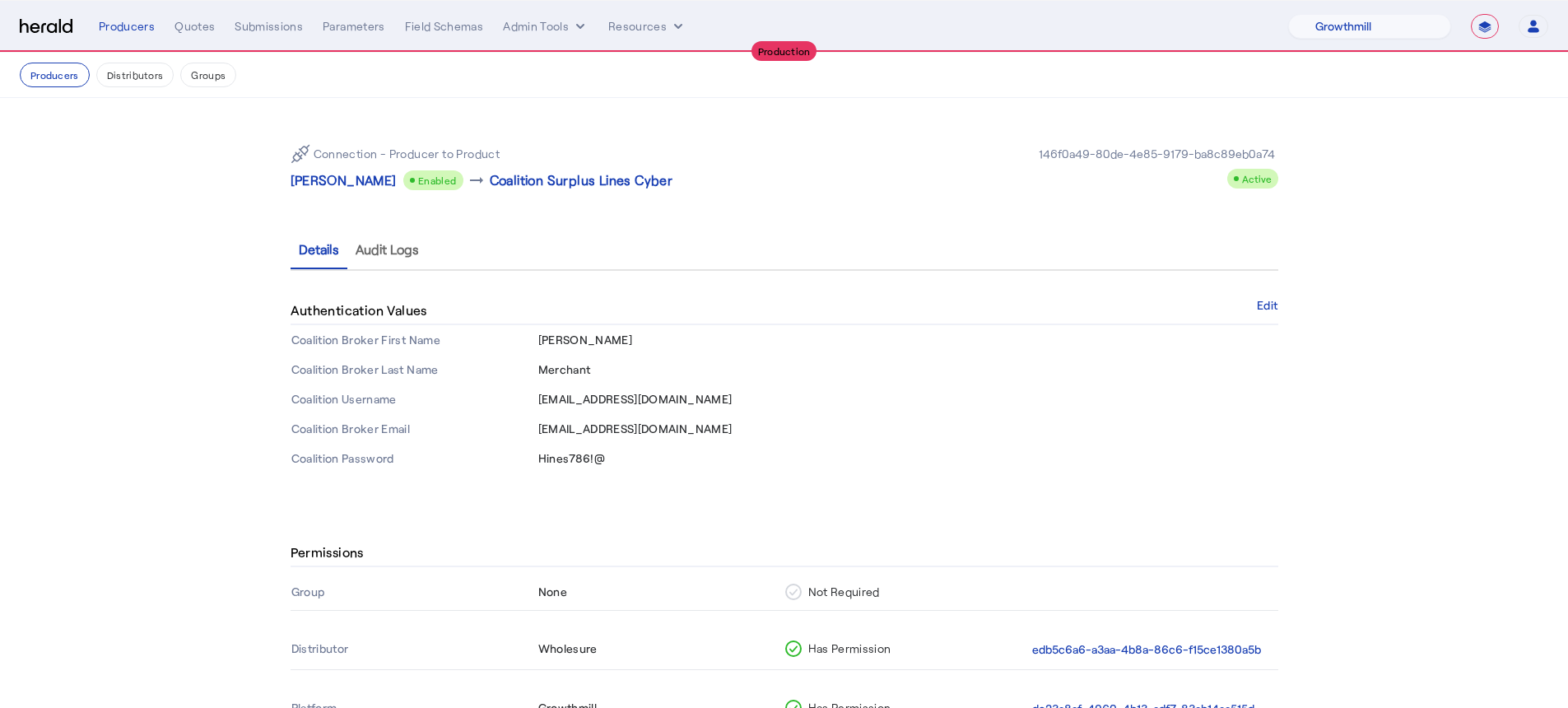 click on "Hines786!@" at bounding box center (908, 459) 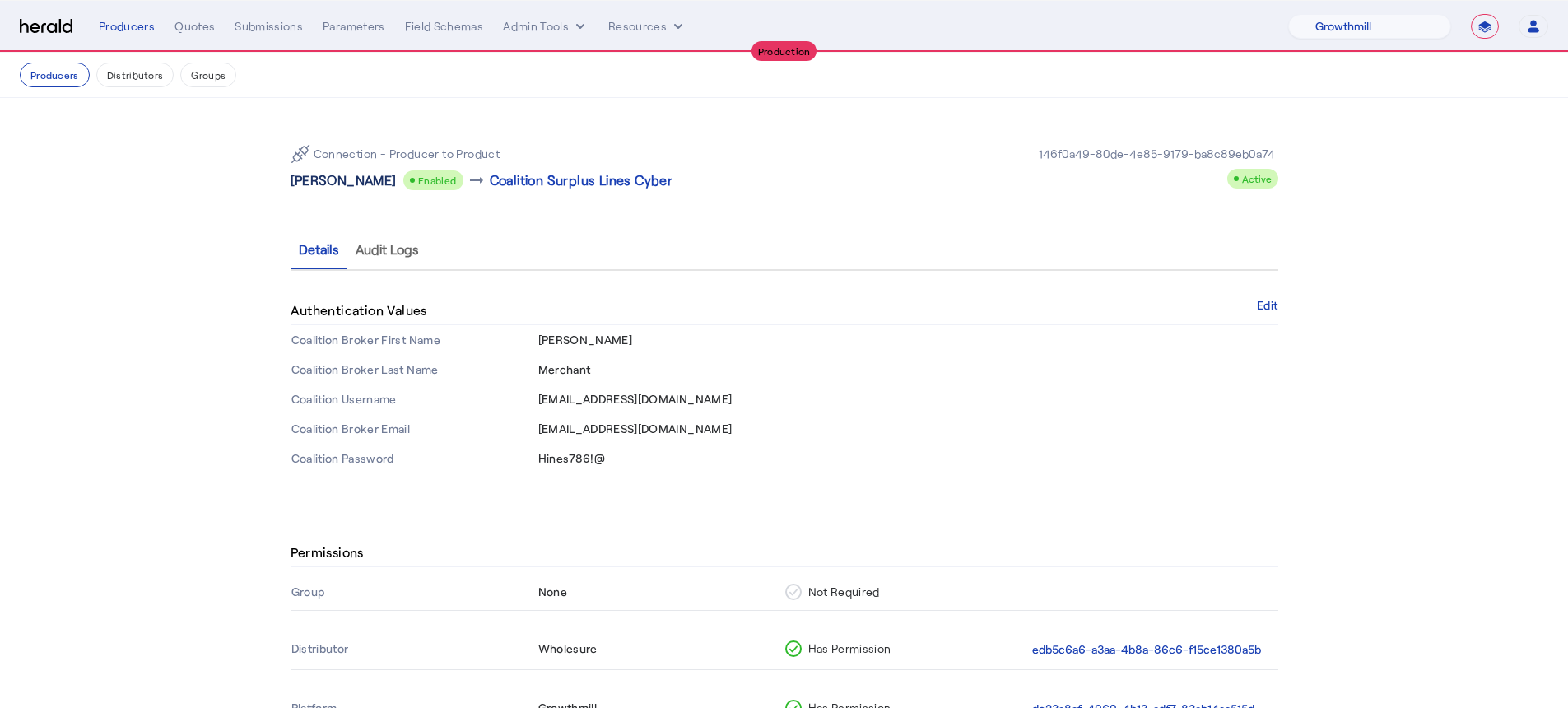 click on "Kevin Merchant" 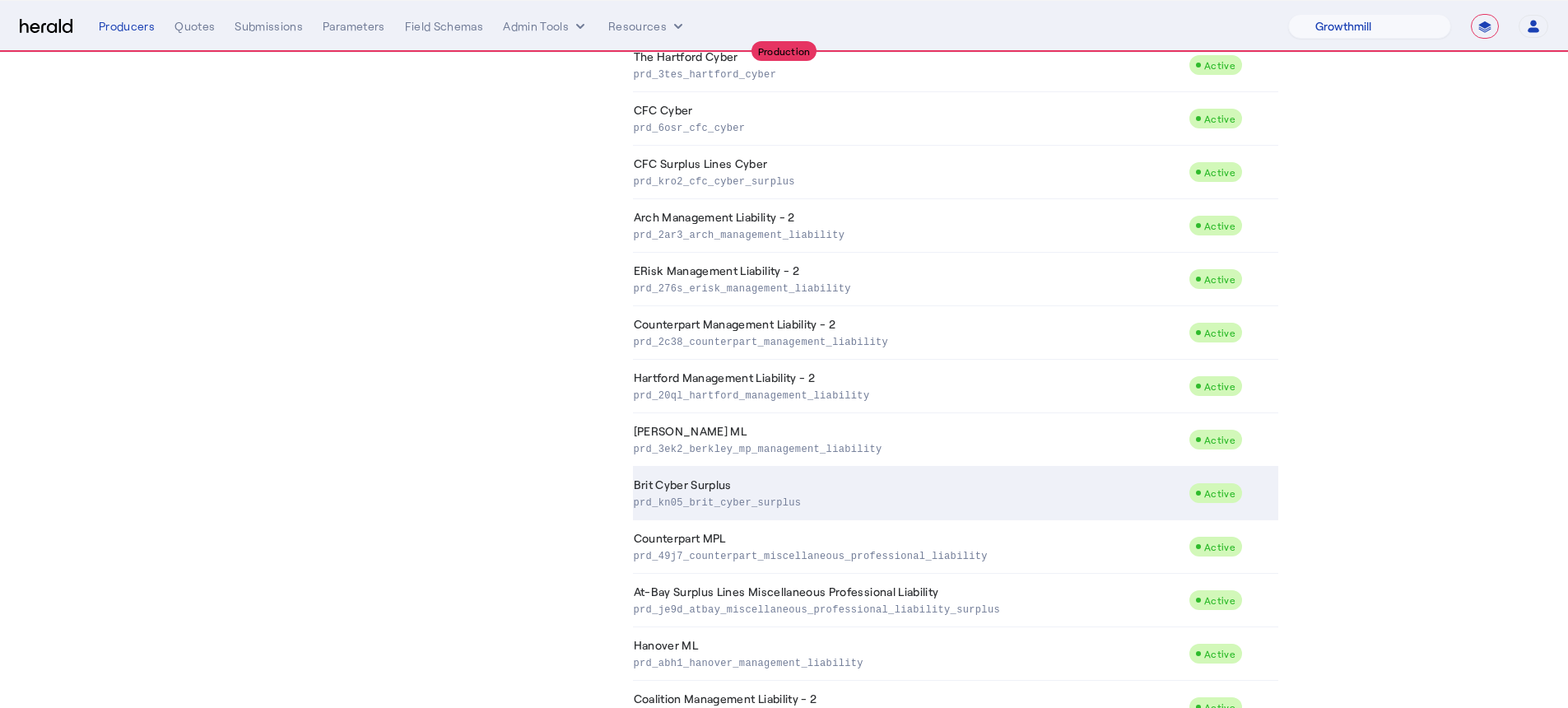 scroll, scrollTop: 757, scrollLeft: 0, axis: vertical 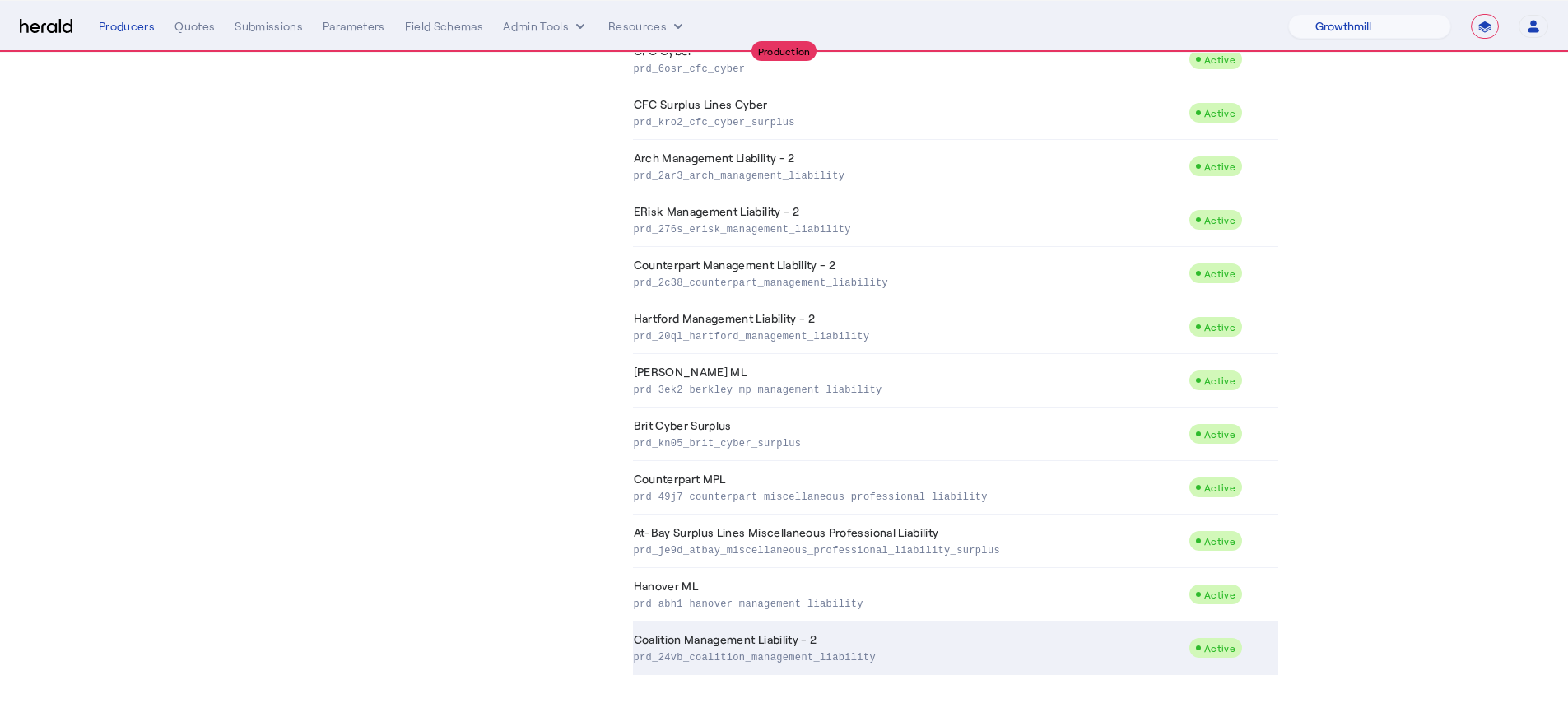click on "Coalition Management Liability - 2  prd_24vb_coalition_management_liability" 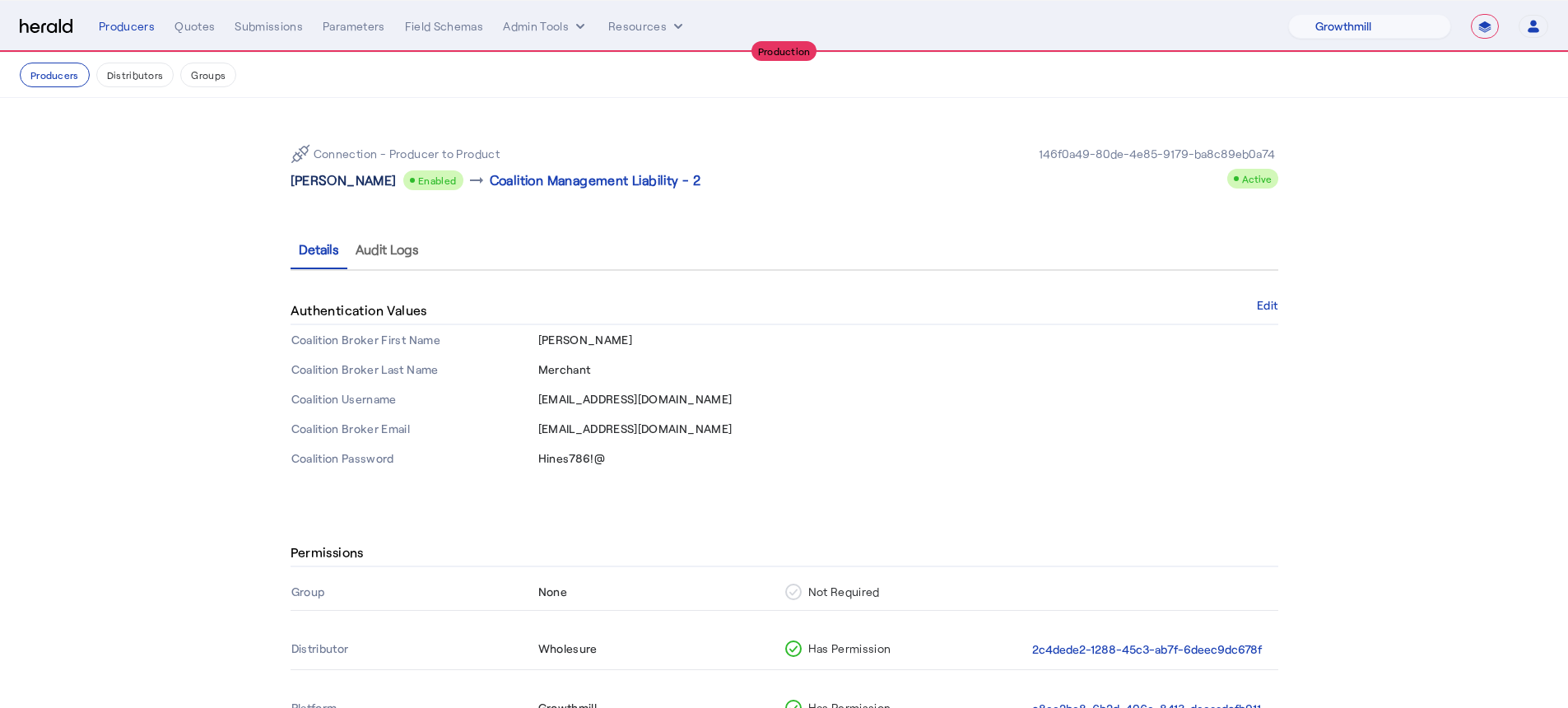 click on "Kevin Merchant" 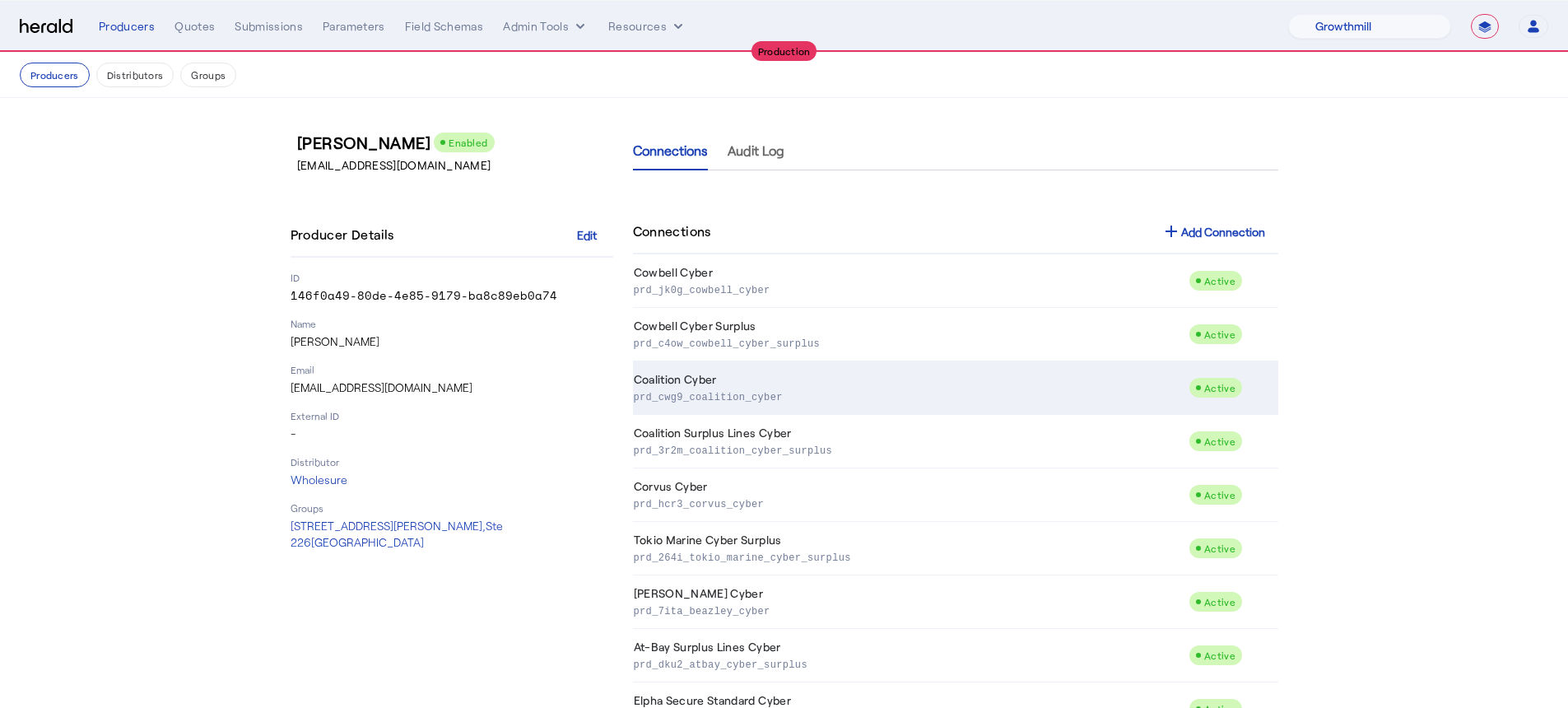 click on "prd_cwg9_coalition_cyber" 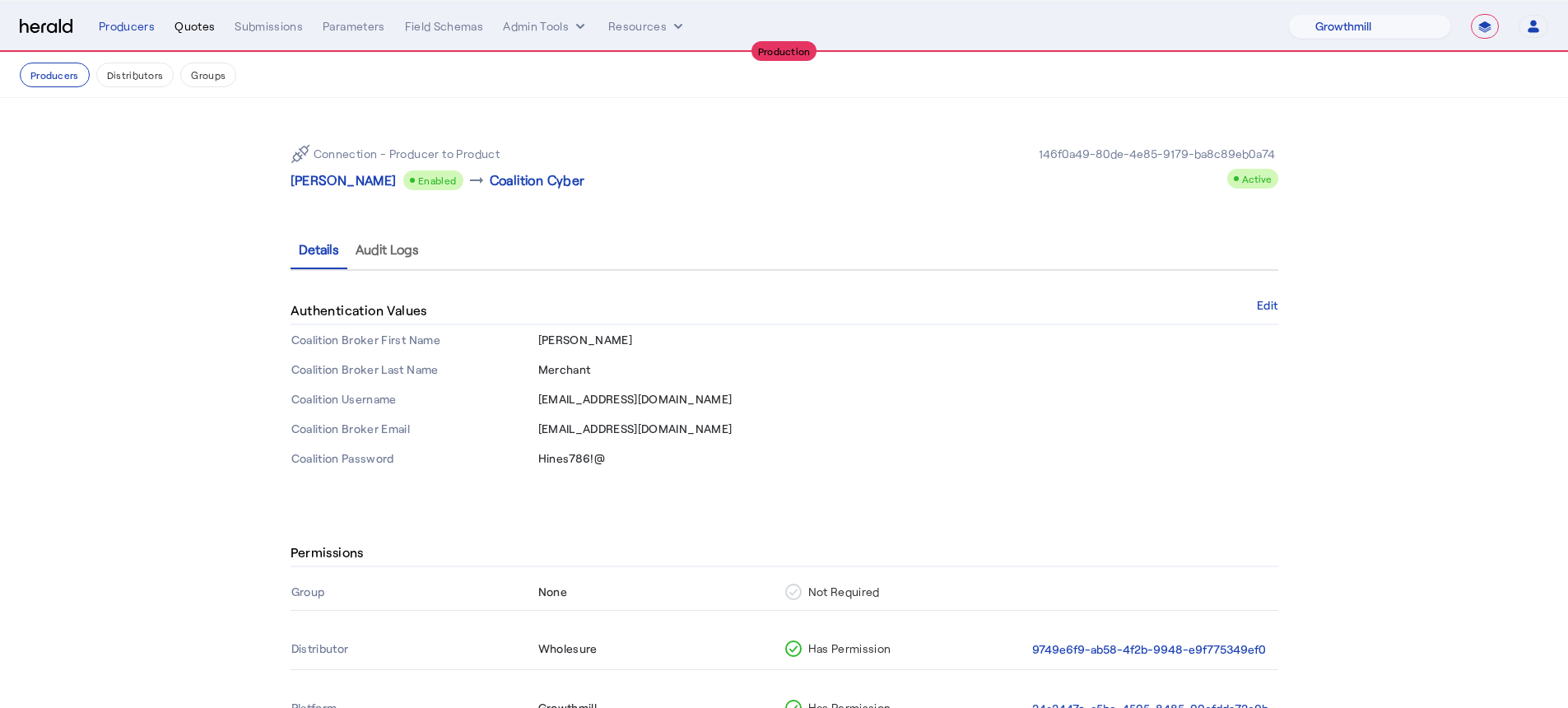 click on "Quotes" at bounding box center (194, 26) 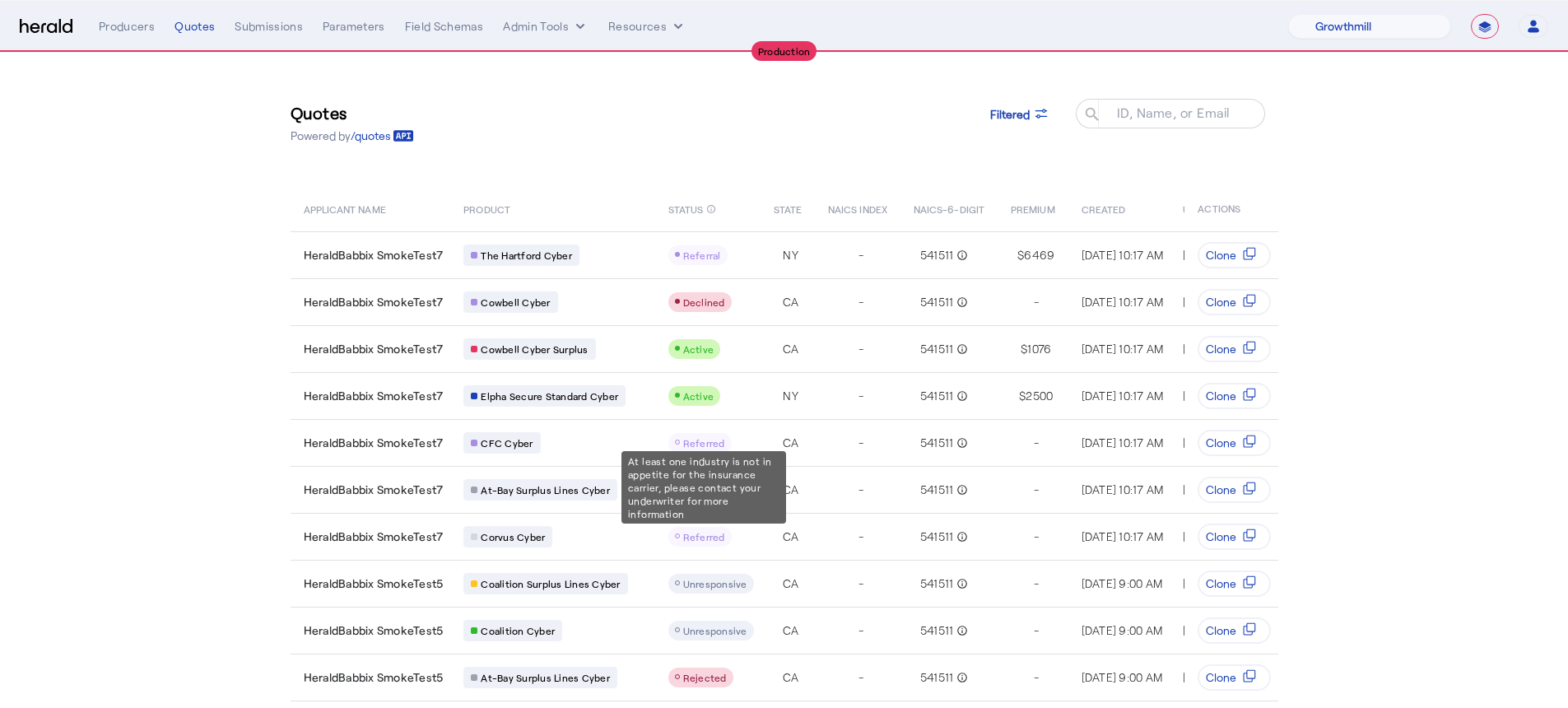 scroll, scrollTop: 0, scrollLeft: 0, axis: both 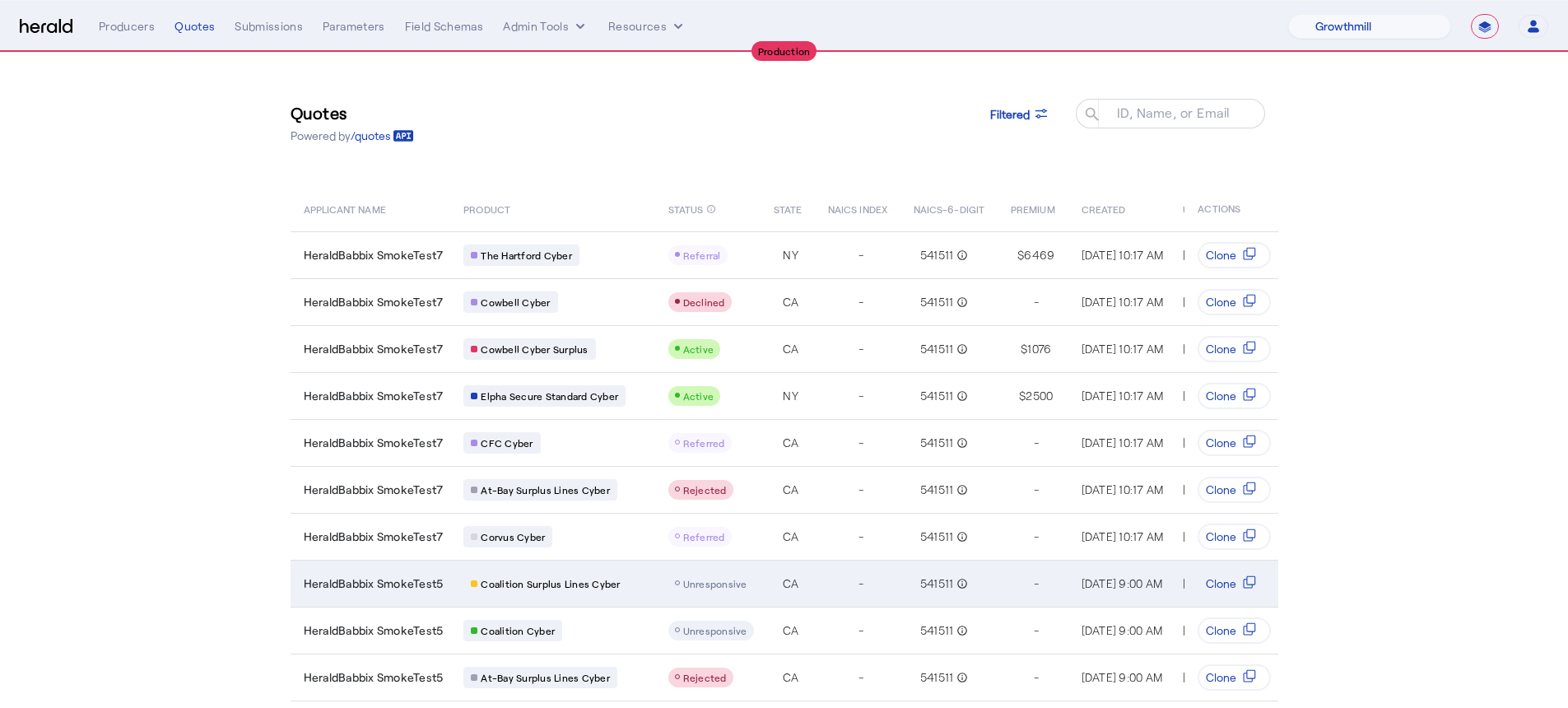 click on "Unresponsive" at bounding box center (715, 584) 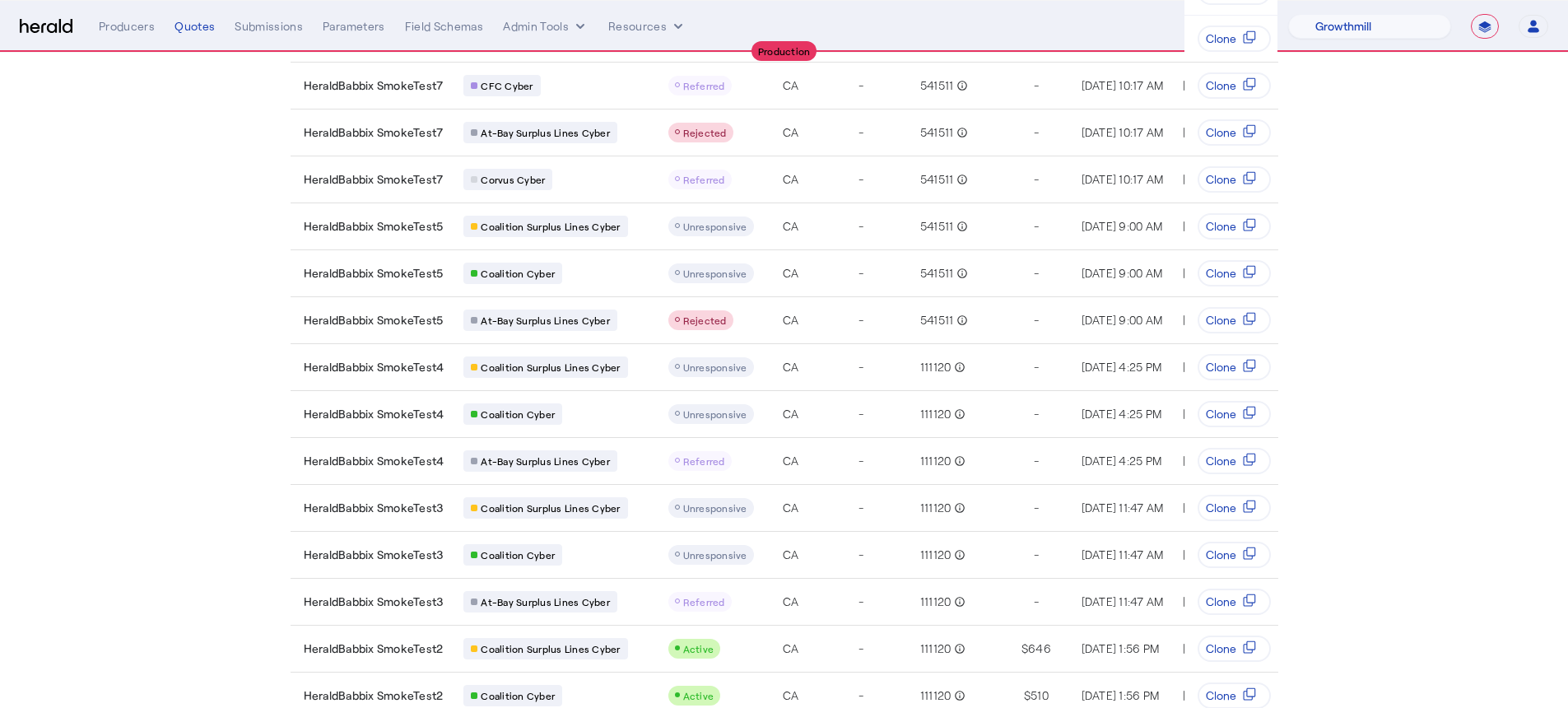 scroll, scrollTop: 0, scrollLeft: 0, axis: both 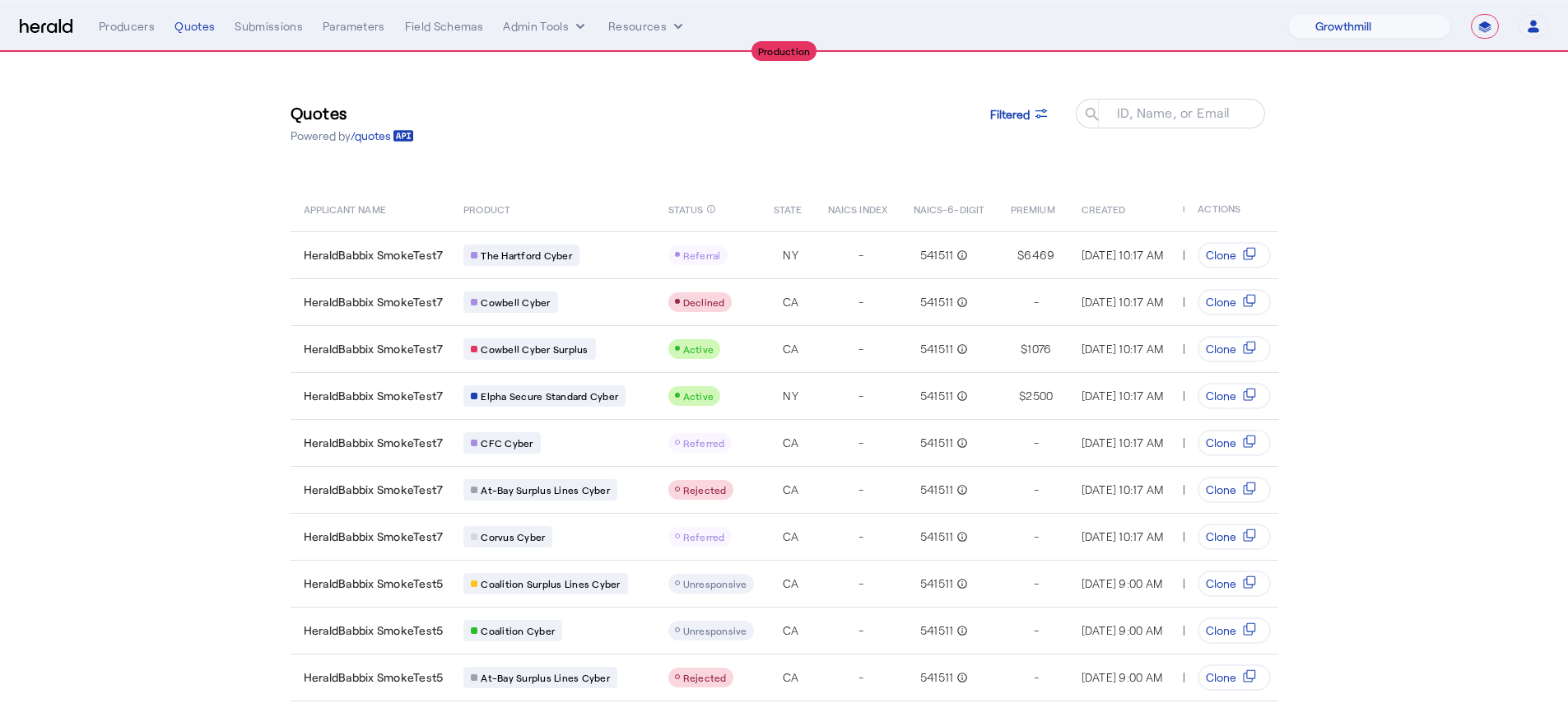 click on "**********" at bounding box center (823, 26) 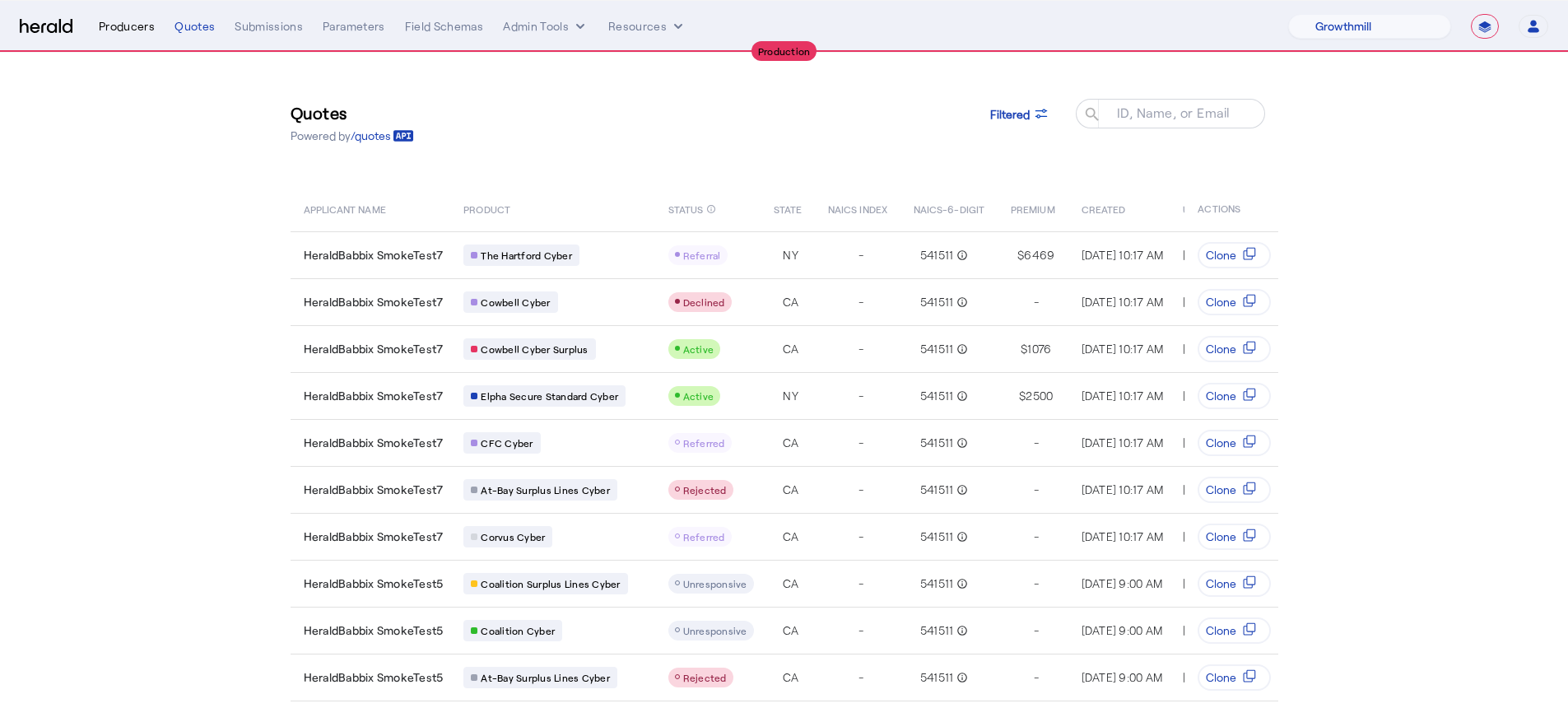 click on "Producers" at bounding box center [127, 26] 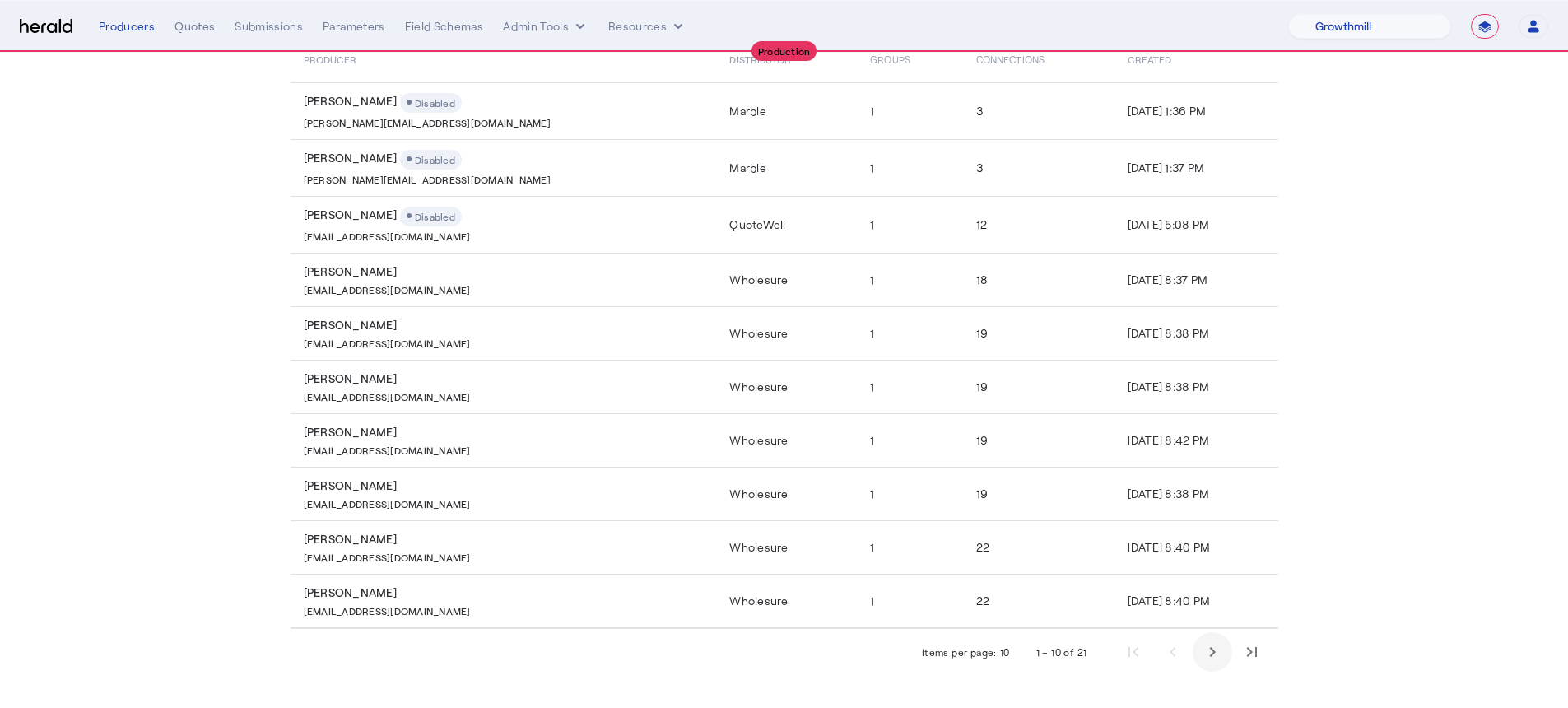 click 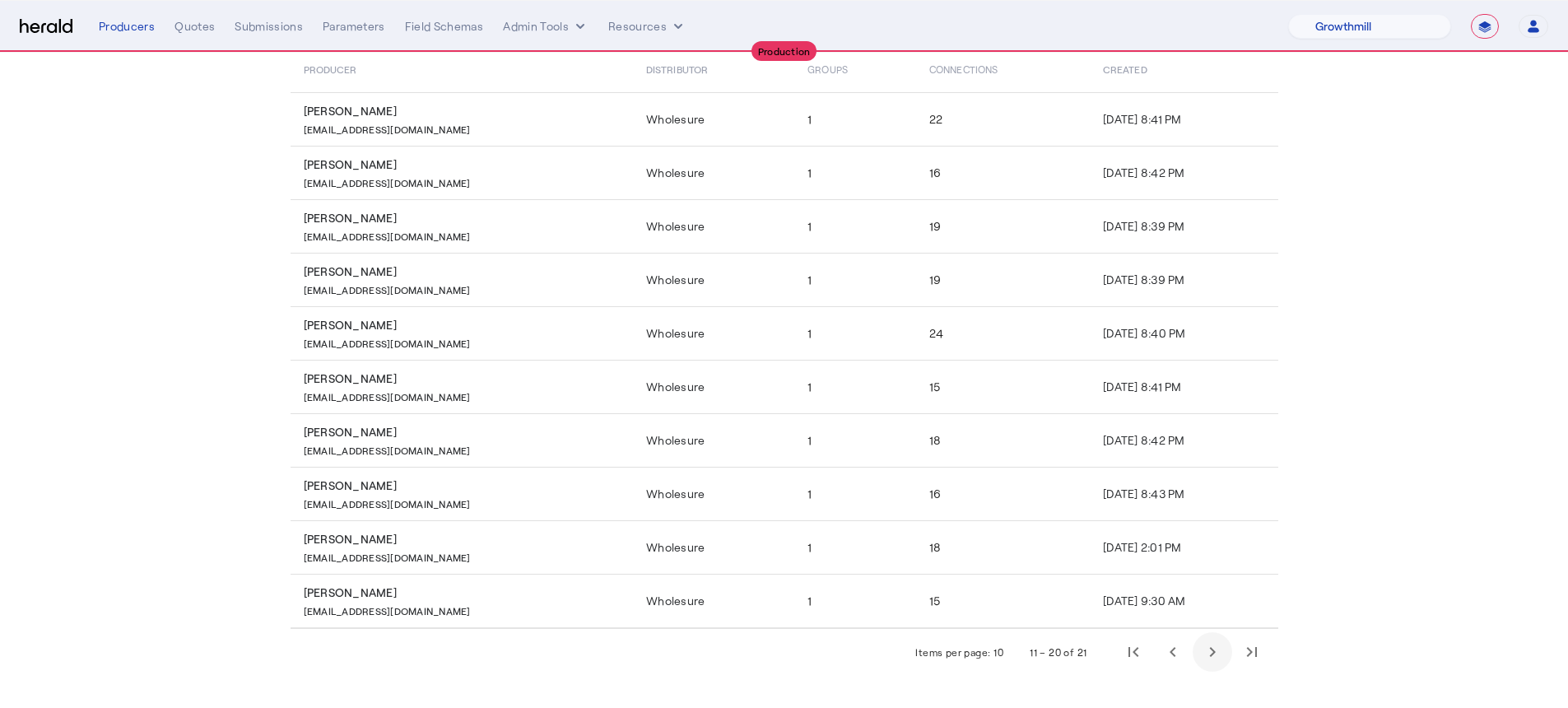 scroll, scrollTop: 184, scrollLeft: 0, axis: vertical 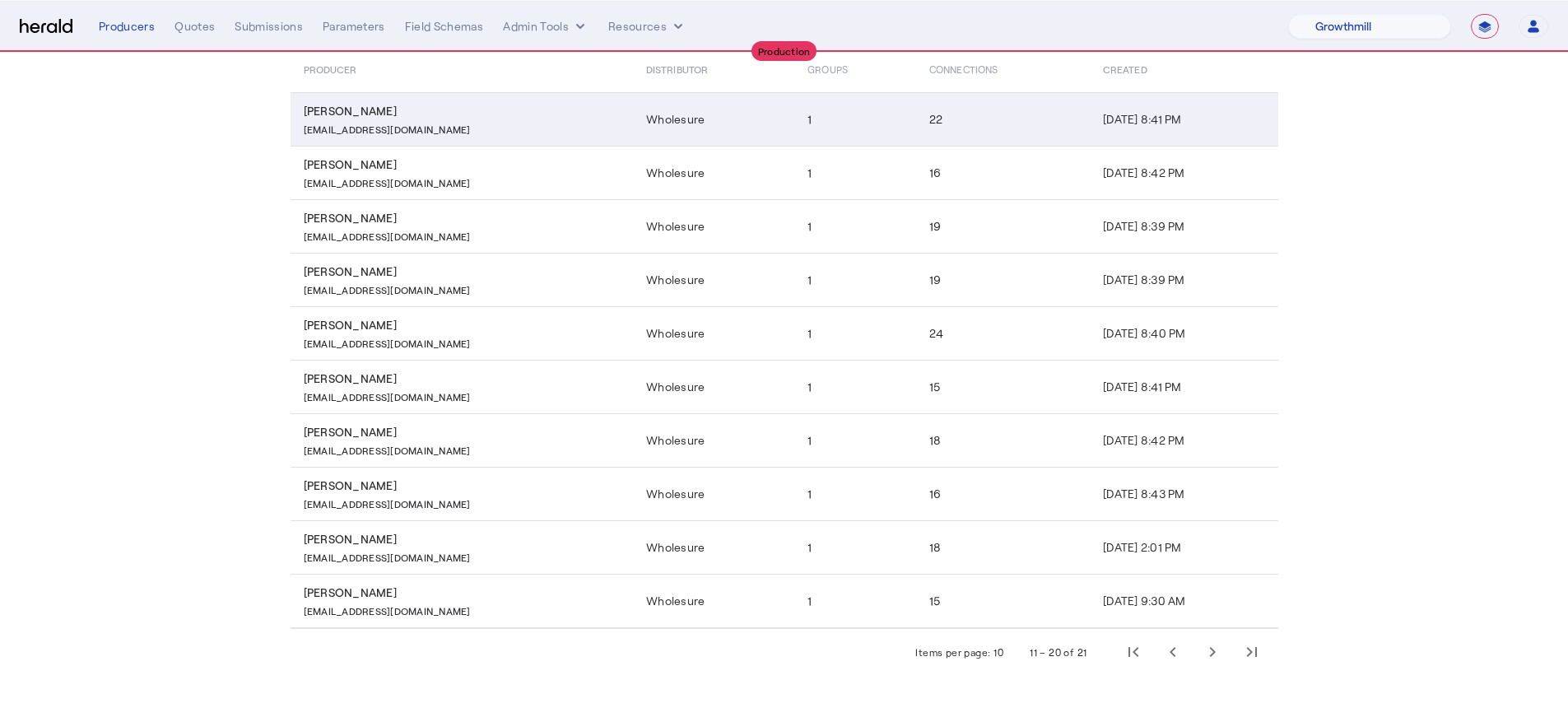 click on "KMerchant@wholesure.com" 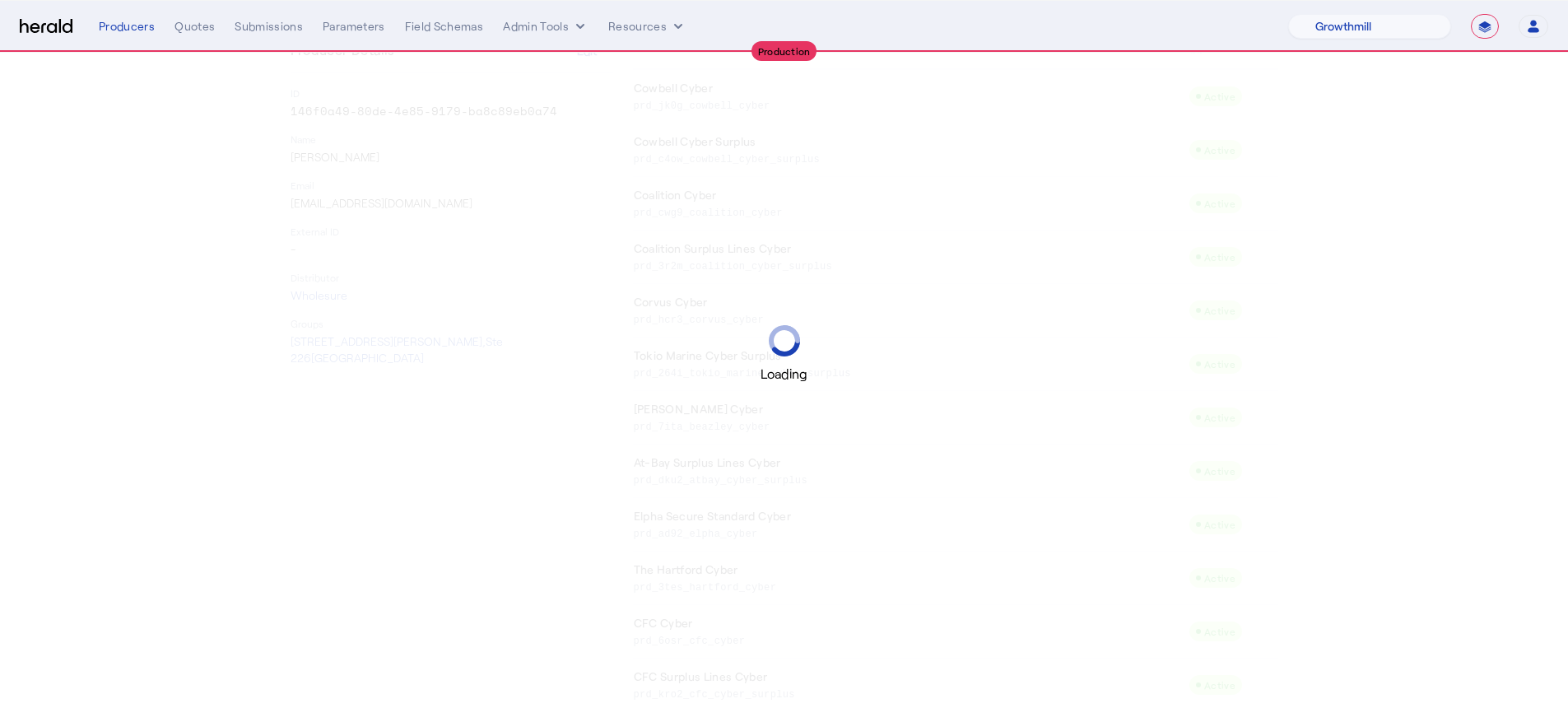 scroll, scrollTop: 0, scrollLeft: 0, axis: both 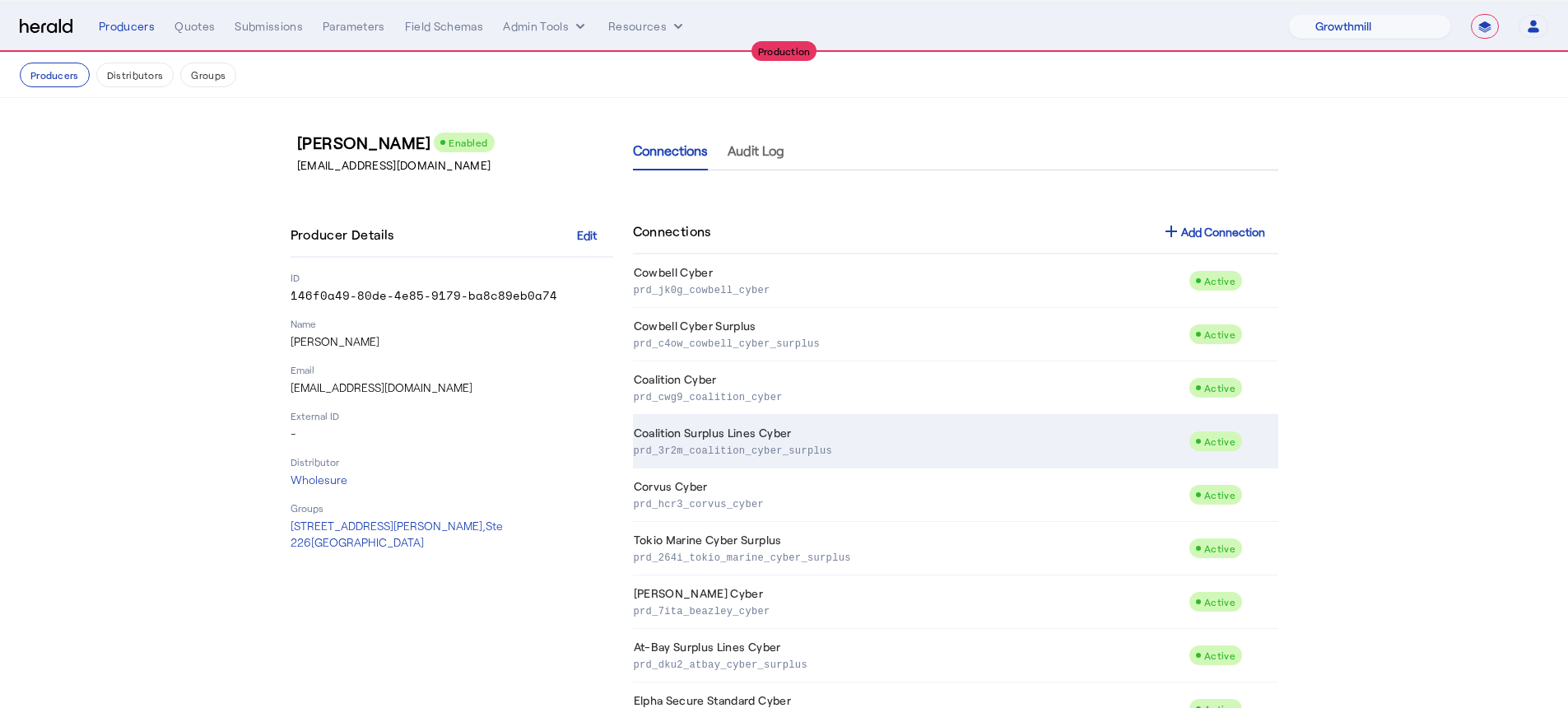 click on "prd_3r2m_coalition_cyber_surplus" 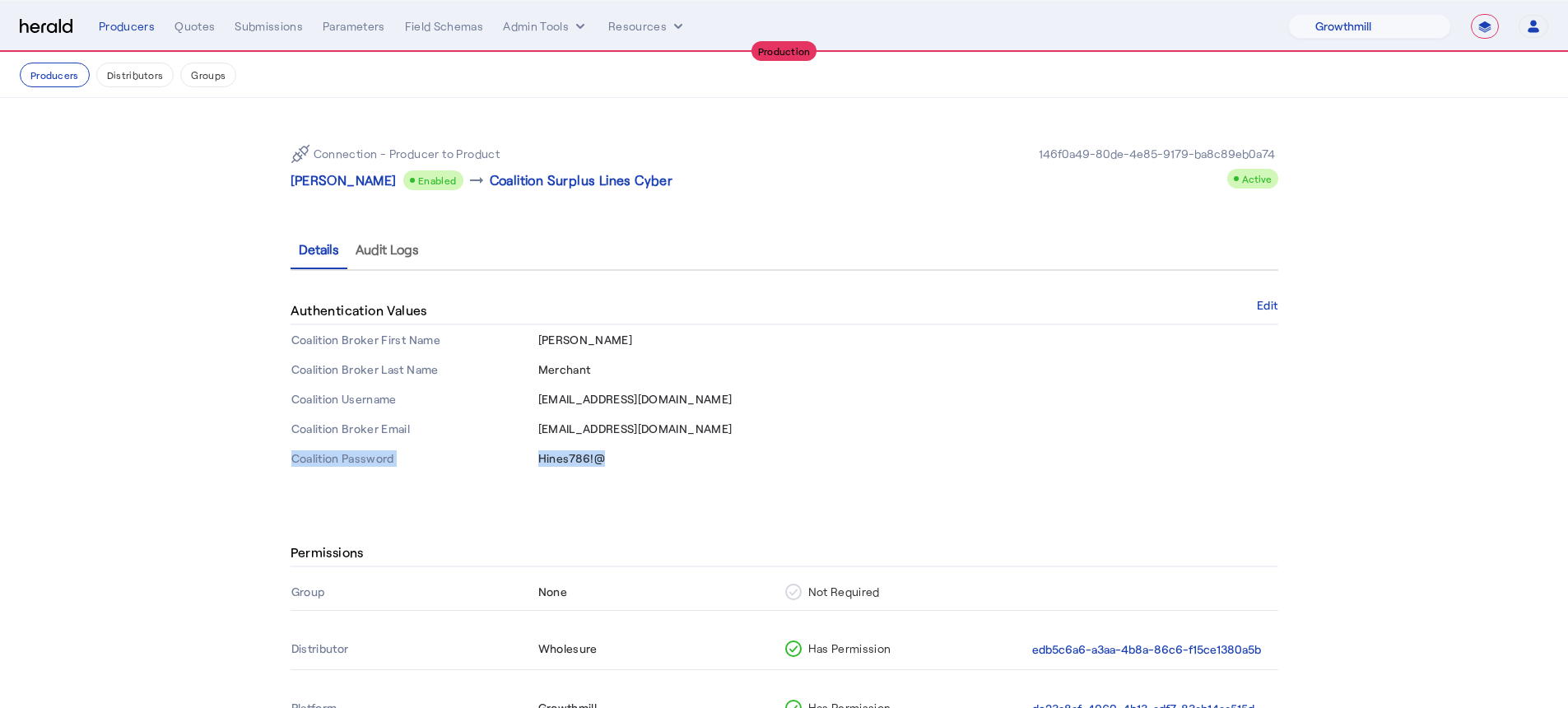 drag, startPoint x: 613, startPoint y: 461, endPoint x: 529, endPoint y: 458, distance: 84.0536 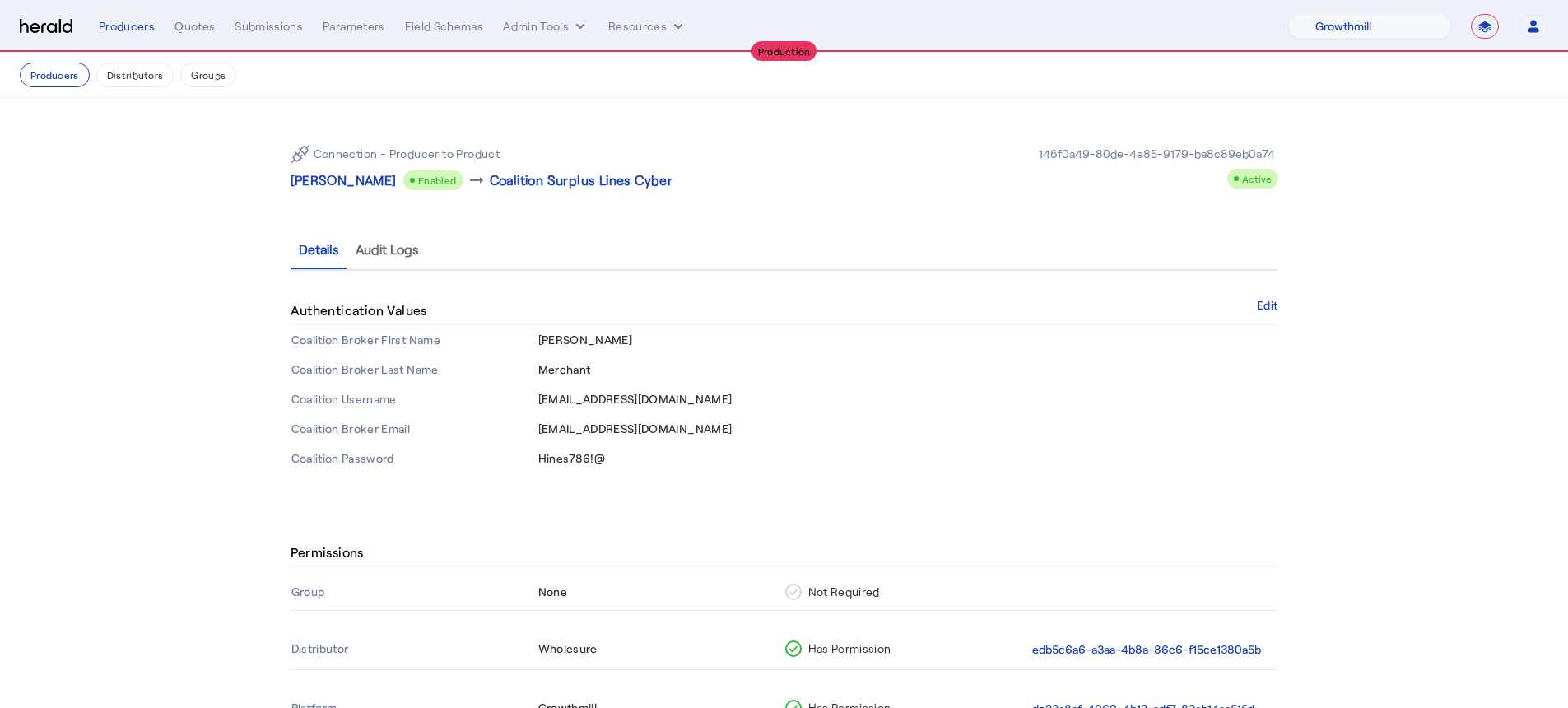 click on "Hines786!@" at bounding box center (572, 458) 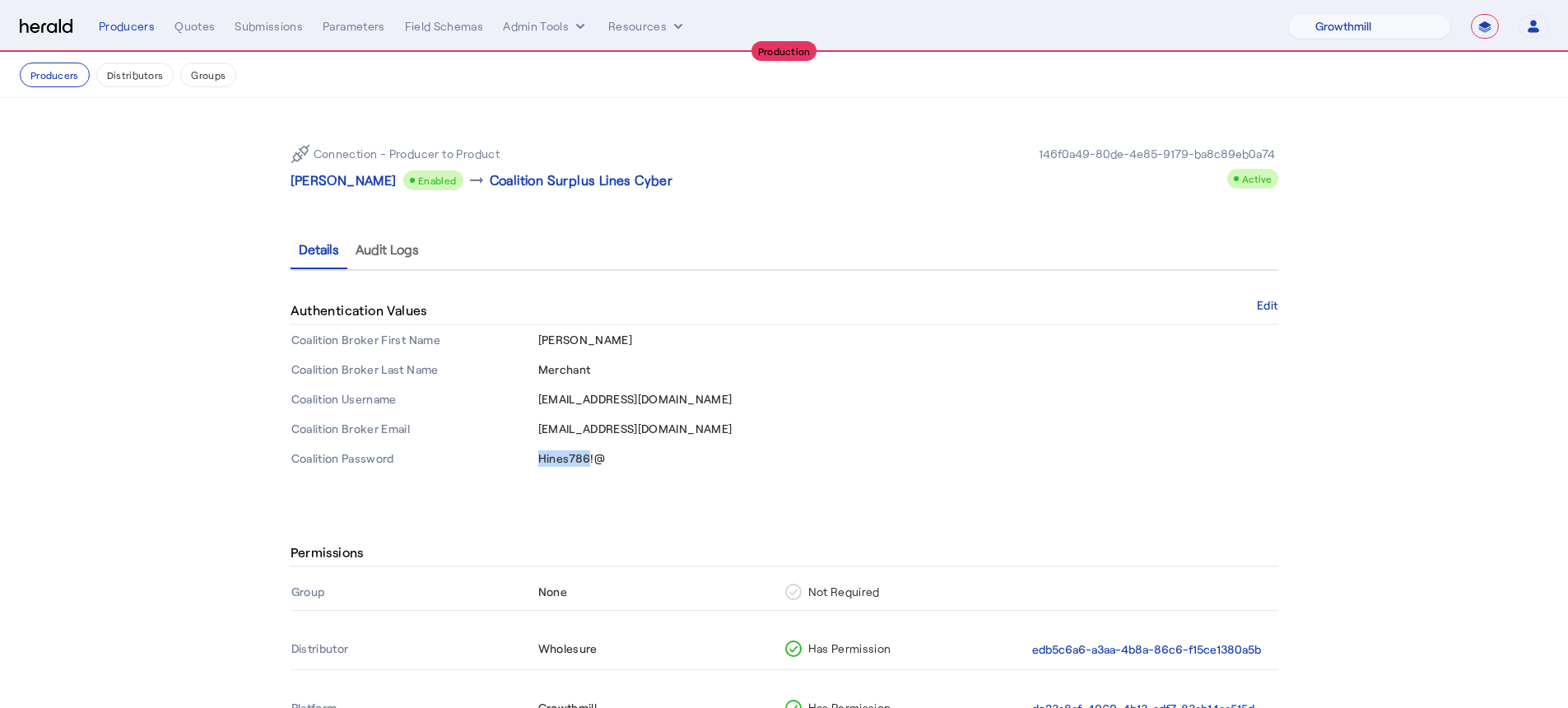 click on "Hines786!@" at bounding box center (572, 458) 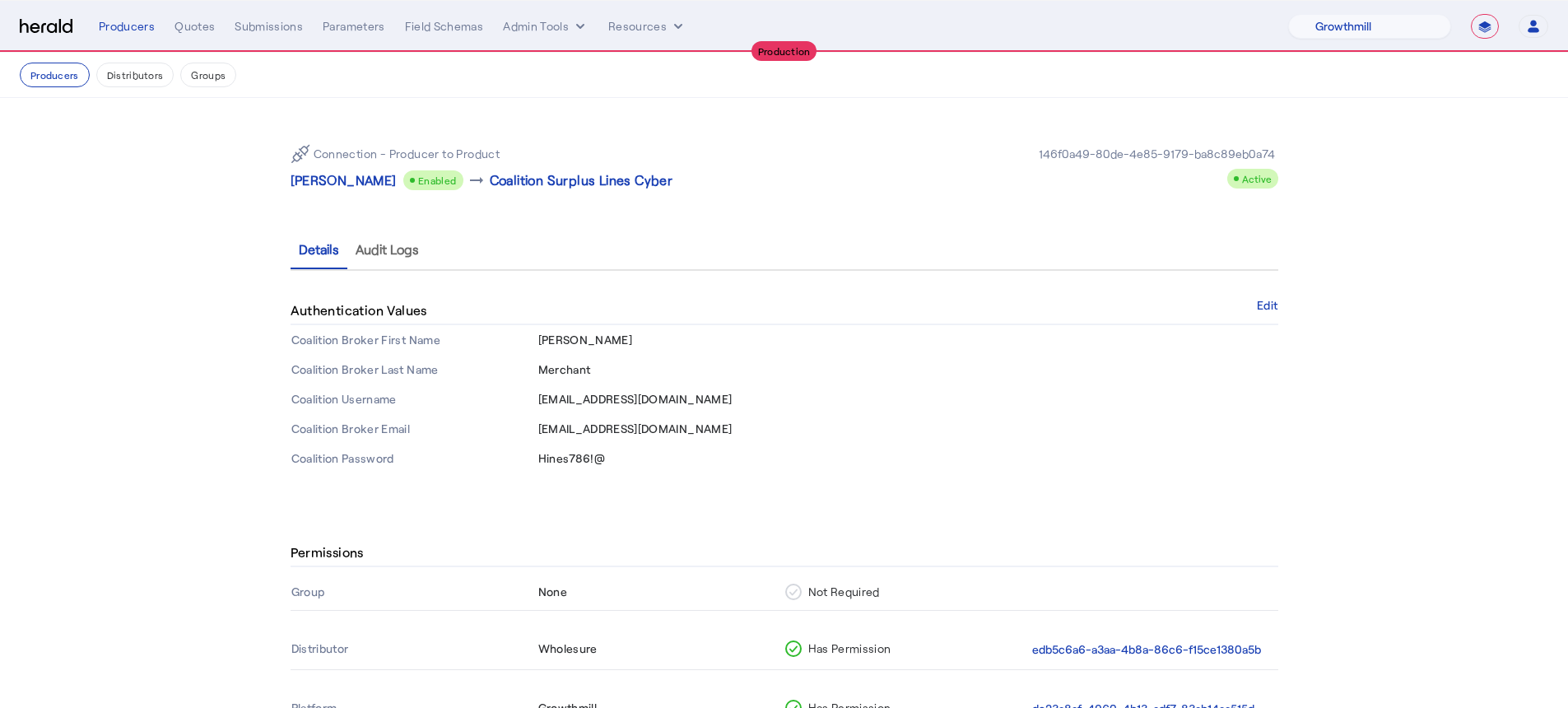 click on "Hines786!@" at bounding box center (908, 459) 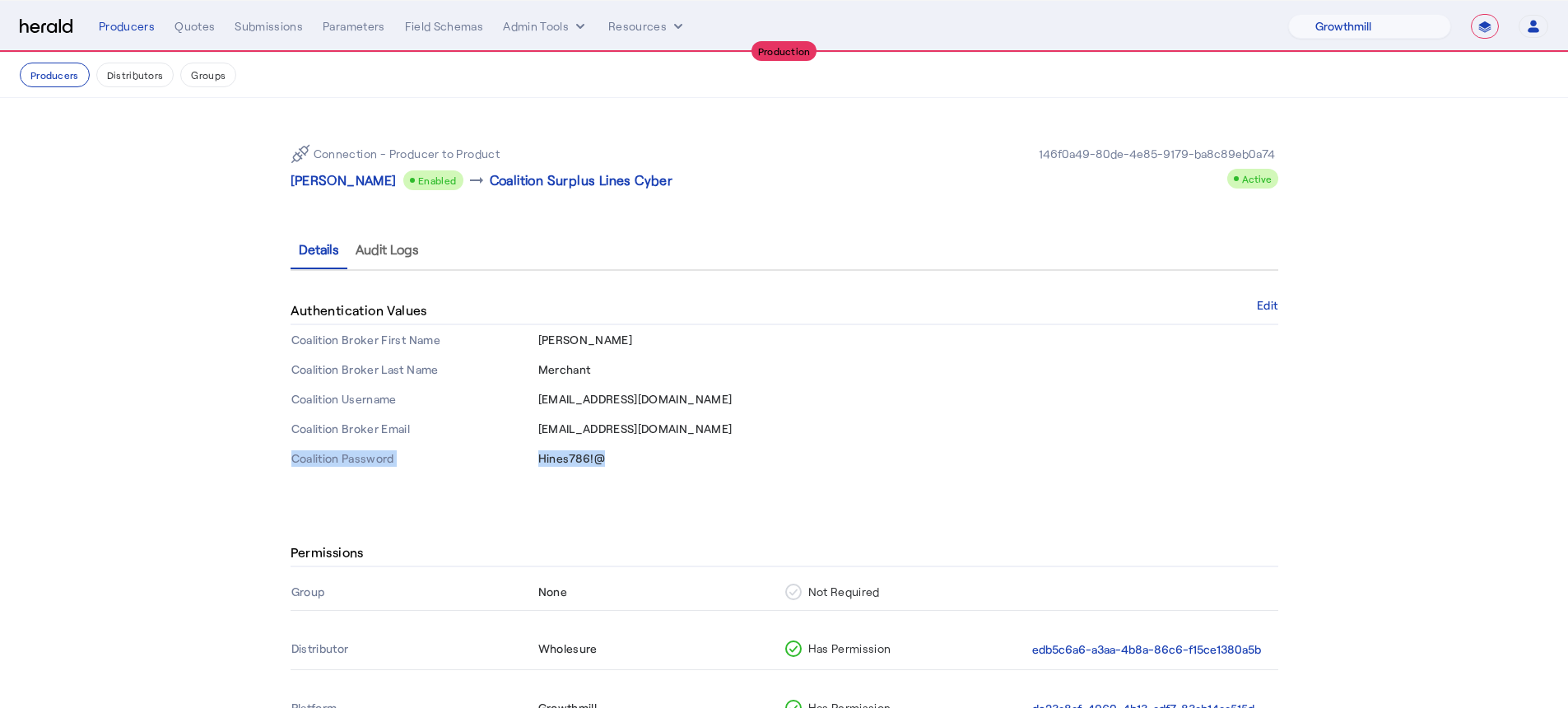 drag, startPoint x: 608, startPoint y: 458, endPoint x: 536, endPoint y: 454, distance: 72.11103 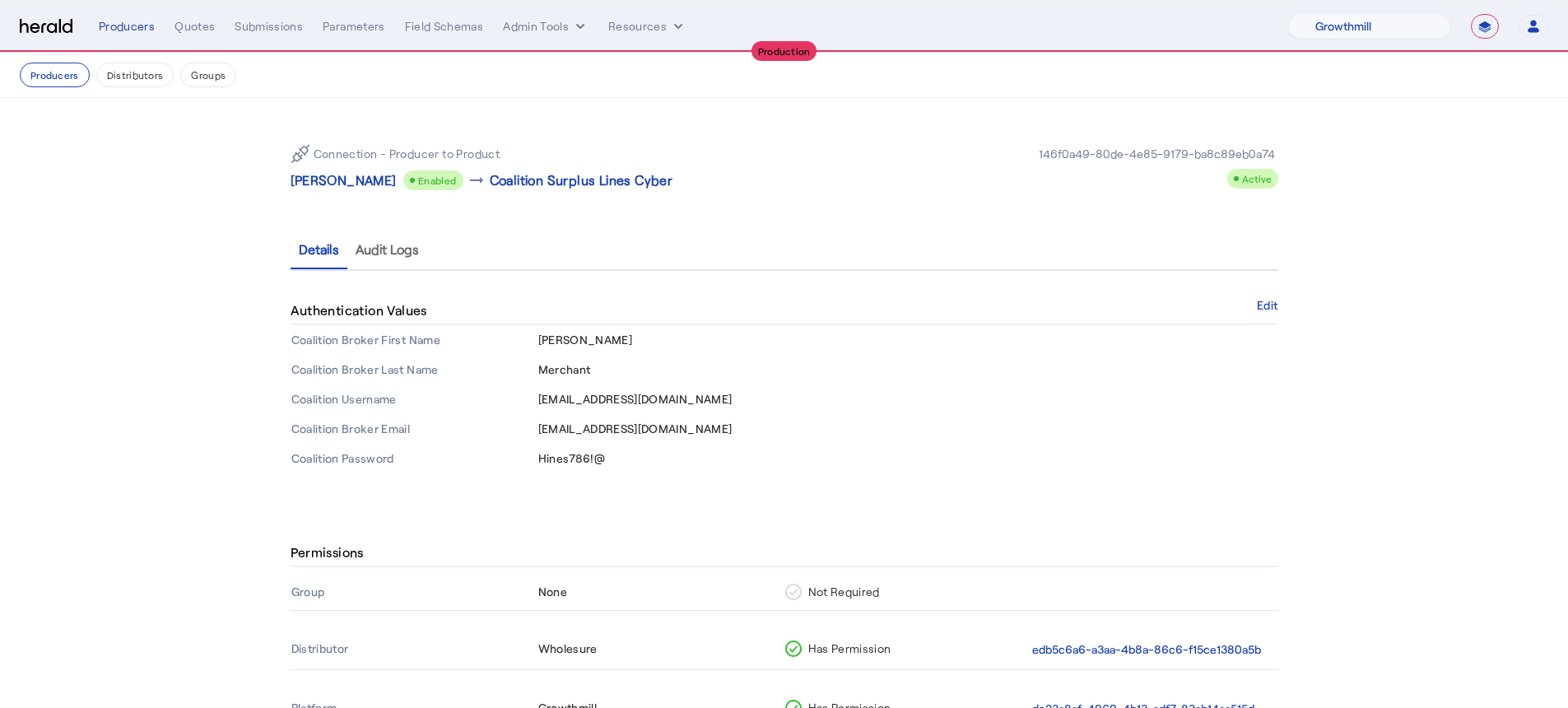 click on "Hines786!@" at bounding box center (572, 458) 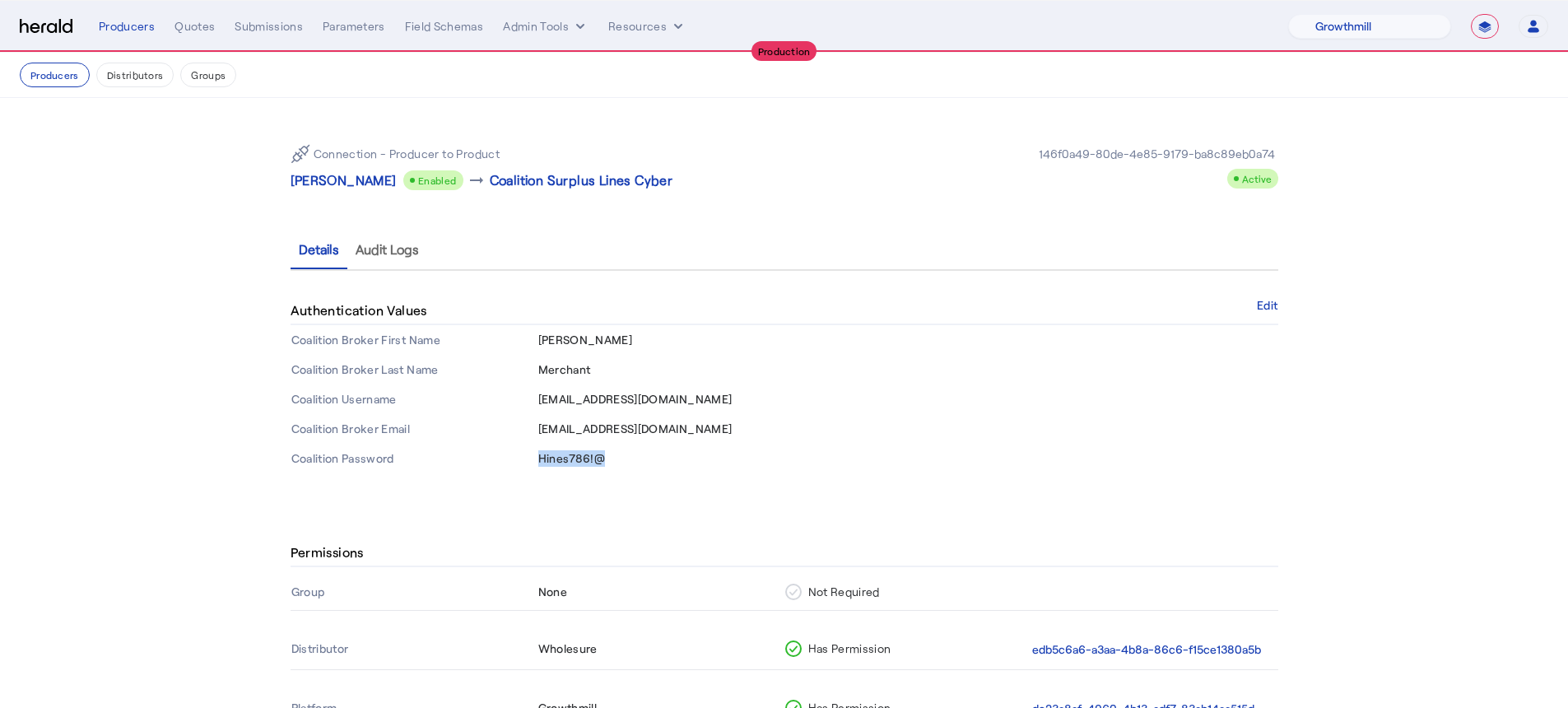 drag, startPoint x: 625, startPoint y: 458, endPoint x: 545, endPoint y: 457, distance: 80.00625 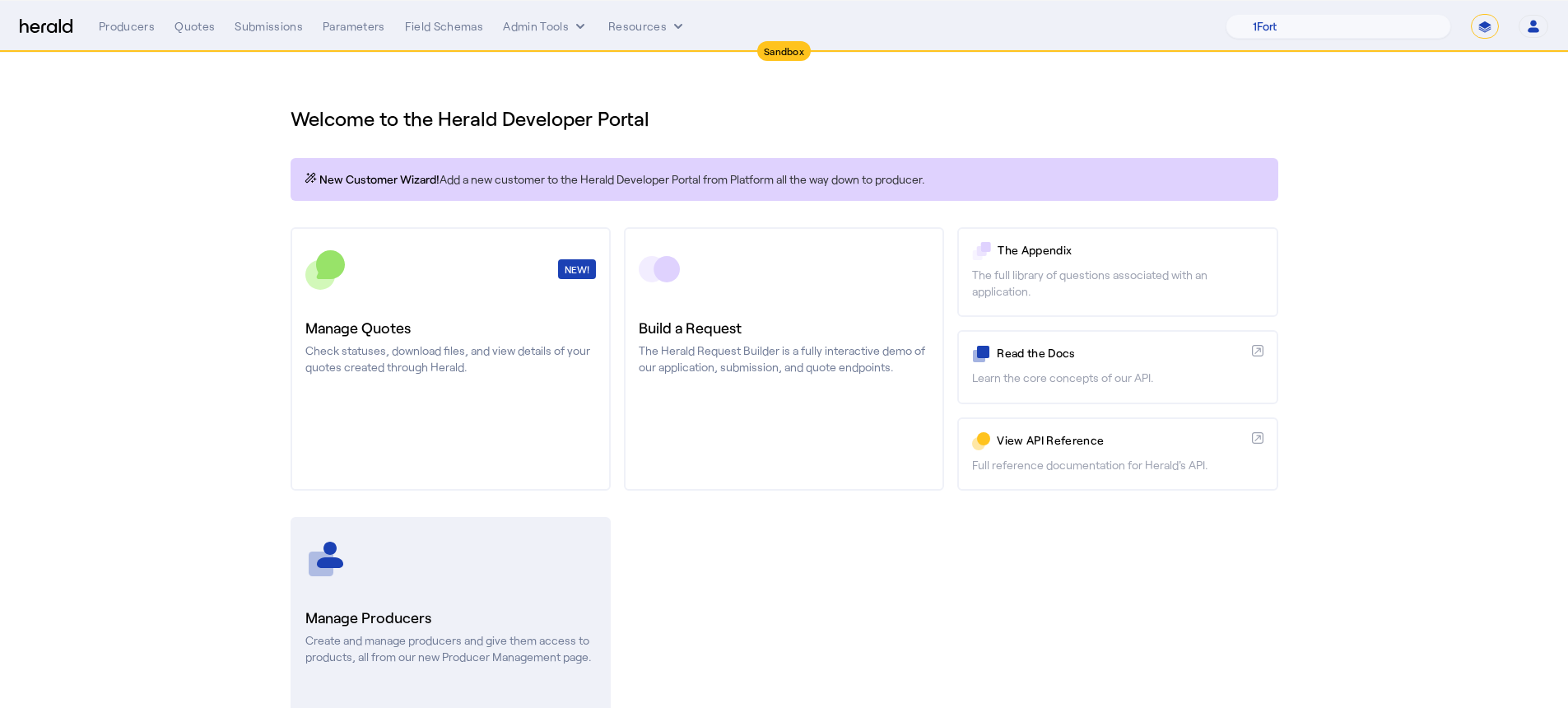 click 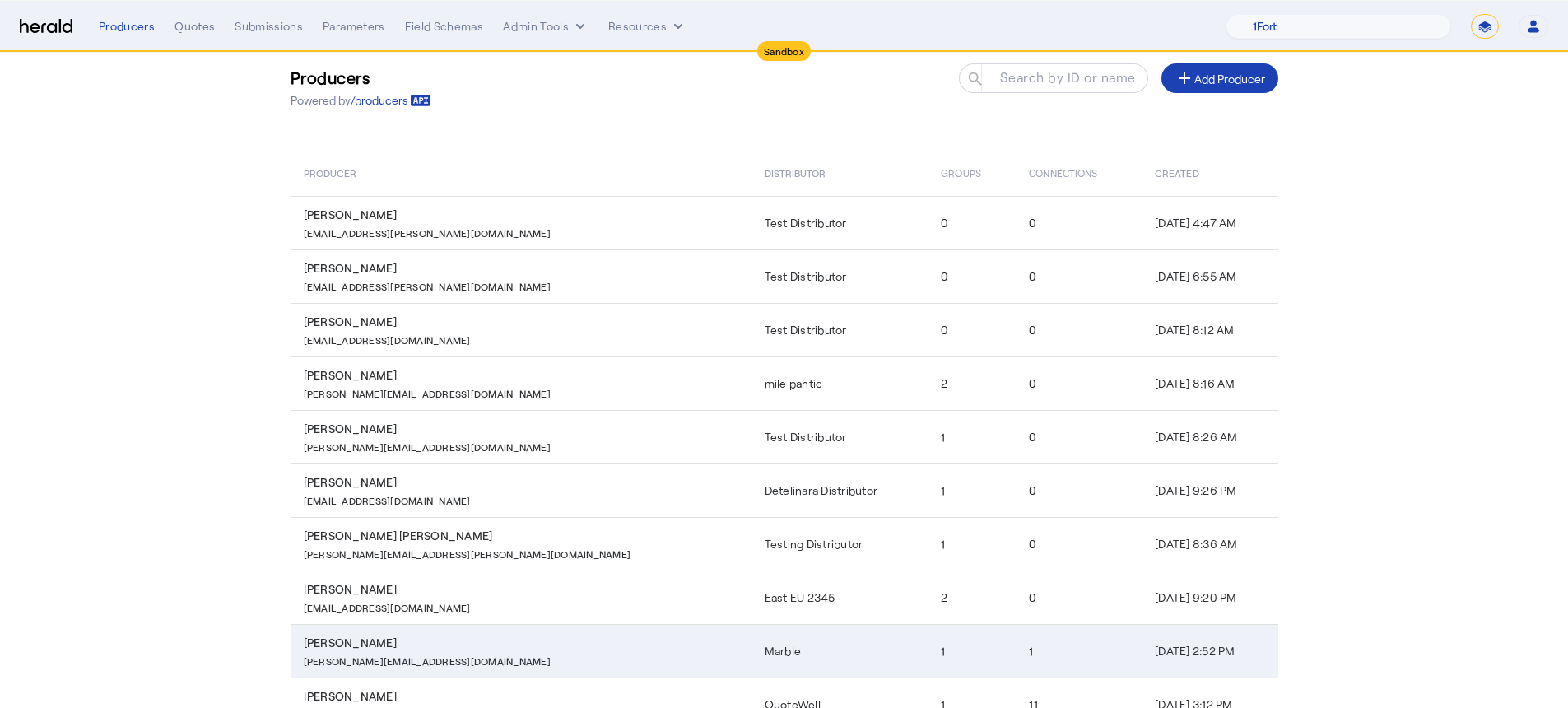 scroll, scrollTop: 184, scrollLeft: 0, axis: vertical 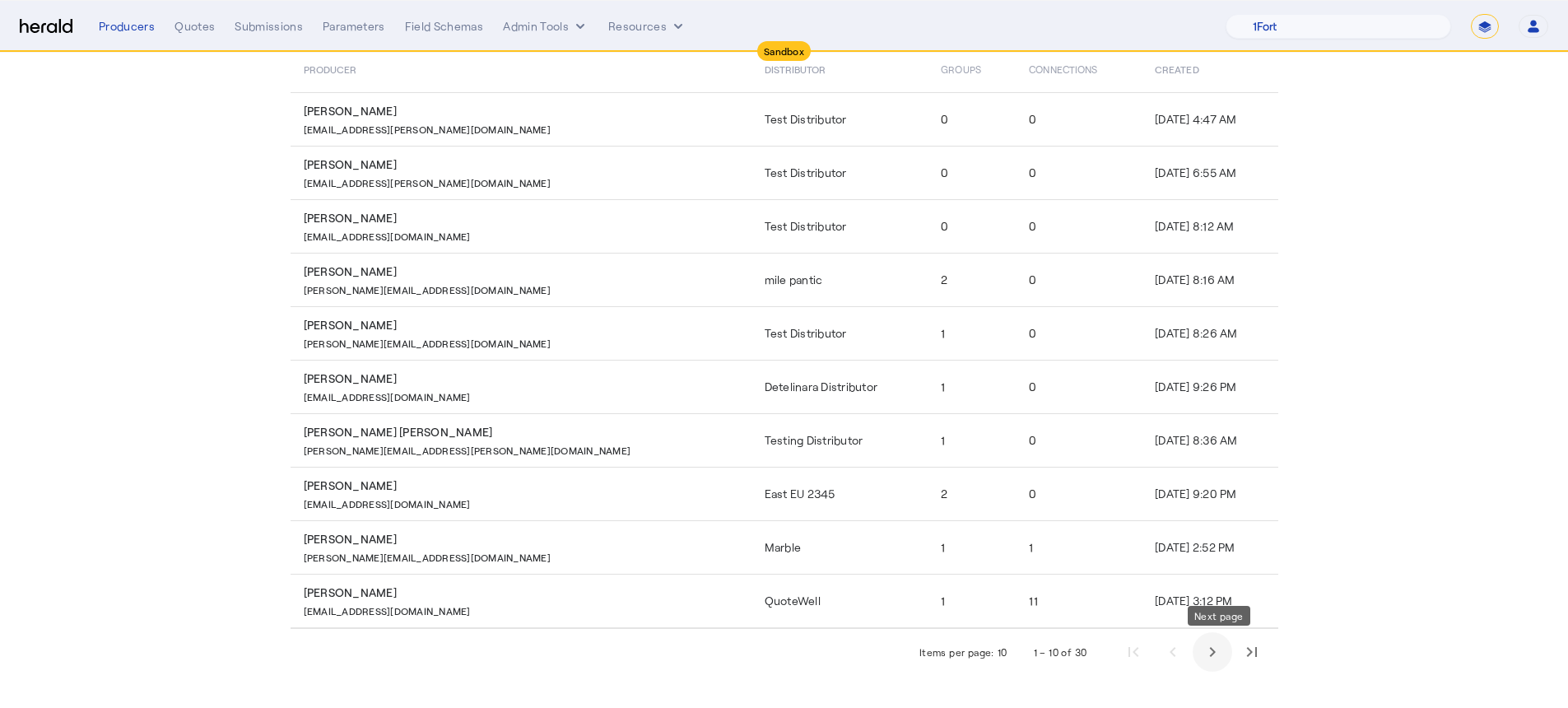 click 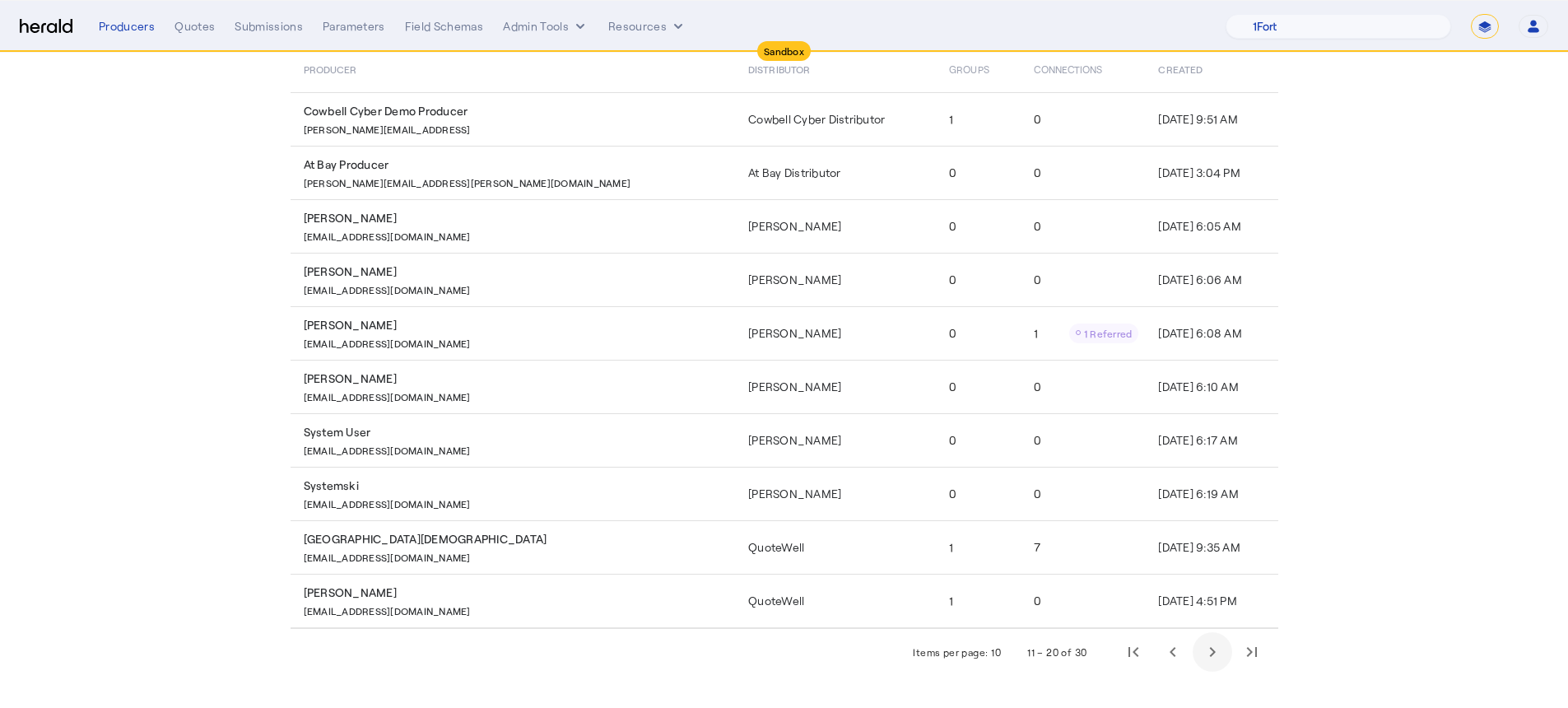click 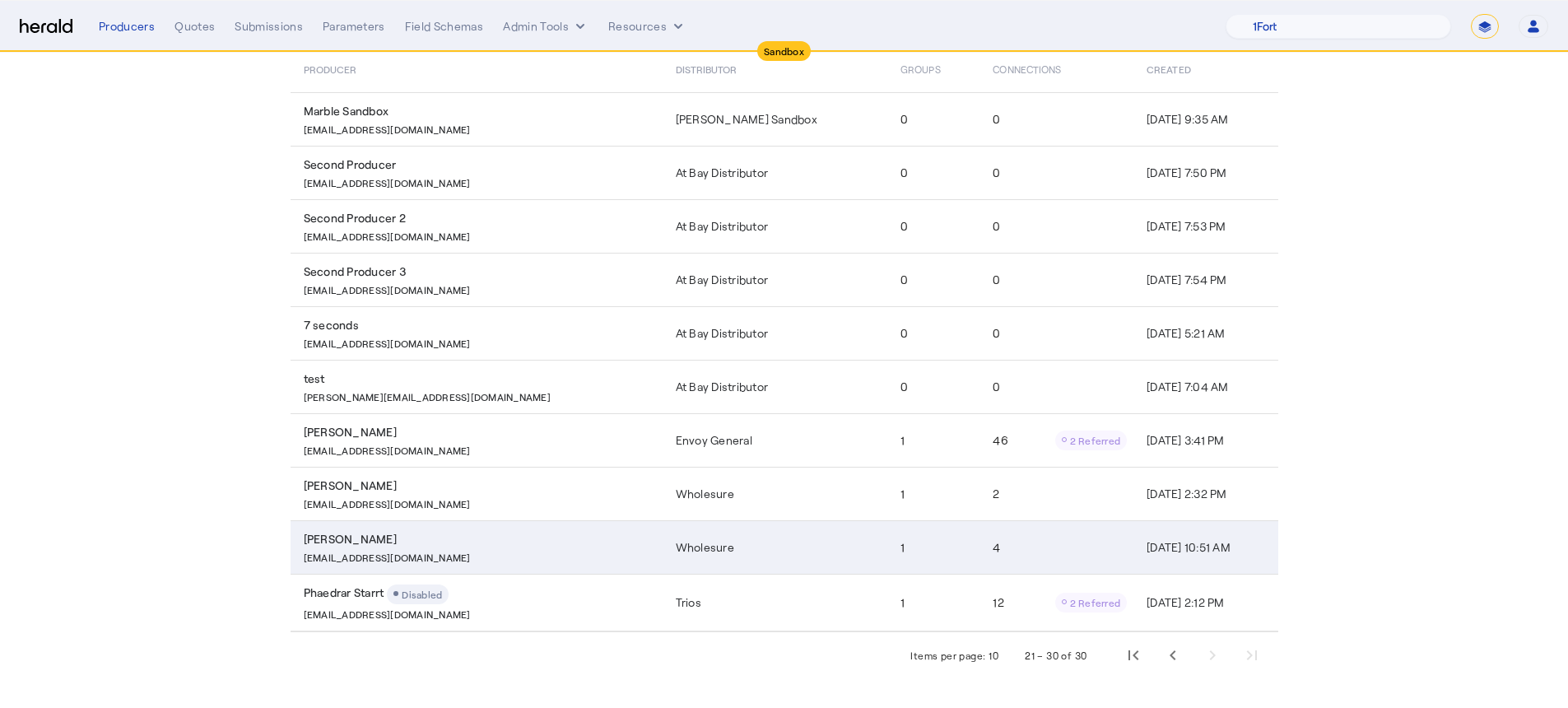 click on "4" 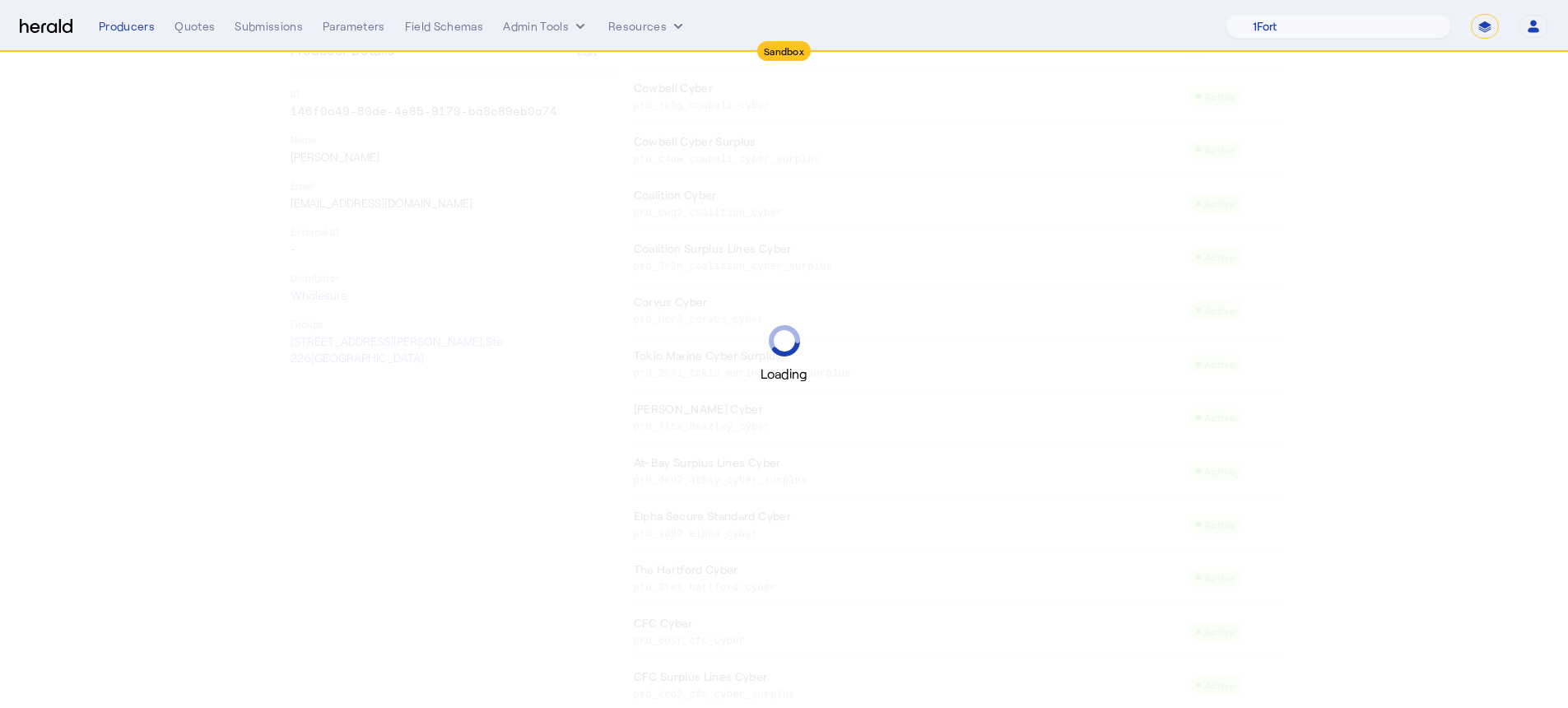 scroll, scrollTop: 0, scrollLeft: 0, axis: both 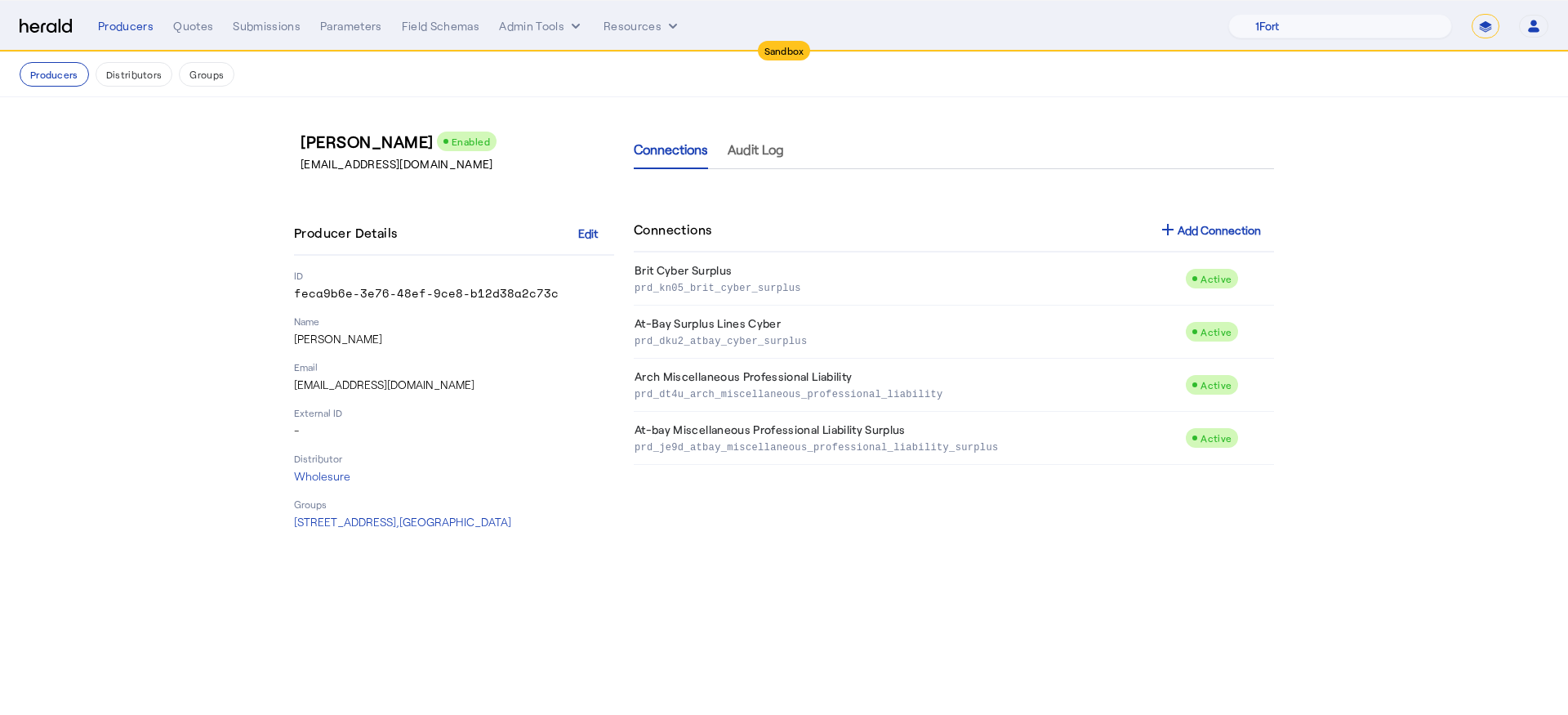 click at bounding box center (46, 26) 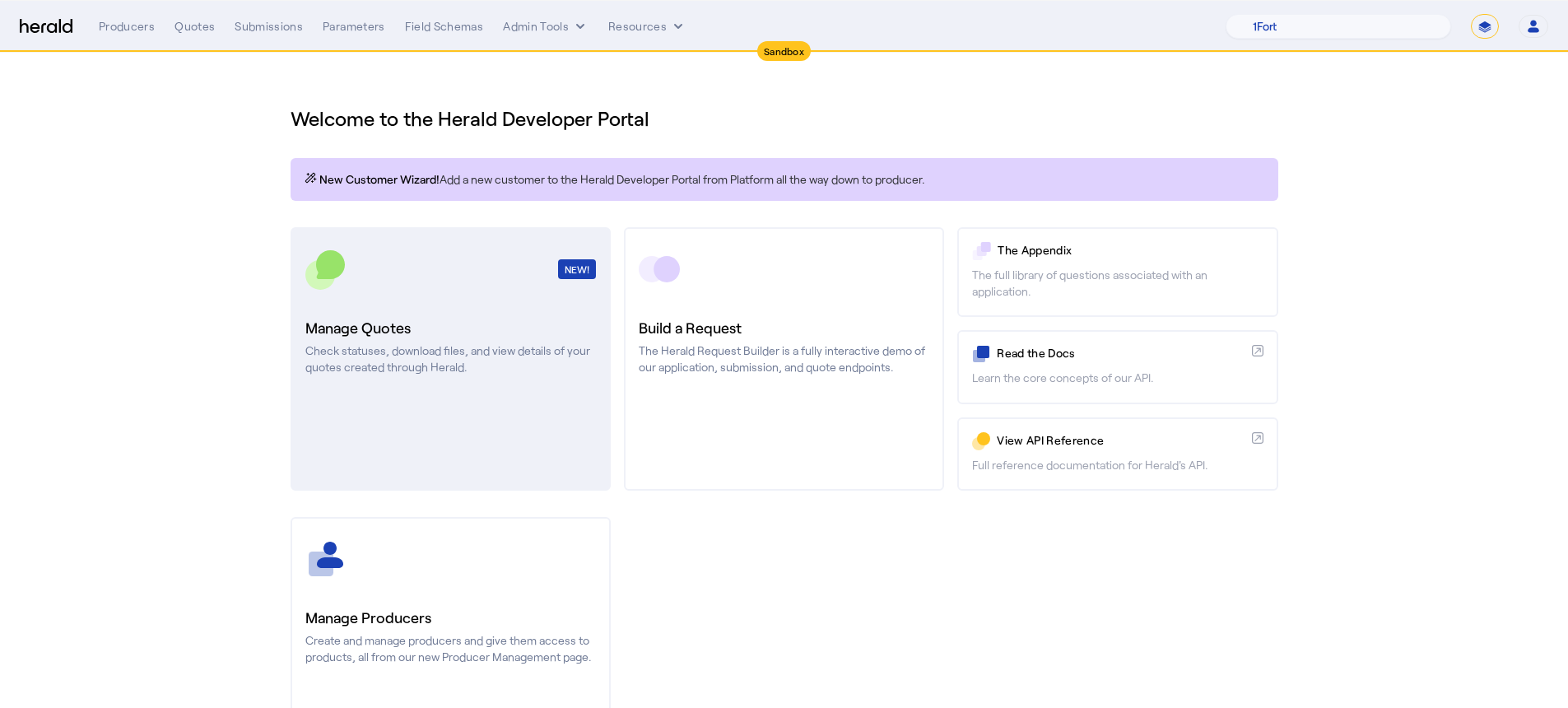 click on "Manage Quotes" 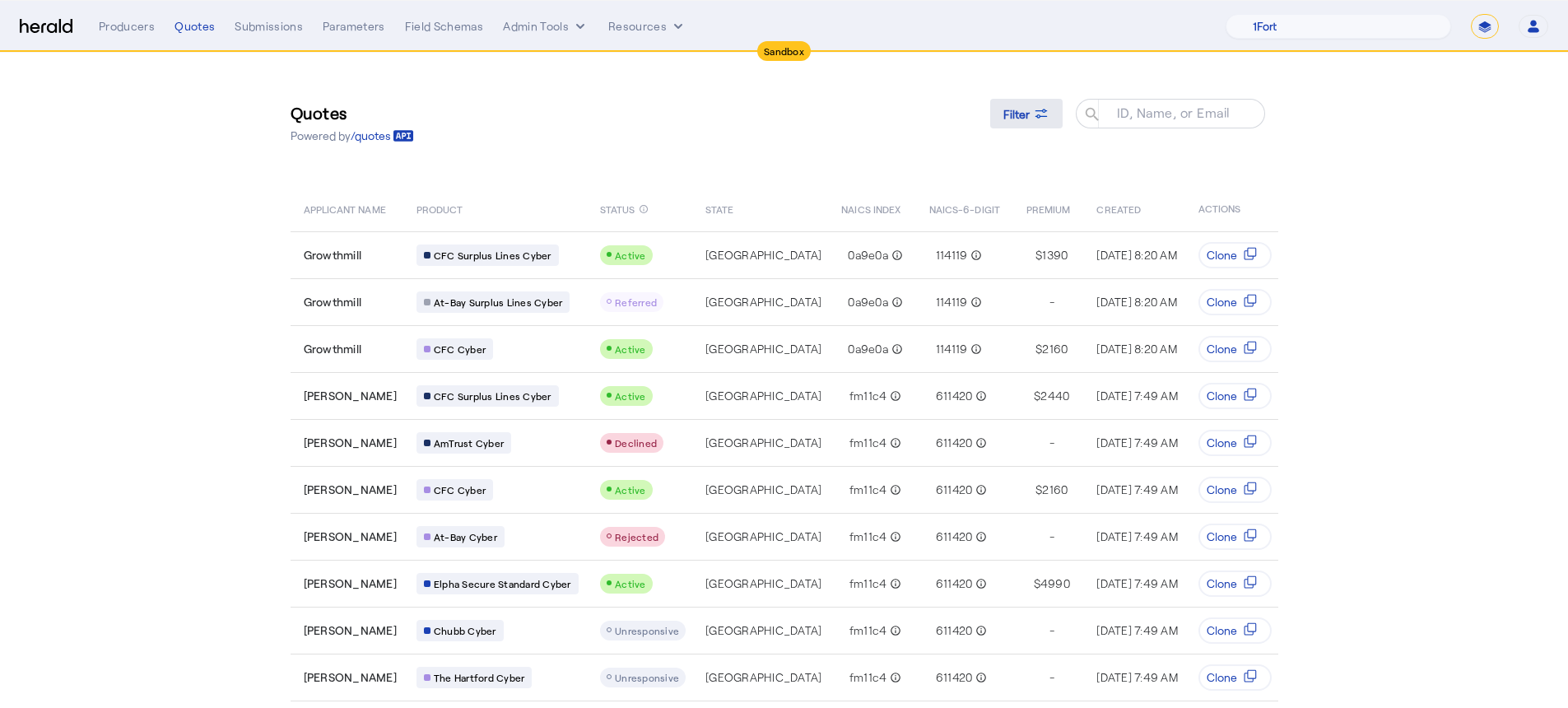 click 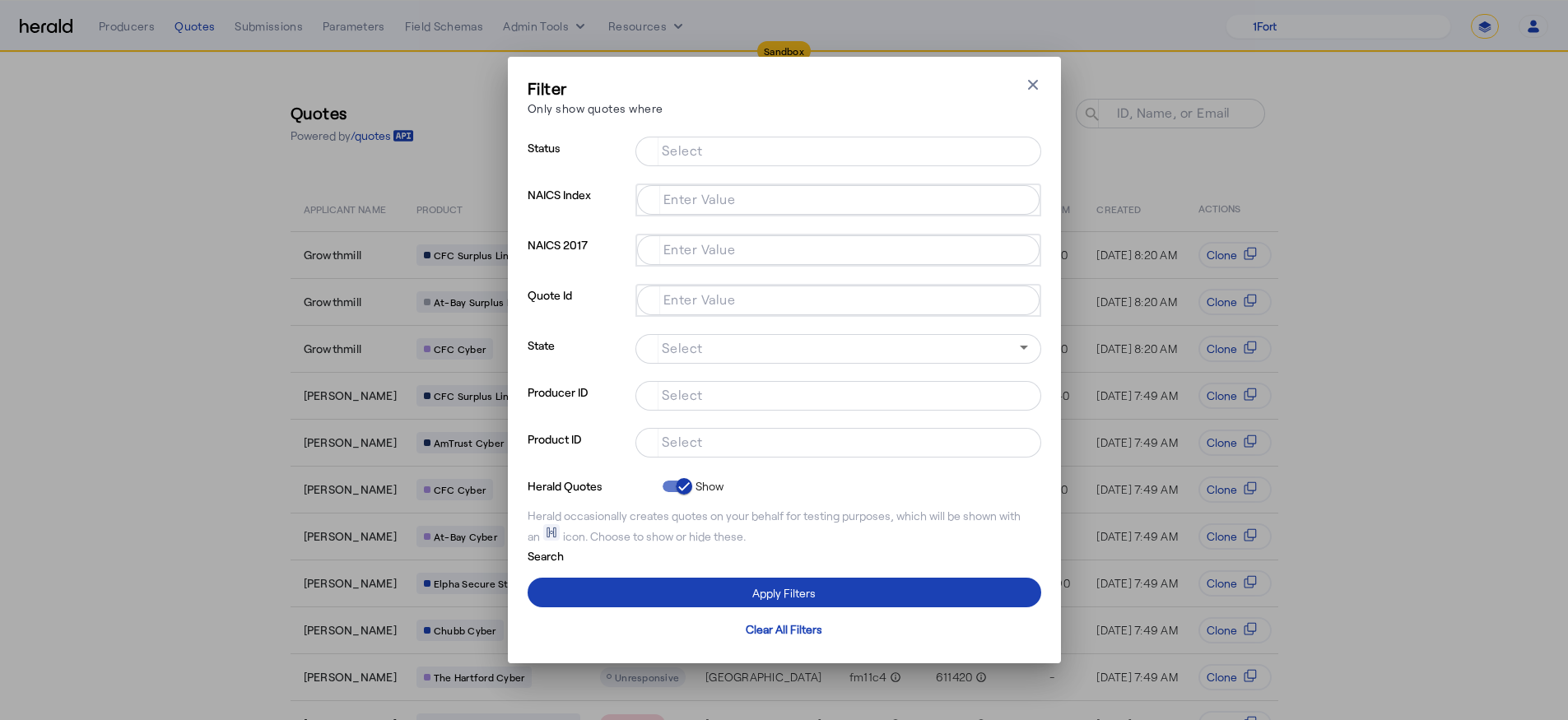 click on "Select" at bounding box center [835, 441] 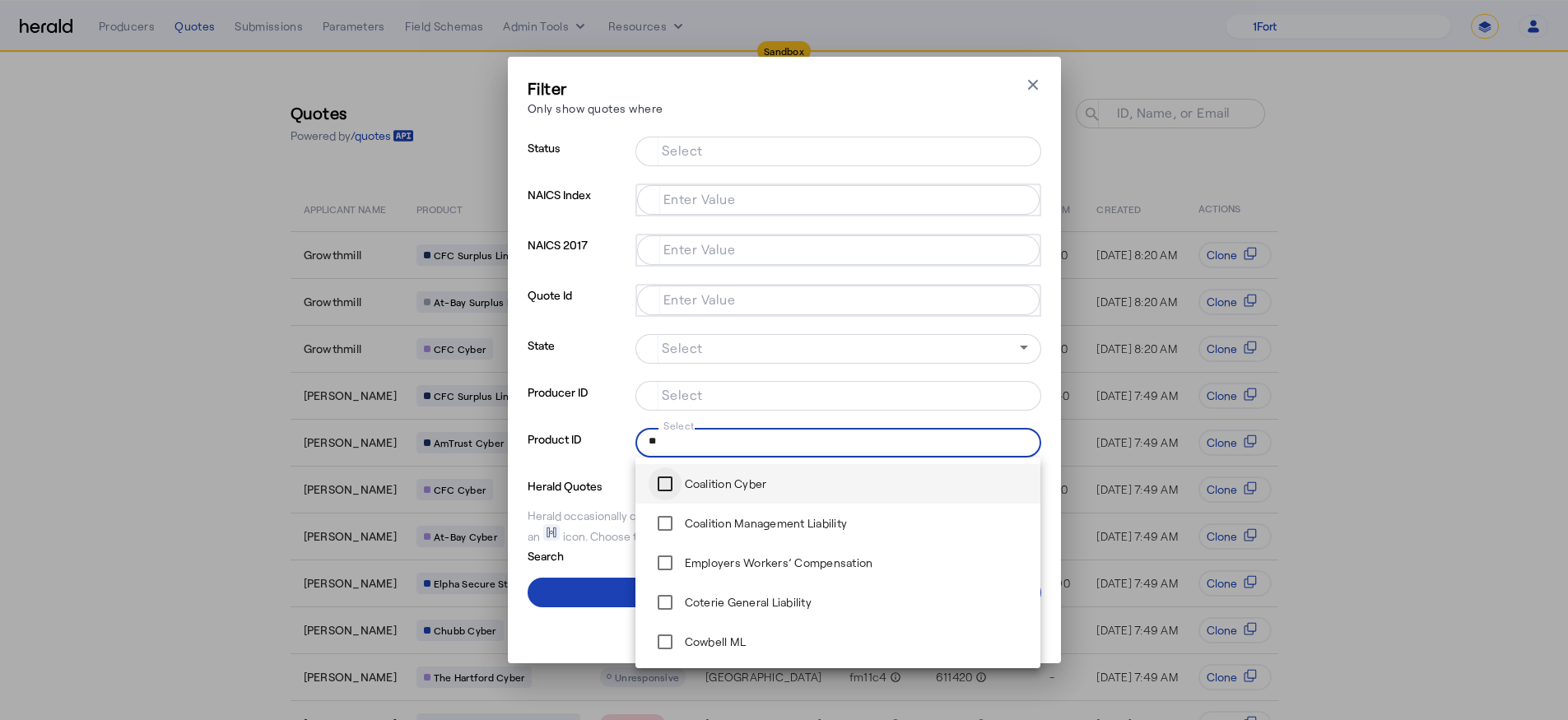 type on "**" 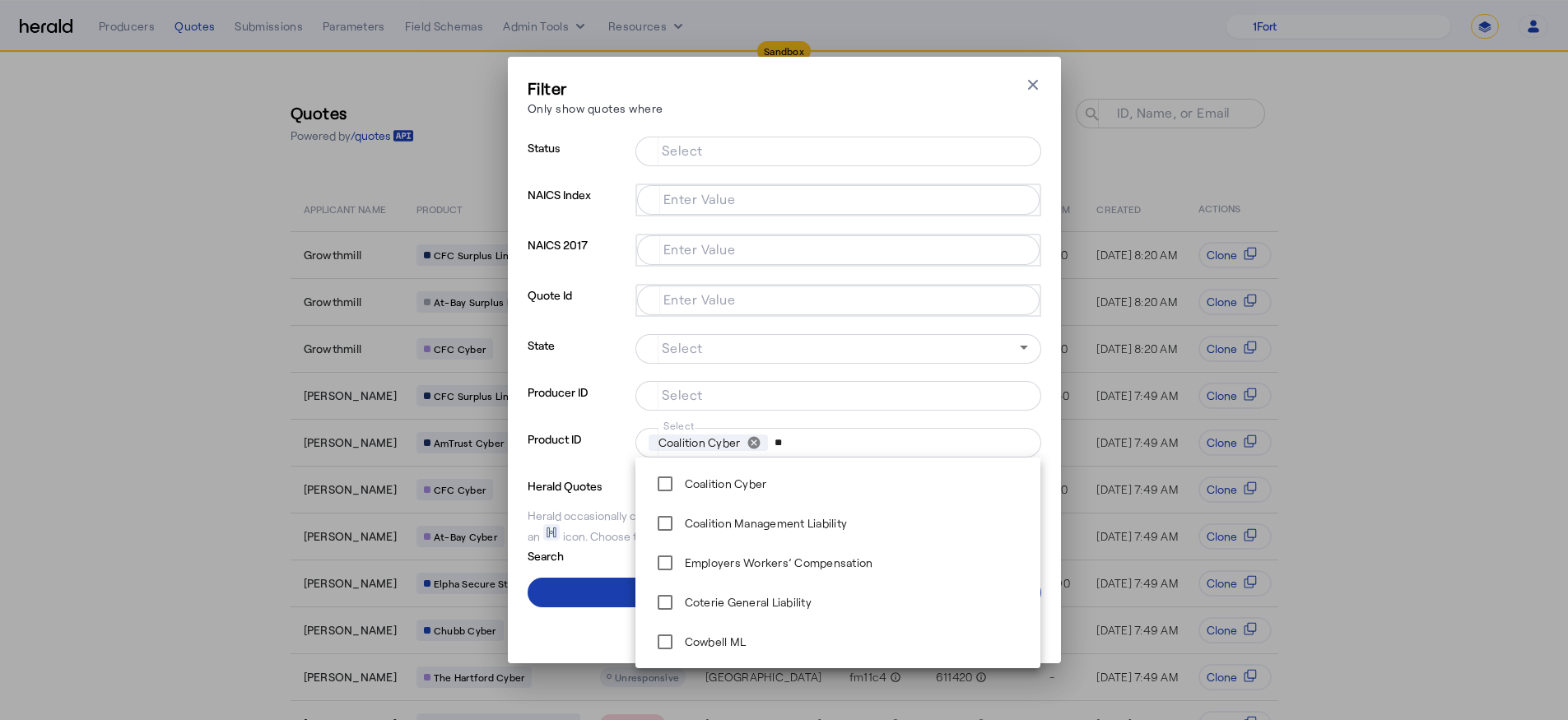 click at bounding box center [784, 592] 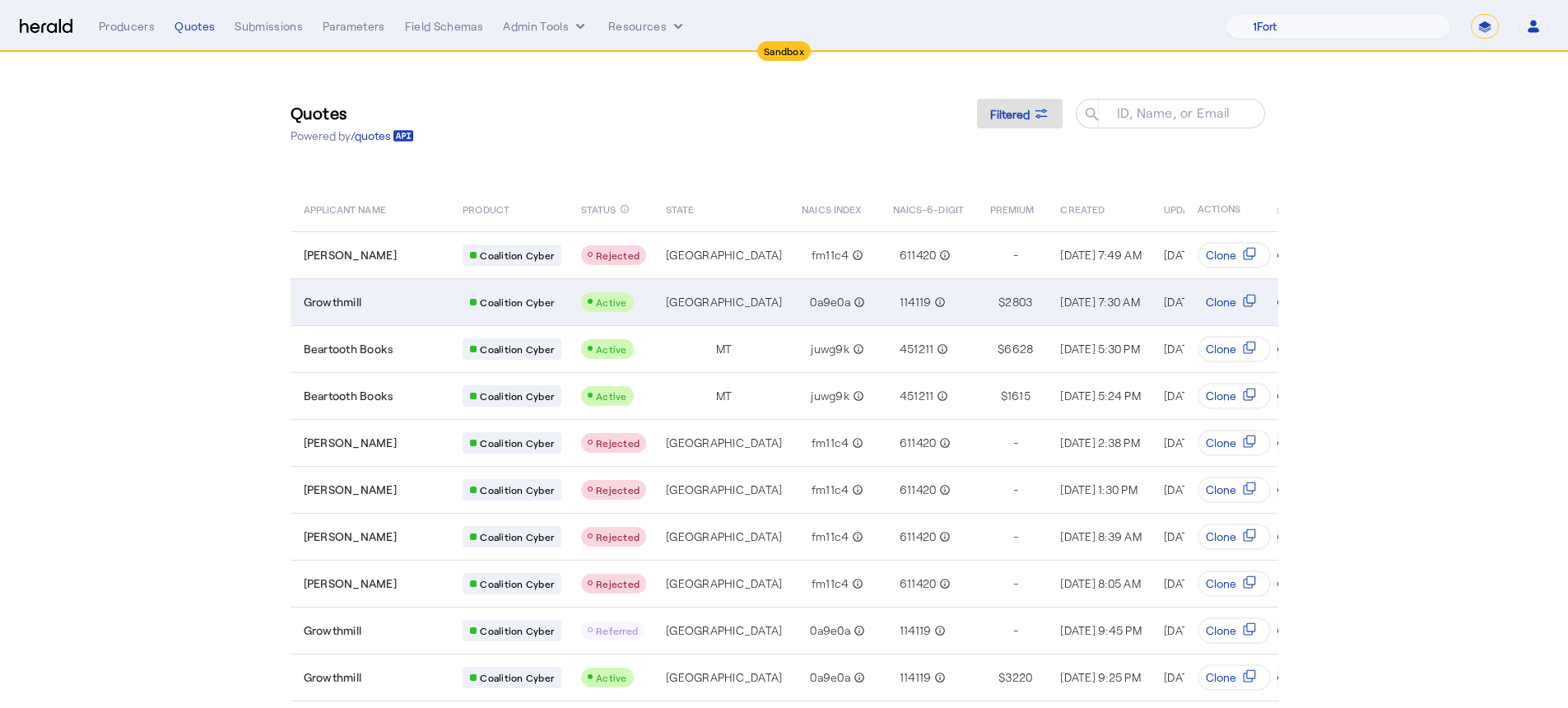 click on "Growthmill" at bounding box center (374, 302) 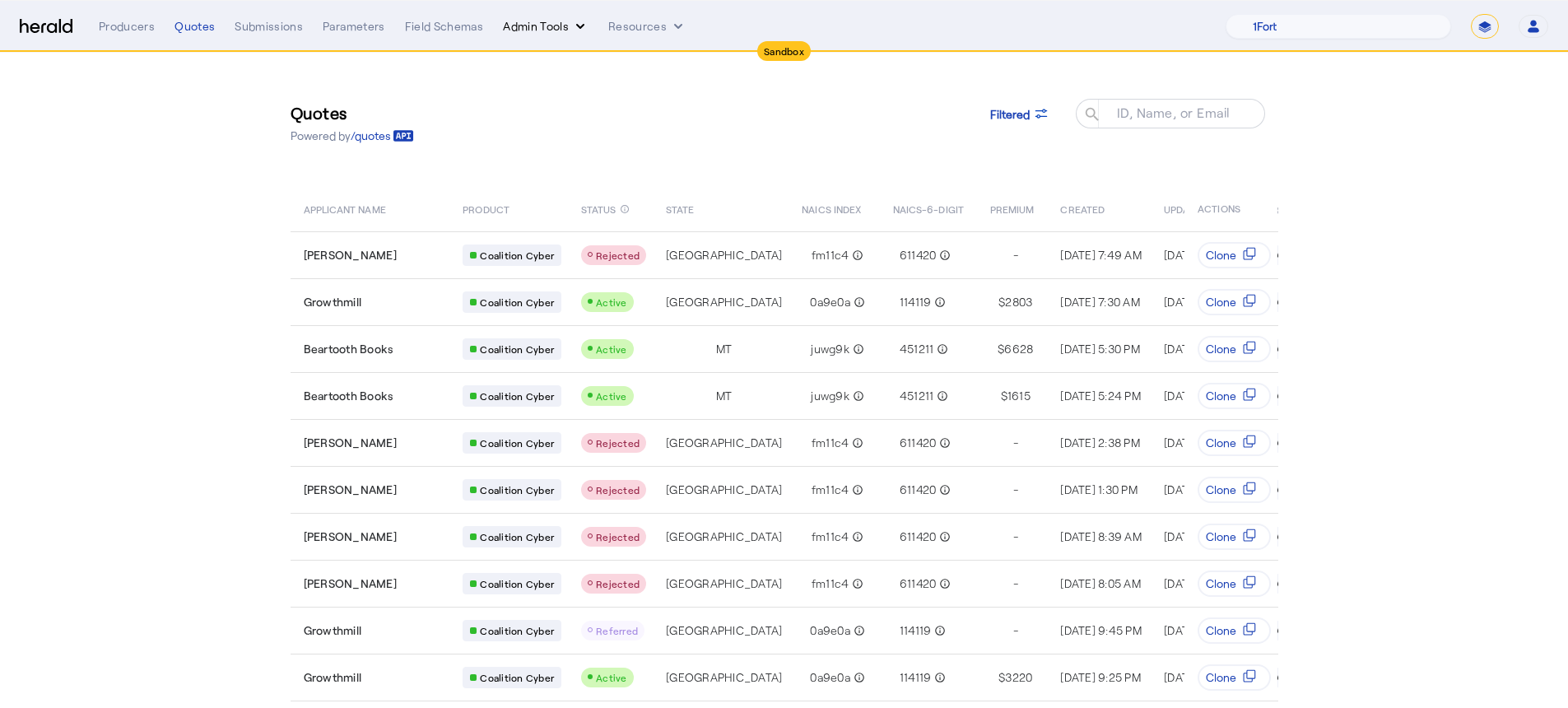 click on "Admin Tools" at bounding box center (546, 26) 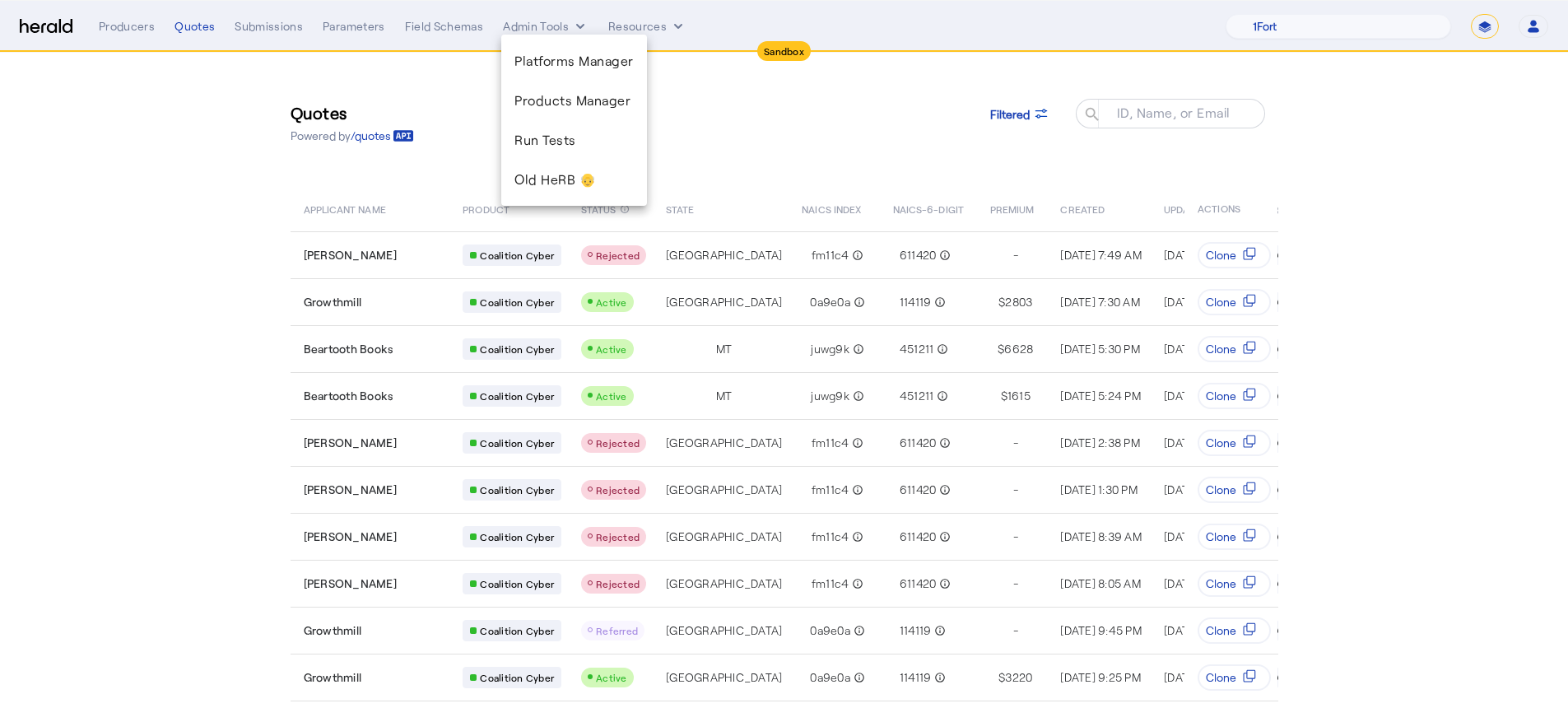 click at bounding box center [784, 354] 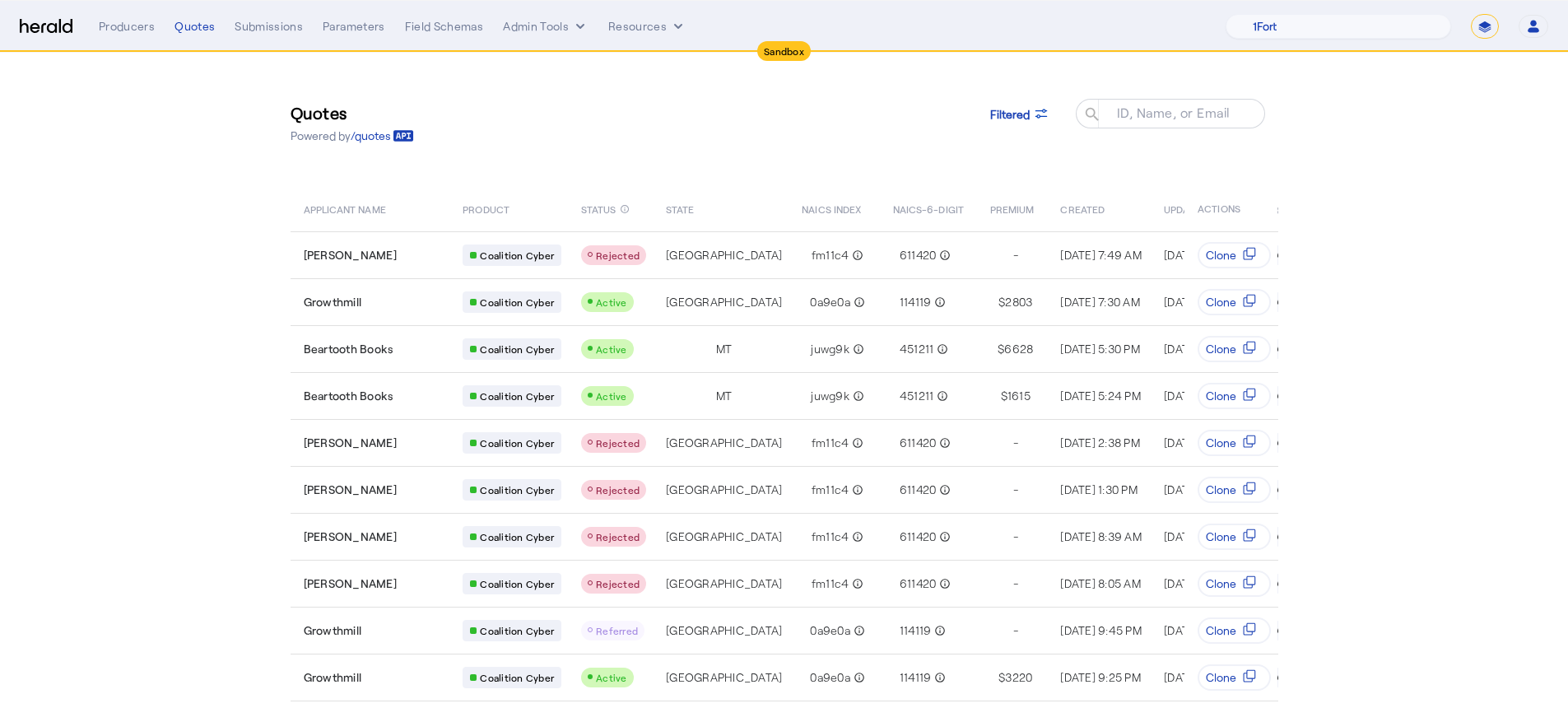 click on "Producers   Quotes   Submissions   Parameters   Field Schemas   Admin Tools
Resources
1Fort   Acrisure   Acturis   Affinity Advisors   Affinity Risk   Agentero   AmWins   Anzen   Aon   Appulate   Arch   Assurely   BTIS   Babbix   Berxi   Billy   BindHQ   Bold Penguin    Bolt   Bond   Boxx   Brightway   Brit Demo Sandbox   Broker Buddha   Buddy   Bunker   Burns Wilcox   CNA Test   CRC   CS onboarding test account   Chubb Test   Citadel   Coalition   Coast   Coterie Test   Counterpart    CoverForce   CoverWallet   Coverdash   Coverhound   Cowbell   Cyber Example Platform   CyberPassport   Defy Insurance   Draftrs   ESpecialty   Embroker   Equal Parts   Exavalu   Ezyagent   Federacy Platform   FifthWall   Flow Speciality (Capitola)   Foundation   Founder Shield   Gaya   Gerent   GloveBox   Glow   Growthmill   HW Kaufman   Hartford Steam Boiler   Hawksoft   Heffernan Insurance Brokers   Herald Envoy Testing   HeraldAPI   Hypergato   Irys" at bounding box center (823, 26) 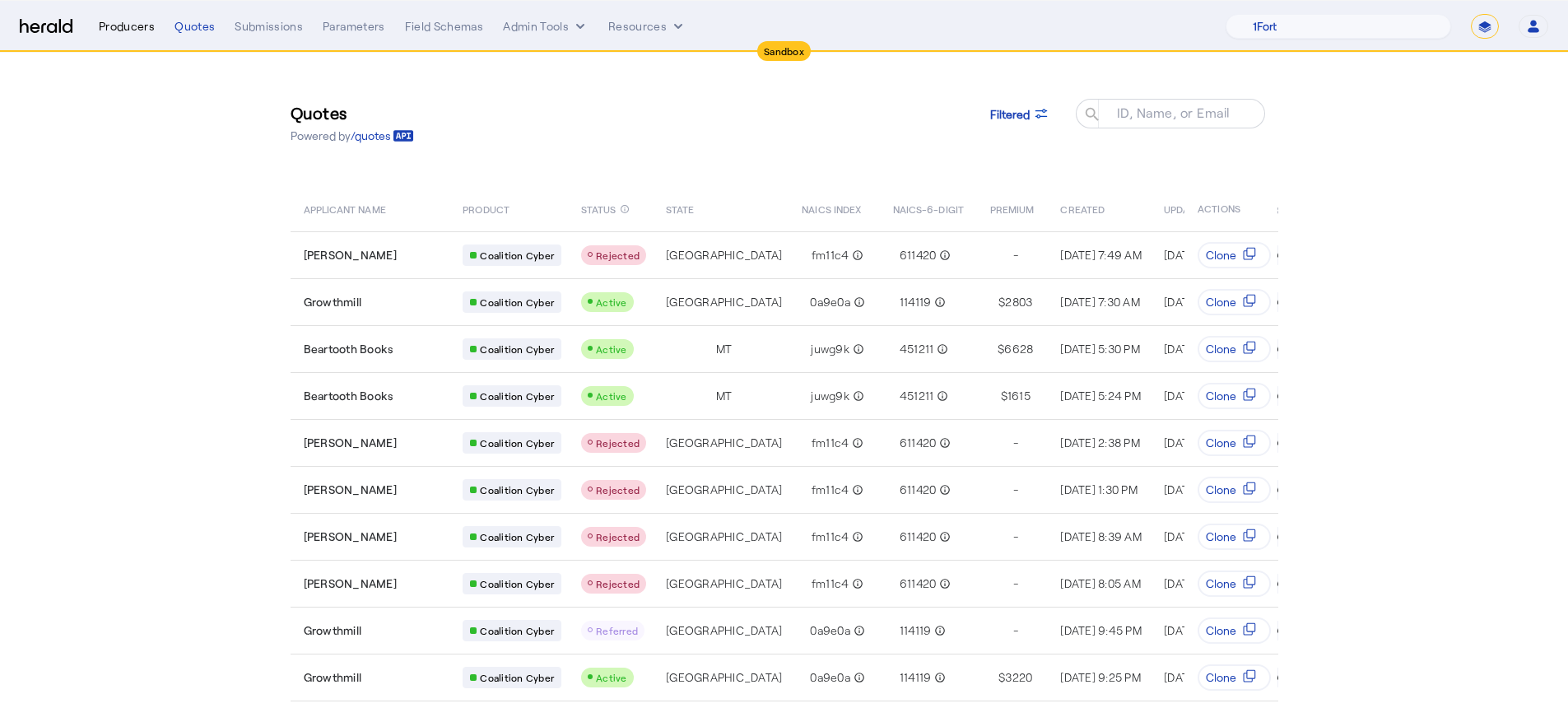 click on "Producers" at bounding box center [127, 26] 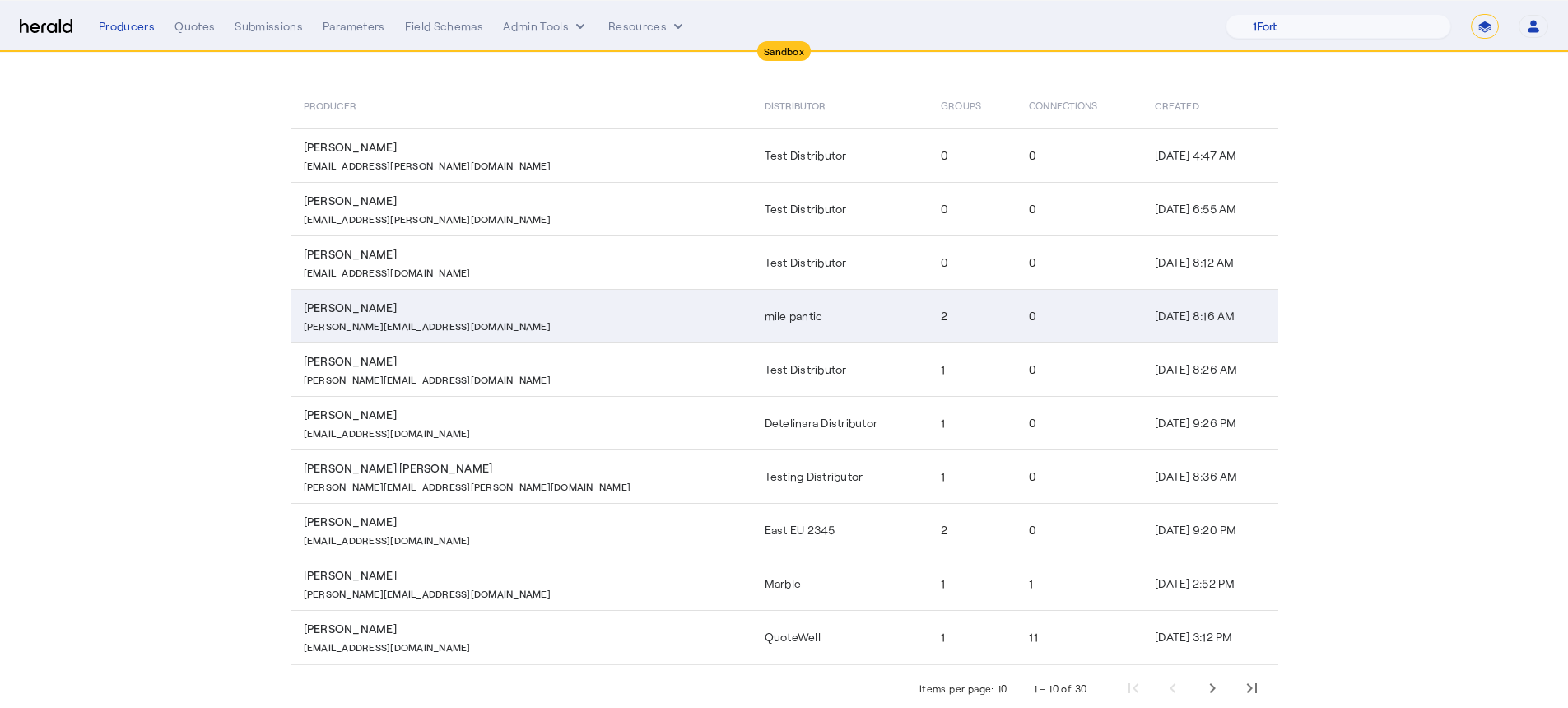 scroll, scrollTop: 163, scrollLeft: 0, axis: vertical 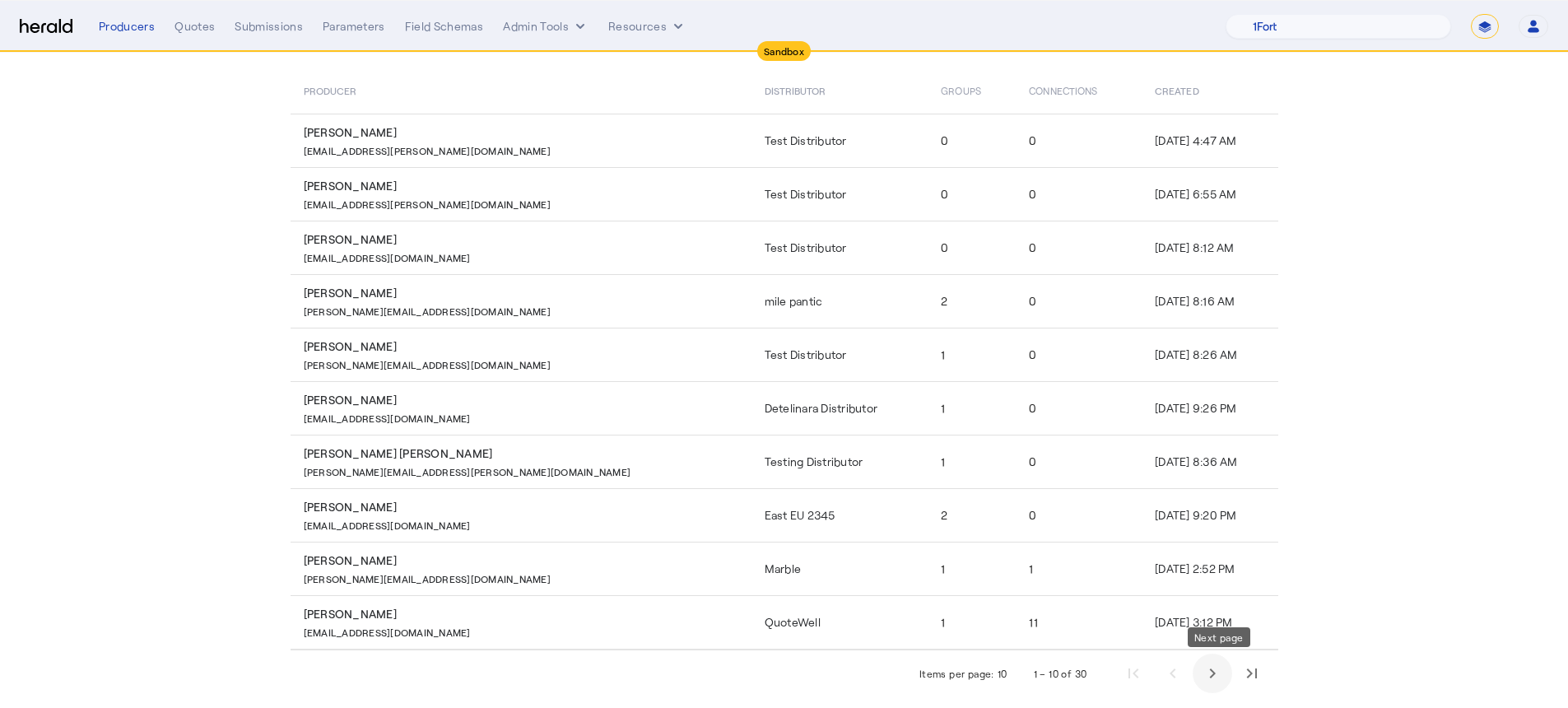 click 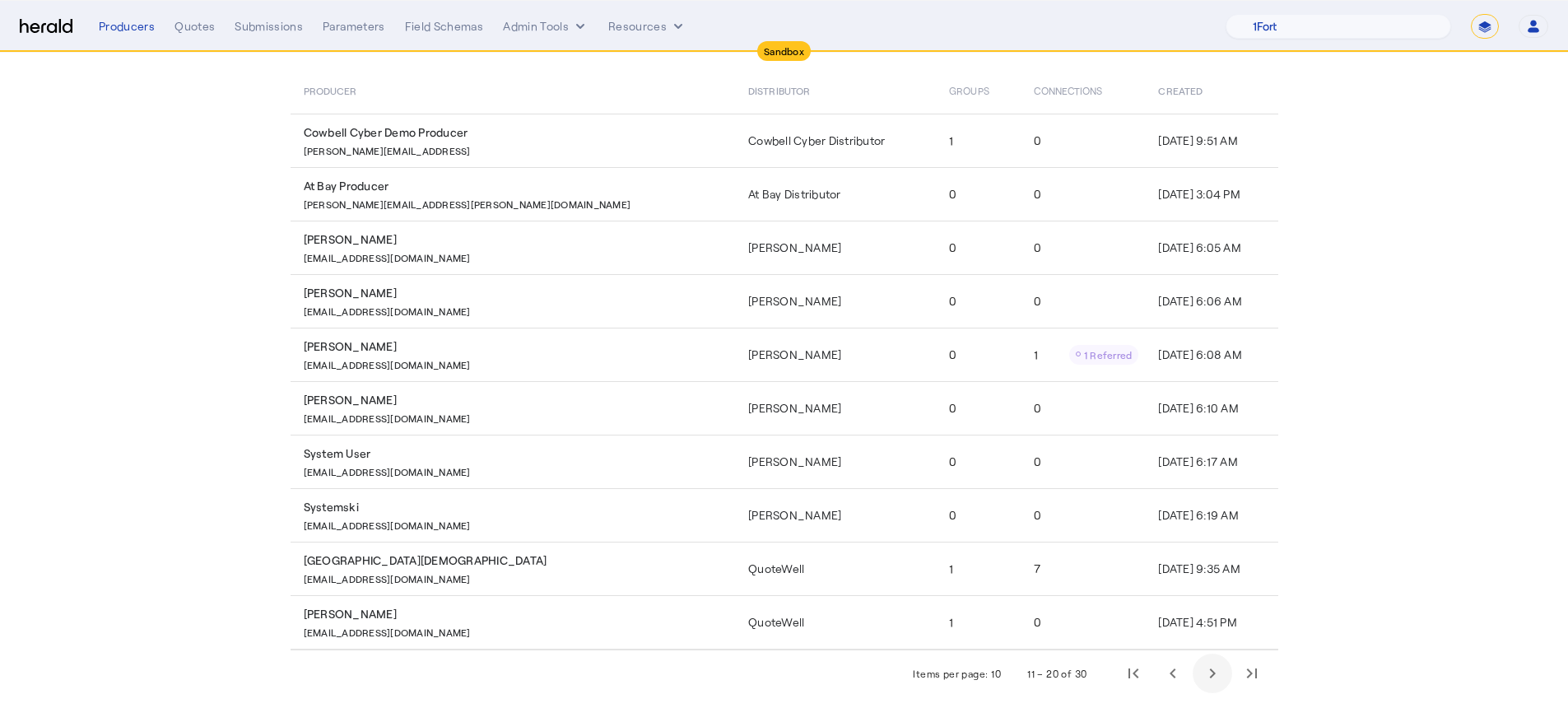 click 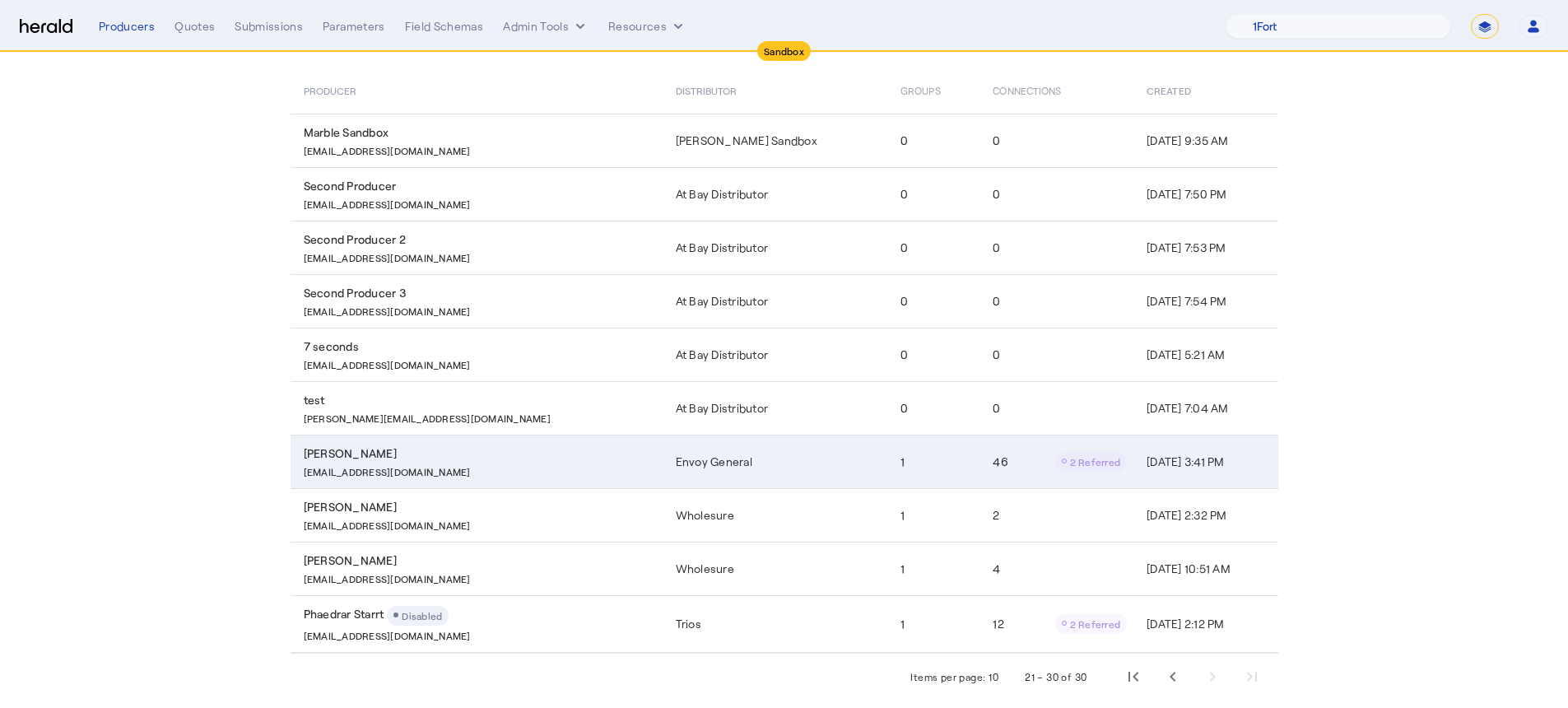 click on "1" 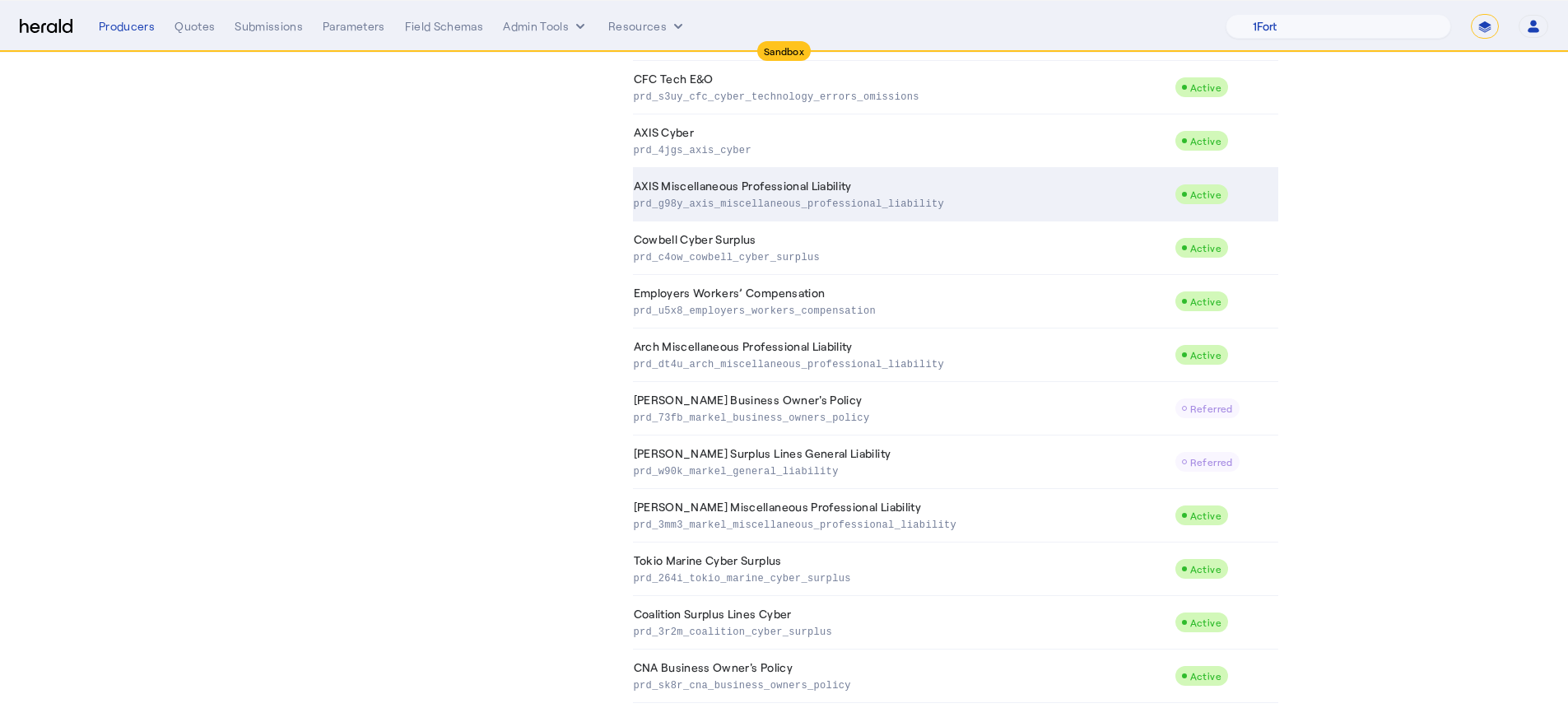 scroll, scrollTop: 579, scrollLeft: 0, axis: vertical 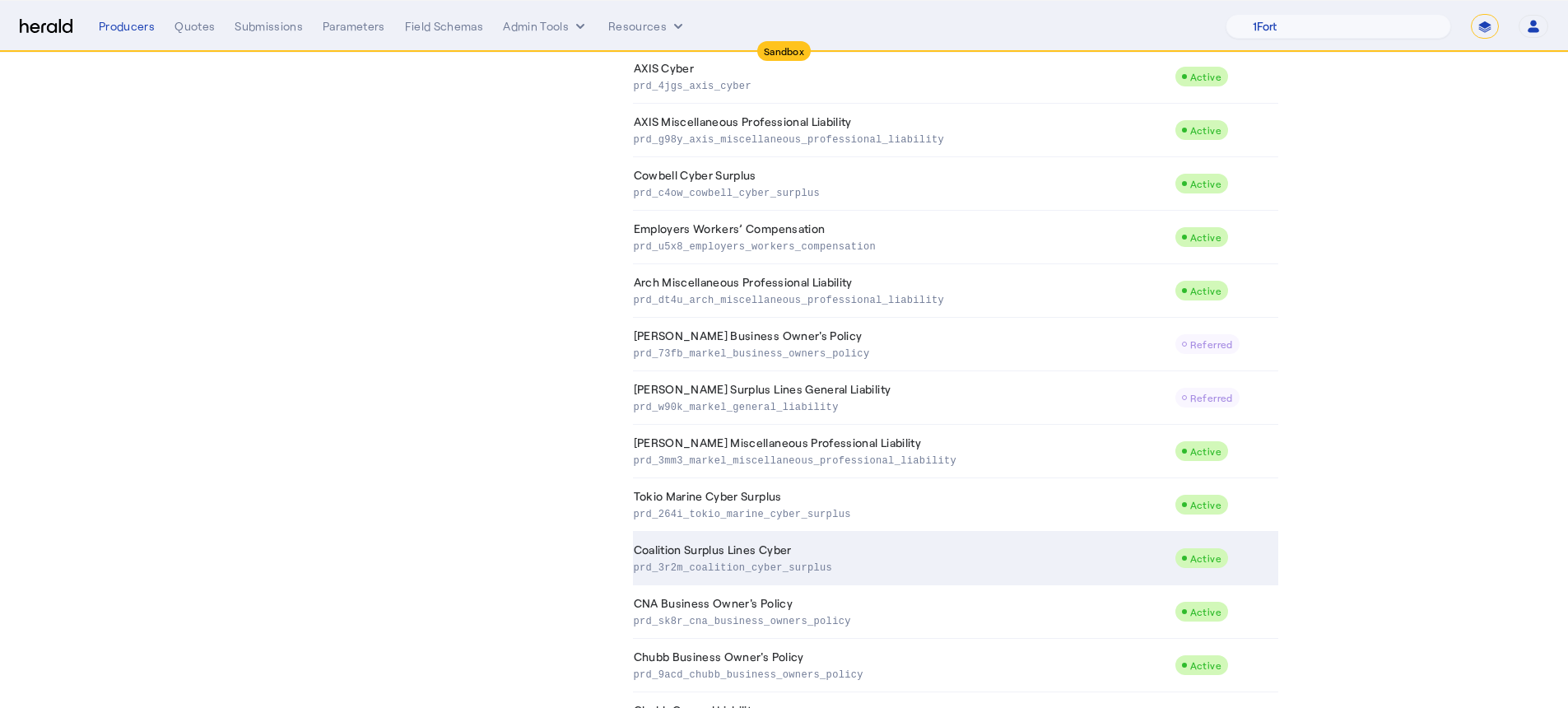 click on "Coalition Surplus Lines Cyber  prd_3r2m_coalition_cyber_surplus" 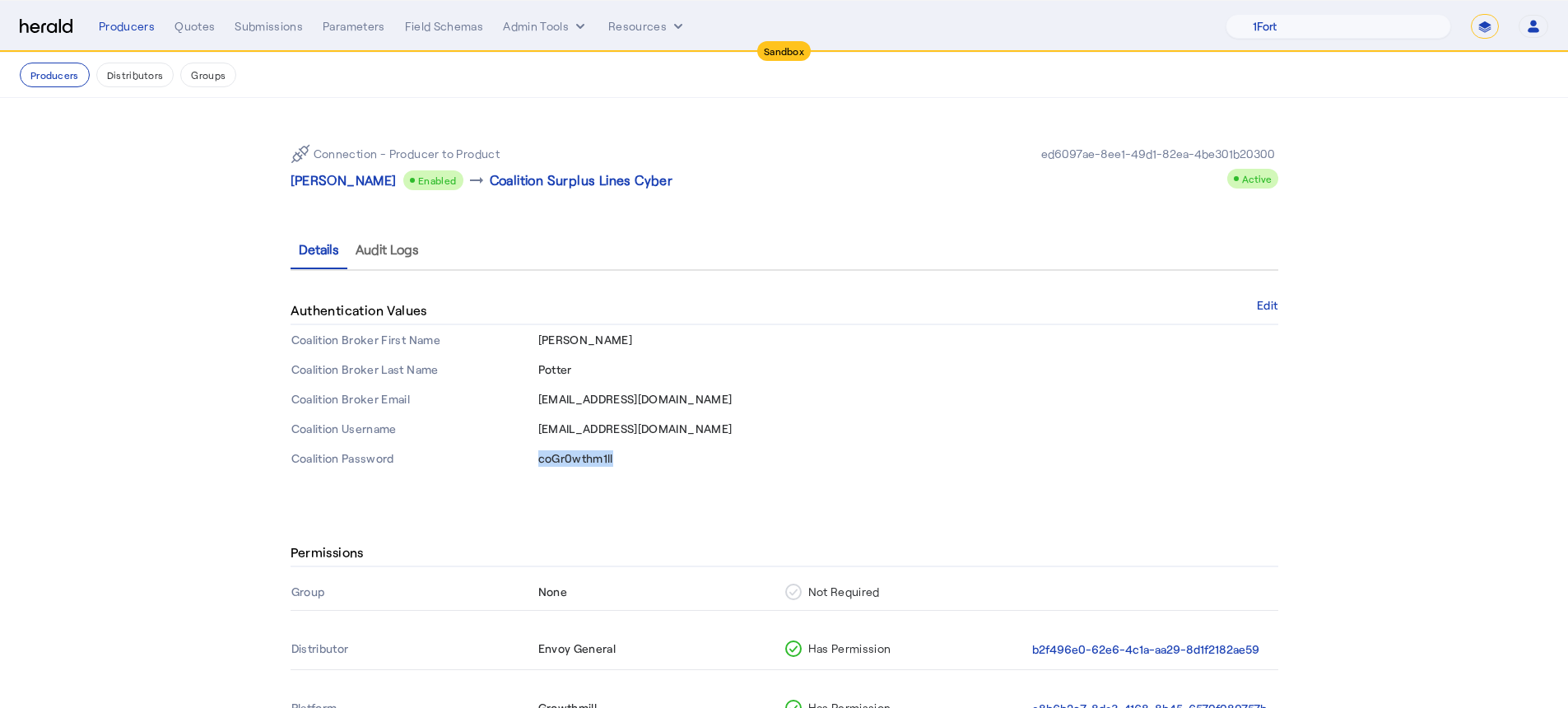 drag, startPoint x: 544, startPoint y: 461, endPoint x: 621, endPoint y: 460, distance: 77.00649 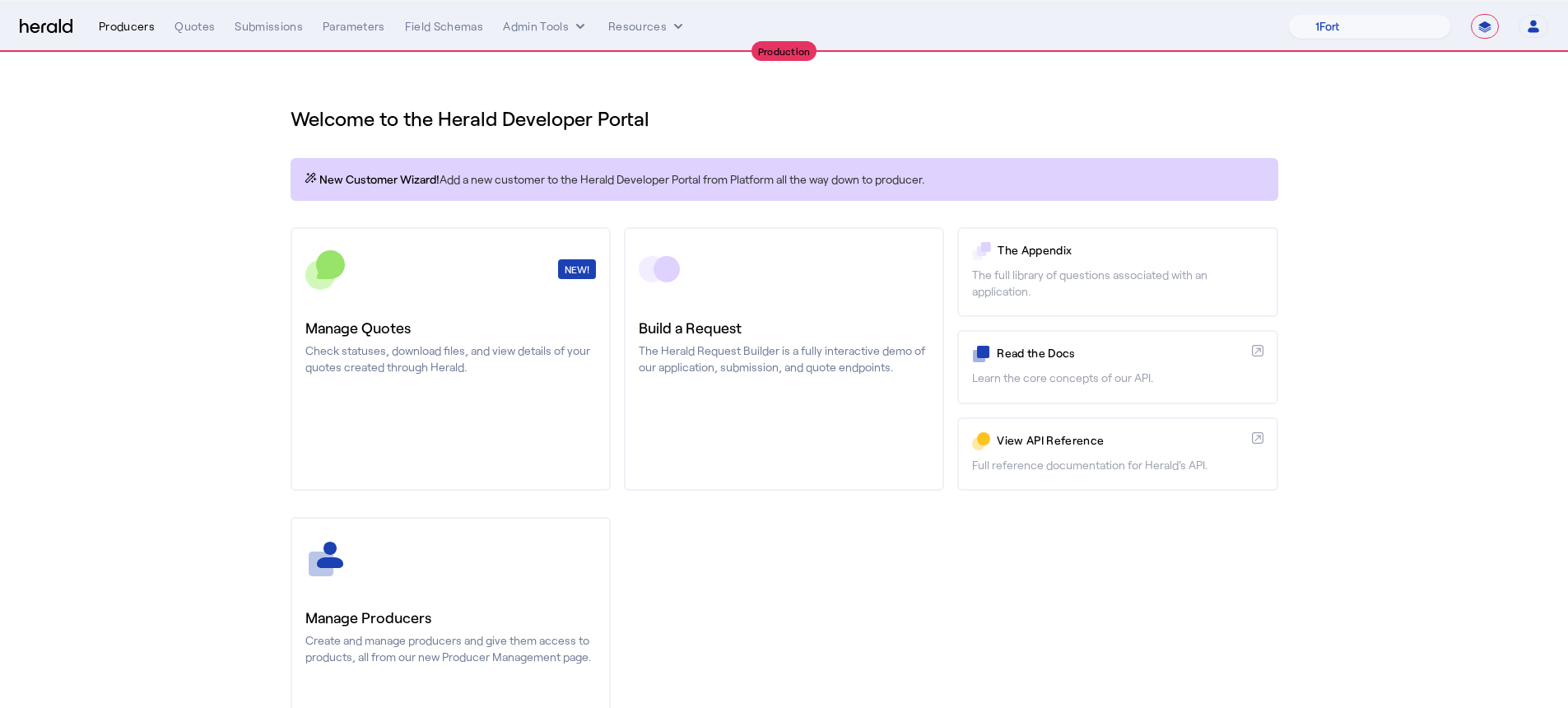 click on "Producers" at bounding box center (127, 26) 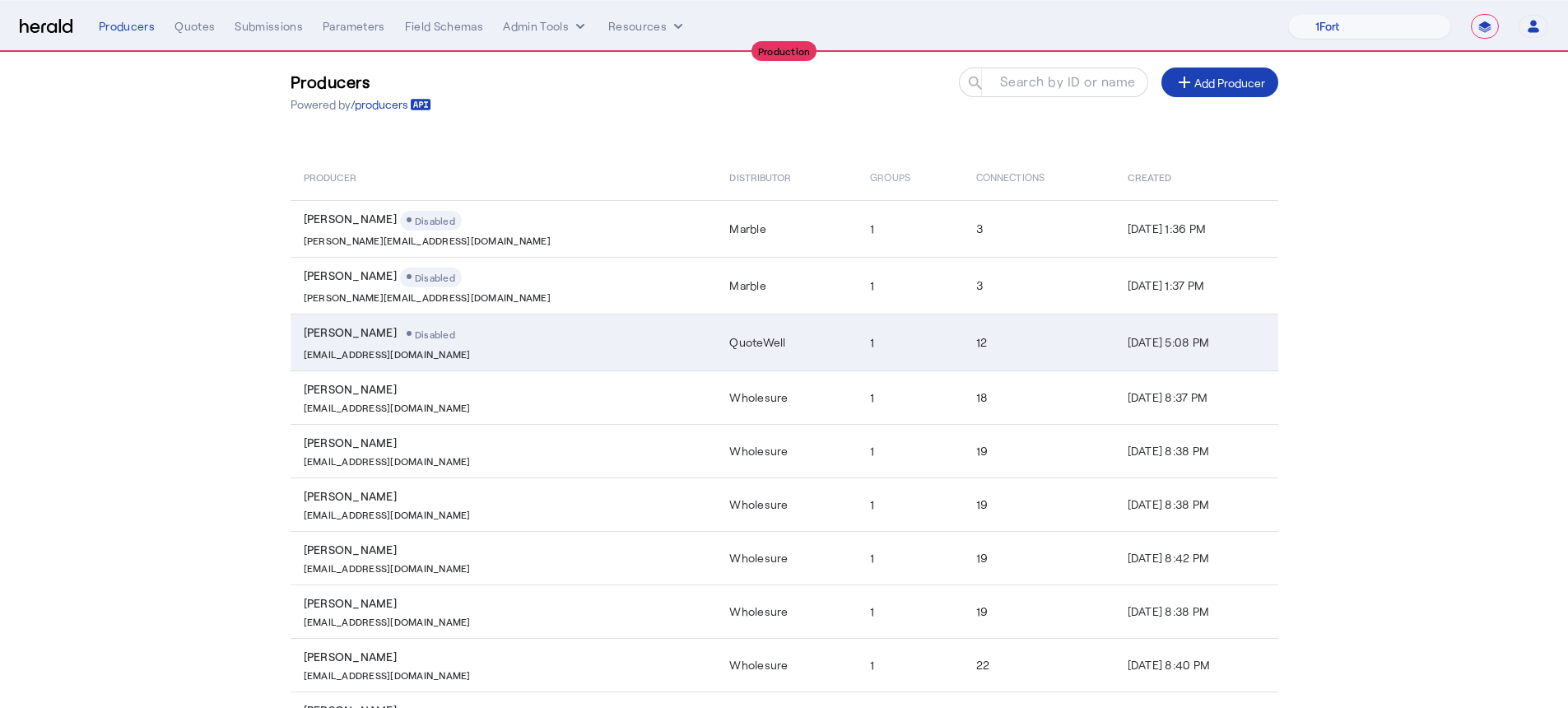 scroll, scrollTop: 194, scrollLeft: 0, axis: vertical 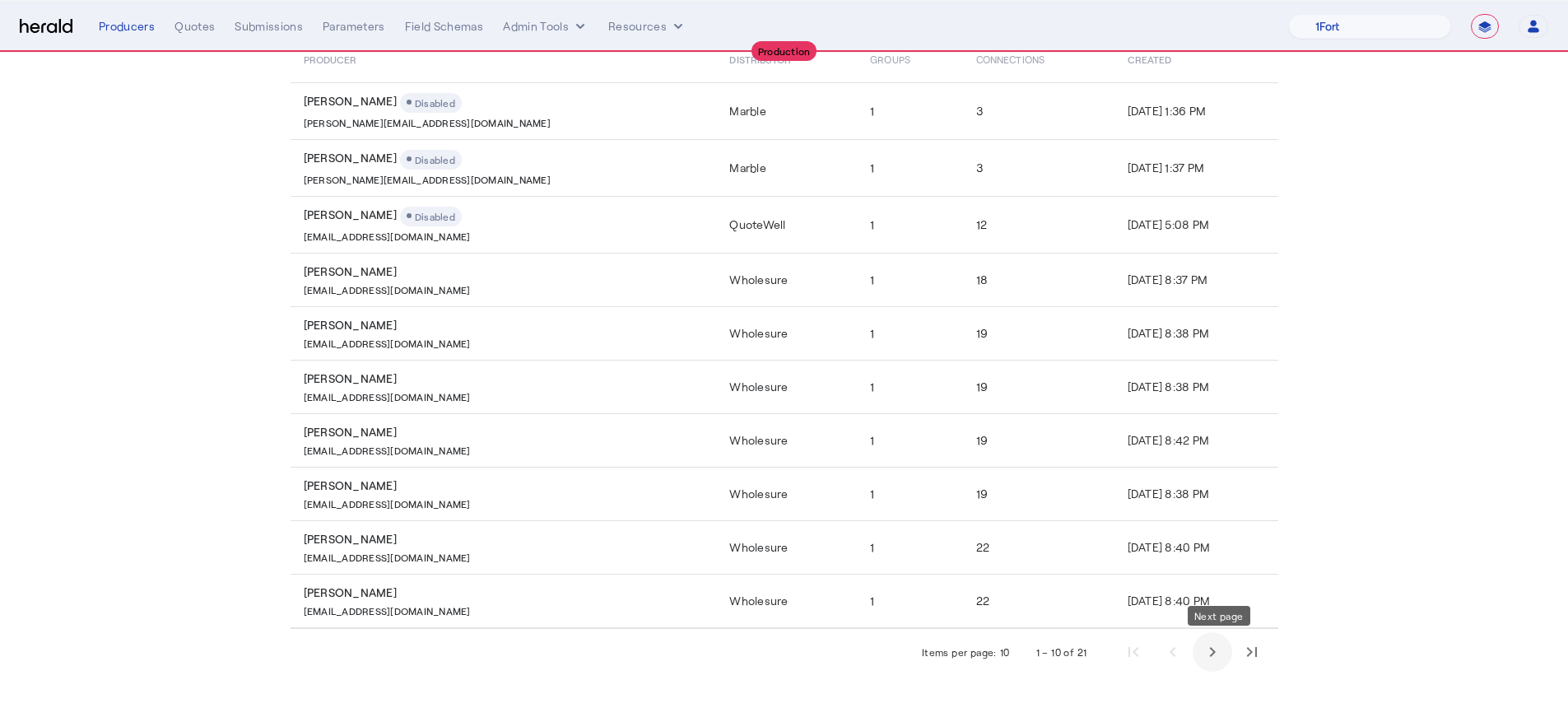 click 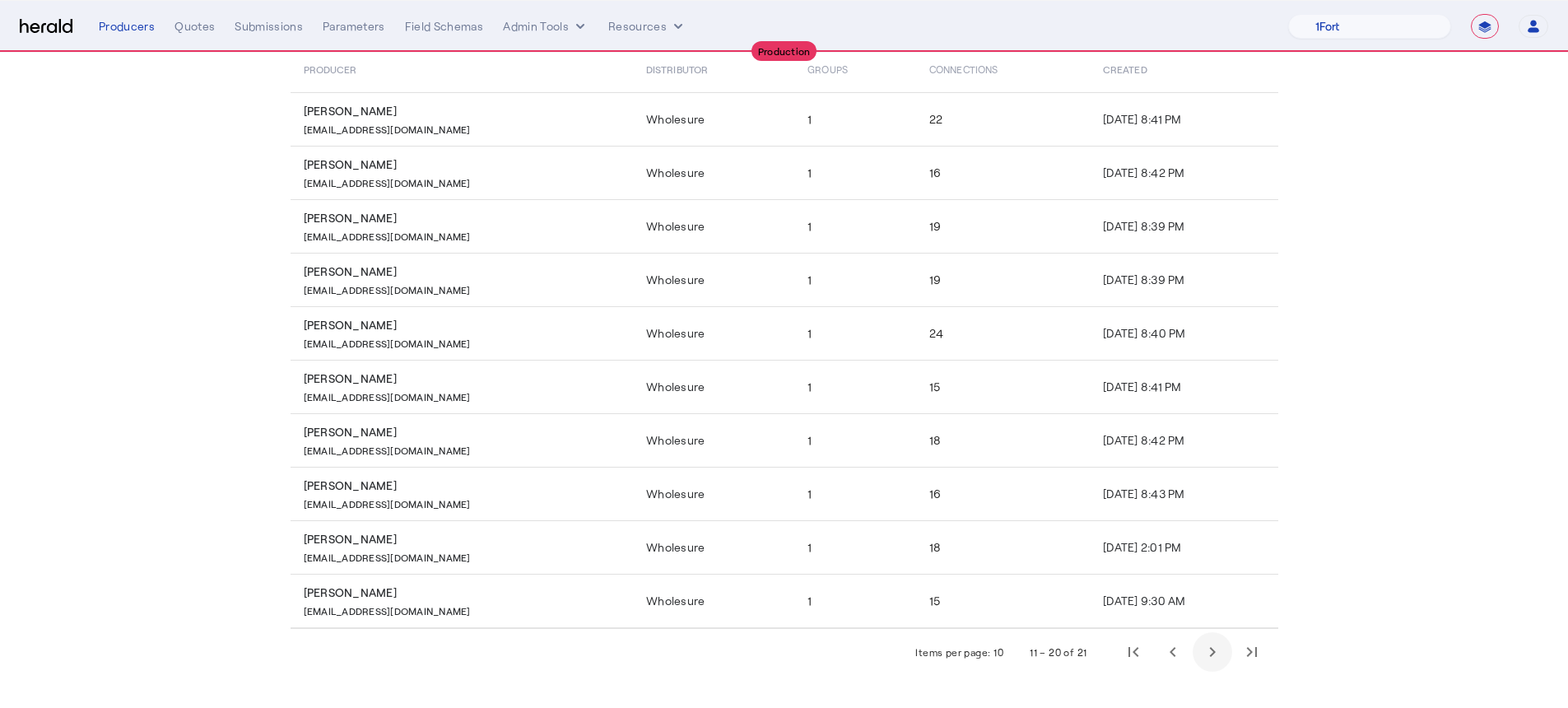 click 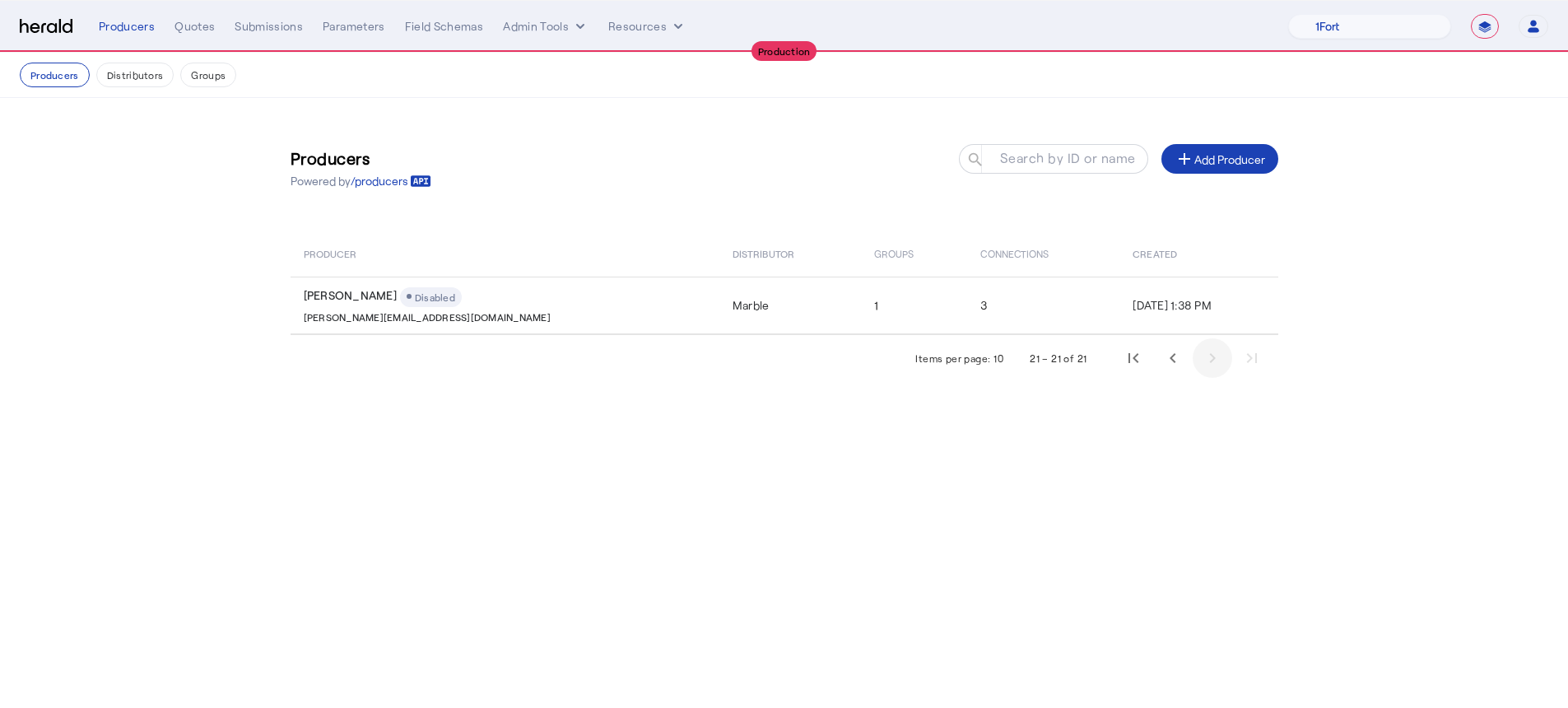 scroll, scrollTop: 0, scrollLeft: 0, axis: both 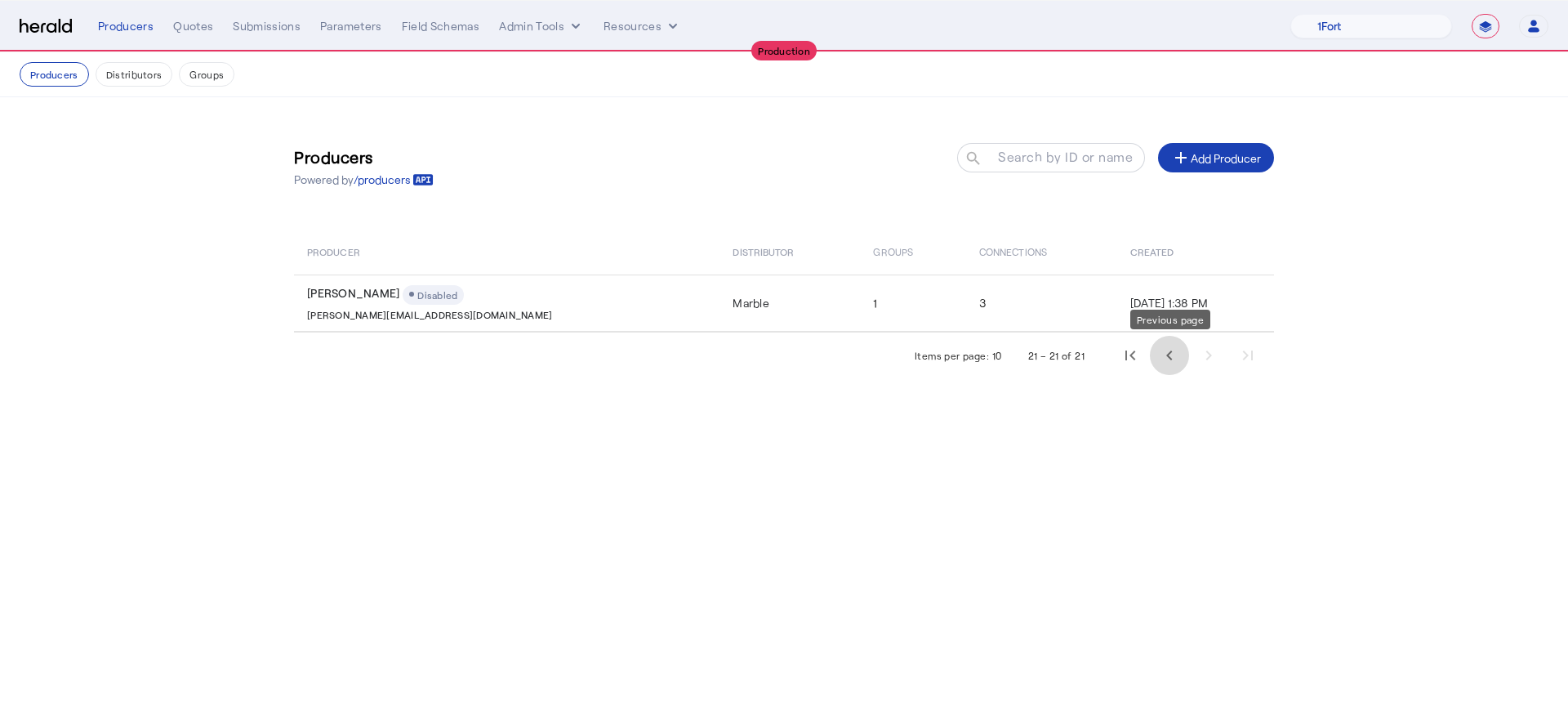 click 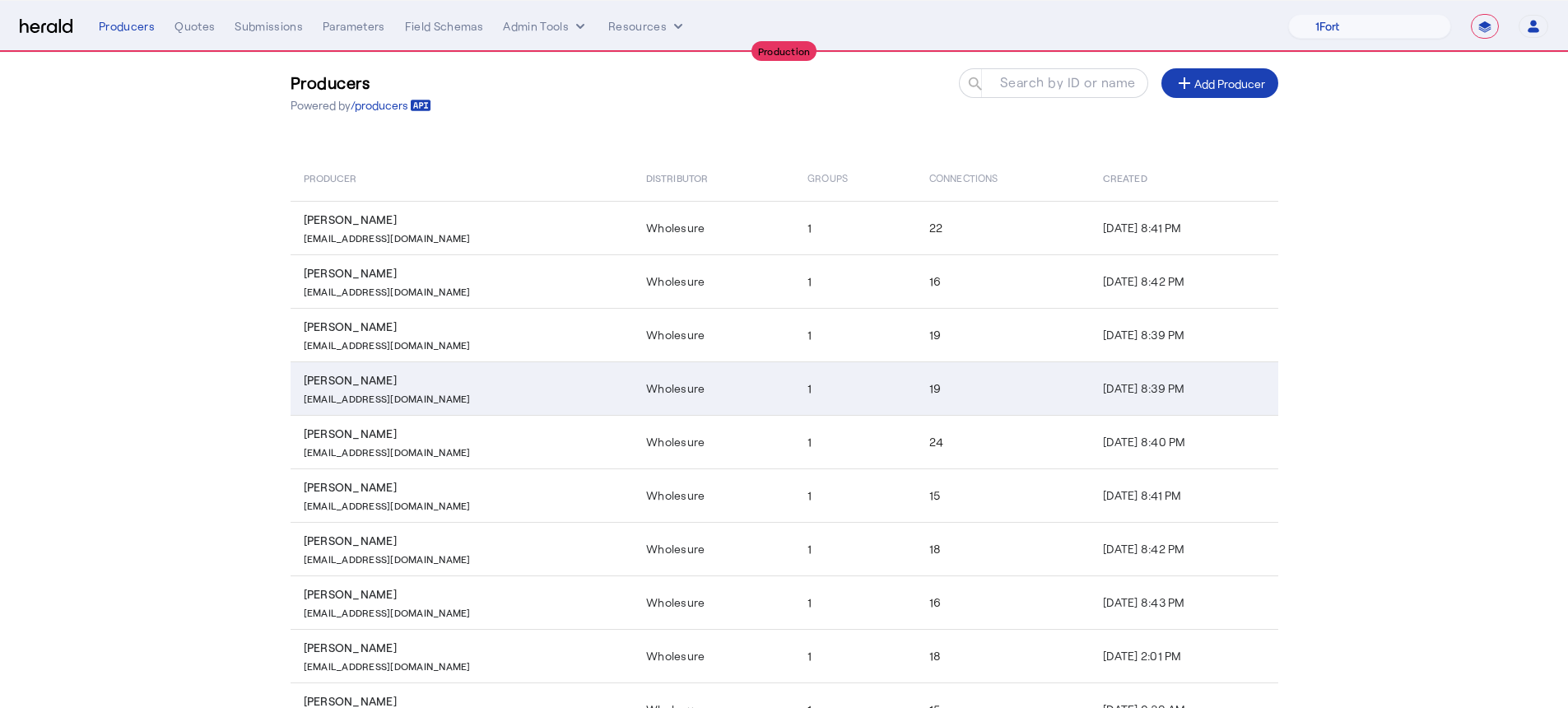 scroll, scrollTop: 184, scrollLeft: 0, axis: vertical 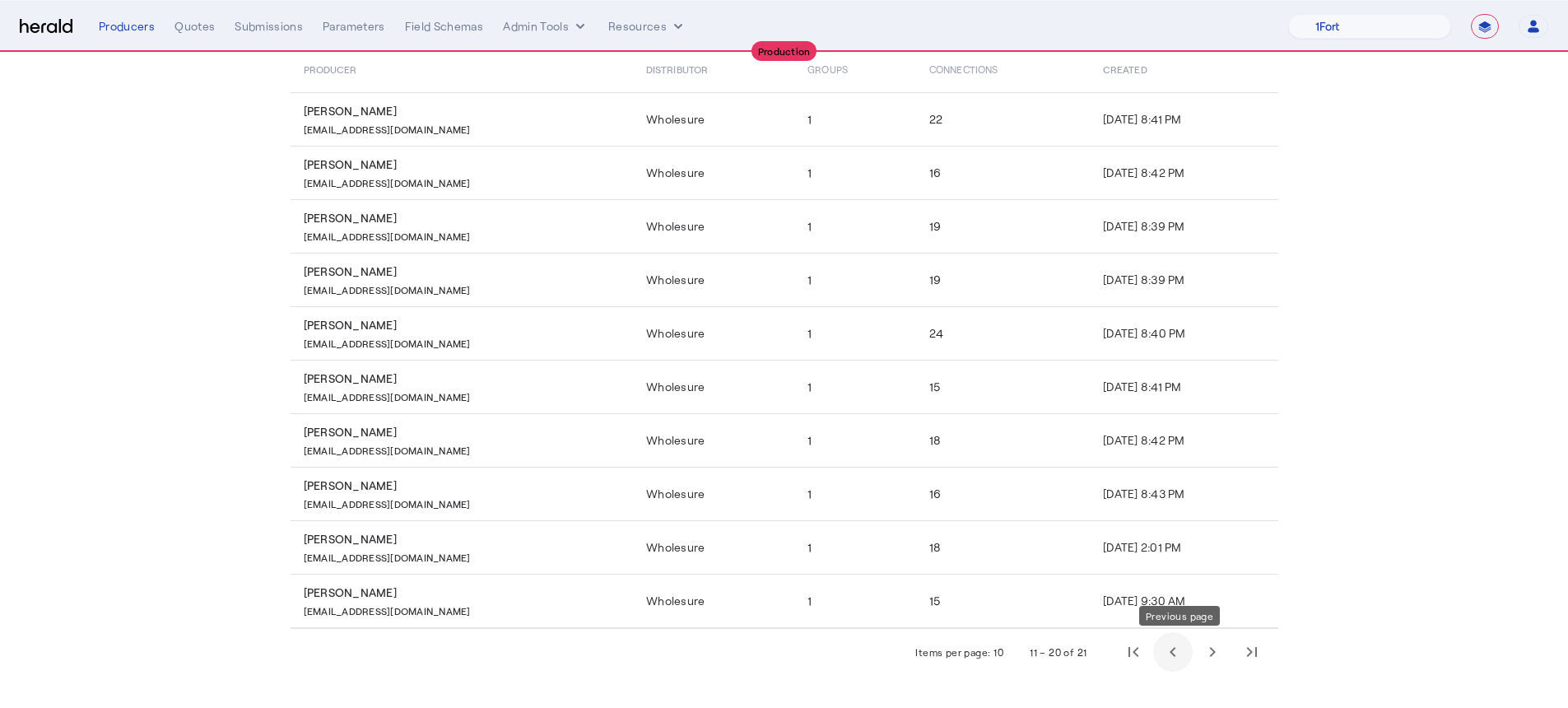 click 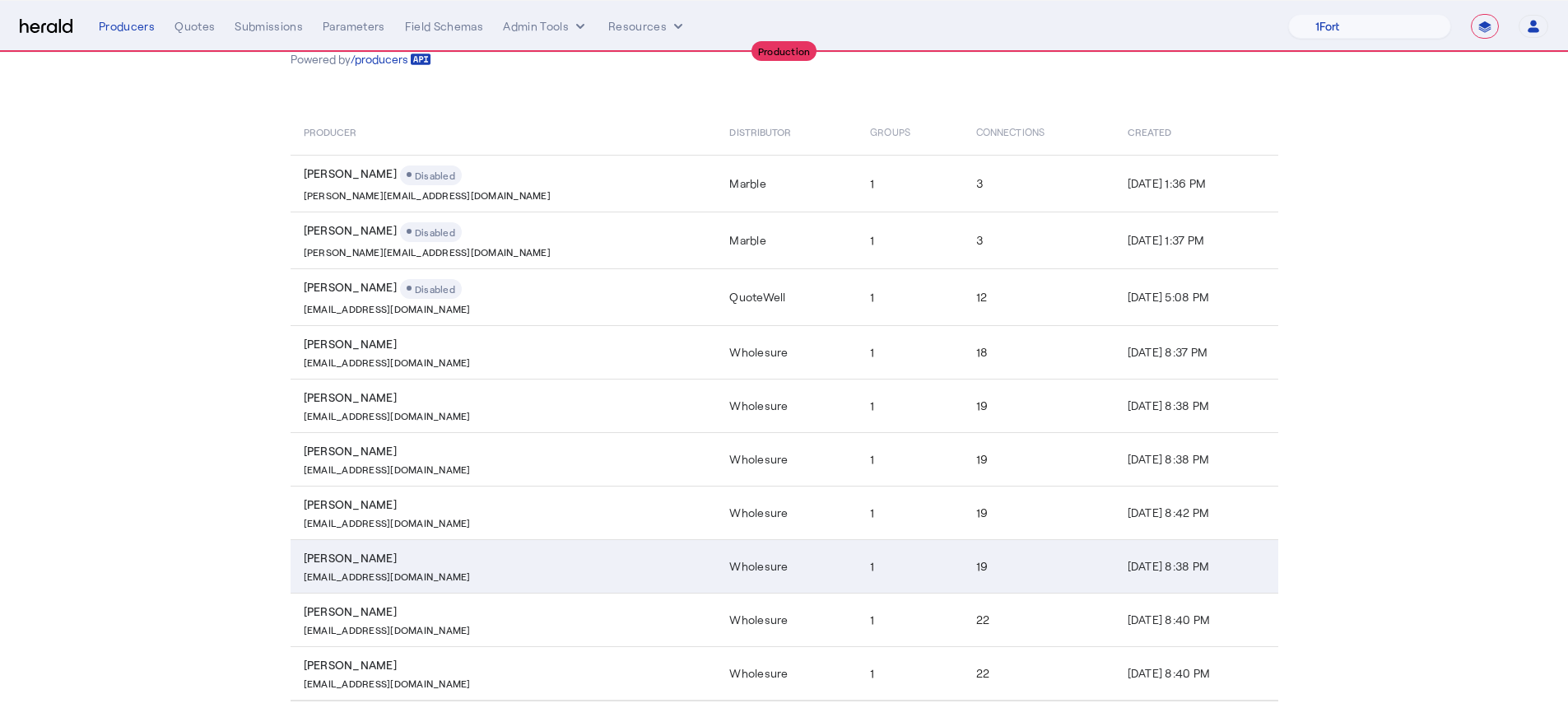 scroll, scrollTop: 194, scrollLeft: 0, axis: vertical 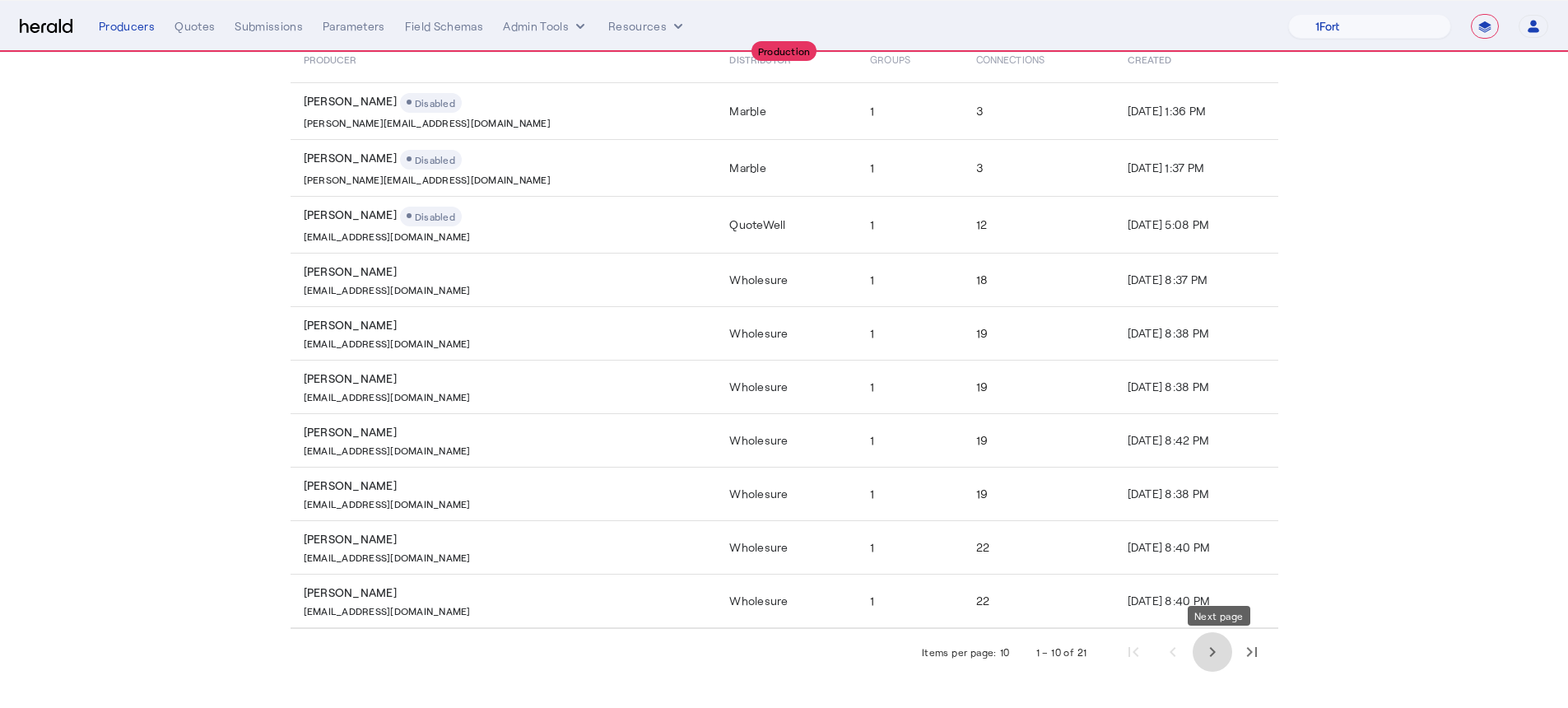 click 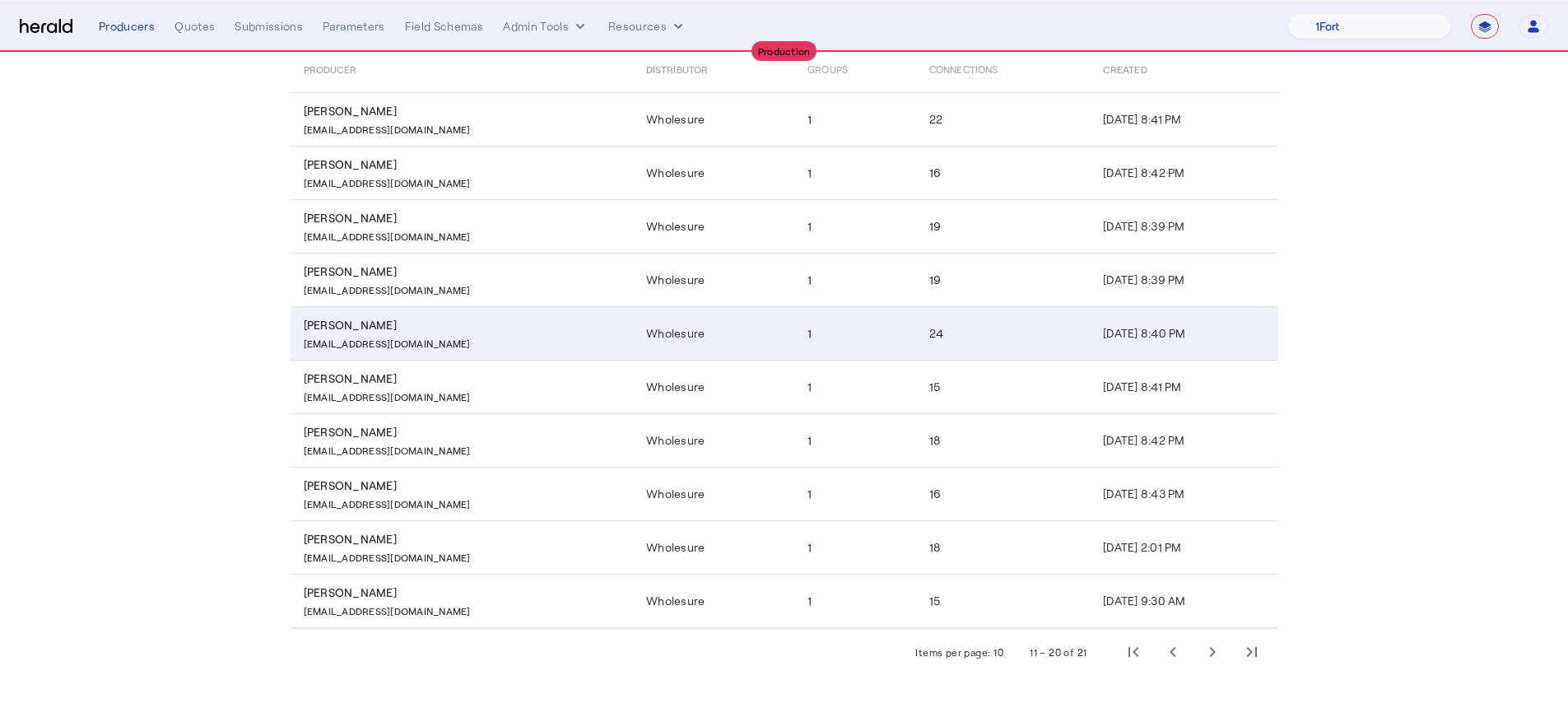 click on "Chris Votta   CVotta@wholesure.com" 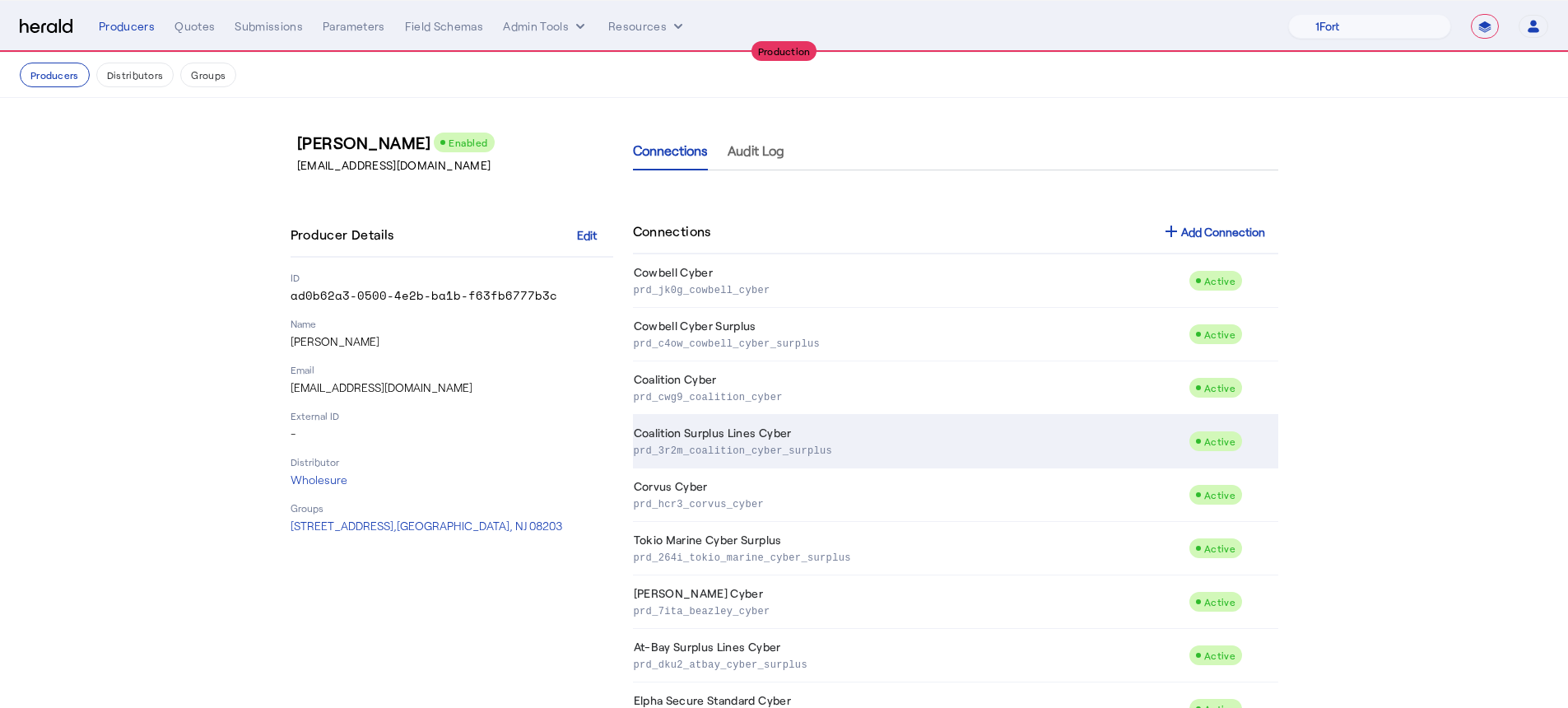 click on "Coalition Surplus Lines Cyber  prd_3r2m_coalition_cyber_surplus" 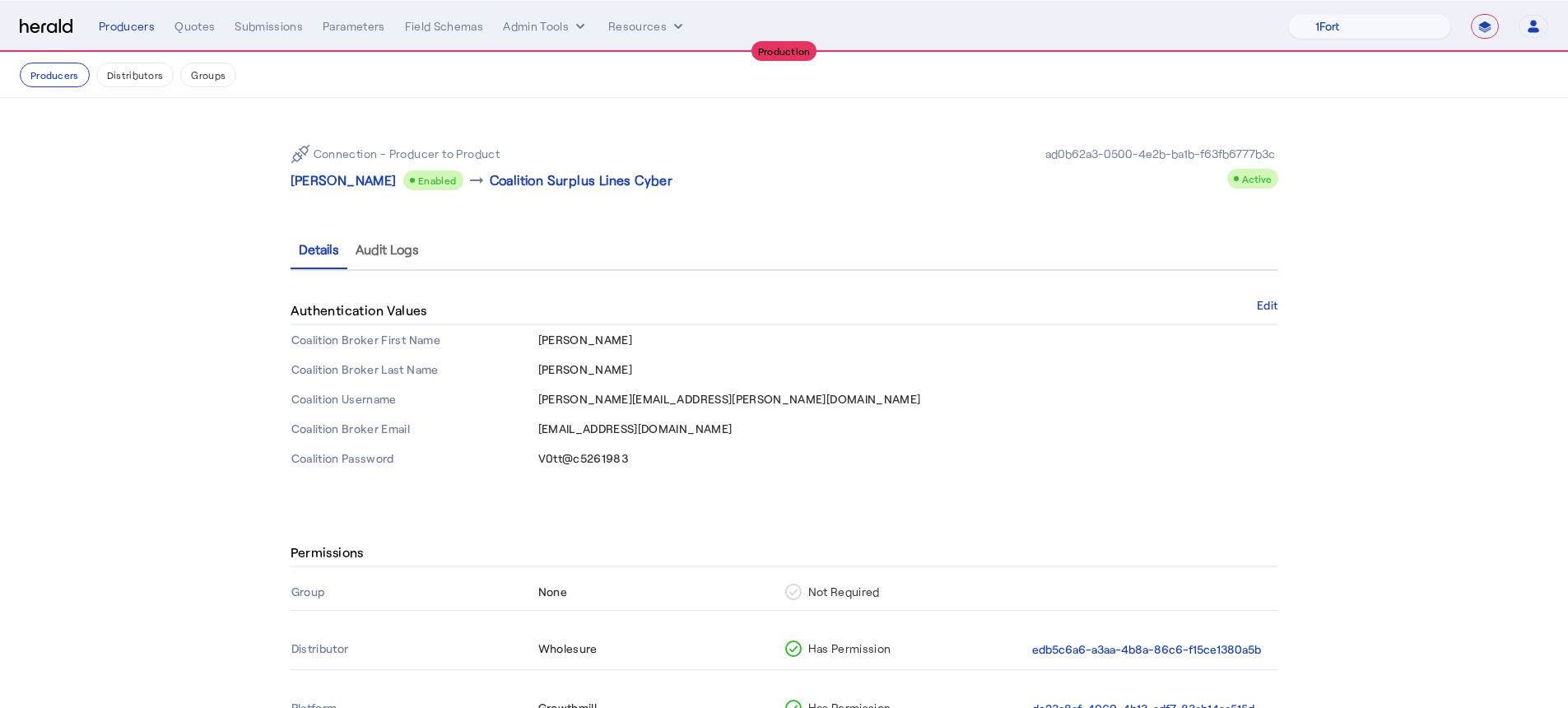 click on "chris.votta@founderspro.com" at bounding box center (729, 398) 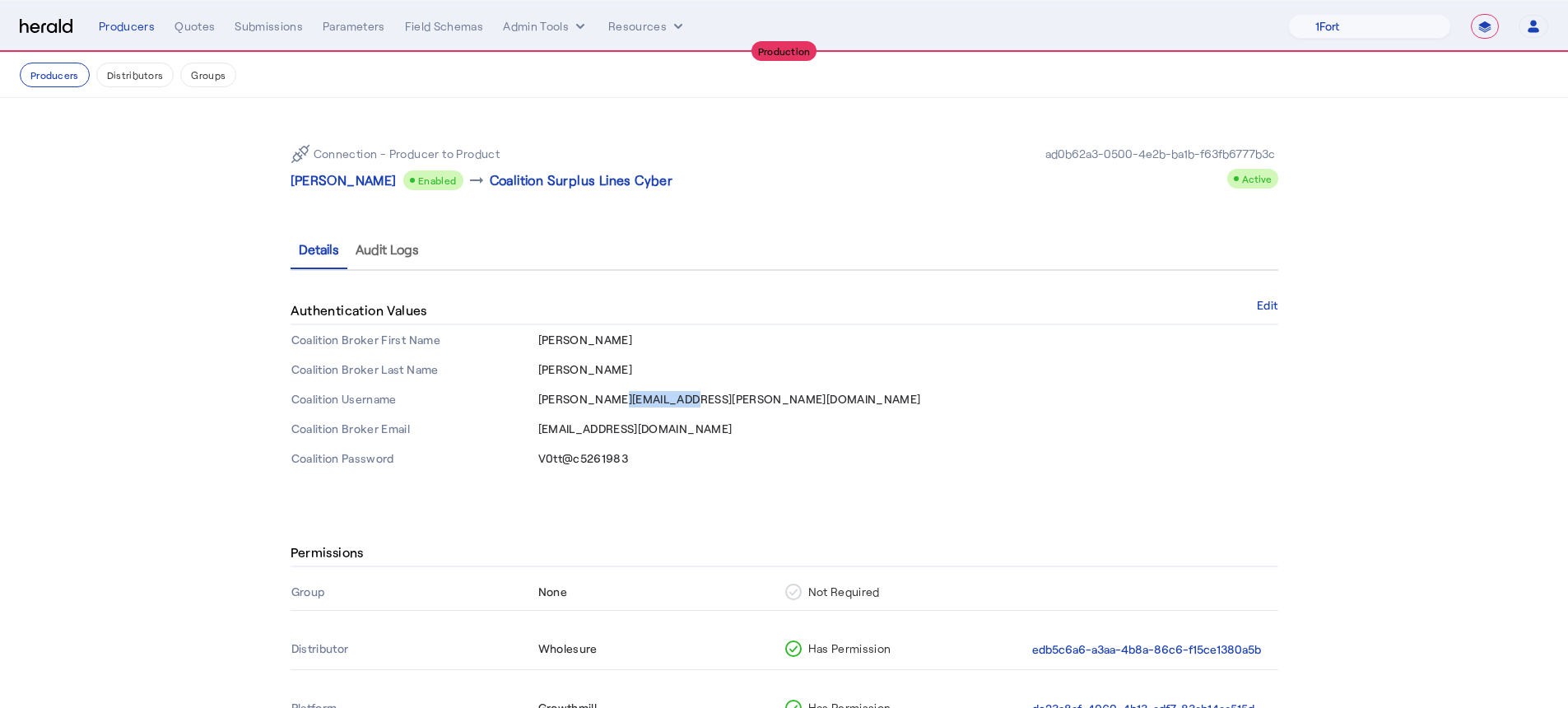 click on "chris.votta@founderspro.com" at bounding box center [729, 398] 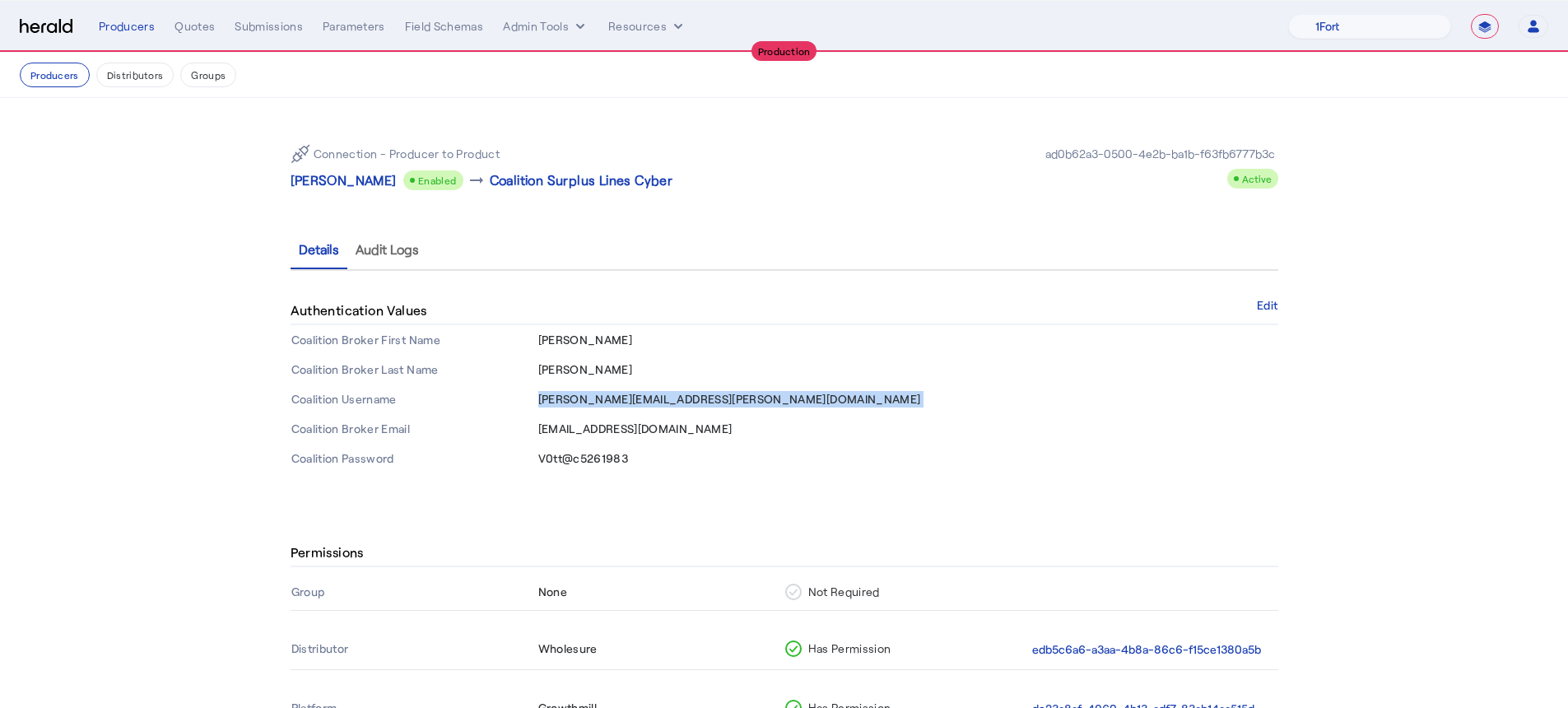 click on "chris.votta@founderspro.com" at bounding box center [729, 398] 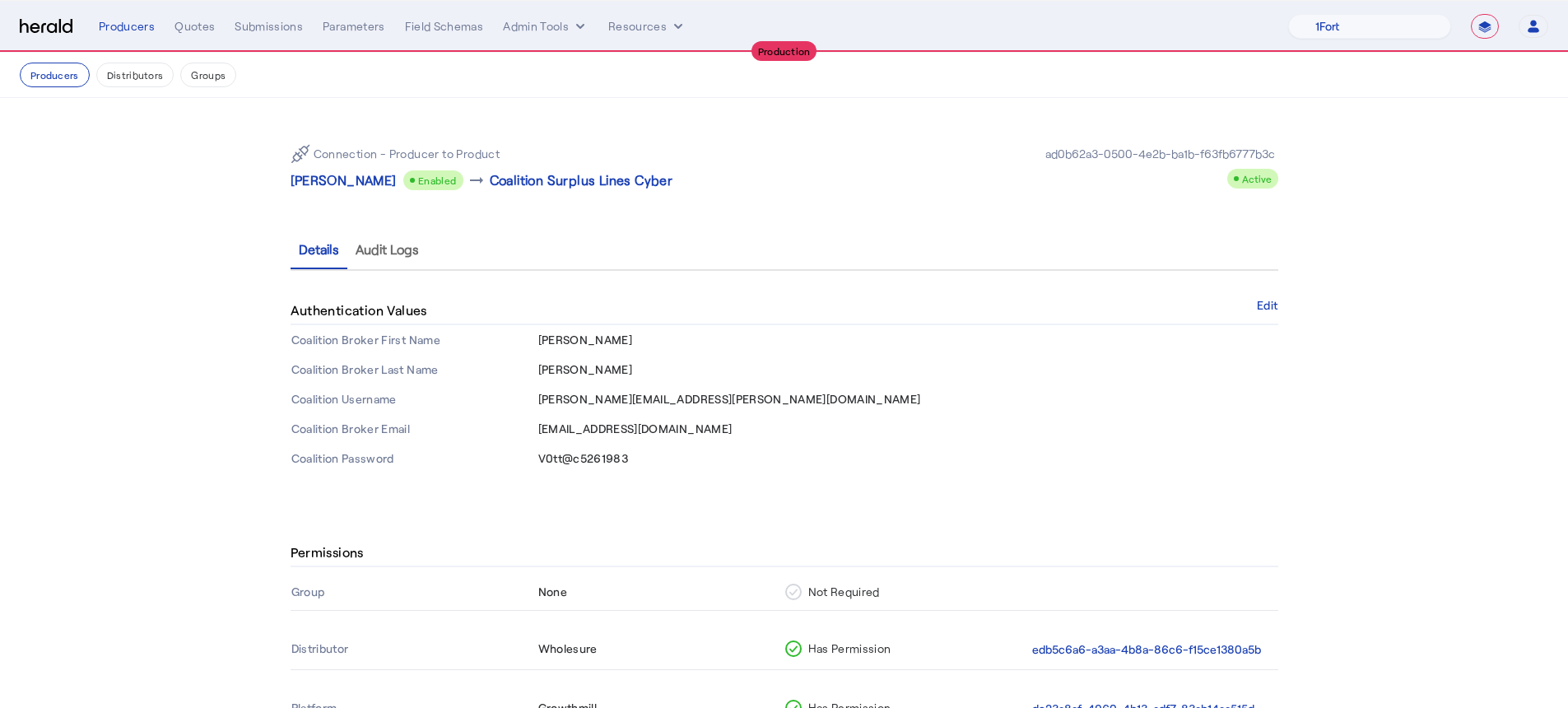 click on "CVotta@wholesure.com" at bounding box center (635, 428) 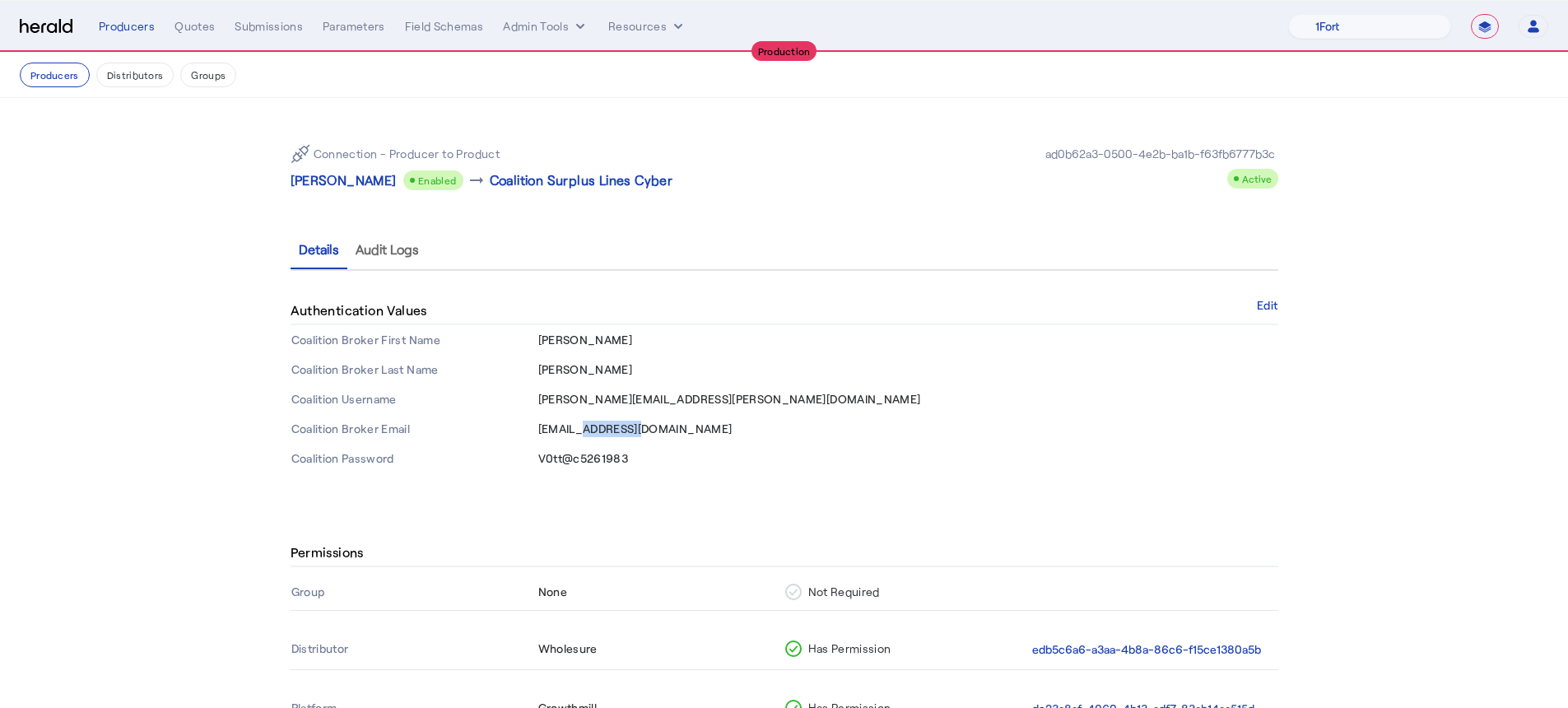 click on "CVotta@wholesure.com" at bounding box center (635, 428) 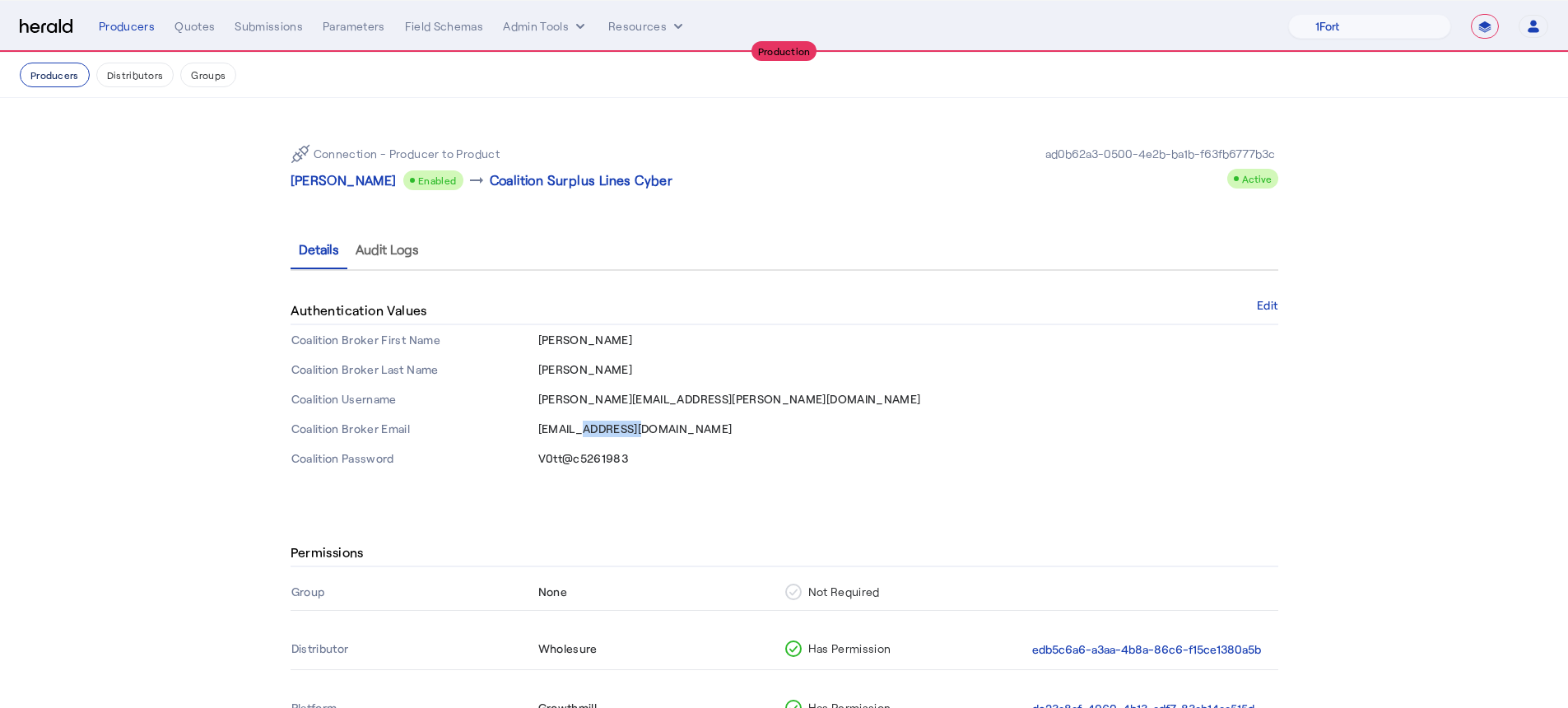 click on "Producers" at bounding box center (54, 75) 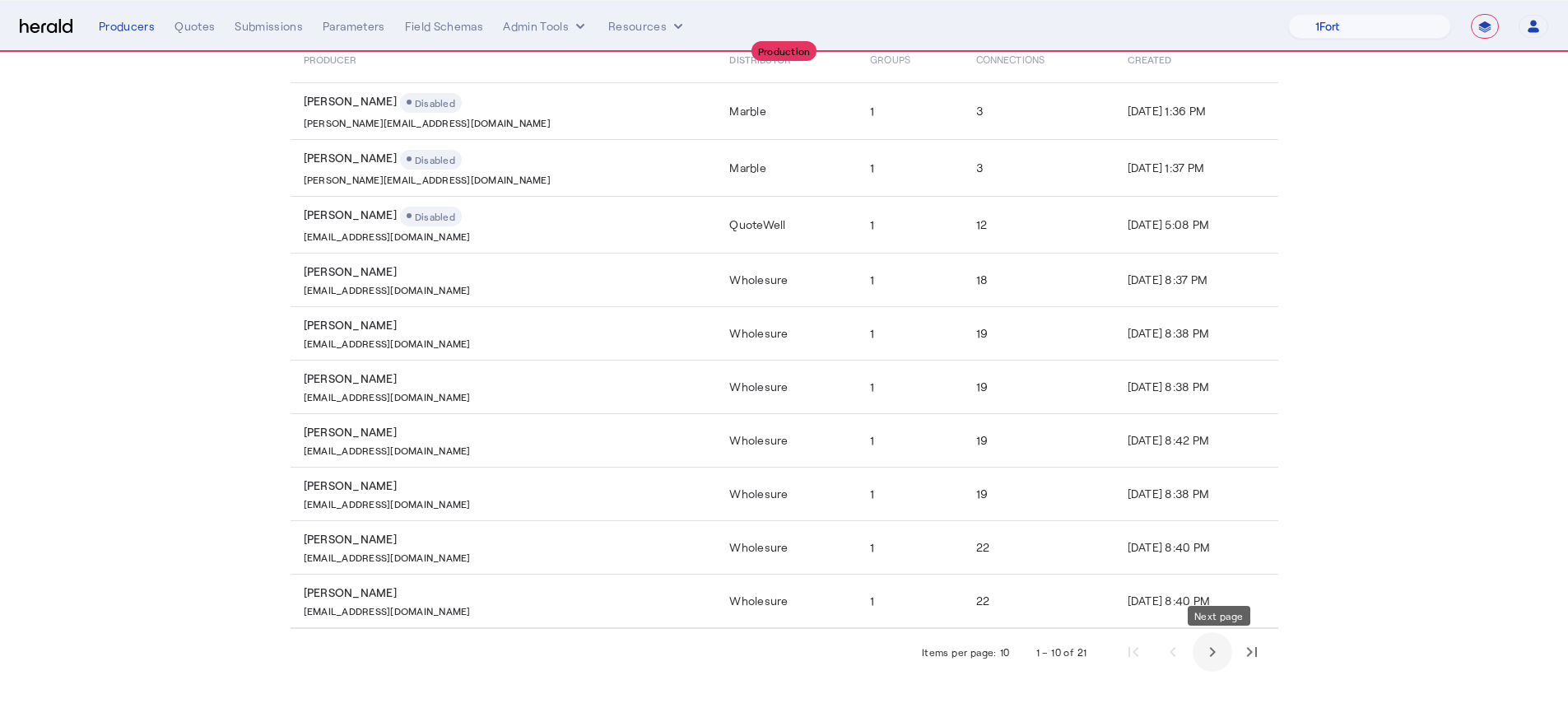 click 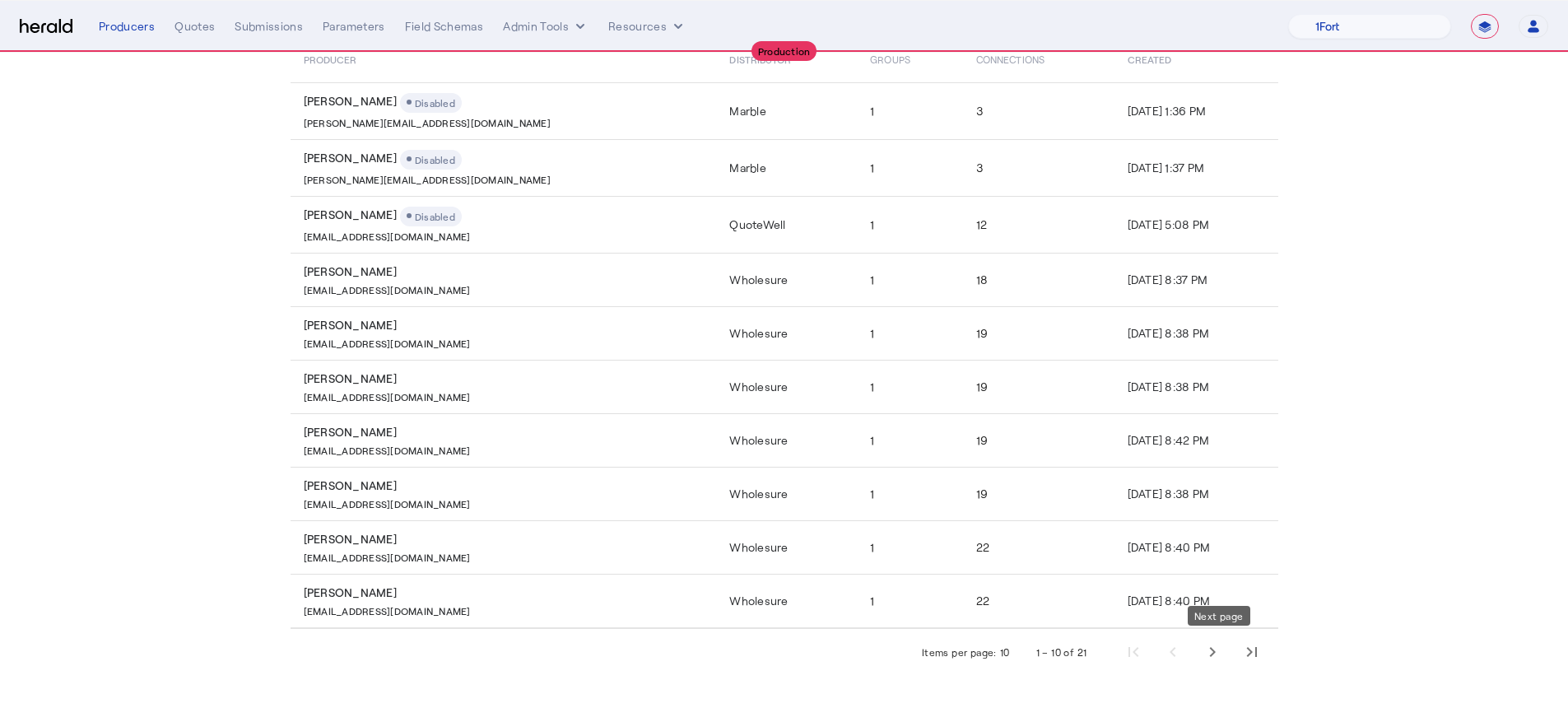 scroll, scrollTop: 184, scrollLeft: 0, axis: vertical 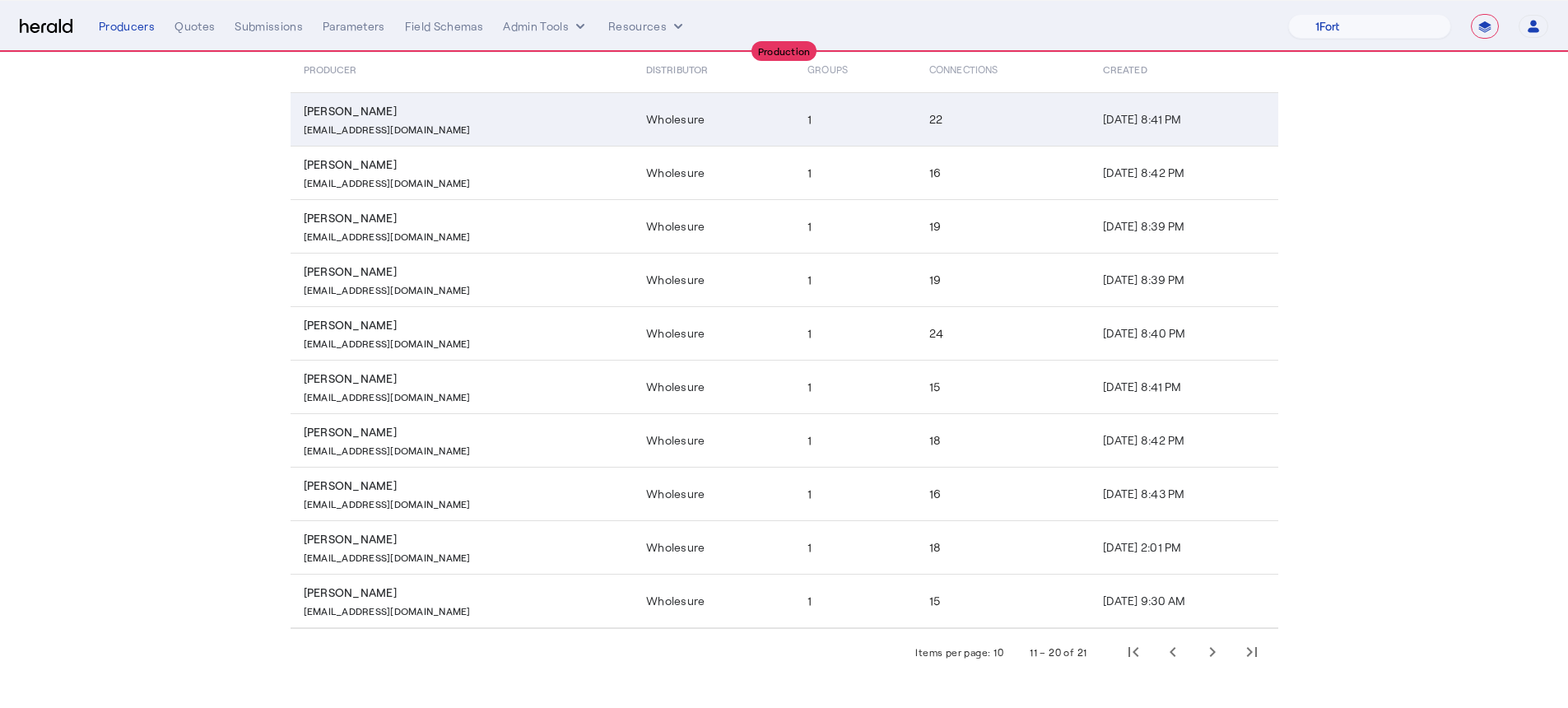 click on "[PERSON_NAME]" 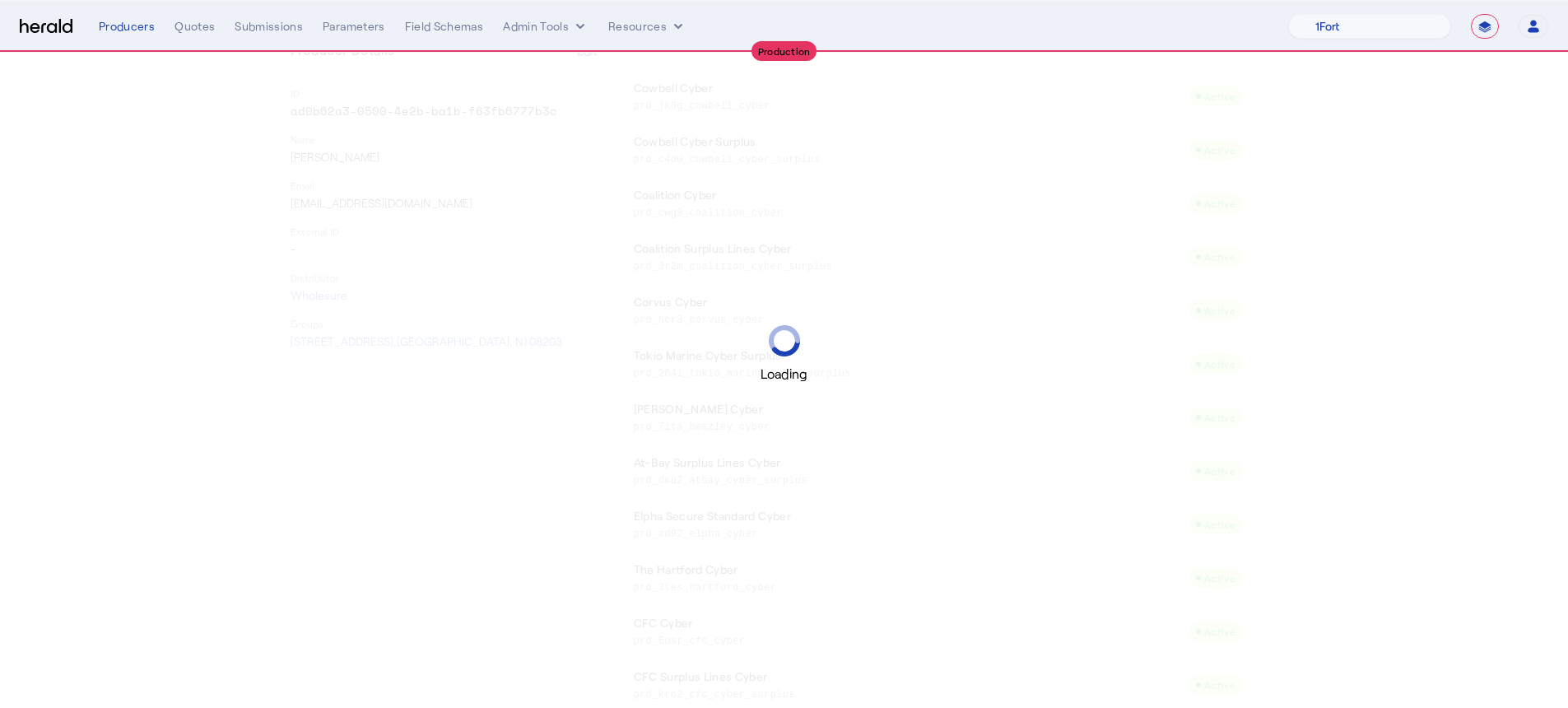 scroll, scrollTop: 0, scrollLeft: 0, axis: both 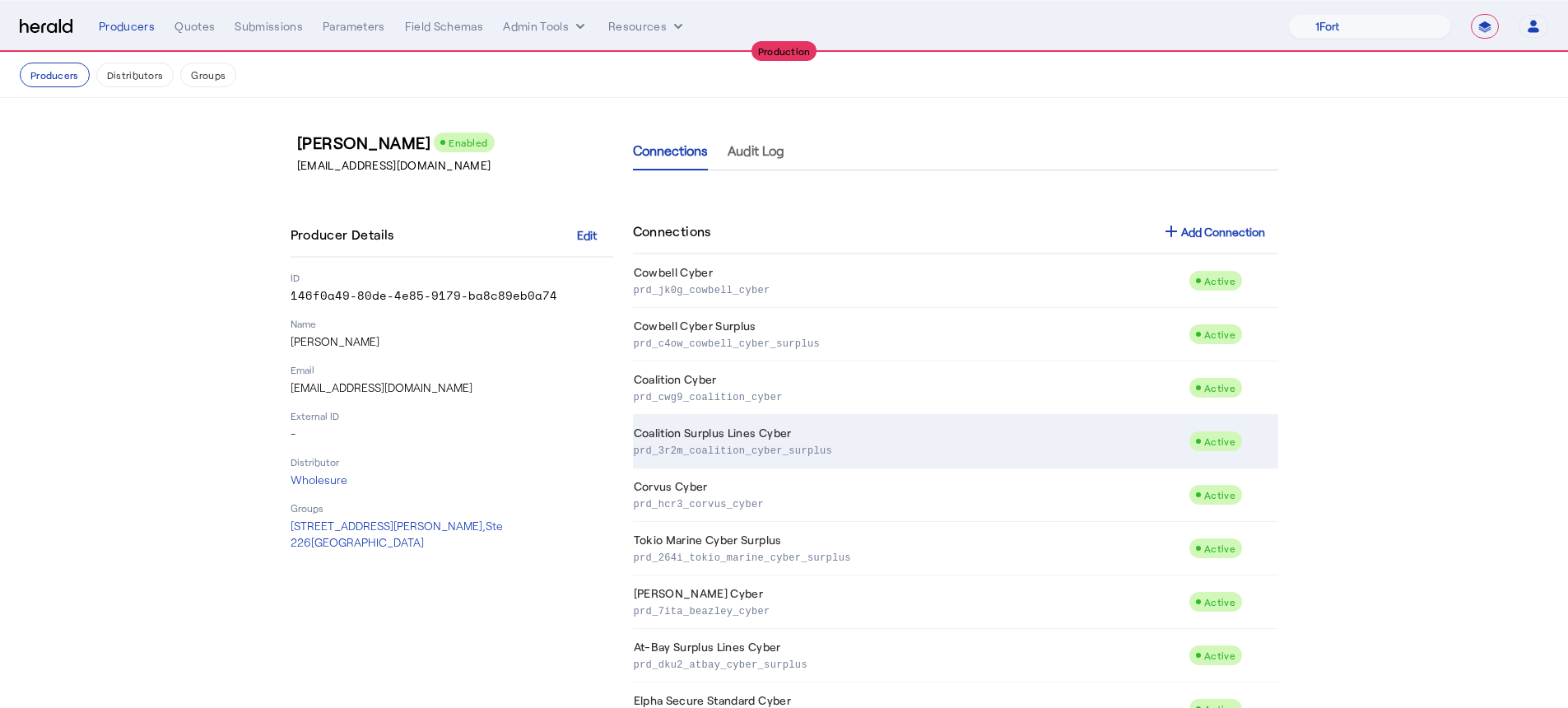 click on "Coalition Surplus Lines Cyber  prd_3r2m_coalition_cyber_surplus" 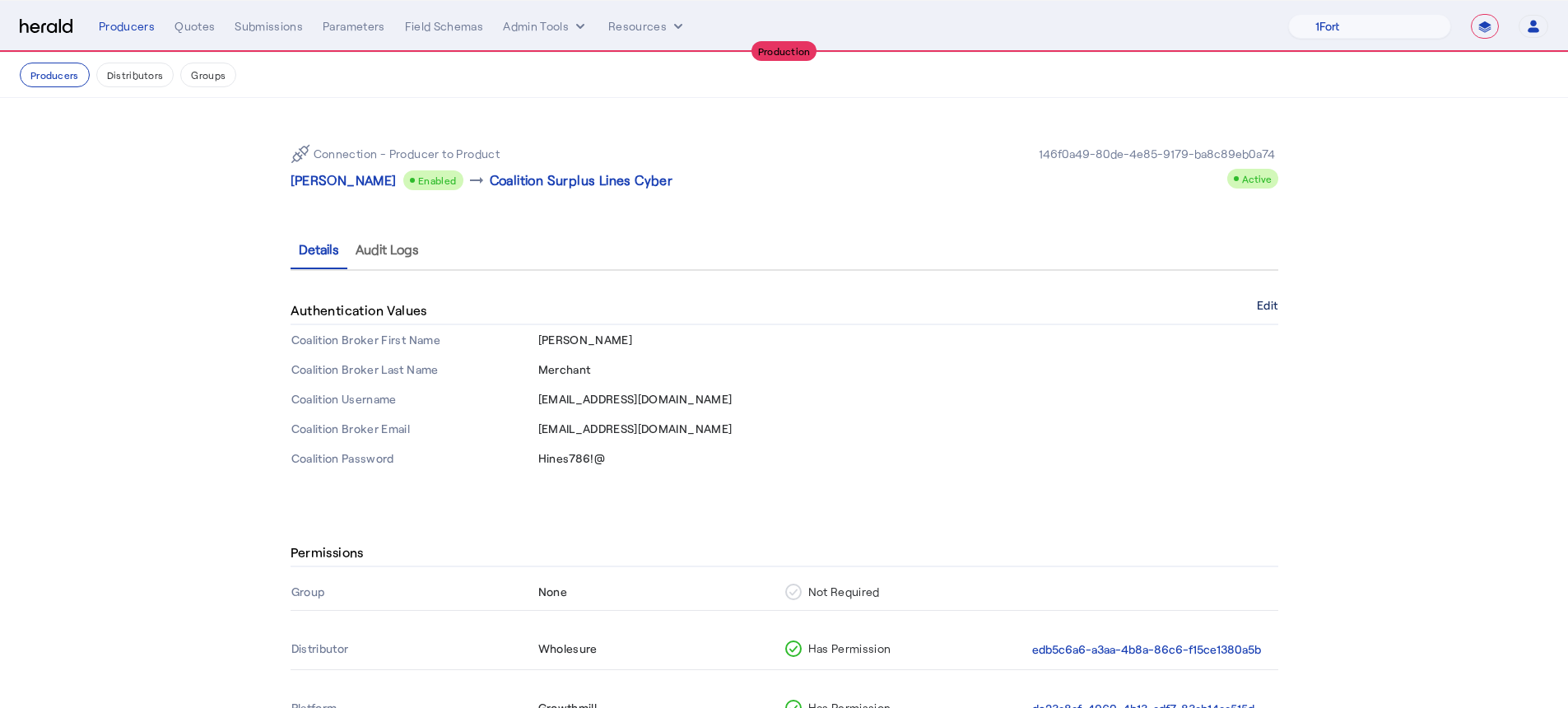 click on "Edit" at bounding box center [1267, 305] 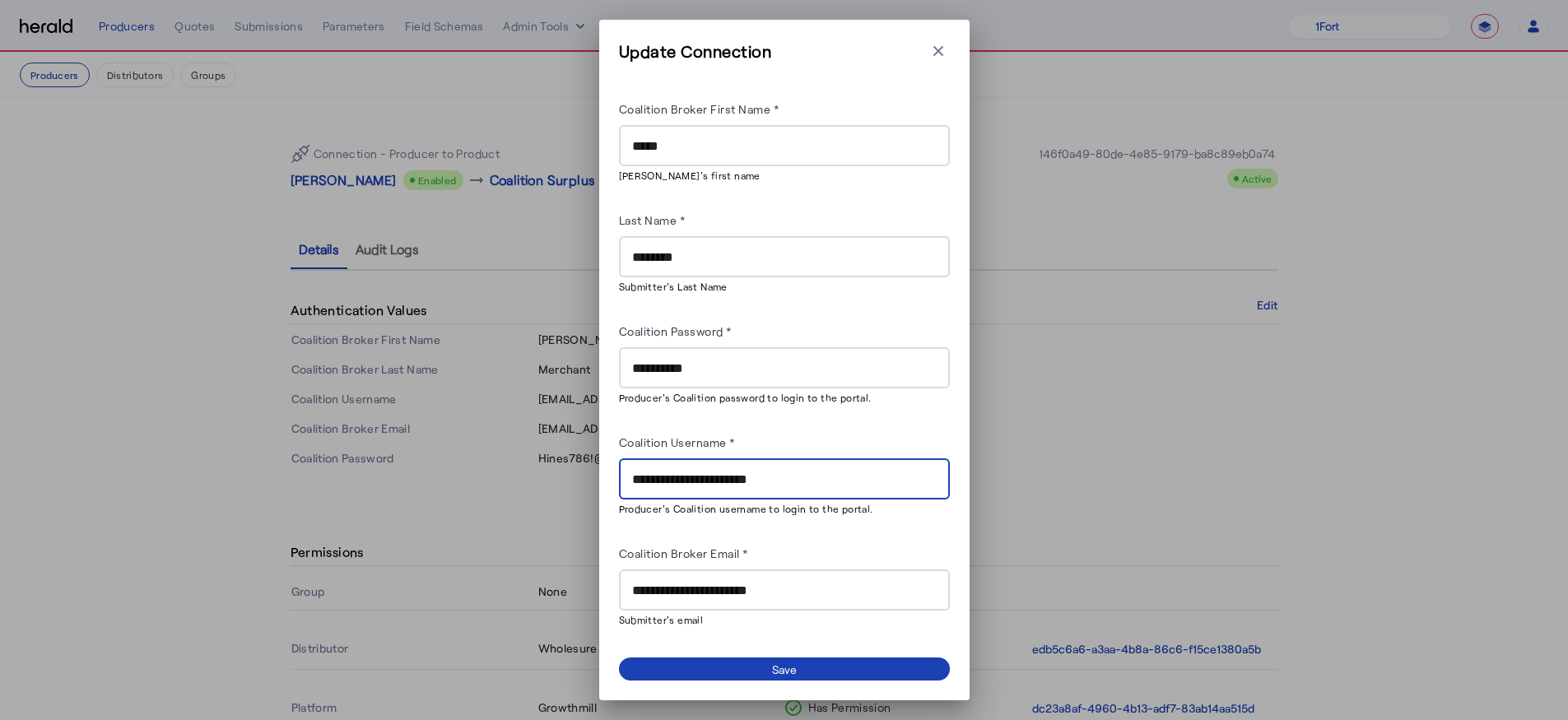 drag, startPoint x: 852, startPoint y: 477, endPoint x: 611, endPoint y: 463, distance: 241.4063 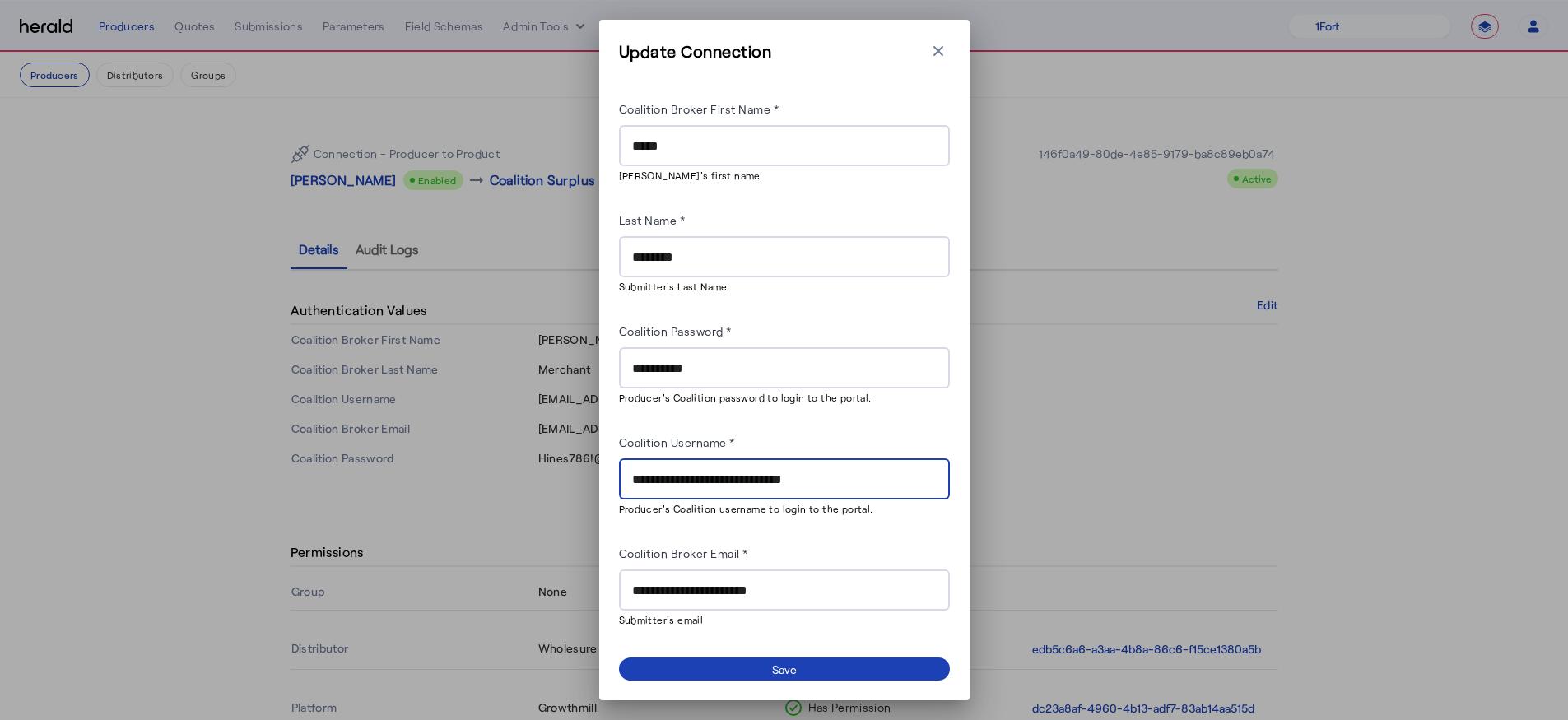 type on "**********" 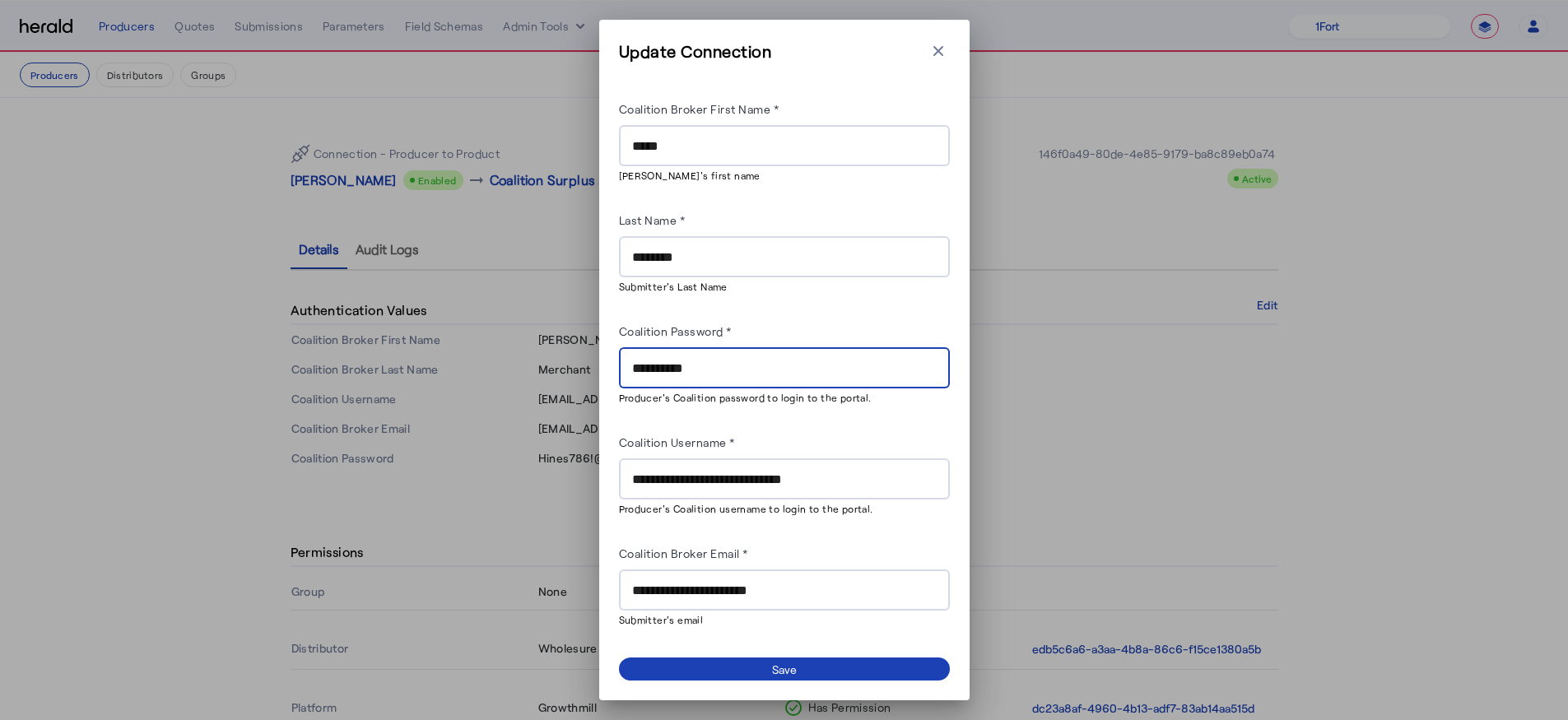 drag, startPoint x: 730, startPoint y: 360, endPoint x: 616, endPoint y: 364, distance: 114.07015 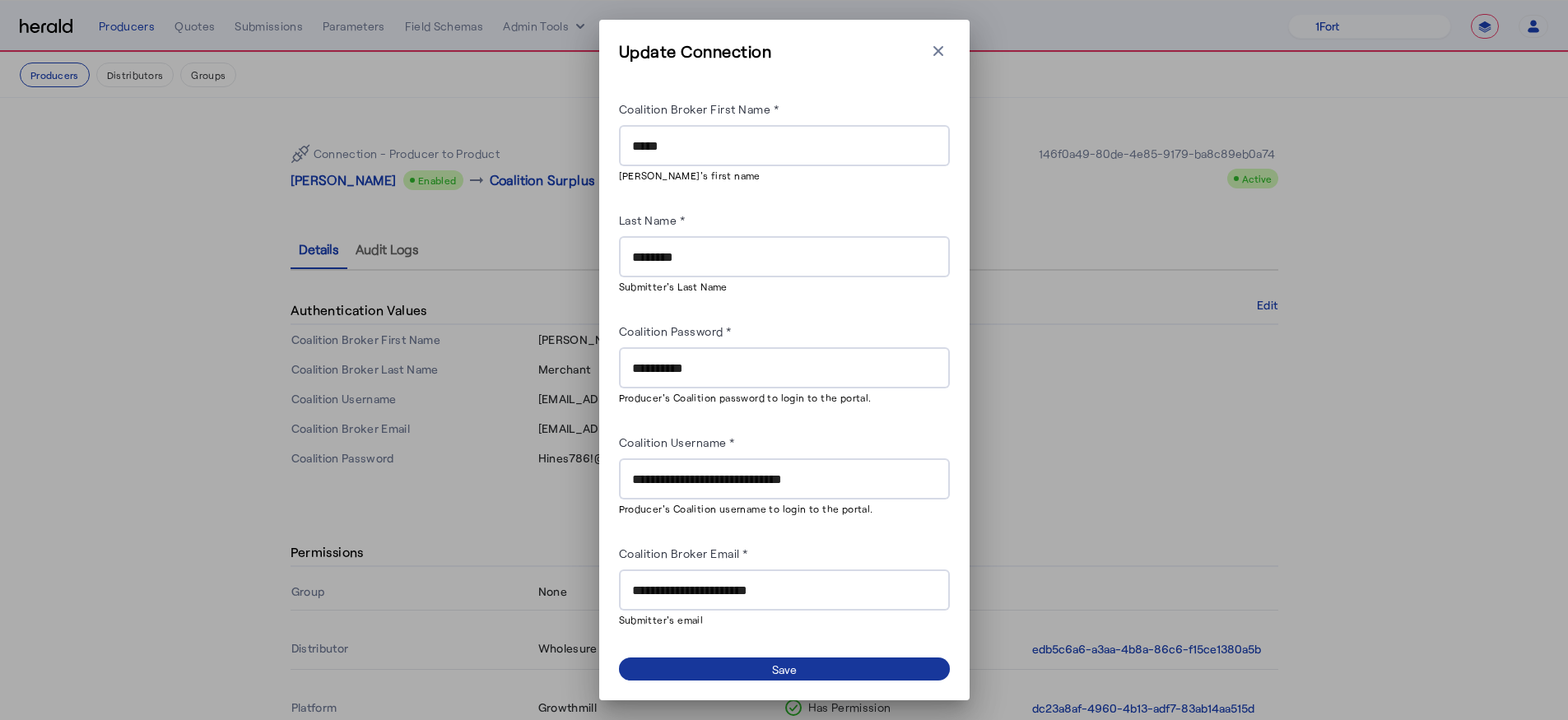 click 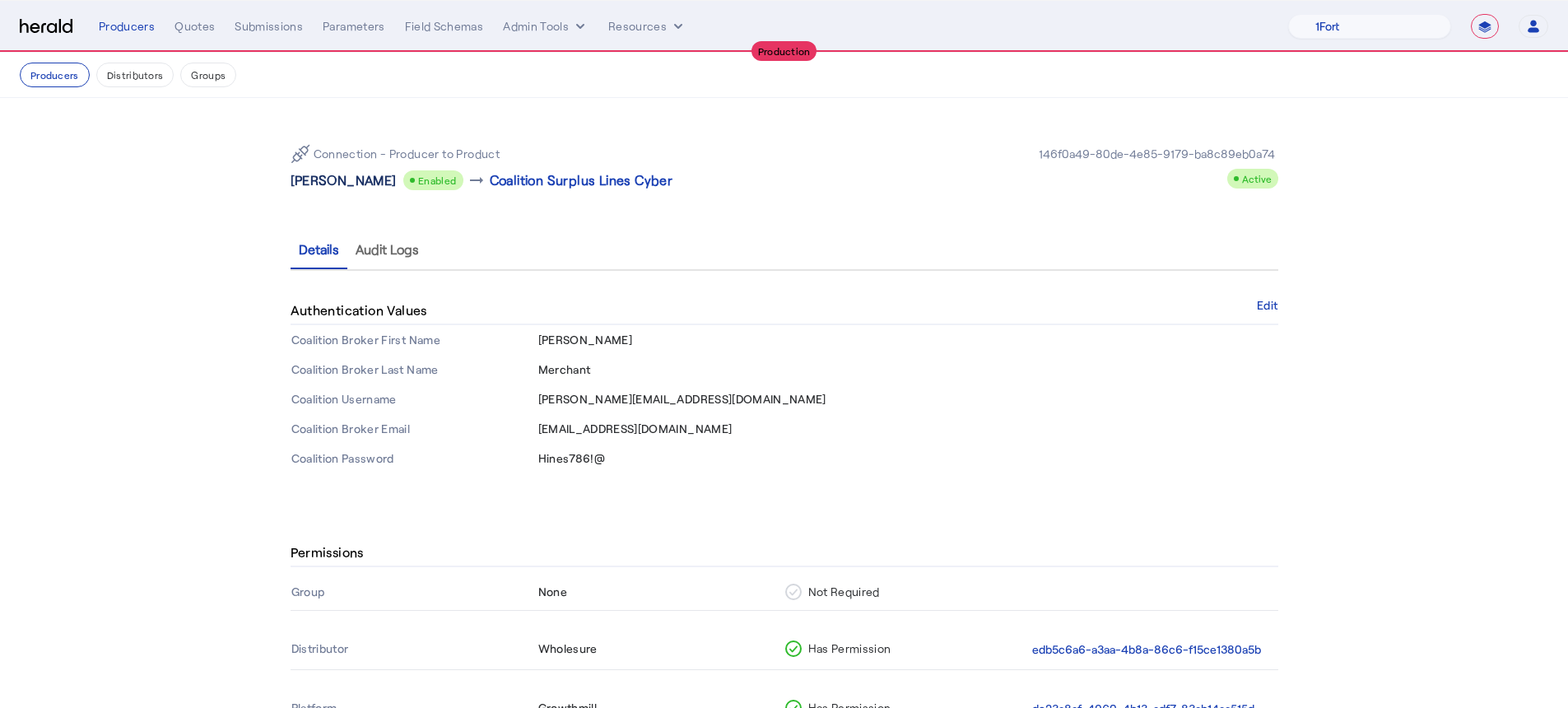 click on "[PERSON_NAME]" 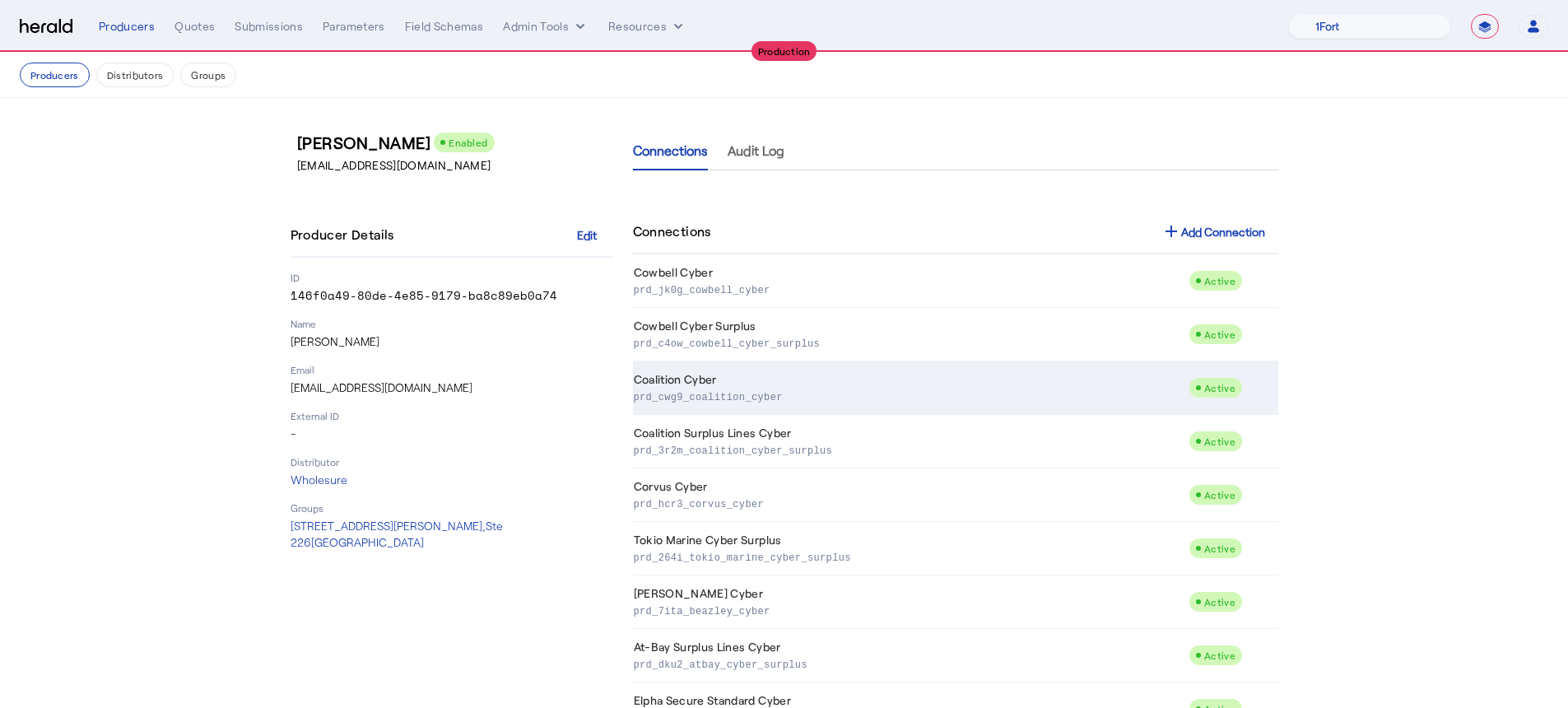 click on "Coalition Cyber  prd_cwg9_coalition_cyber" 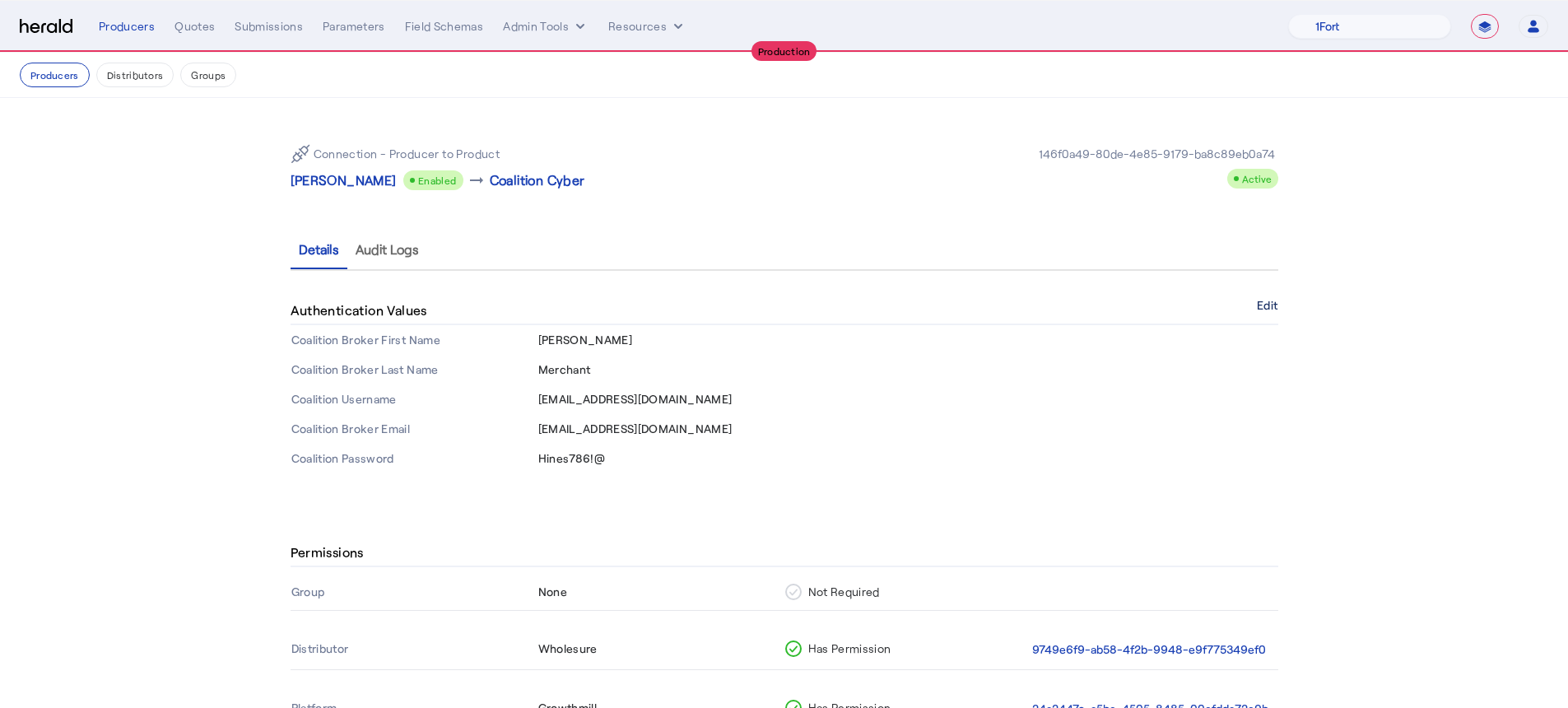 click on "Edit" at bounding box center (1267, 305) 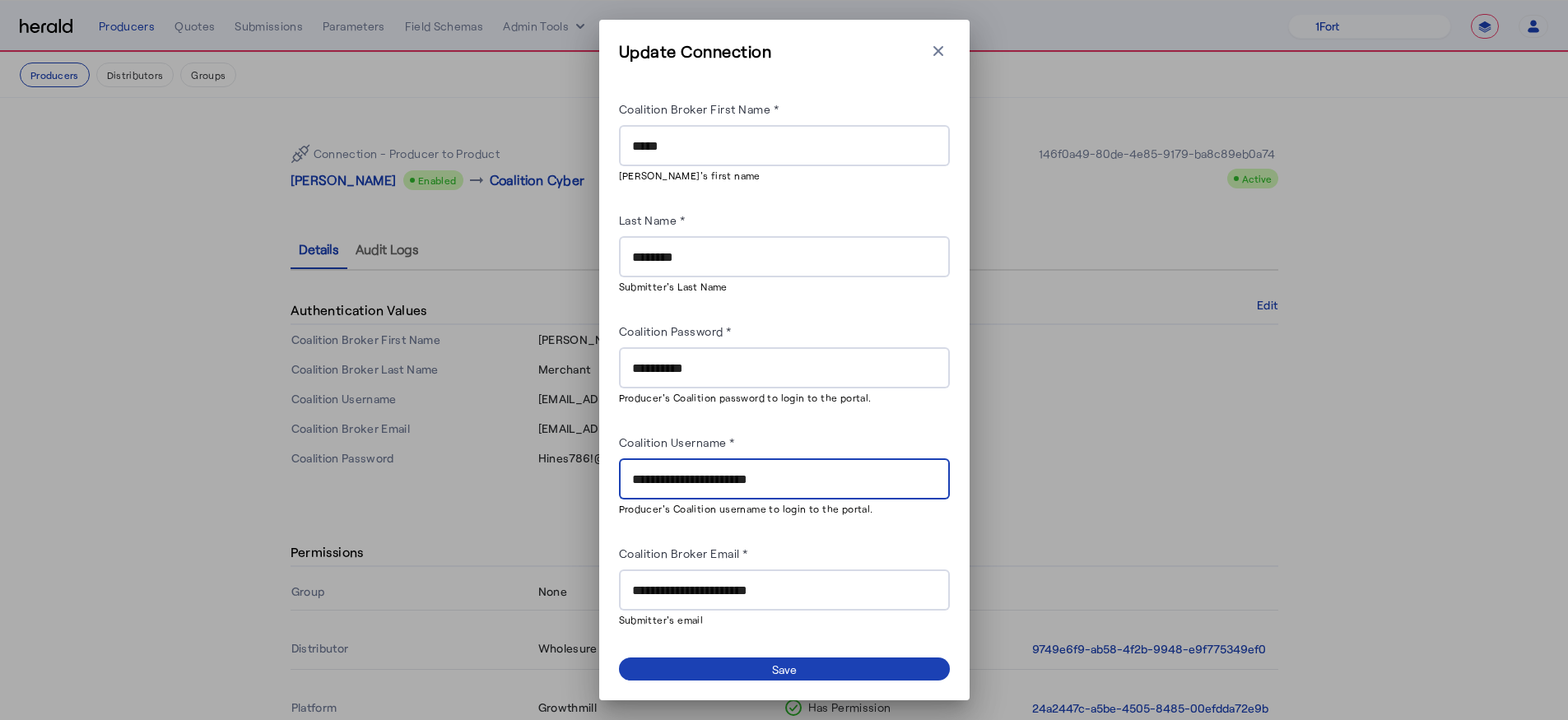 drag, startPoint x: 849, startPoint y: 478, endPoint x: 628, endPoint y: 473, distance: 221.05655 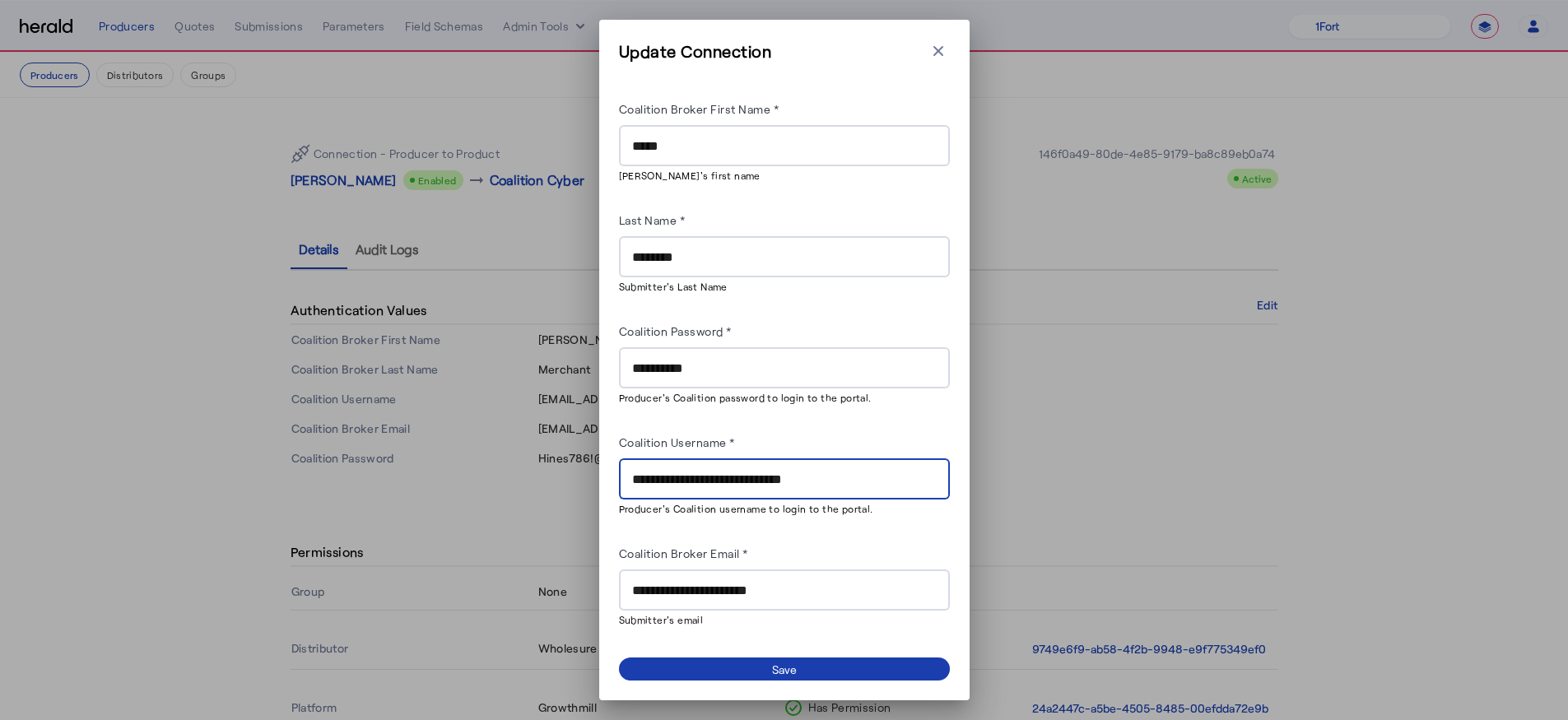 type on "**********" 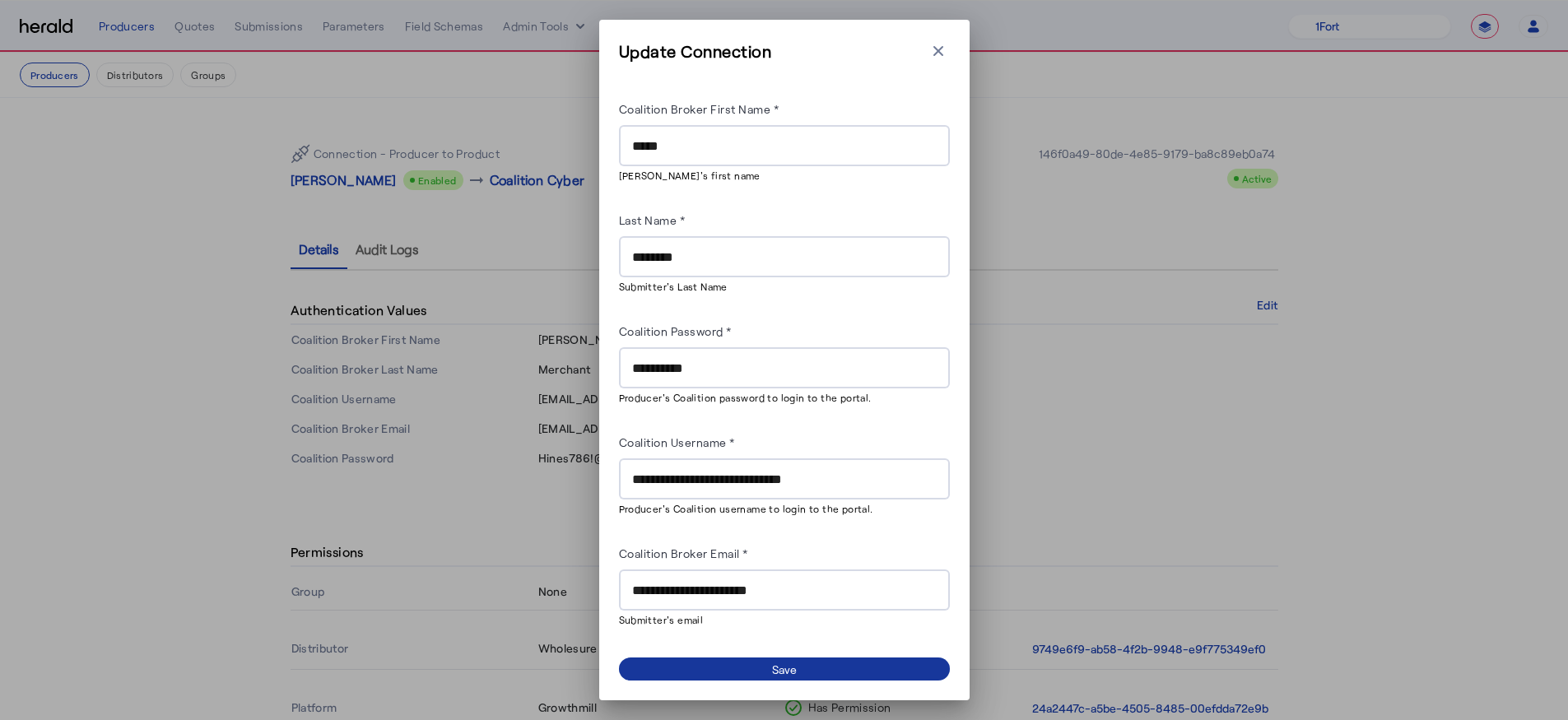 click 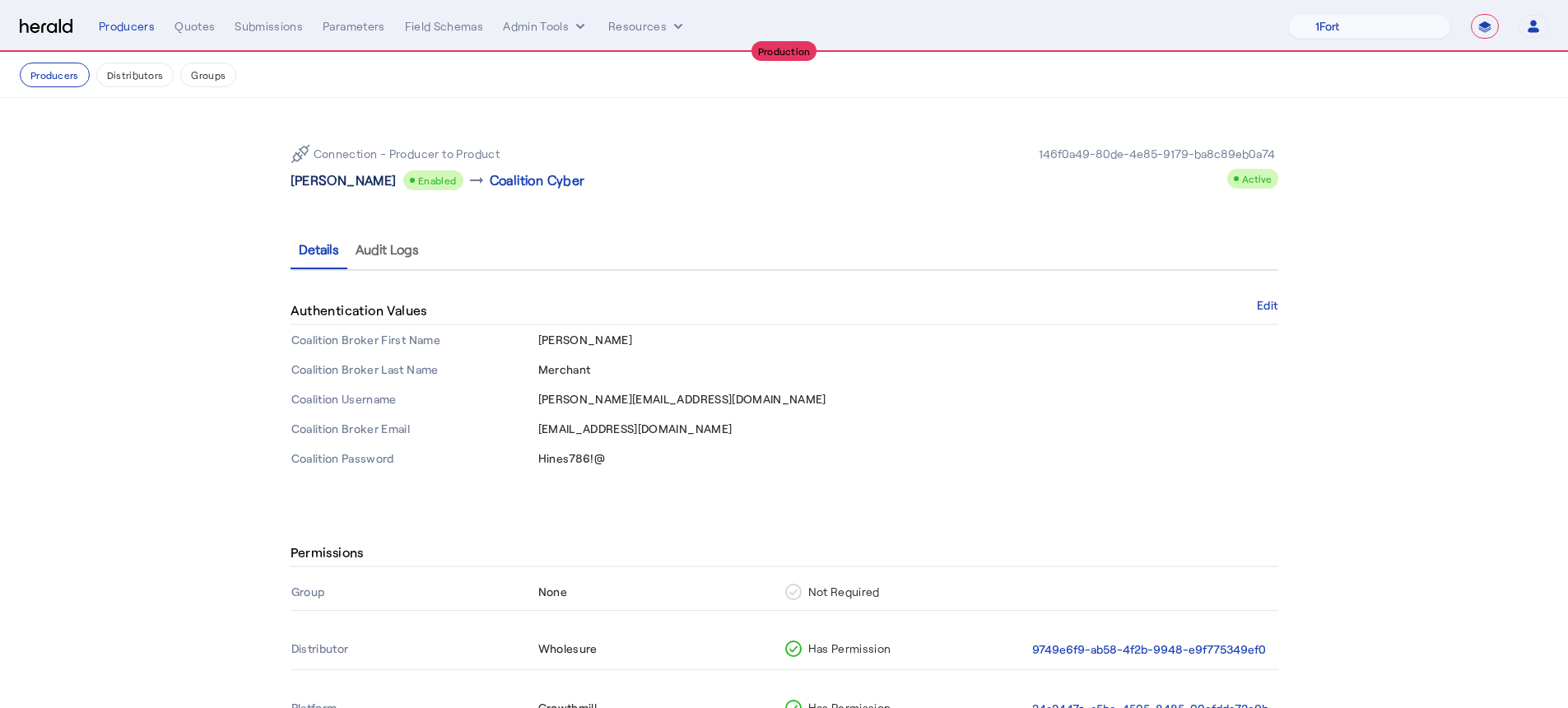click on "[PERSON_NAME]" 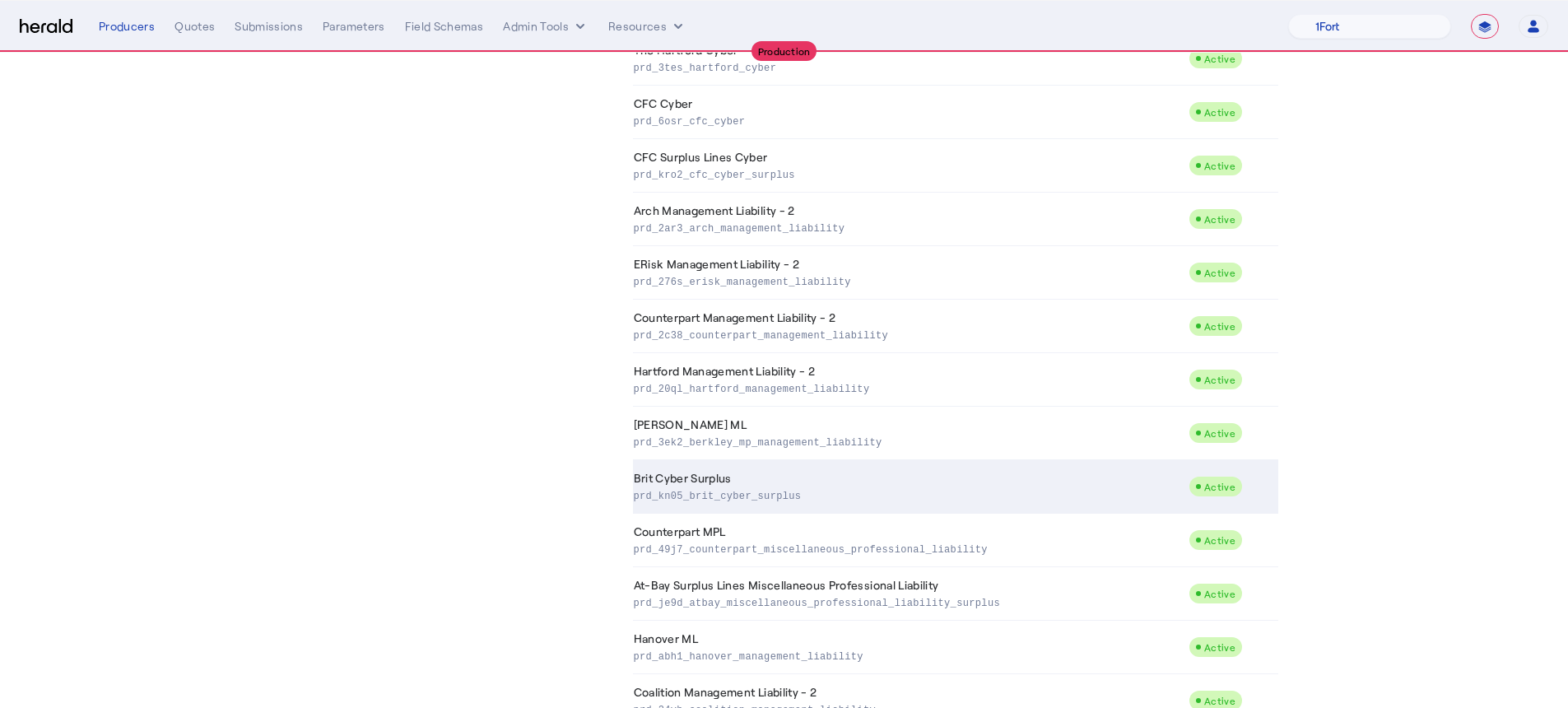 scroll, scrollTop: 757, scrollLeft: 0, axis: vertical 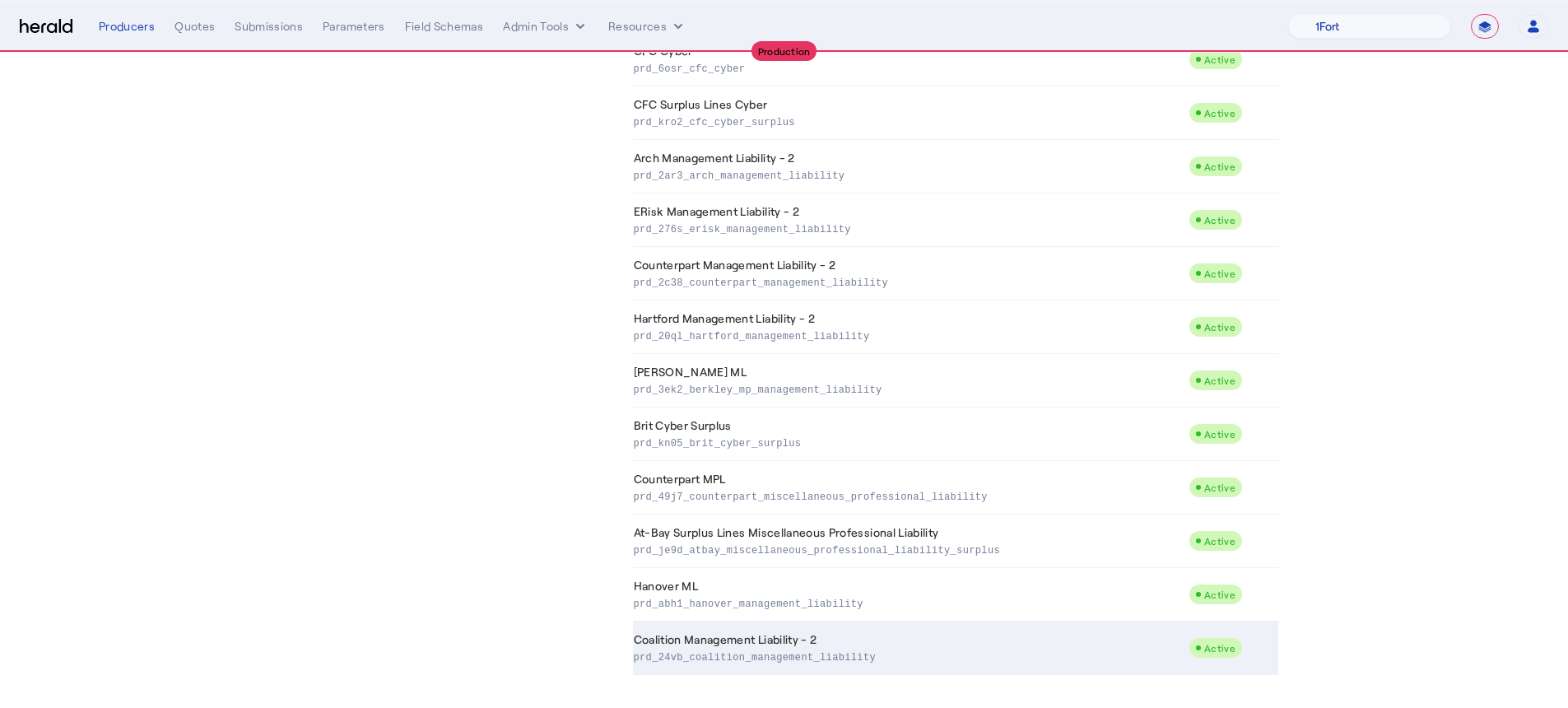 click on "Coalition Management Liability - 2  prd_24vb_coalition_management_liability" 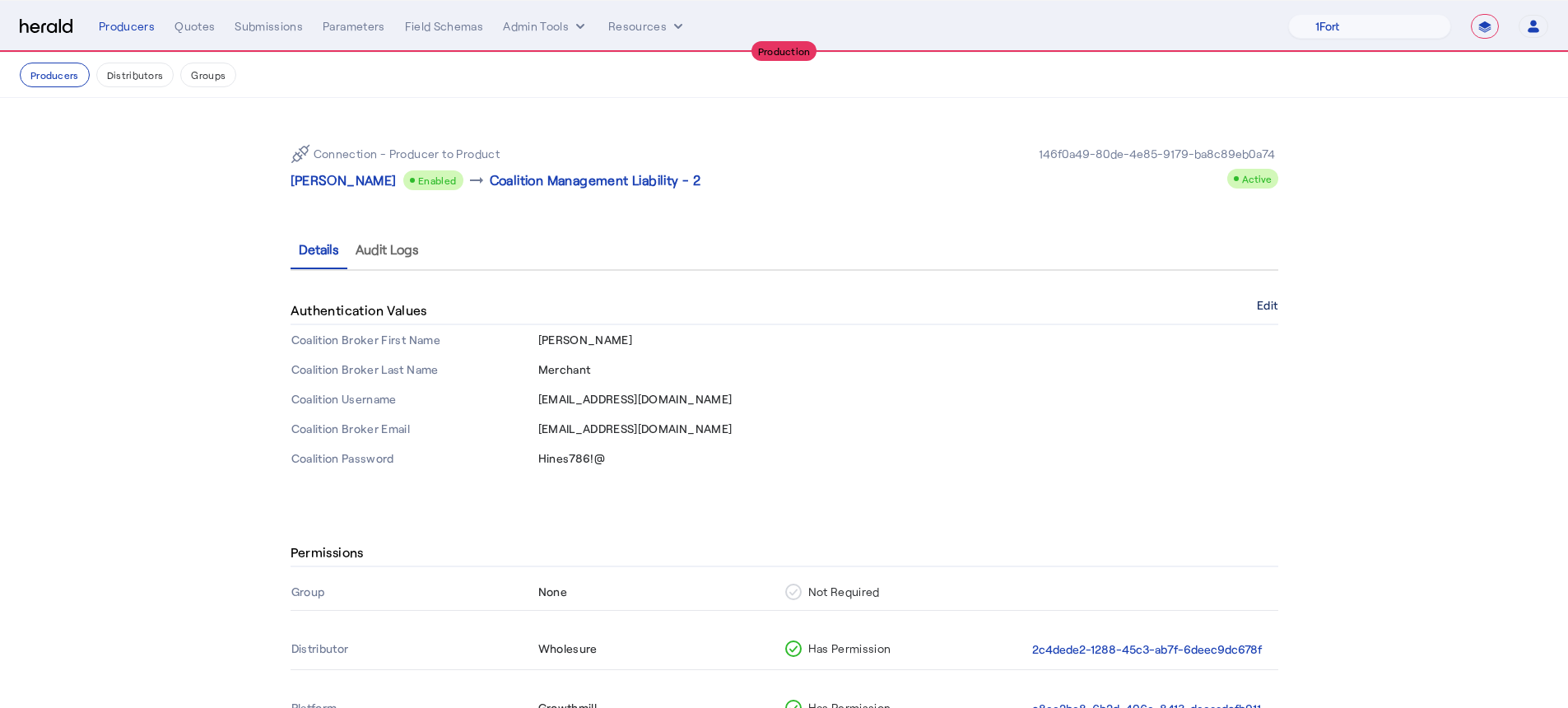click on "Edit" at bounding box center (1267, 305) 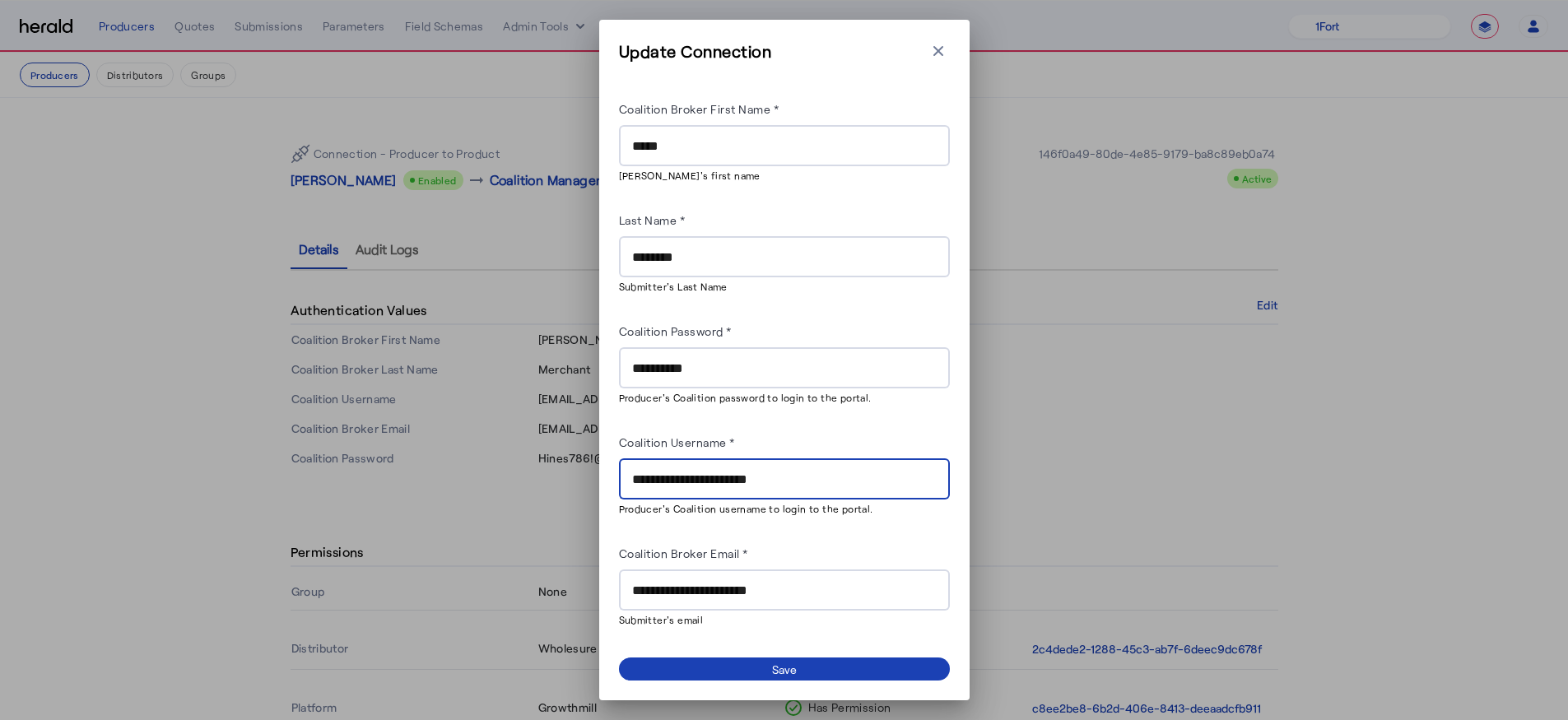 drag, startPoint x: 845, startPoint y: 477, endPoint x: 589, endPoint y: 444, distance: 258.1182 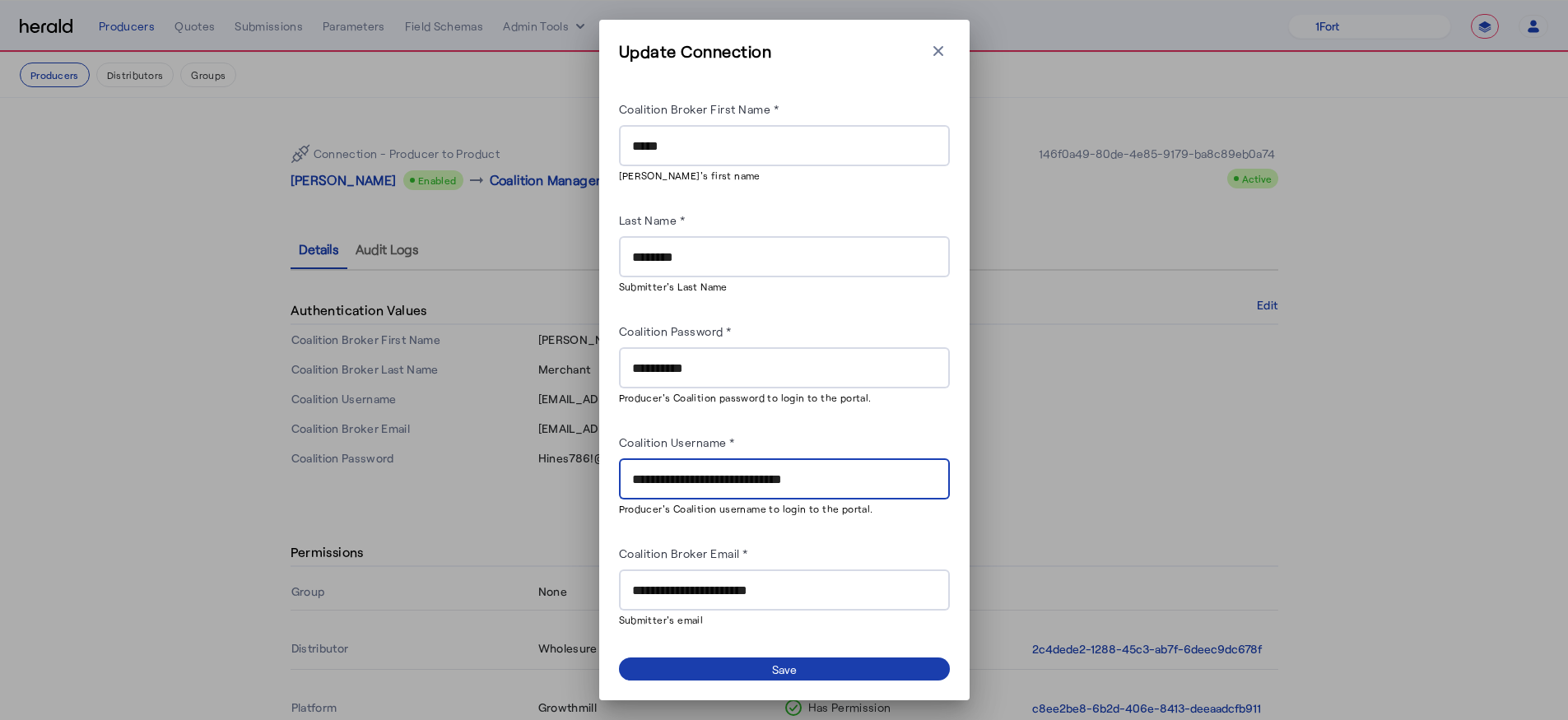 type on "**********" 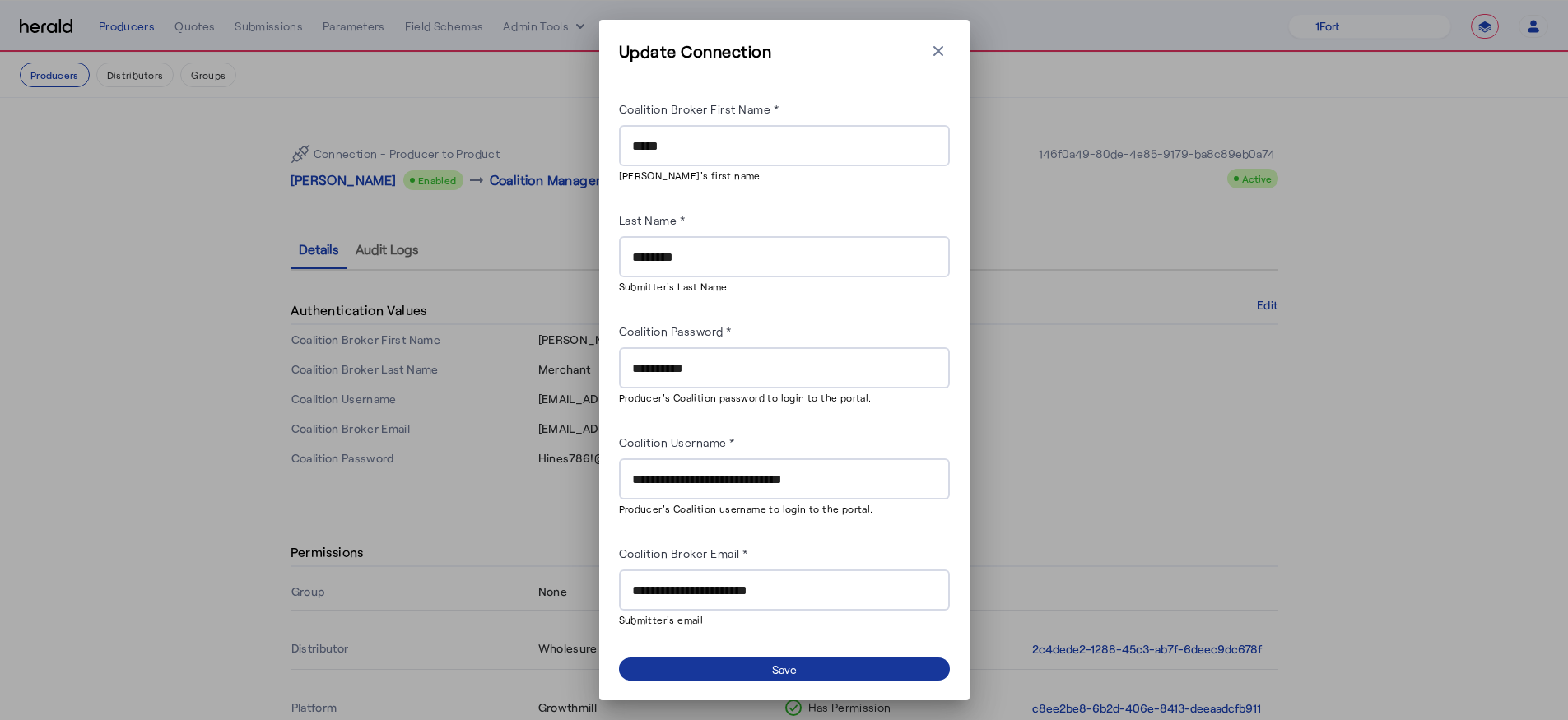 click 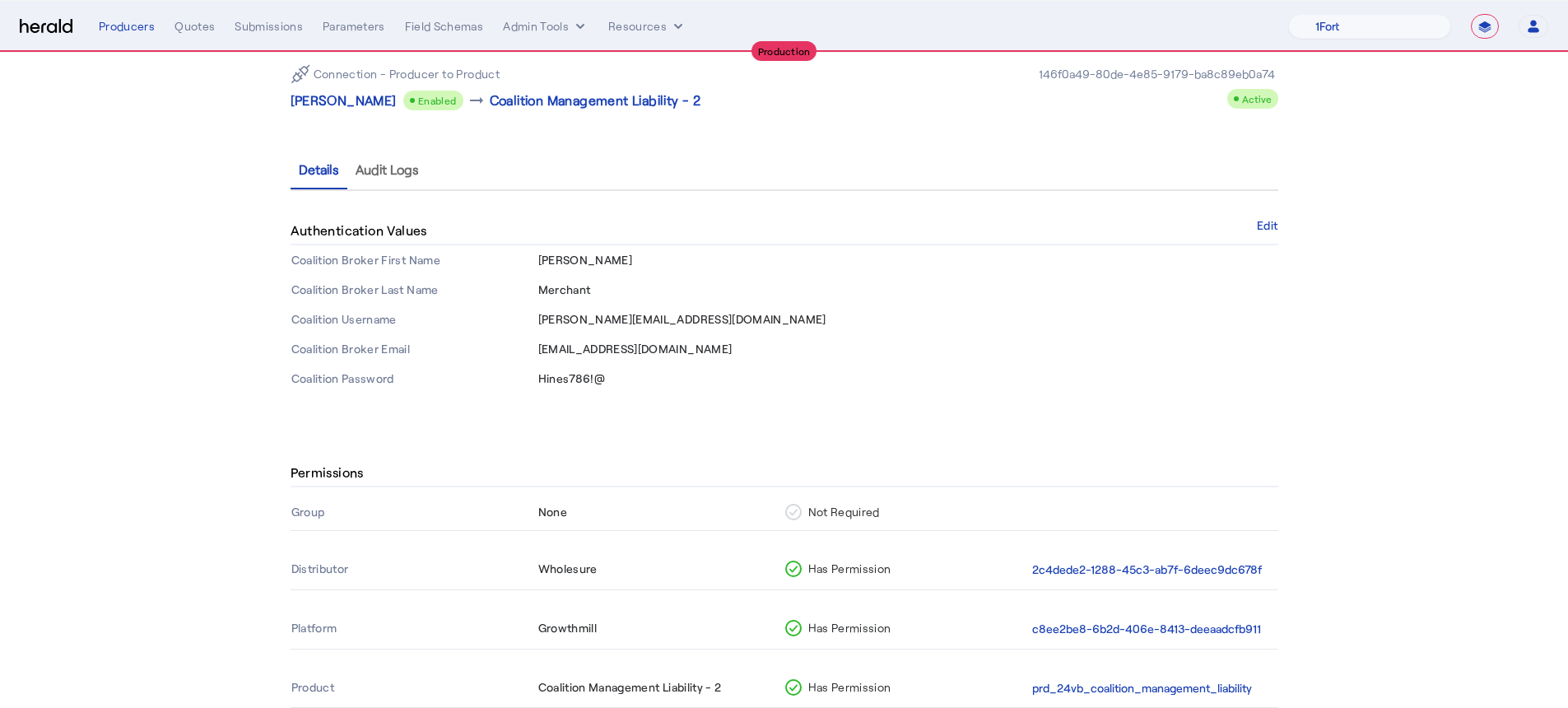 scroll, scrollTop: 133, scrollLeft: 0, axis: vertical 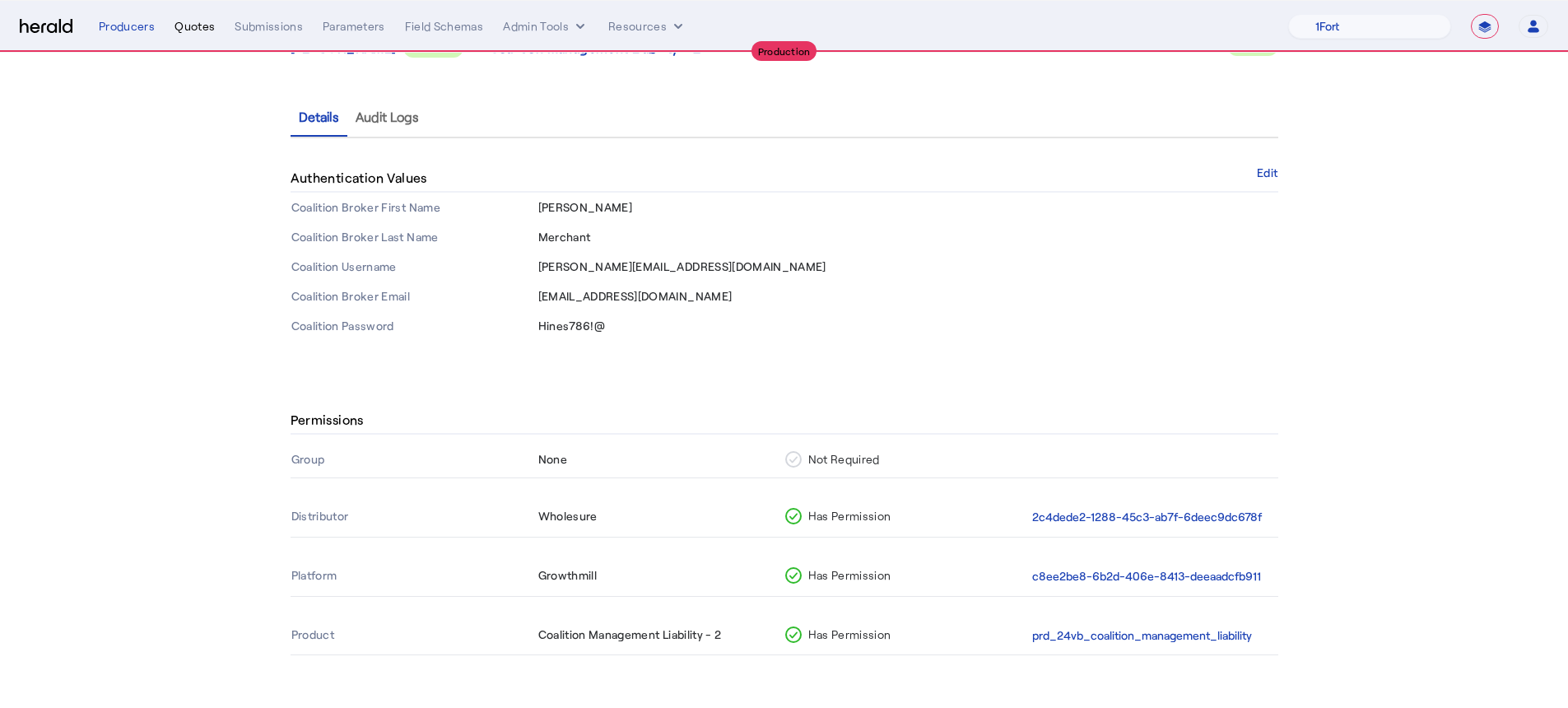 click on "Quotes" at bounding box center (194, 26) 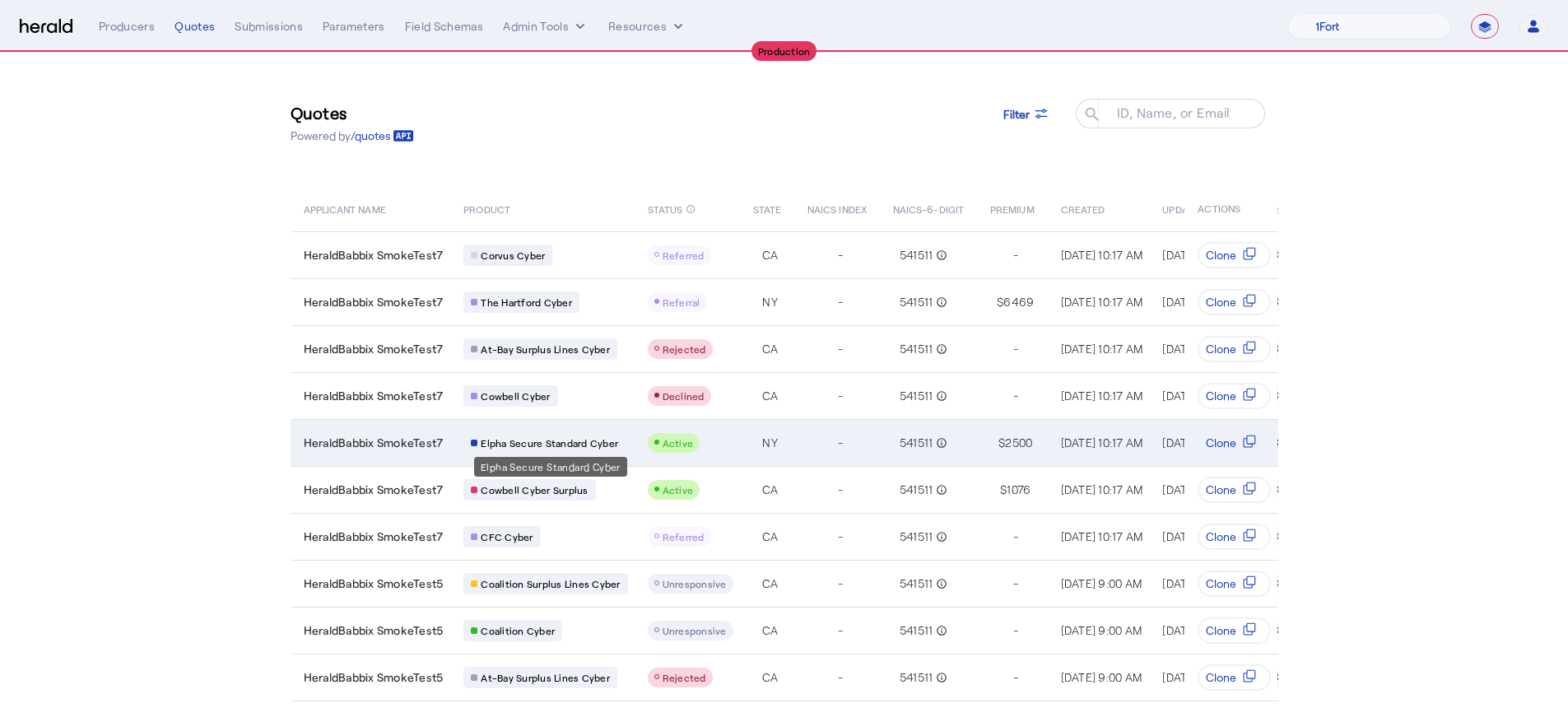 click on "Elpha Secure Standard Cyber" at bounding box center (549, 443) 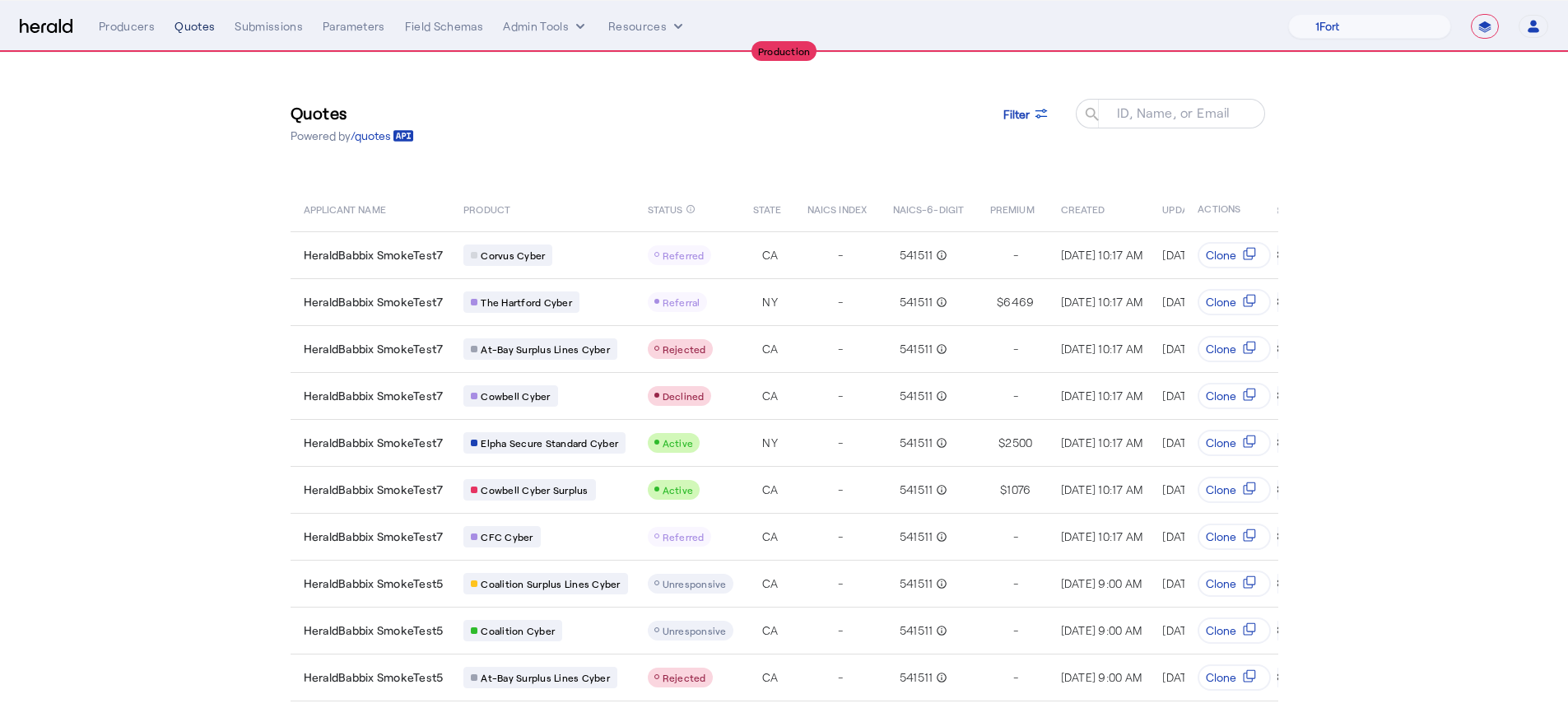 click on "Quotes" at bounding box center (194, 26) 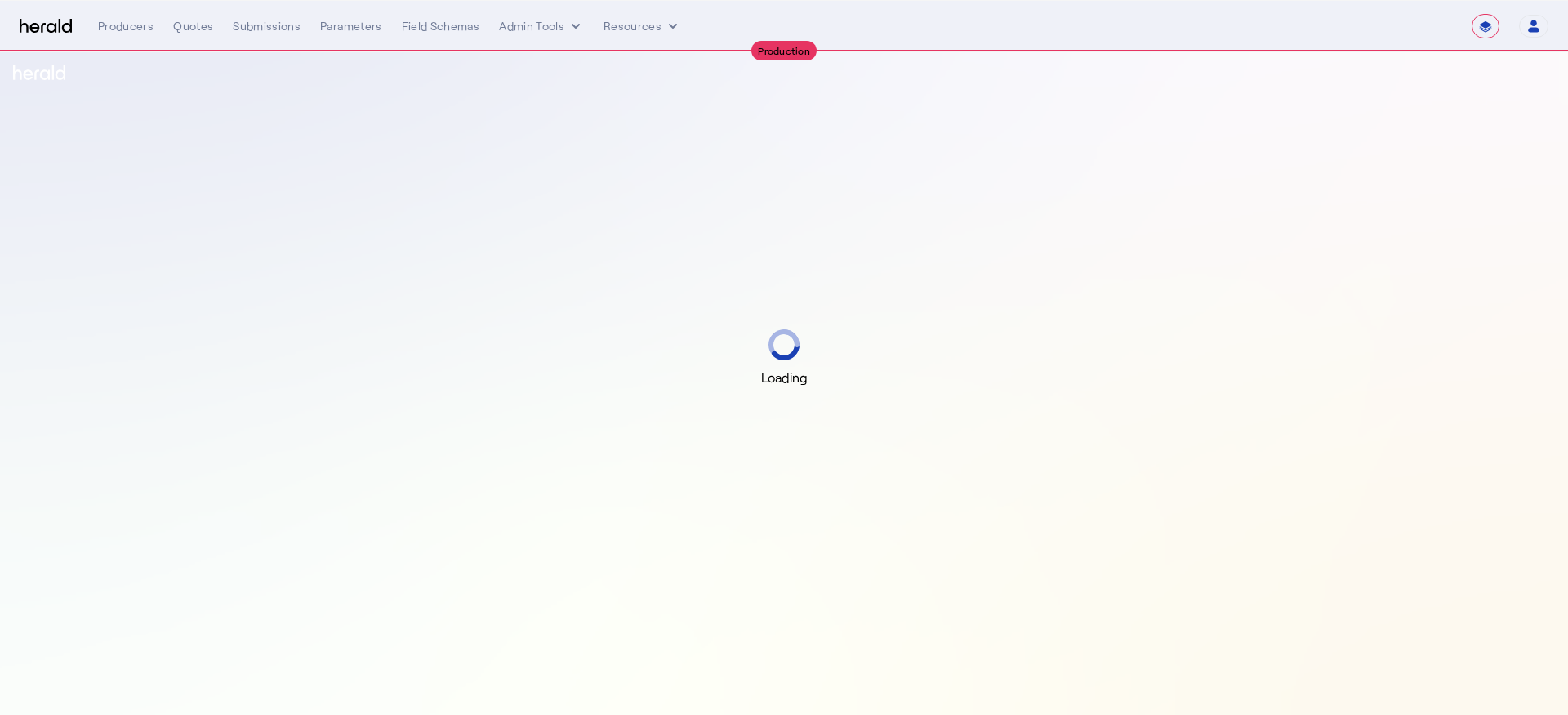 select on "**********" 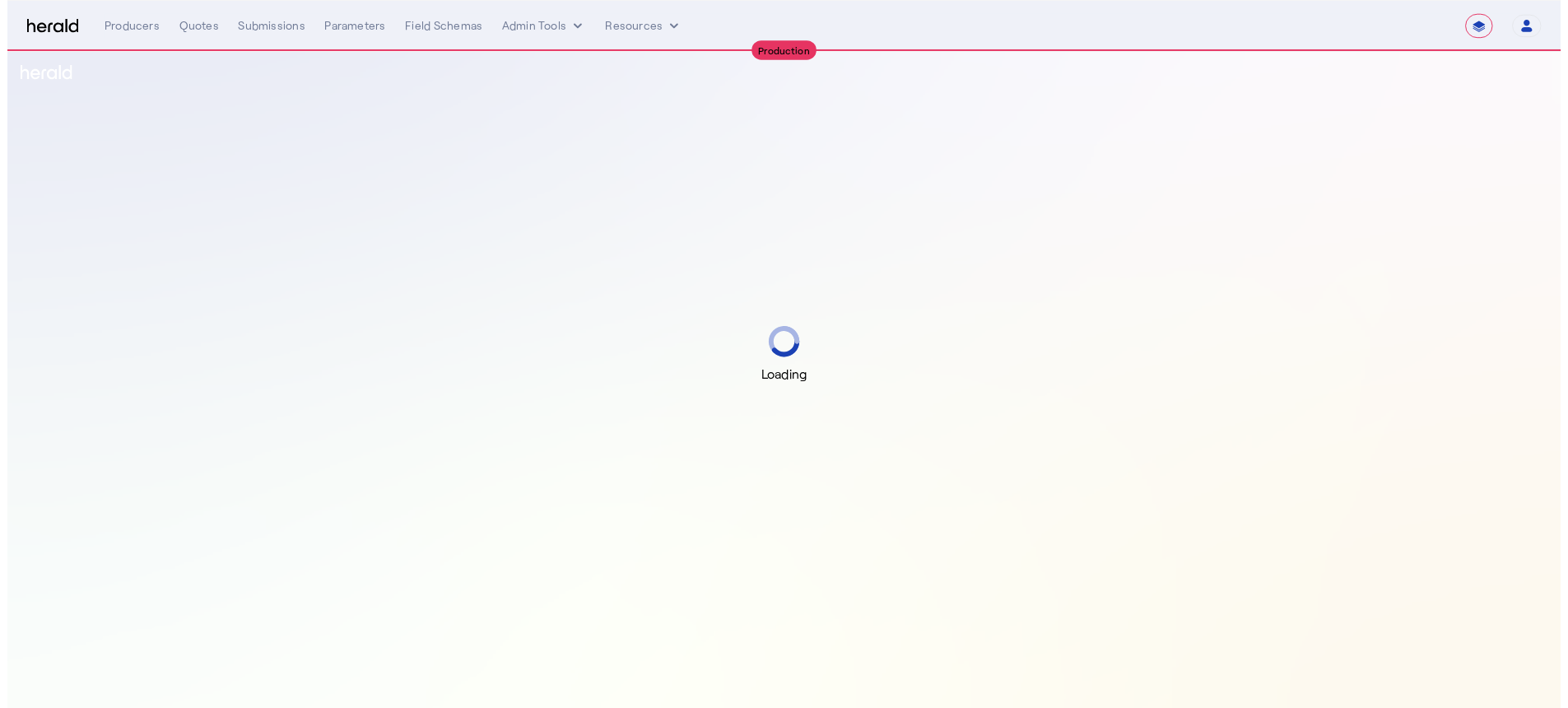 scroll, scrollTop: 0, scrollLeft: 0, axis: both 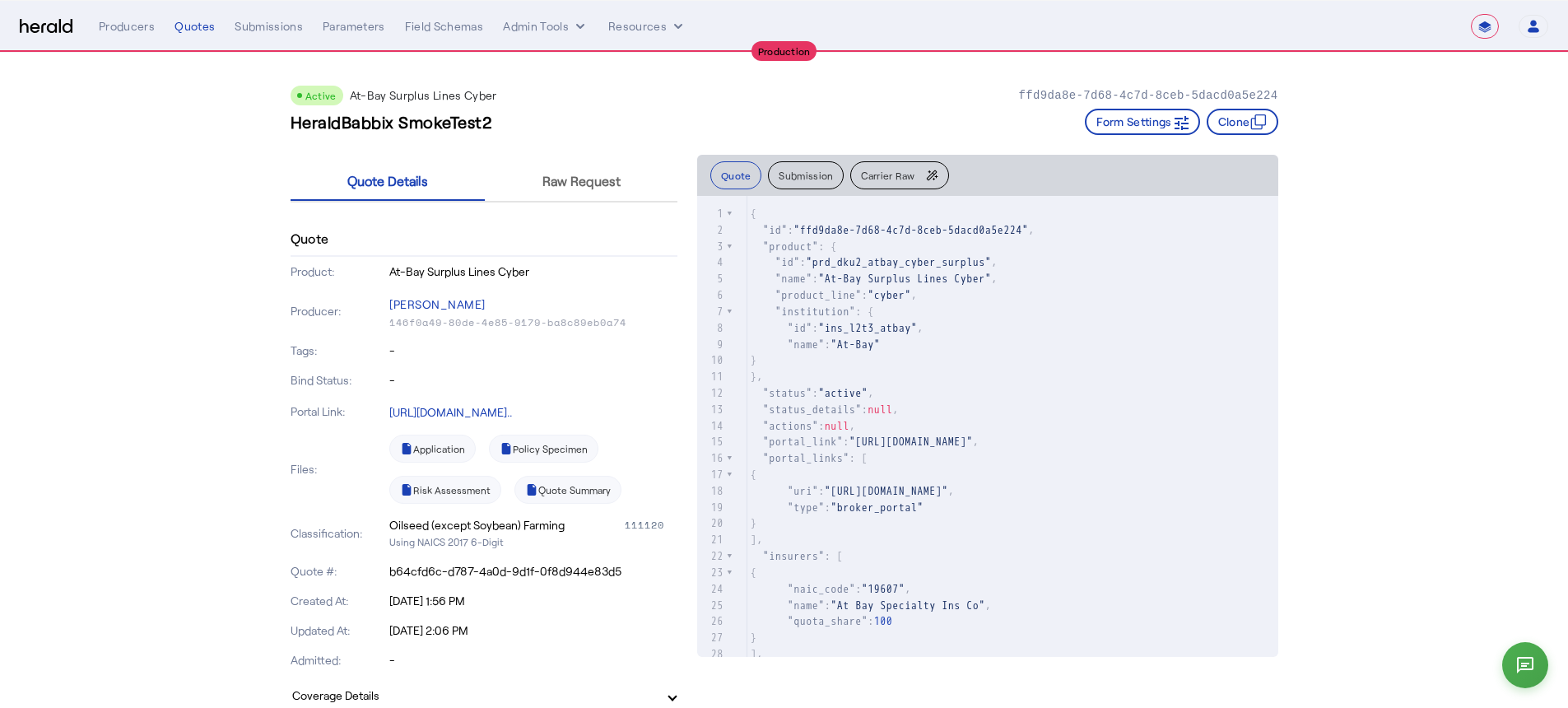 click on "Carrier Raw" 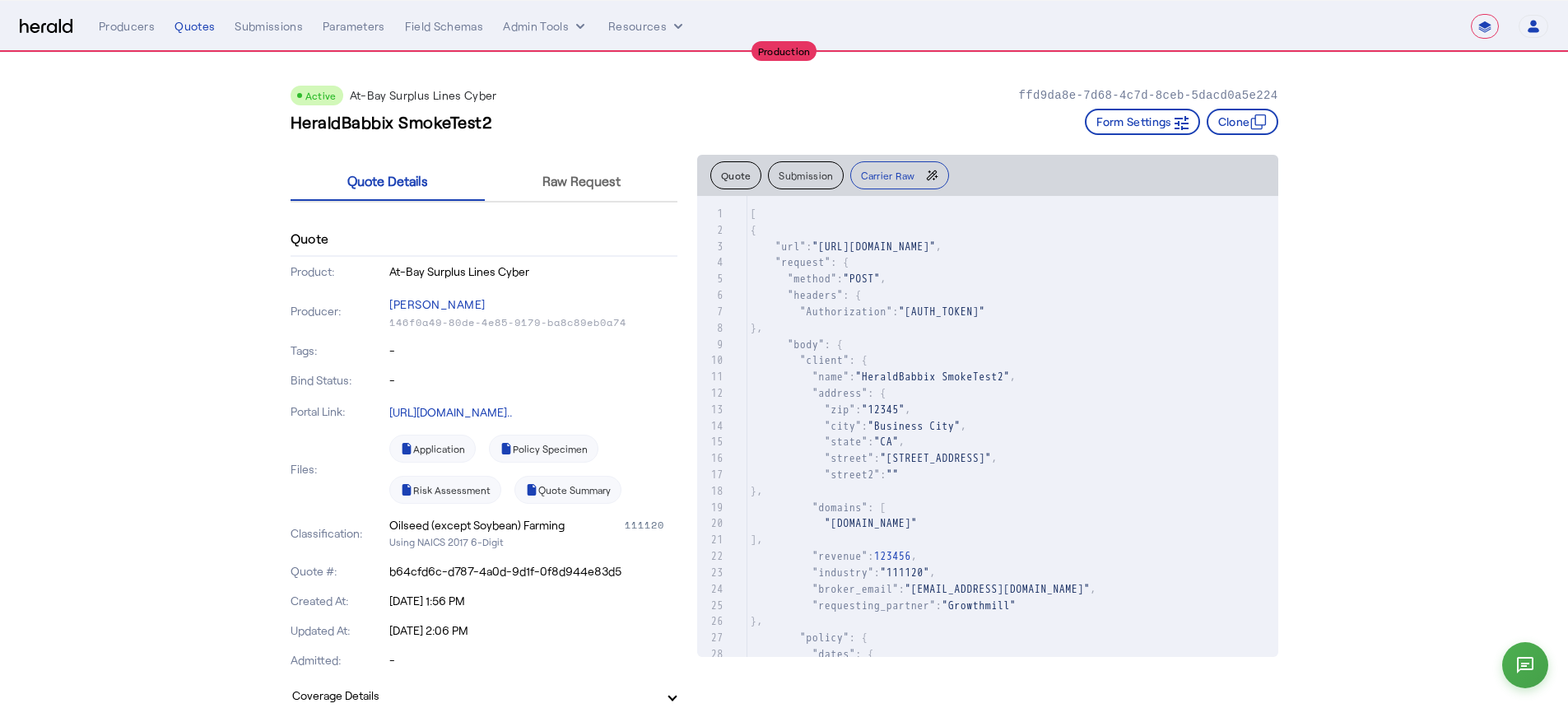 scroll, scrollTop: 338, scrollLeft: 0, axis: vertical 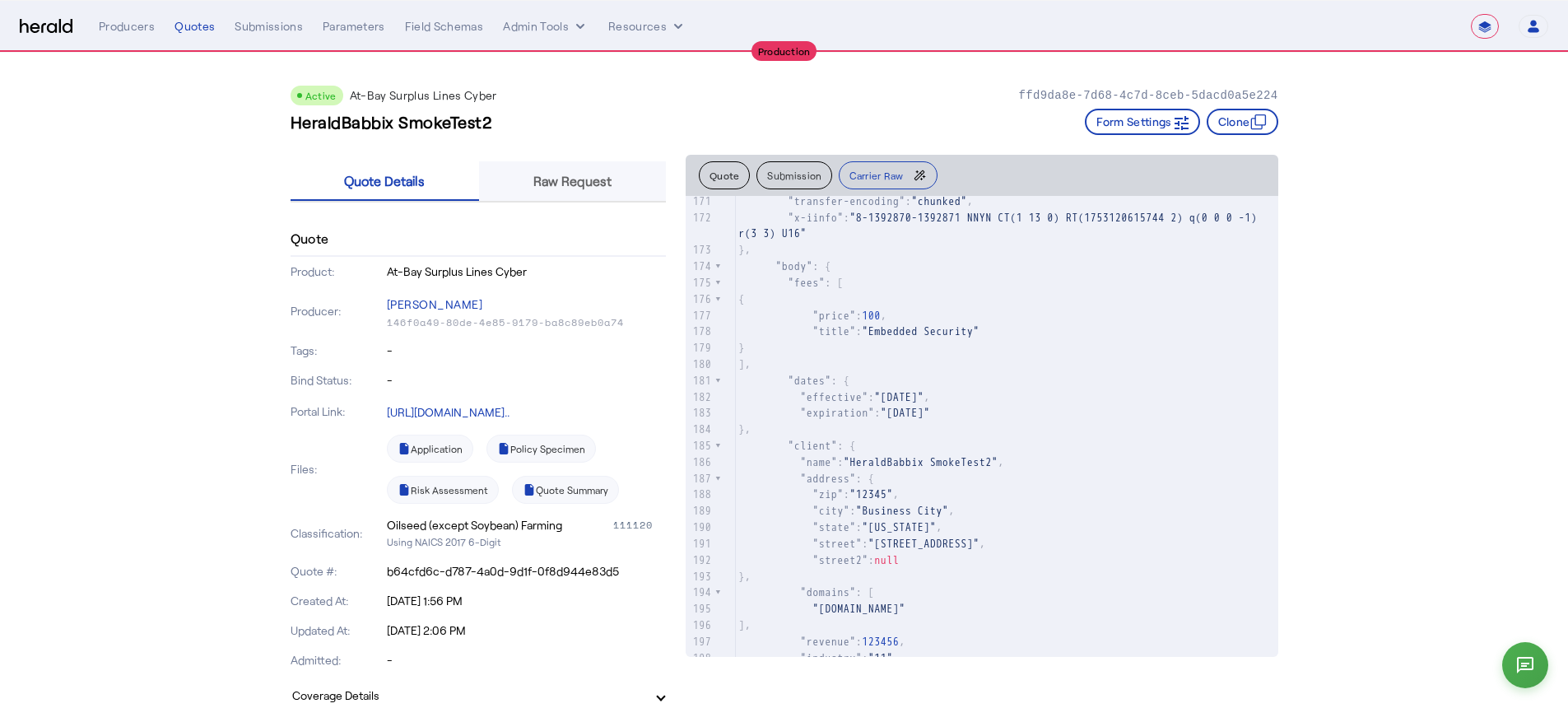 click on "Raw Request" at bounding box center [572, 181] 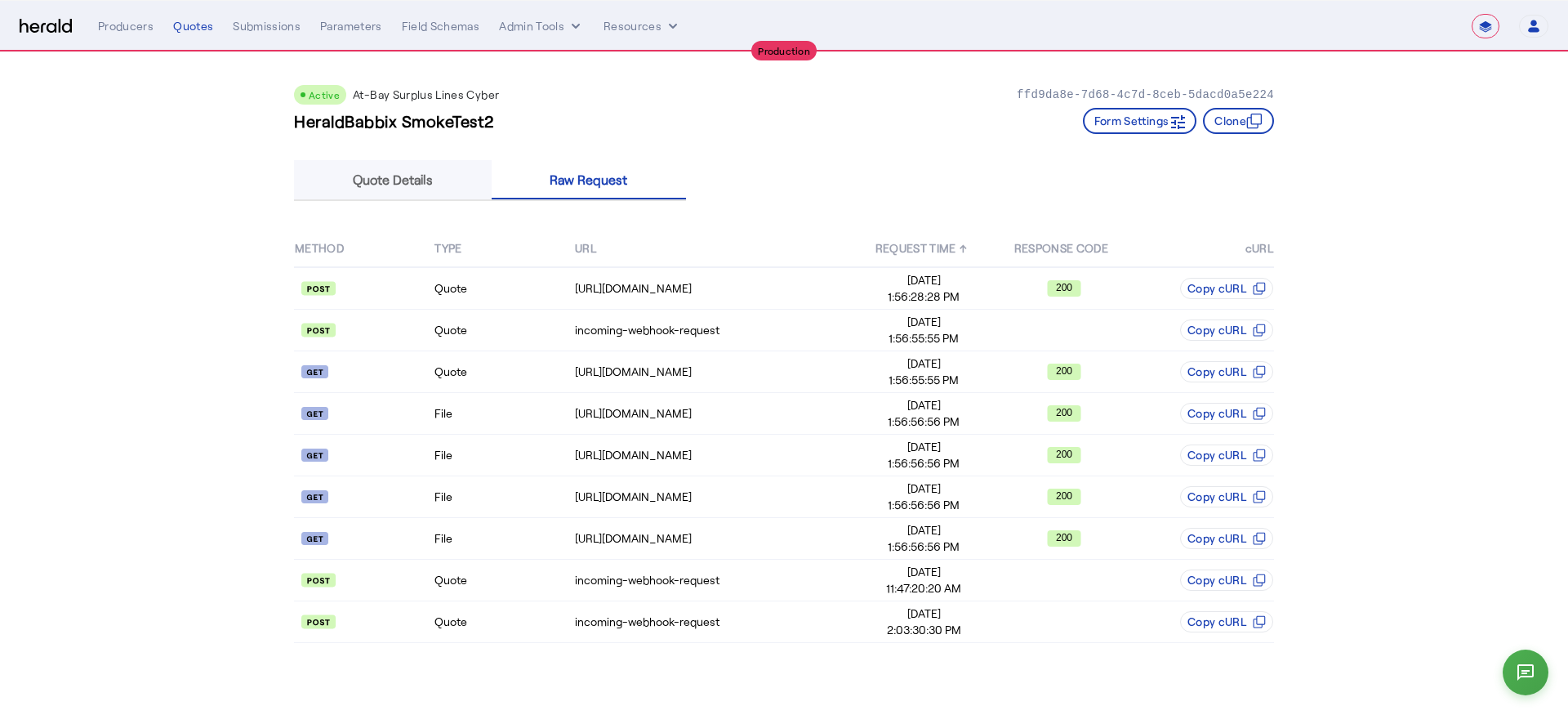 click on "Quote Details" at bounding box center [393, 180] 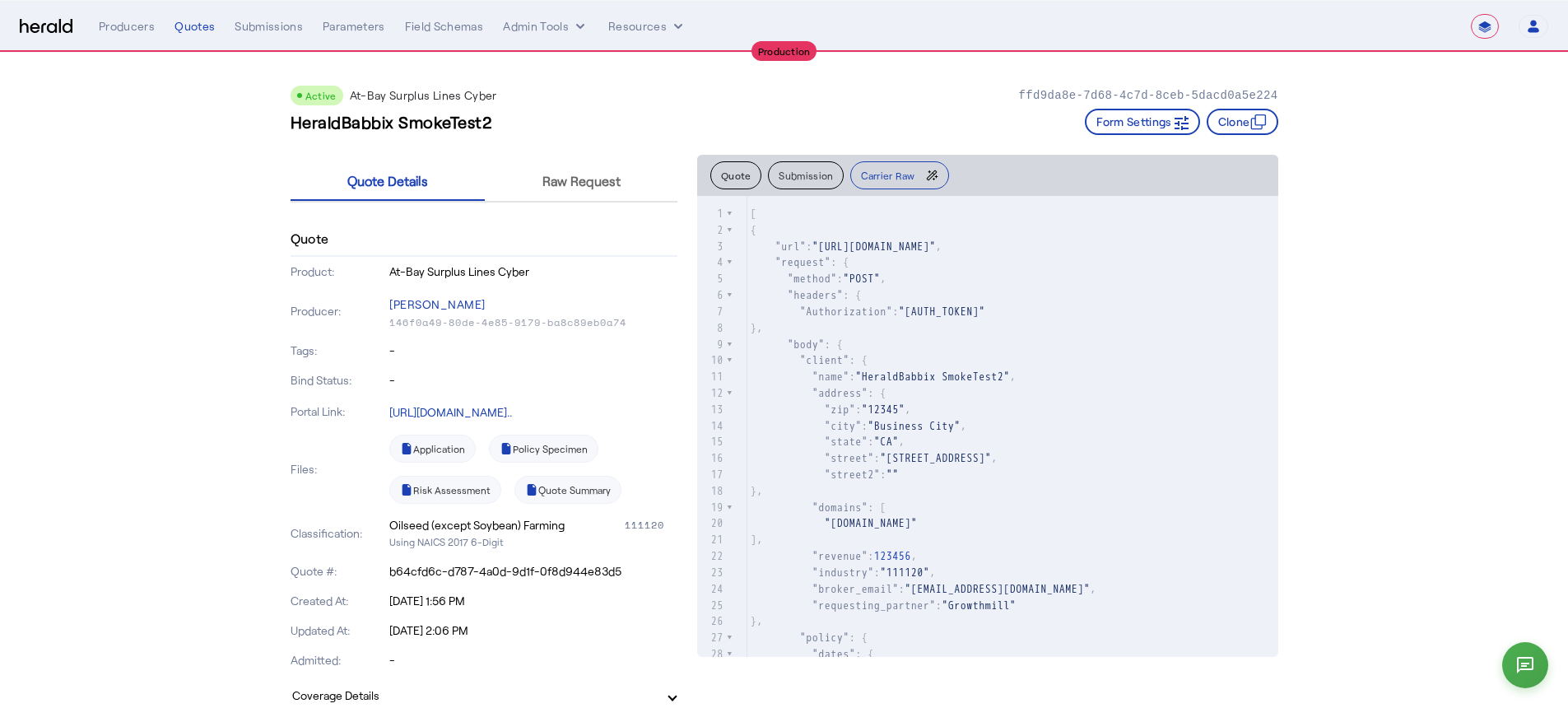 scroll, scrollTop: 3, scrollLeft: 0, axis: vertical 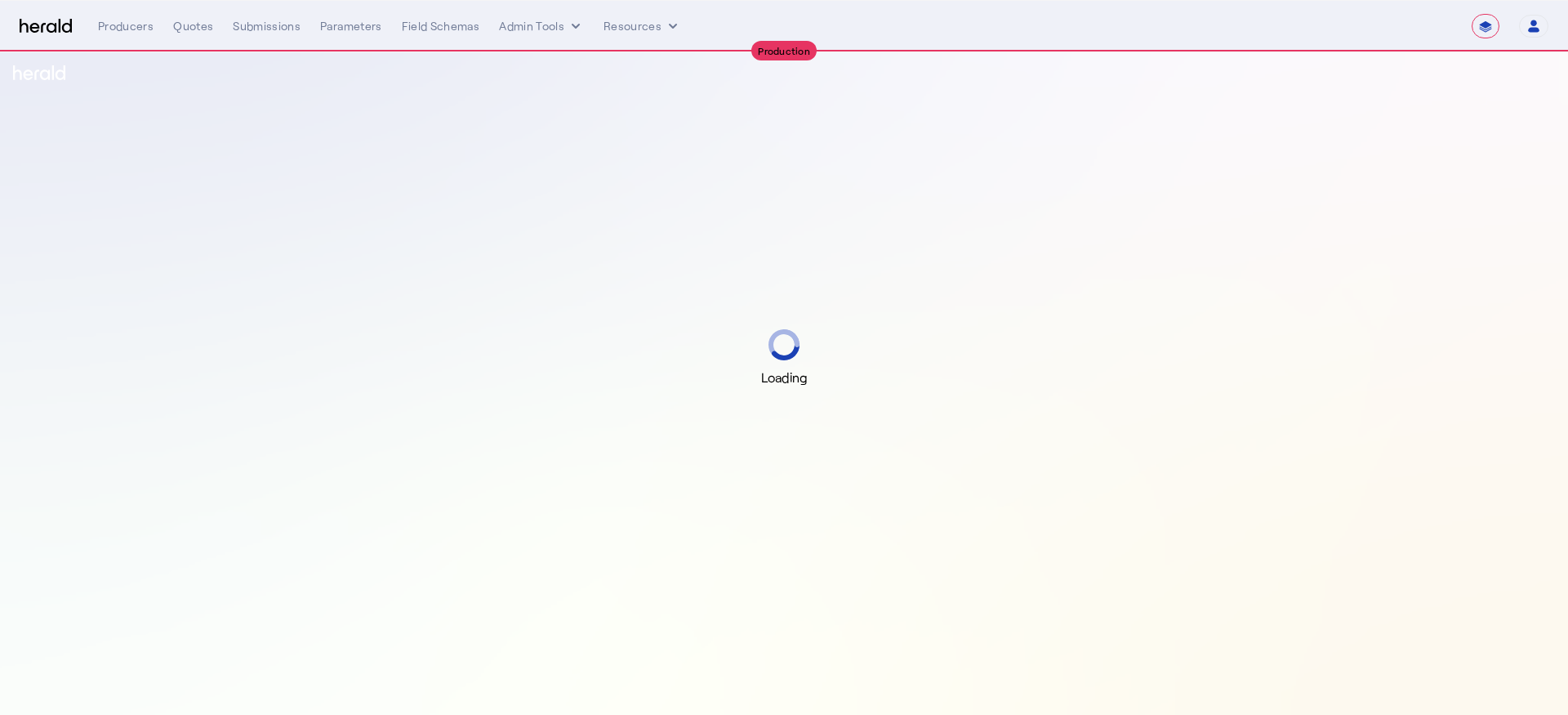 select on "**********" 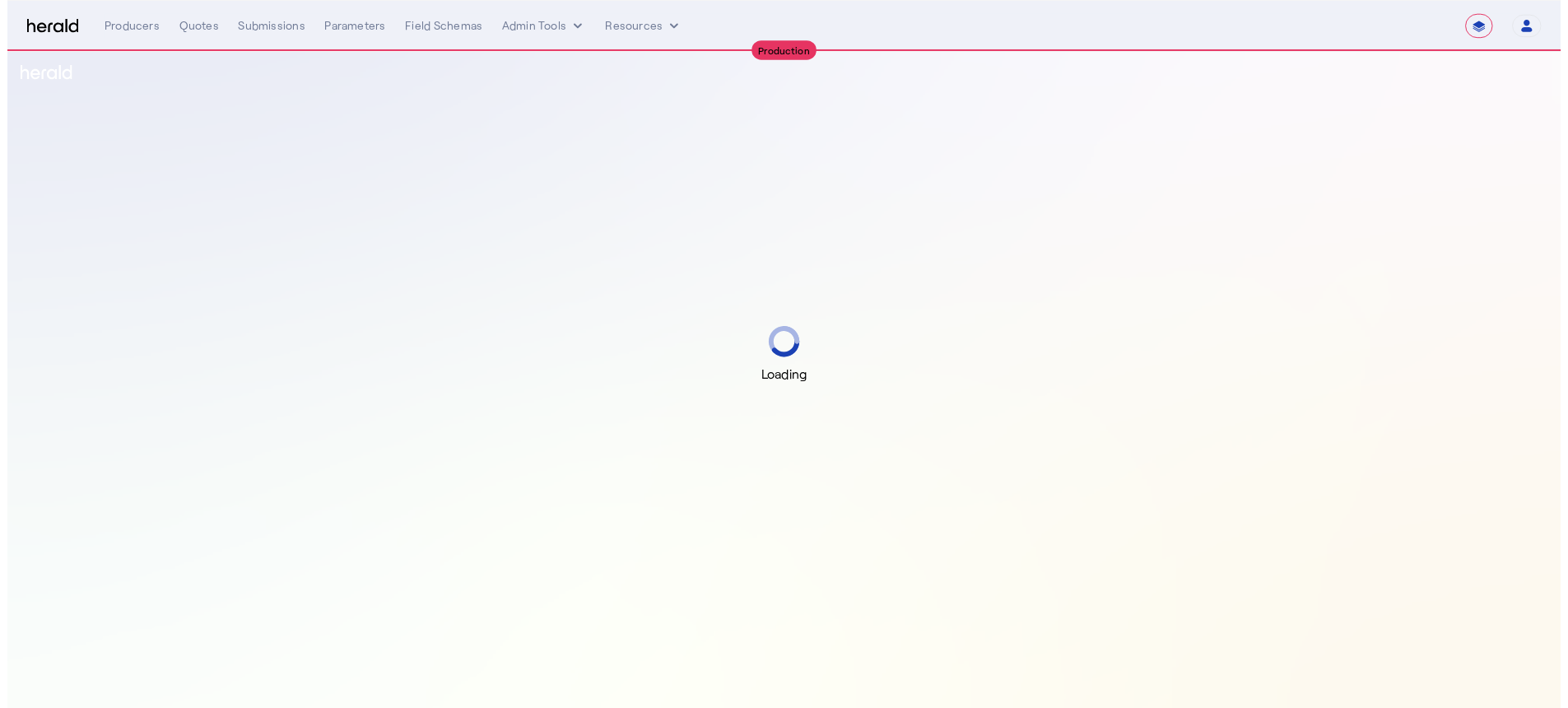 scroll, scrollTop: 0, scrollLeft: 0, axis: both 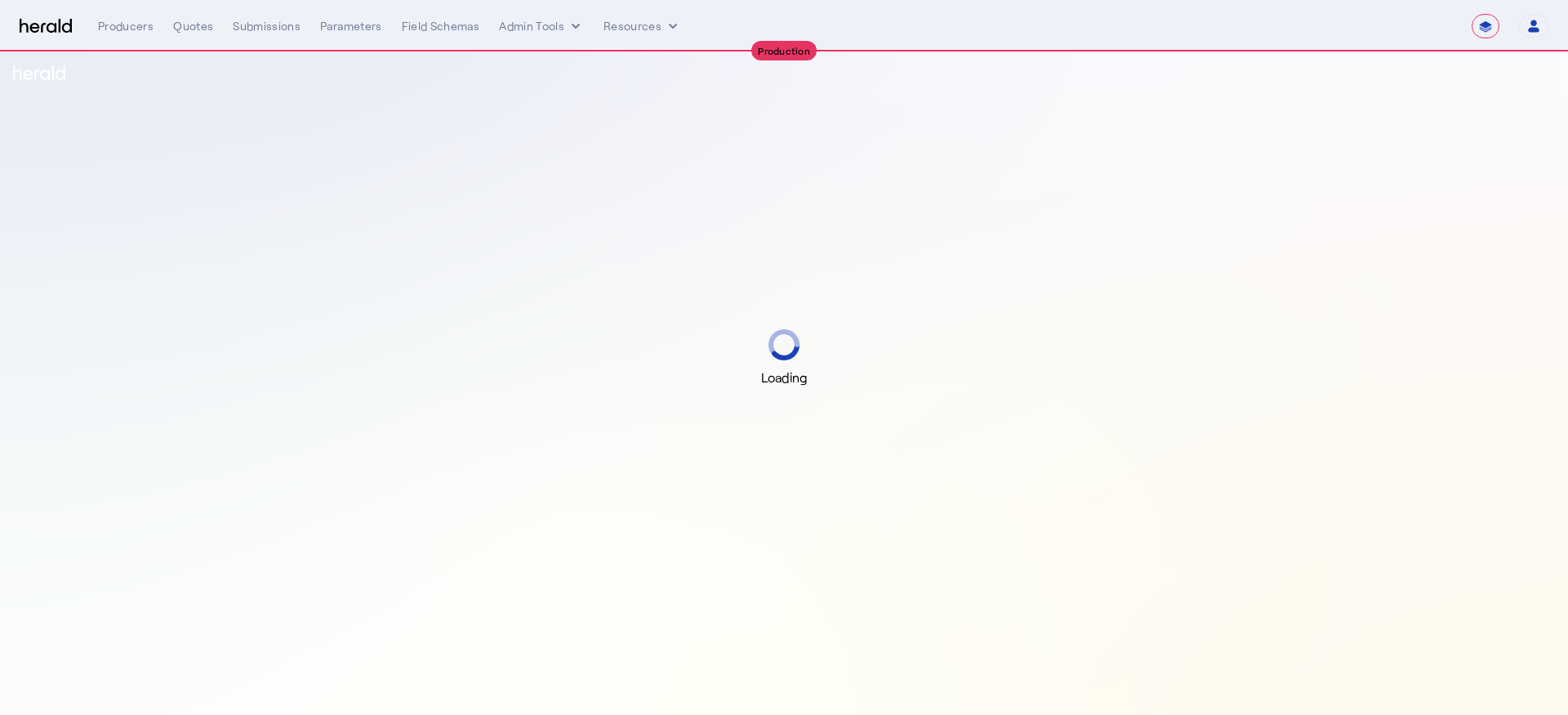 select on "**********" 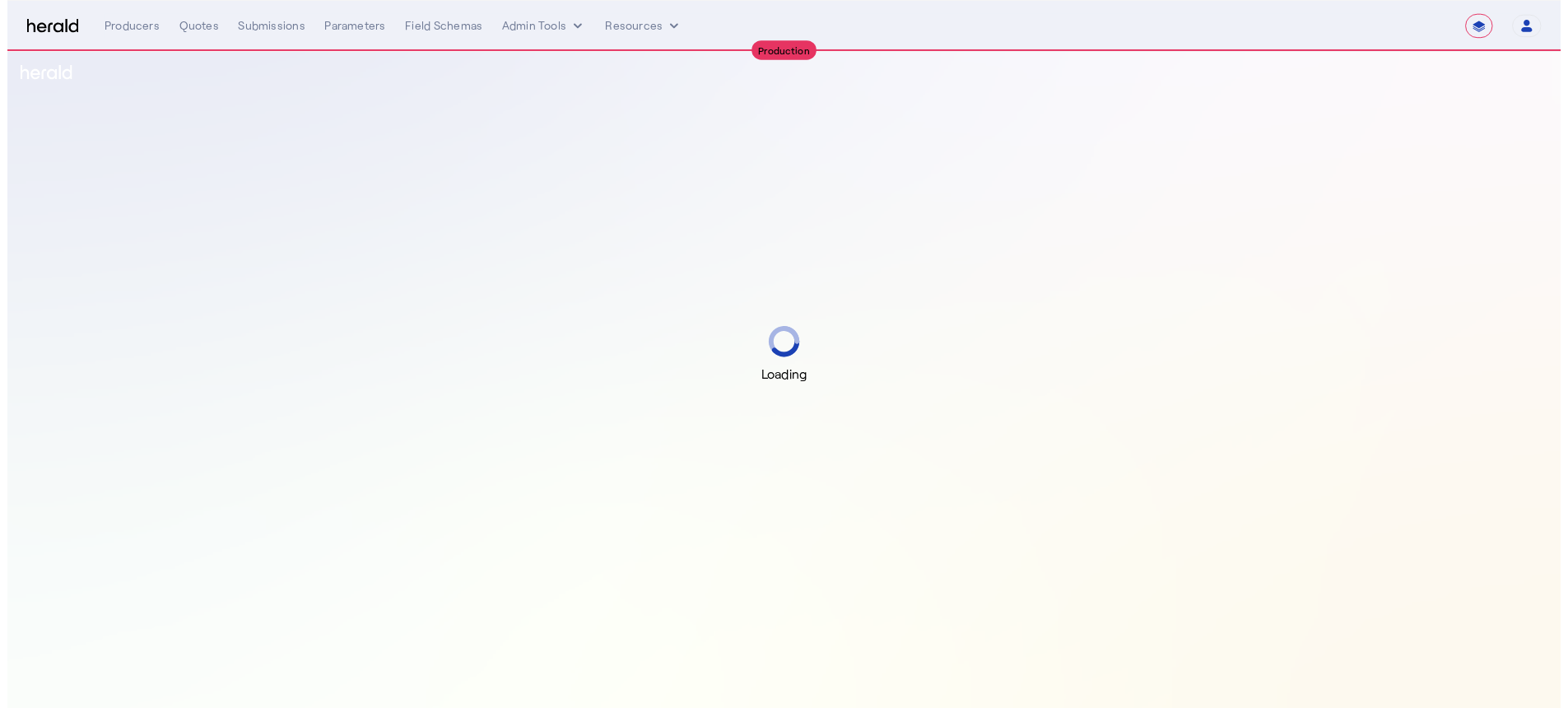 scroll, scrollTop: 0, scrollLeft: 0, axis: both 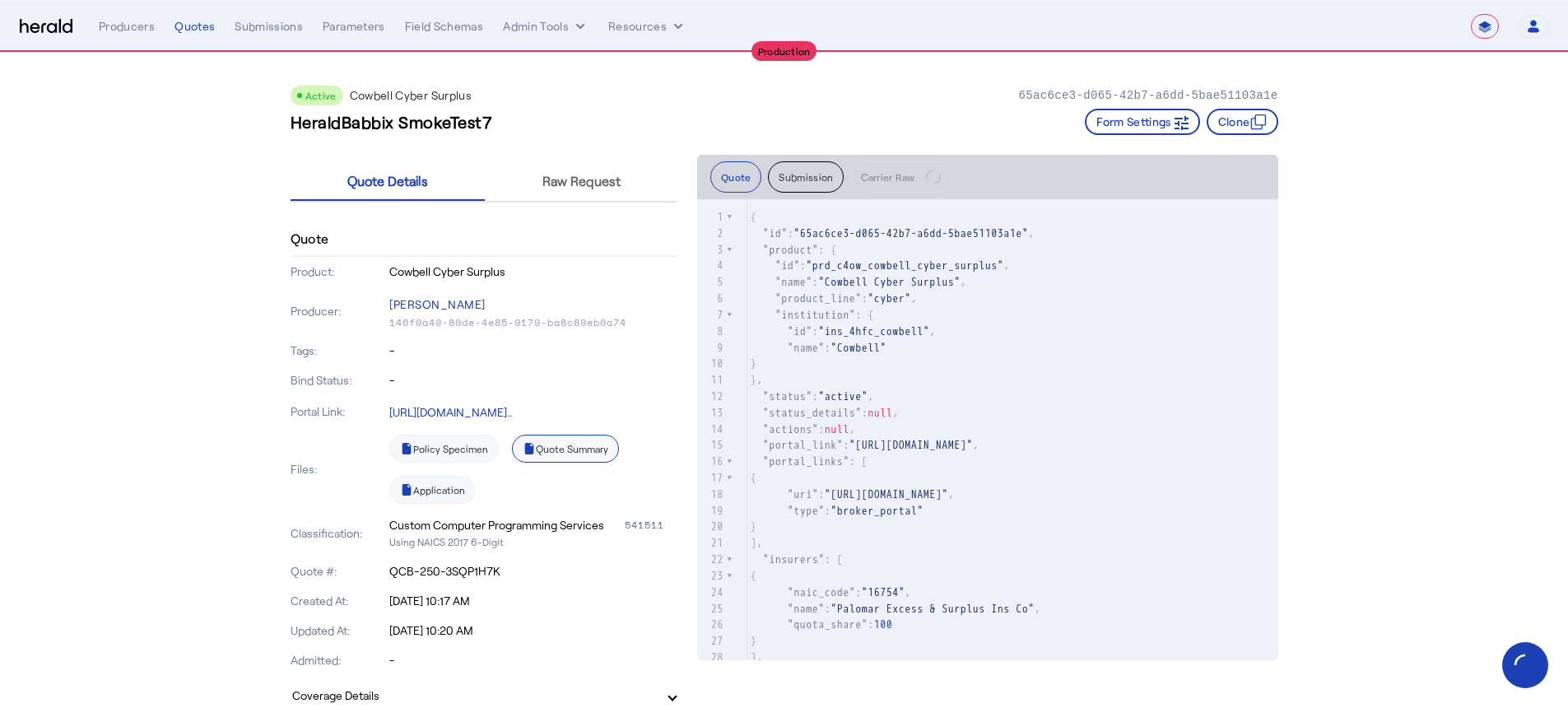 click on "Quote Summary" 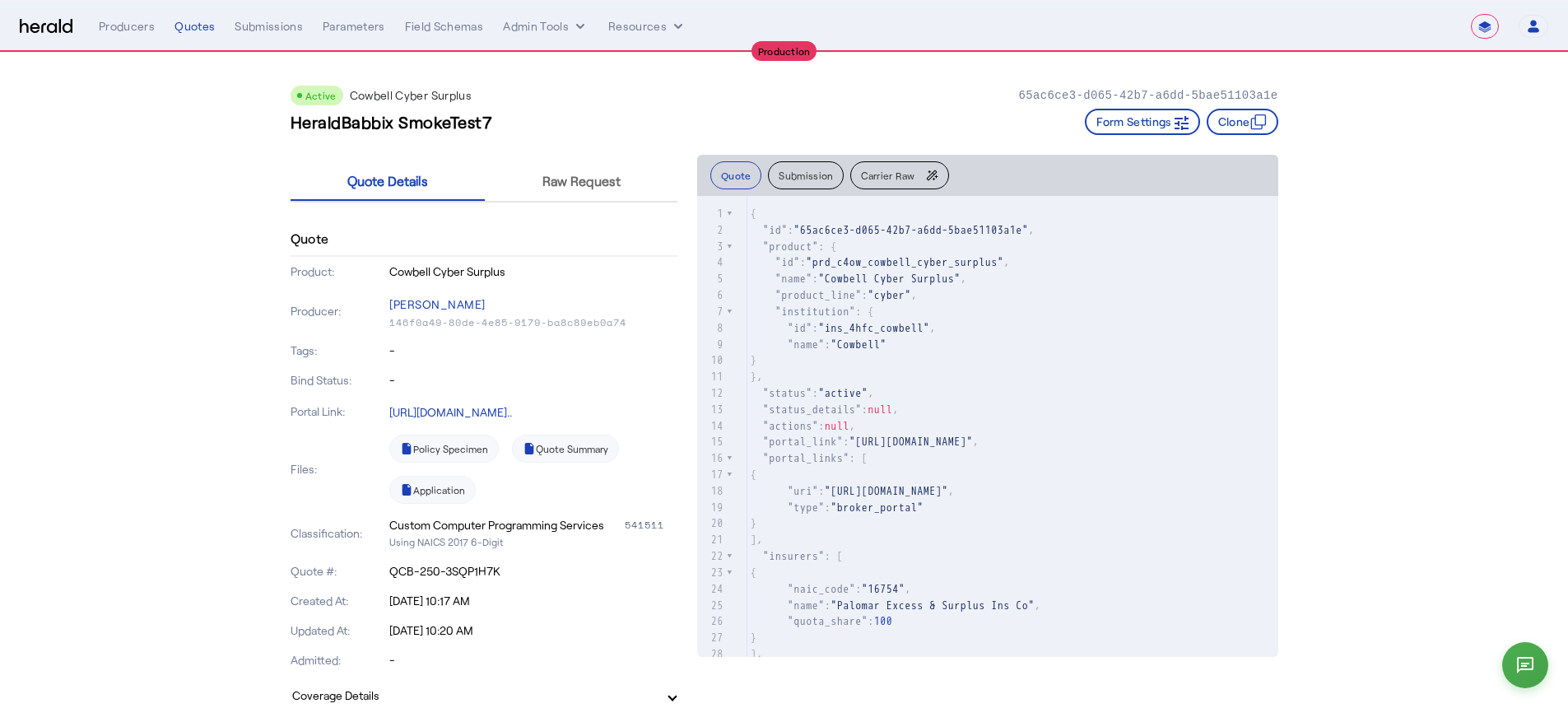 click on "**********" at bounding box center [784, 26] 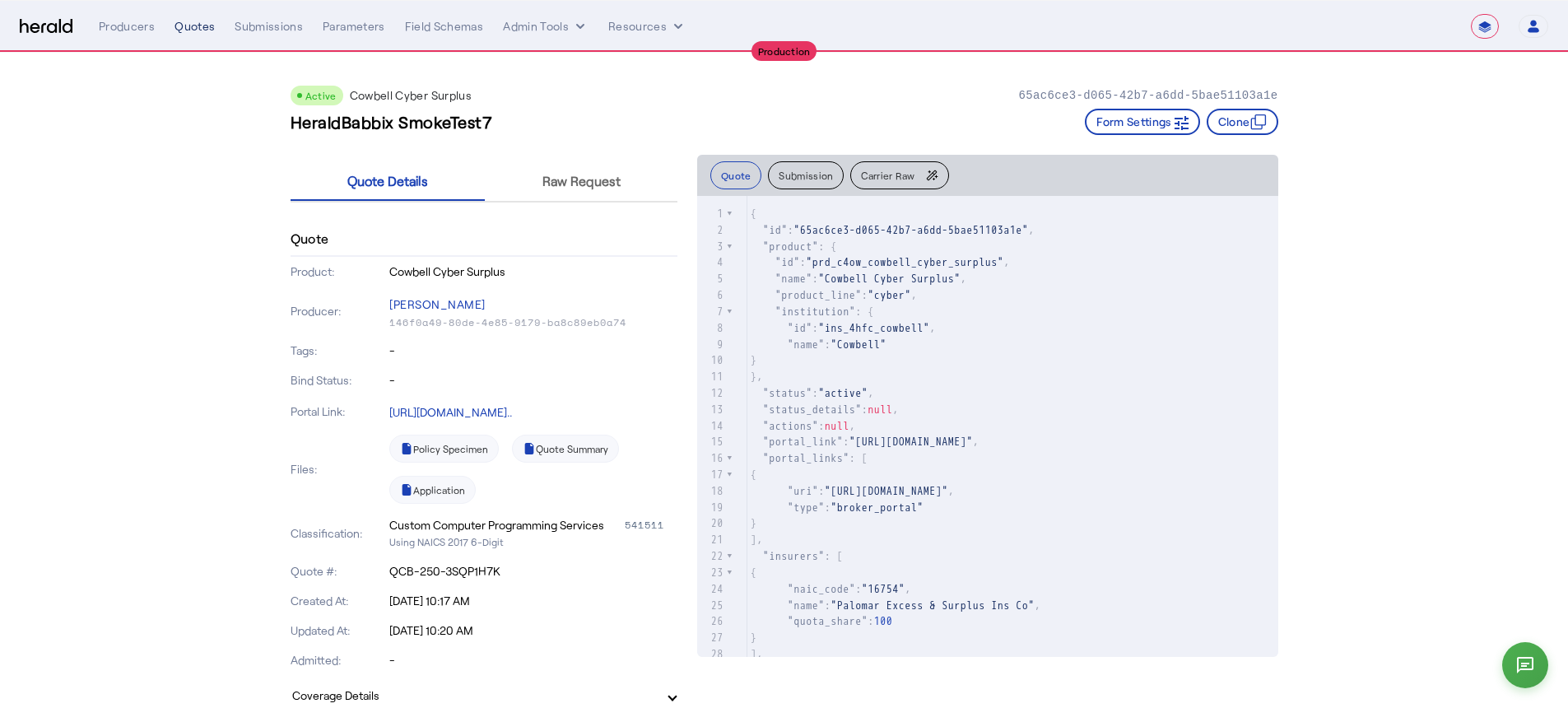 click on "Quotes" at bounding box center [194, 26] 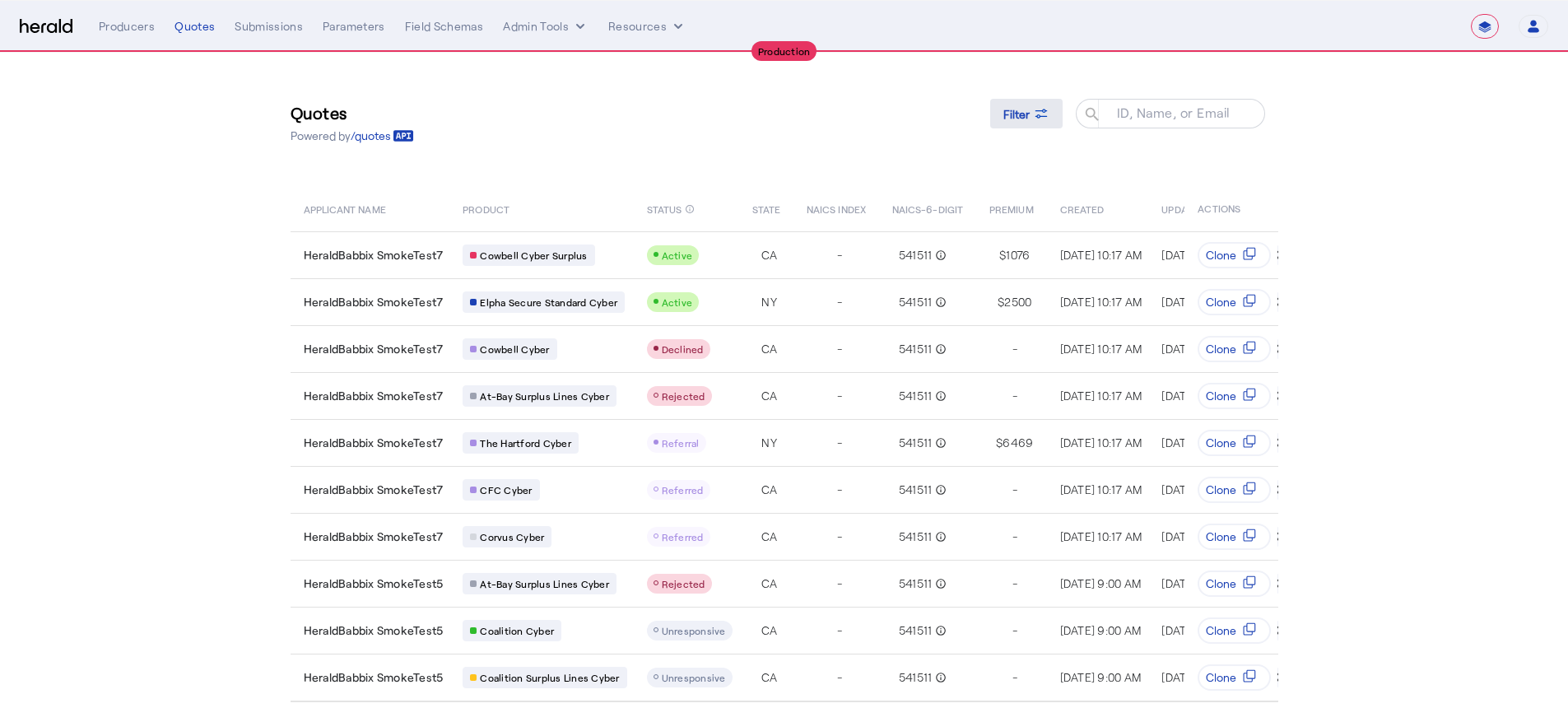 click 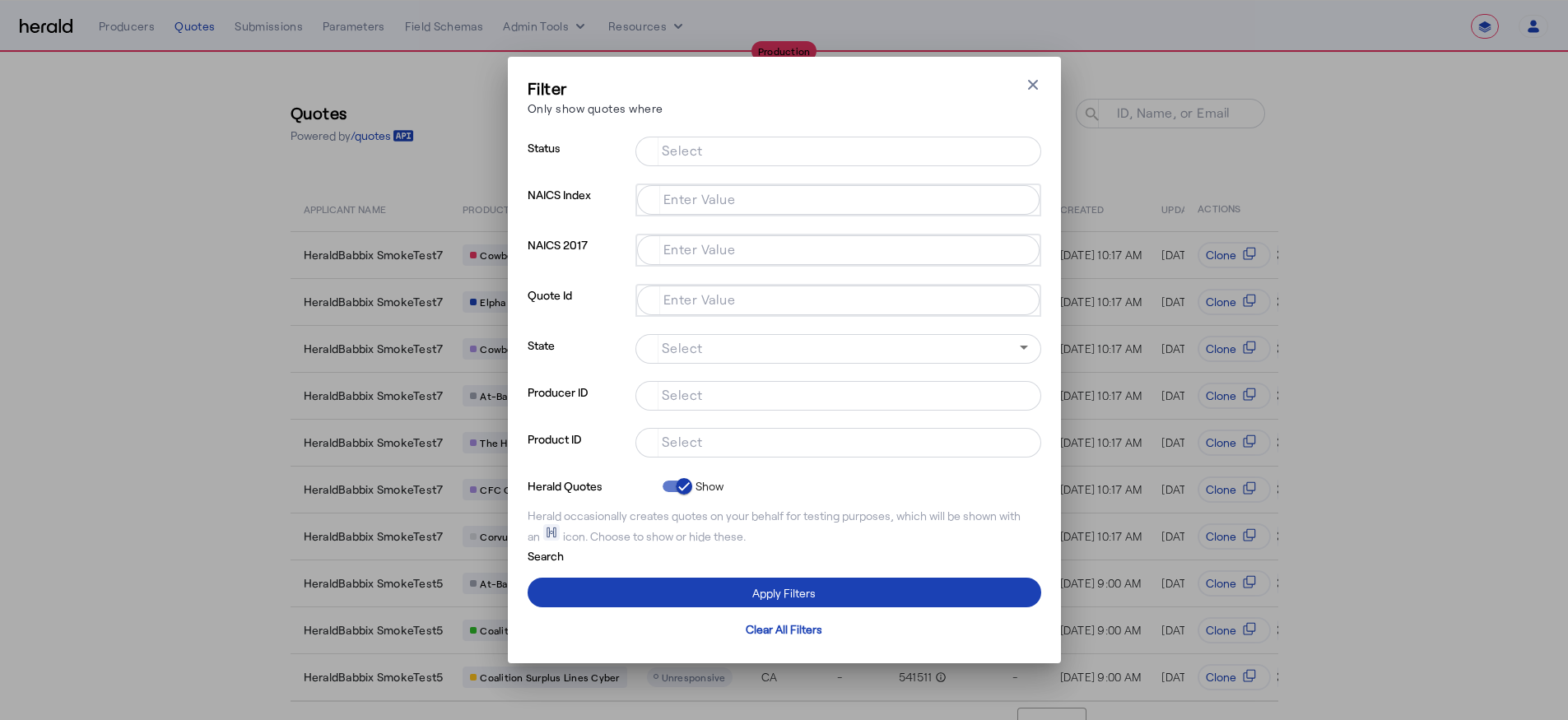 click at bounding box center [838, 396] 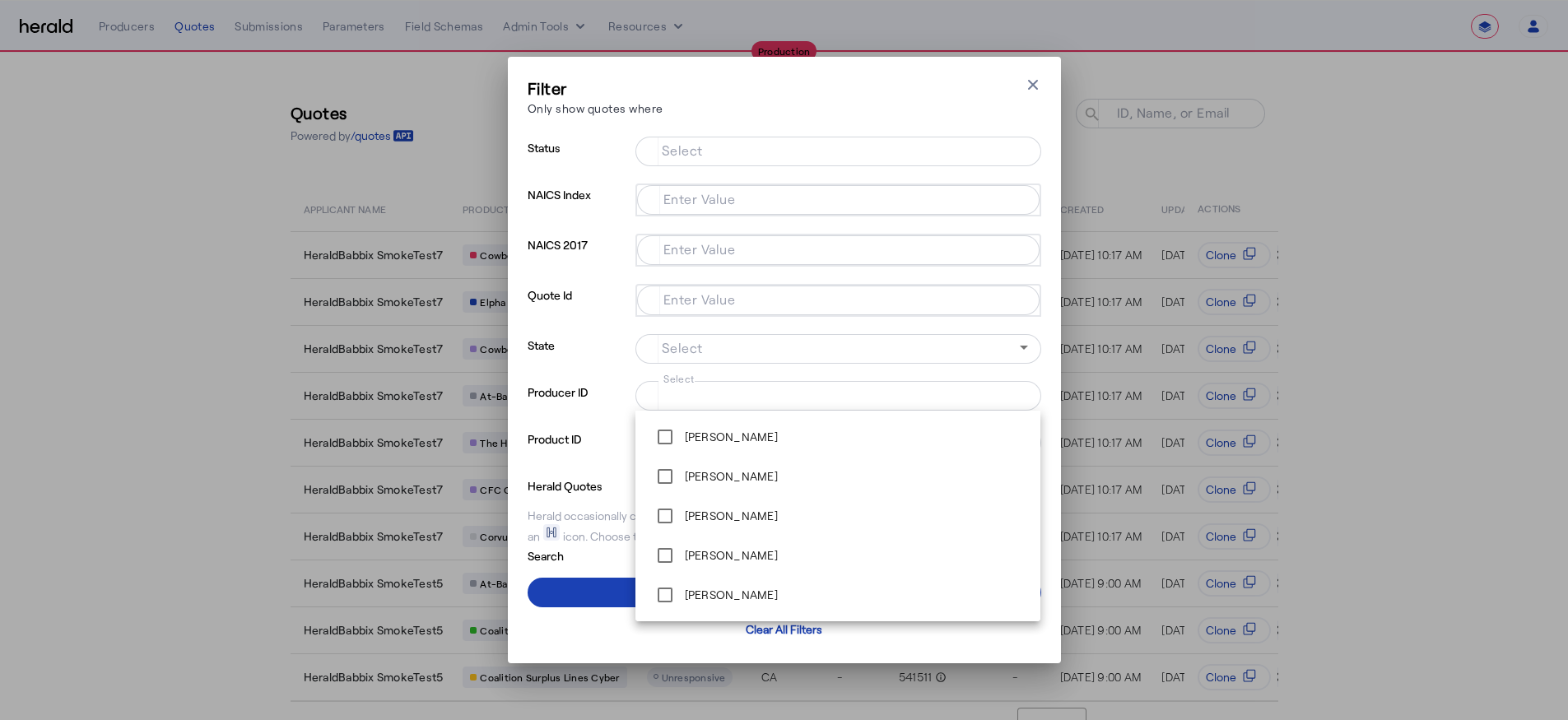 click on "Product ID" at bounding box center (578, 451) 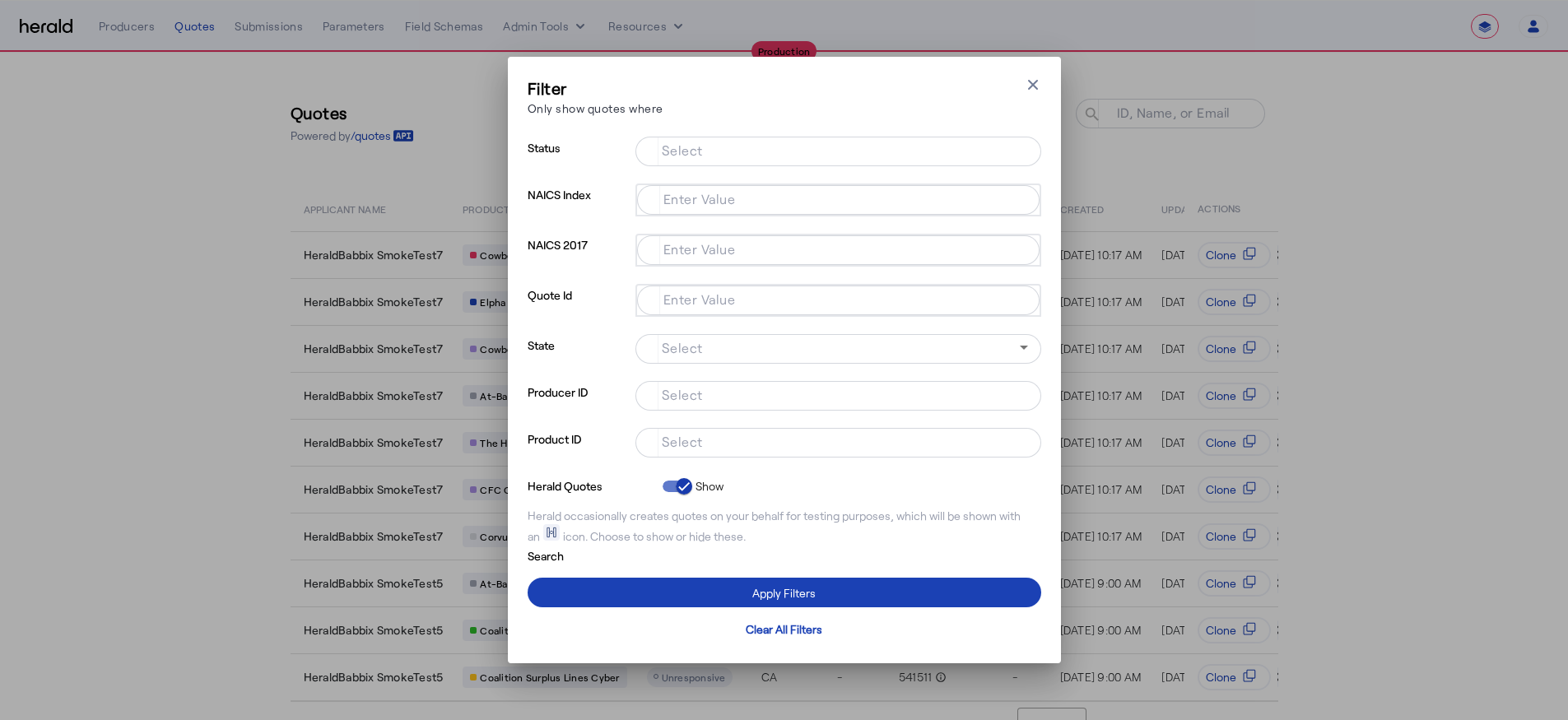click on "Select" at bounding box center (838, 443) 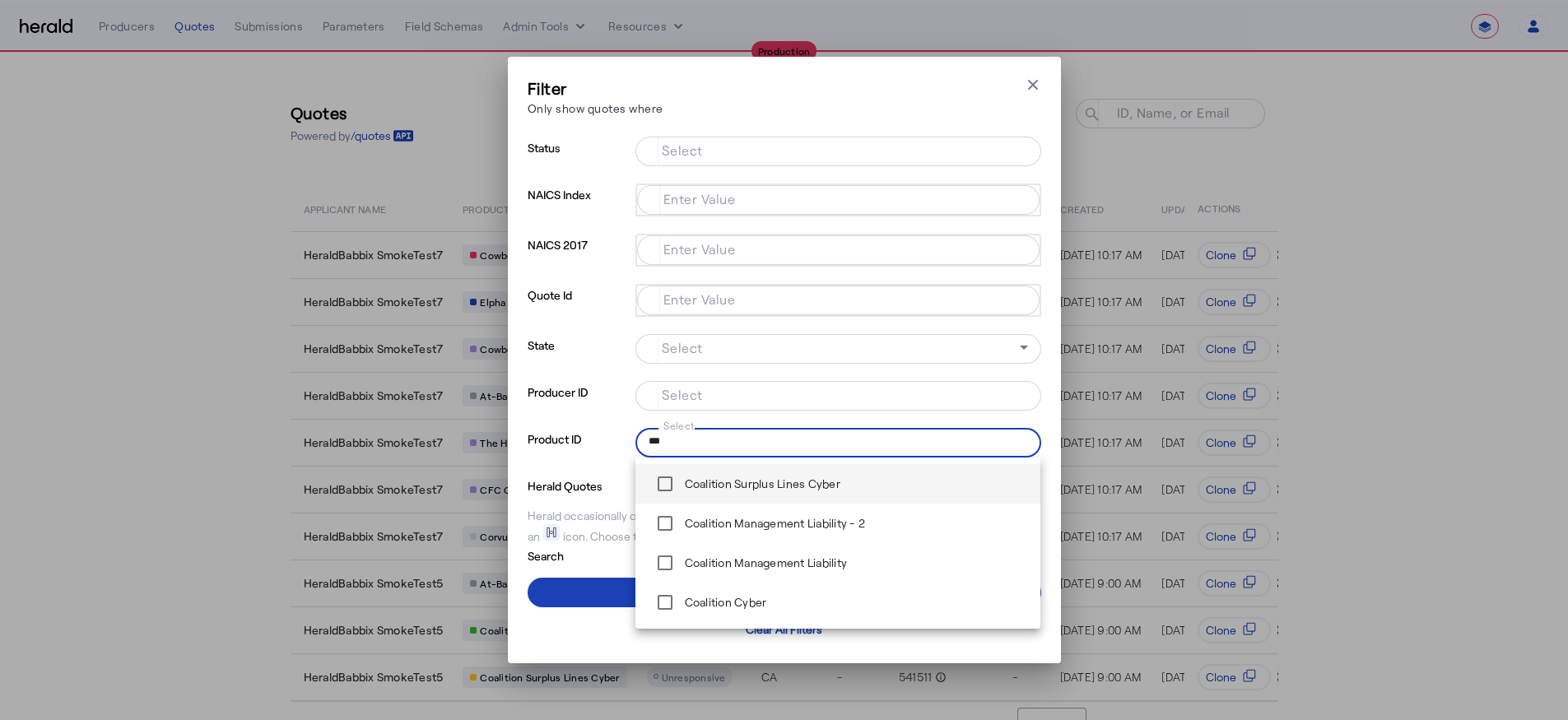 type on "***" 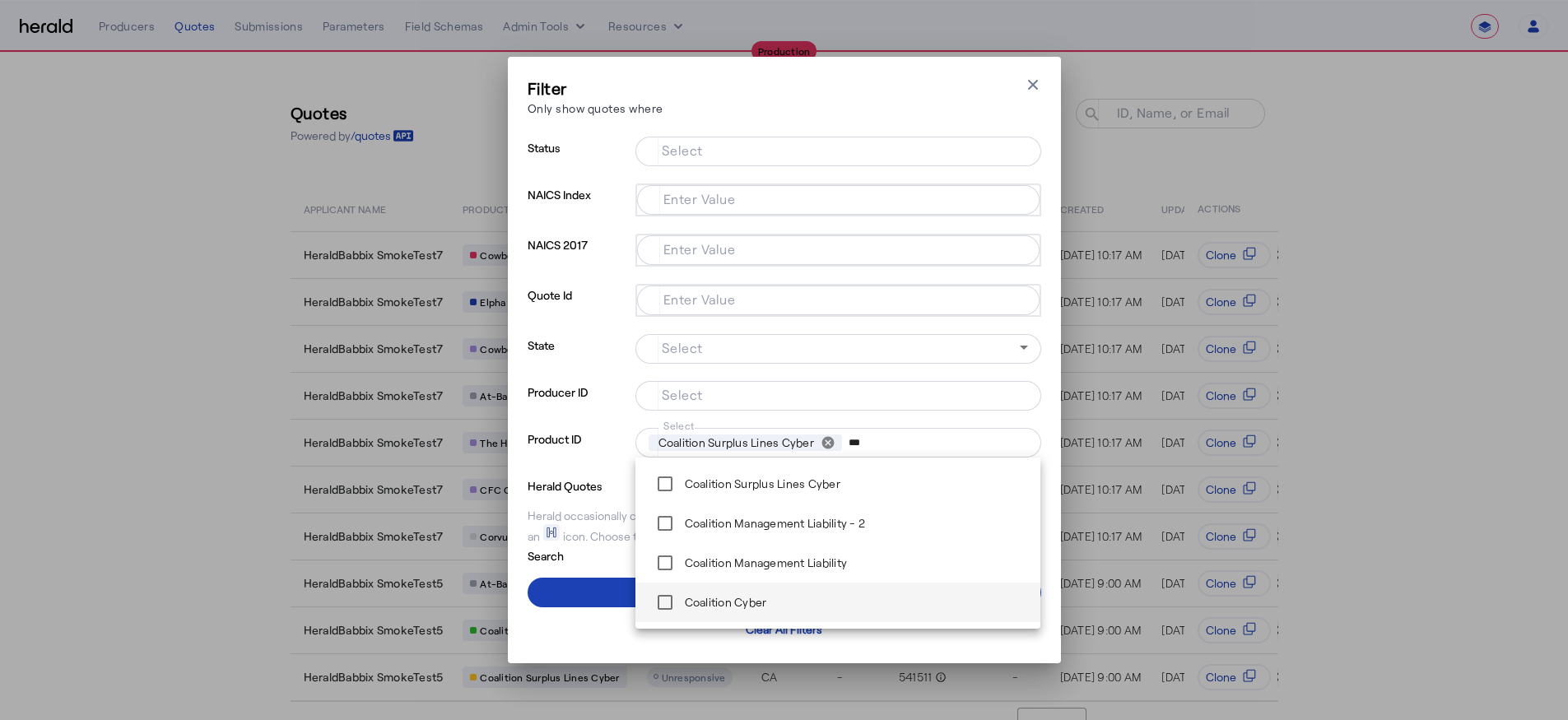 click on "Coalition Cyber" at bounding box center [708, 602] 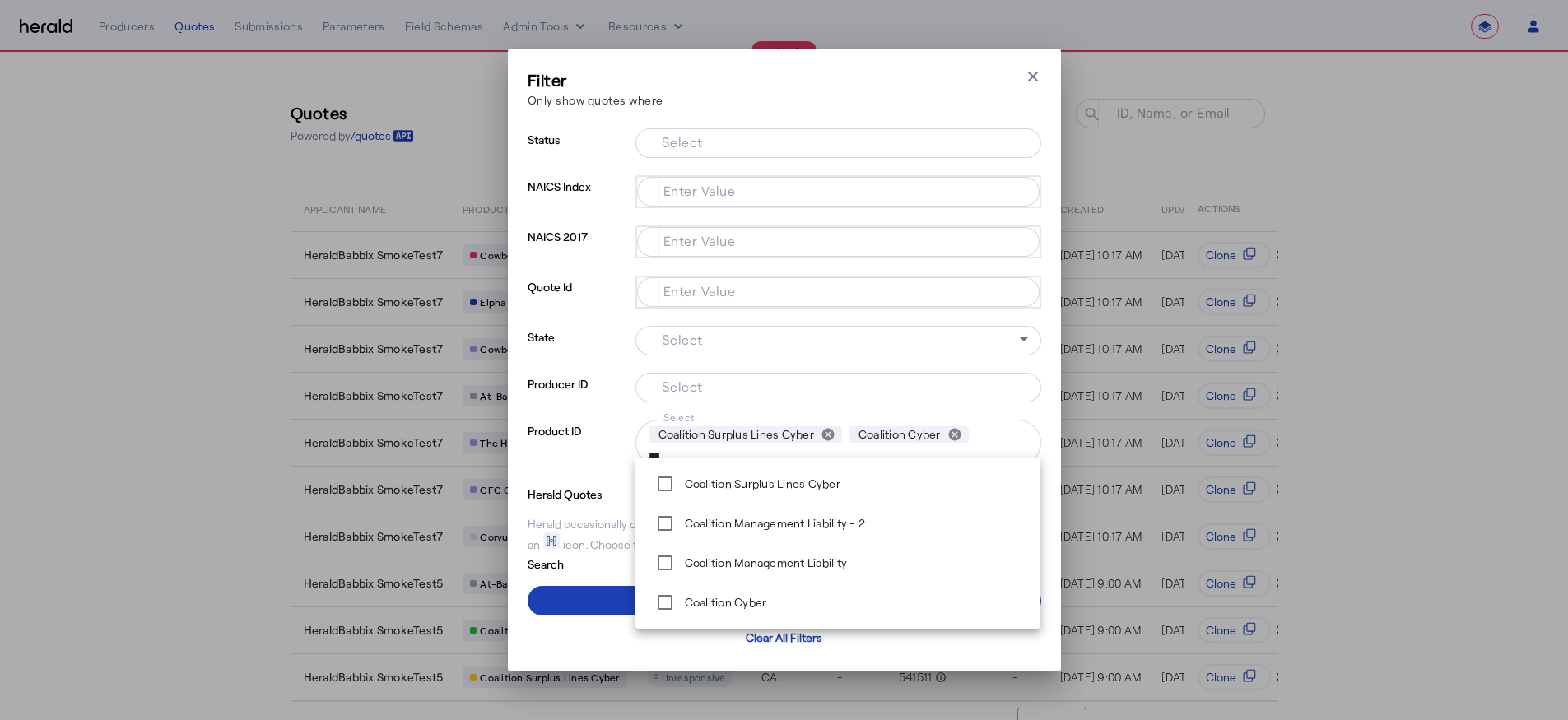 click on "Filter  Only show quotes where  Close modal  Status  Select  NAICS Index  Enter Value  NAICS 2017  Enter Value  Quote Id  Enter Value  State  Select  Producer ID  Select  Product ID  Select  Coalition Surplus Lines Cyber  cancel  Coalition Cyber  cancel ***  Herald Quotes  Show  Herald occasionally creates quotes on your behalf for testing purposes, which will be shown with an
icon. Choose to show or hide these.   Search   Apply Filters   Clear All Filters" at bounding box center (784, 360) 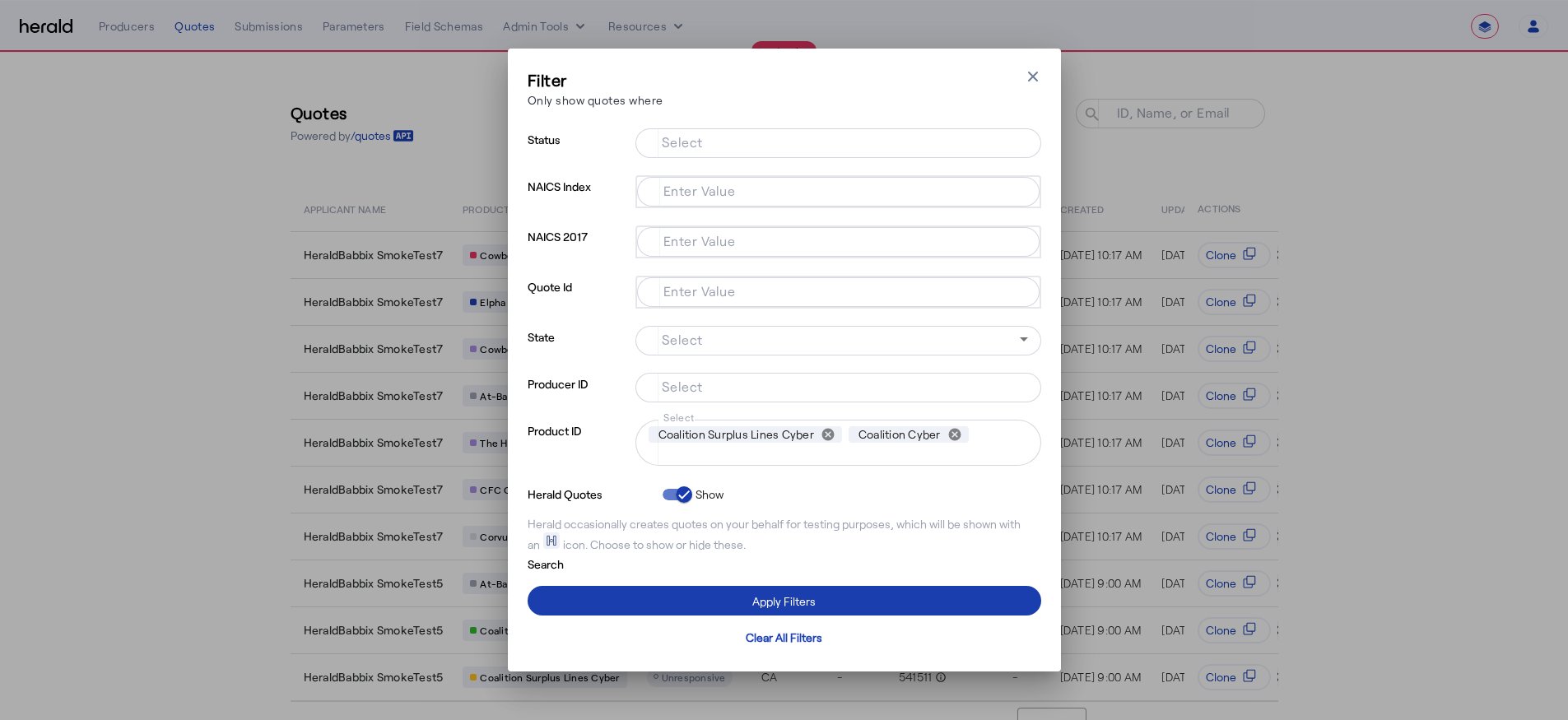 click at bounding box center (784, 601) 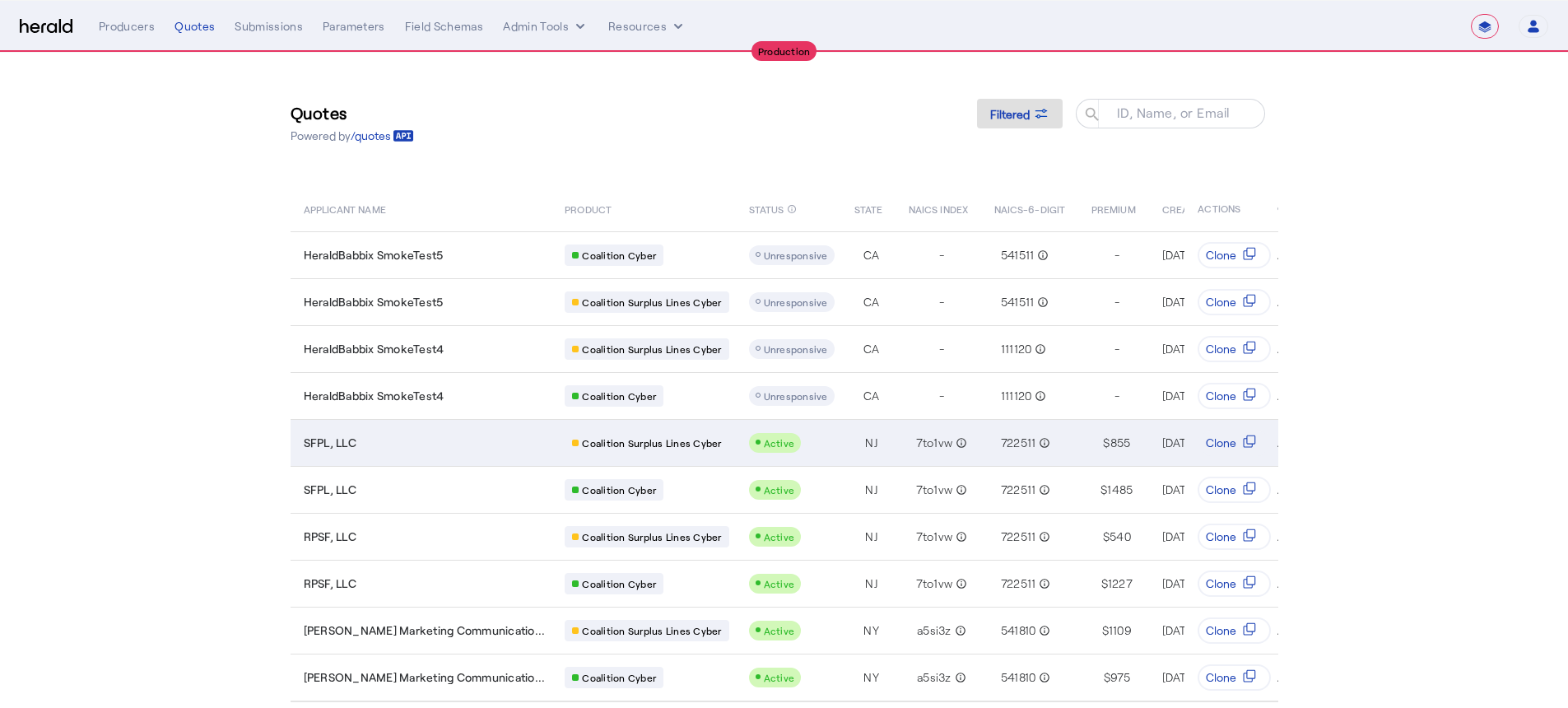 scroll, scrollTop: 53, scrollLeft: 0, axis: vertical 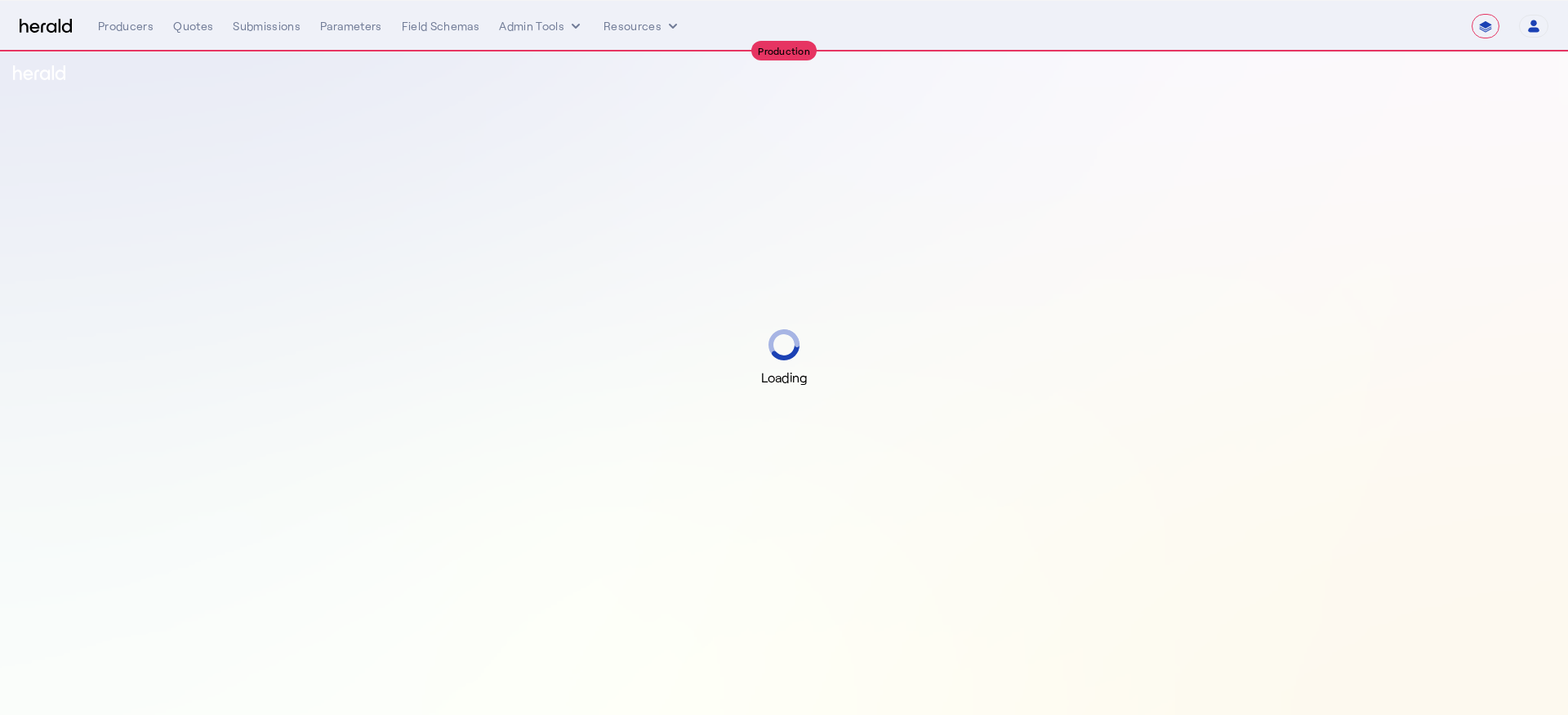 select on "**********" 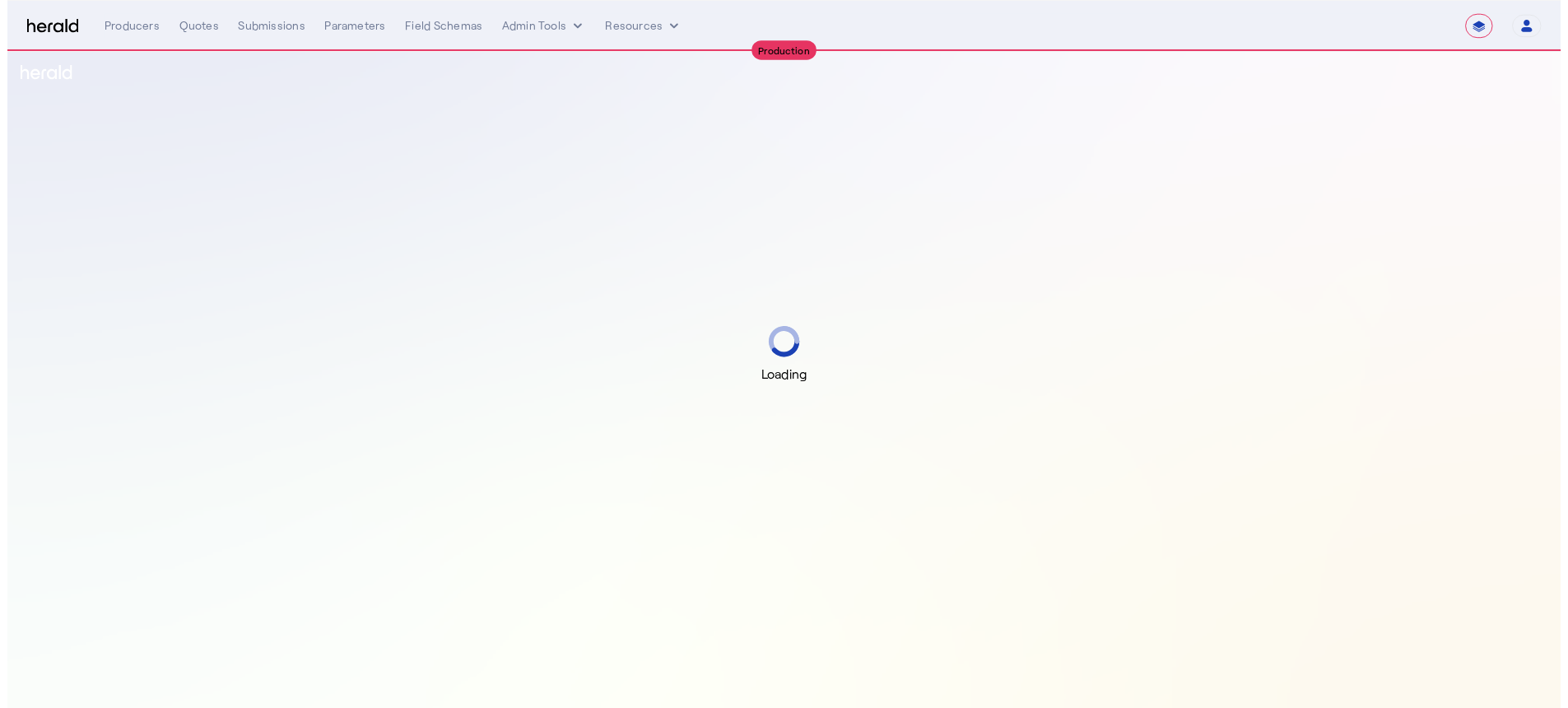 scroll, scrollTop: 0, scrollLeft: 0, axis: both 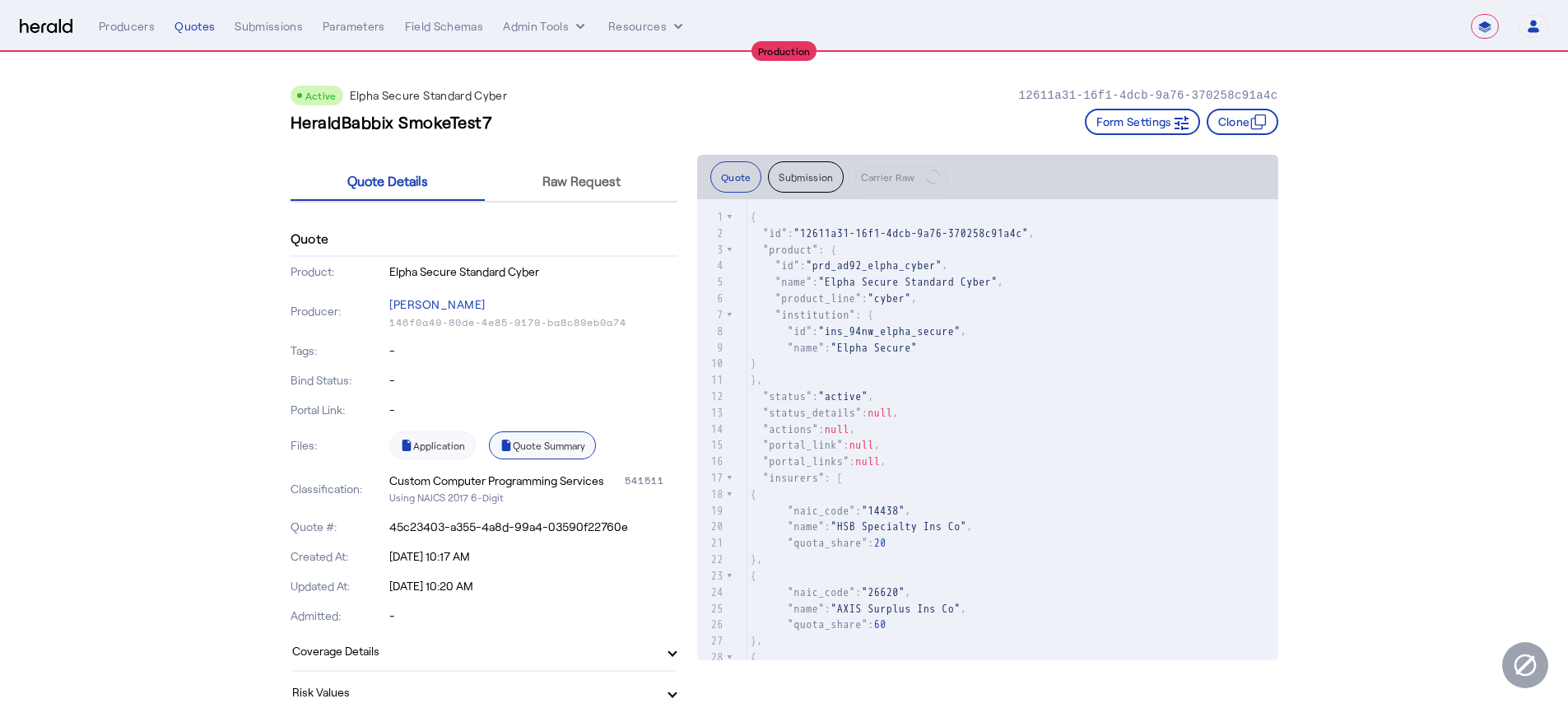 click on "Quote Summary" 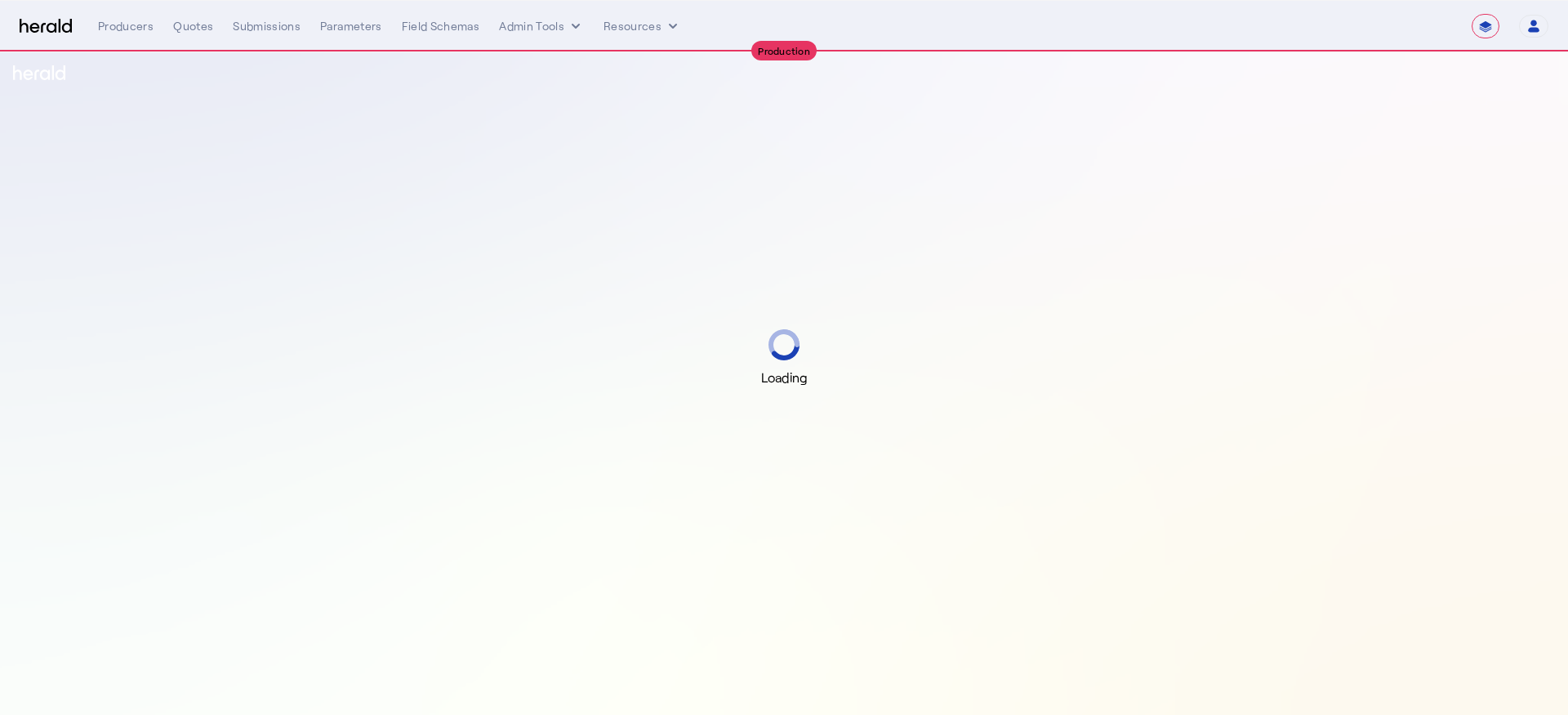 select on "**********" 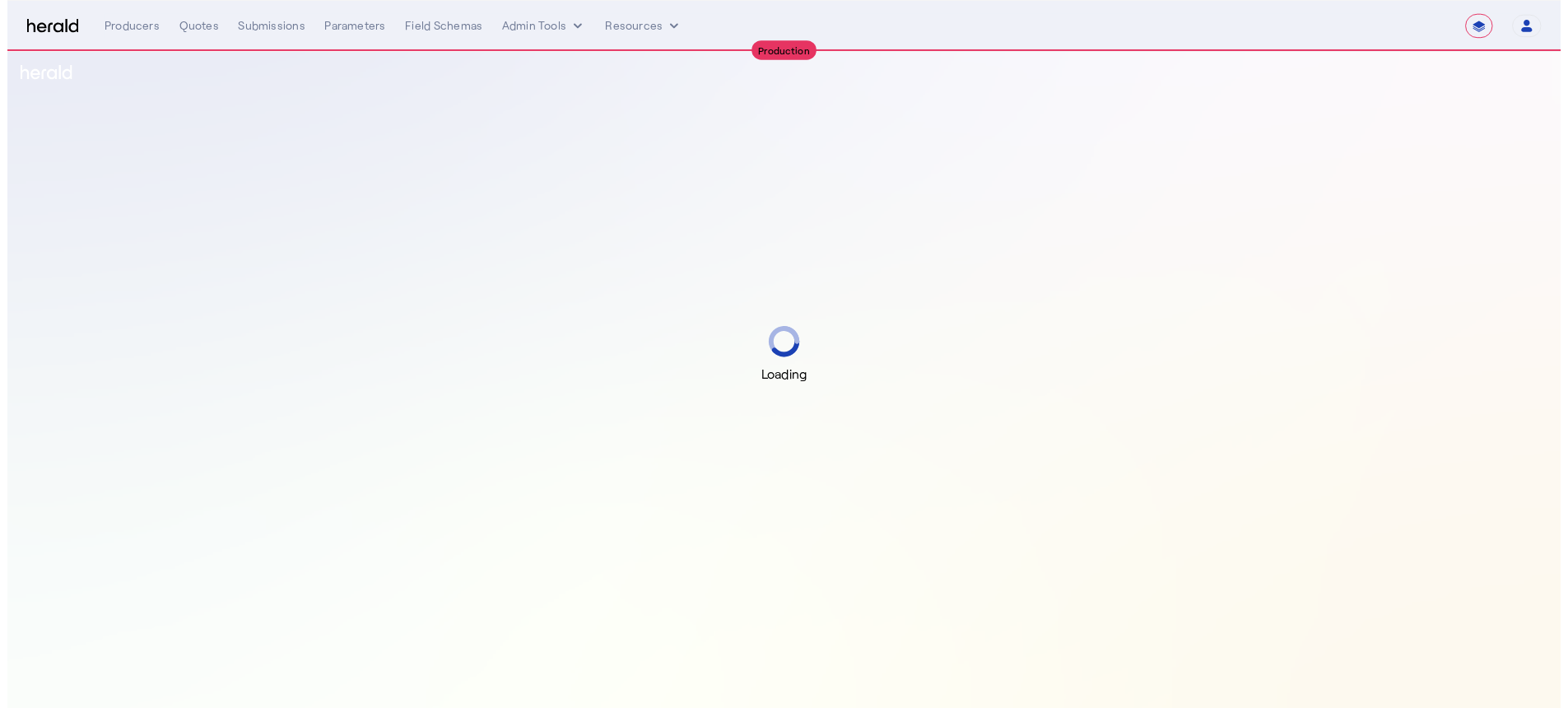scroll, scrollTop: 0, scrollLeft: 0, axis: both 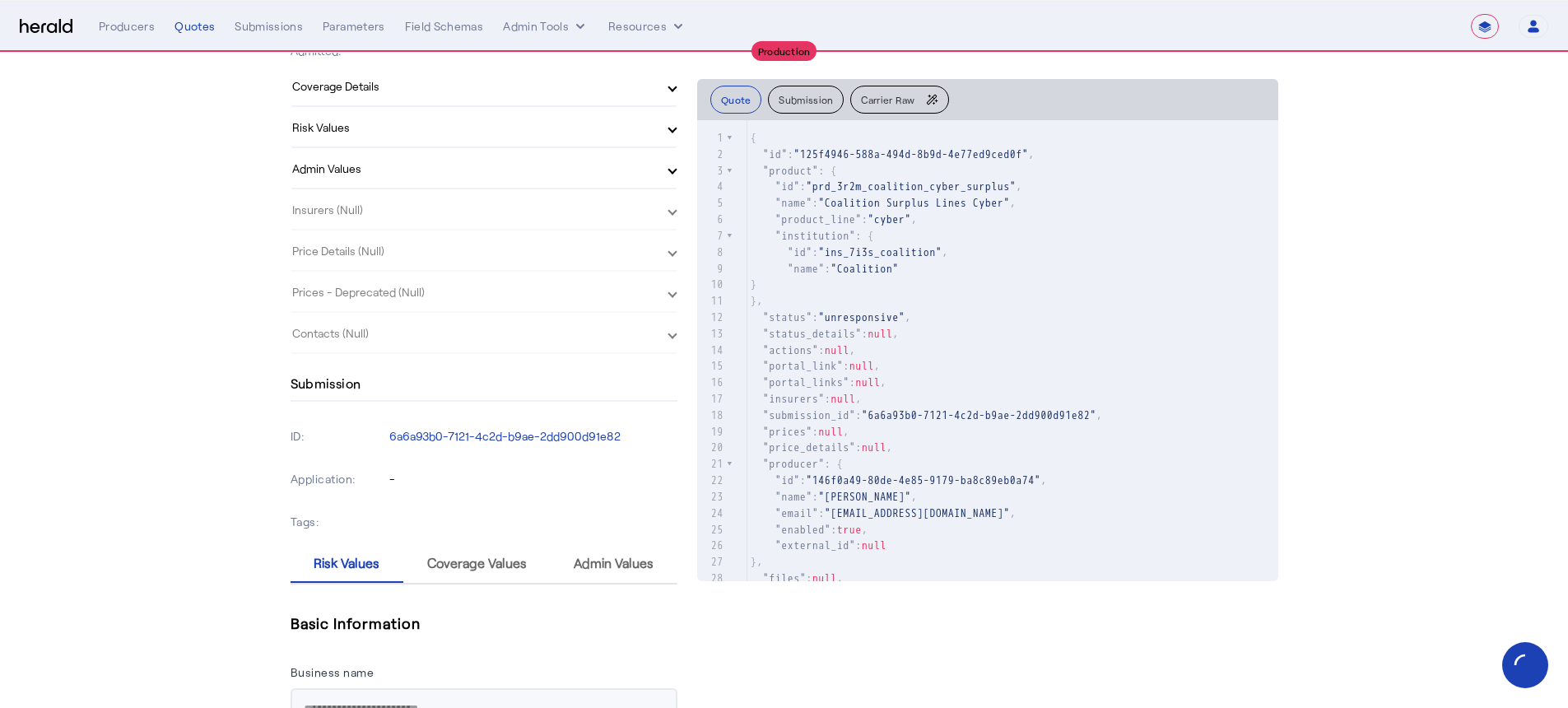 click on "Carrier Raw" 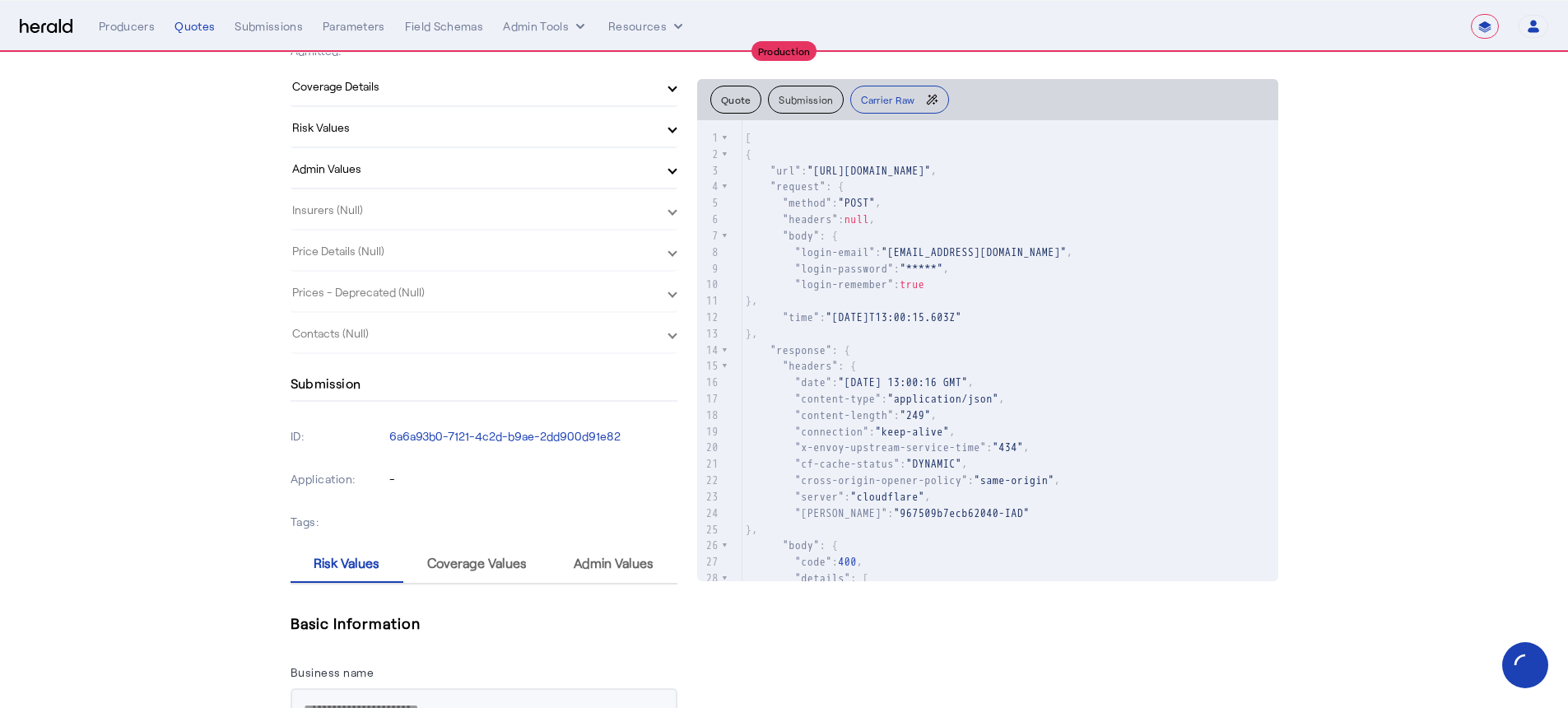 scroll, scrollTop: 35, scrollLeft: 0, axis: vertical 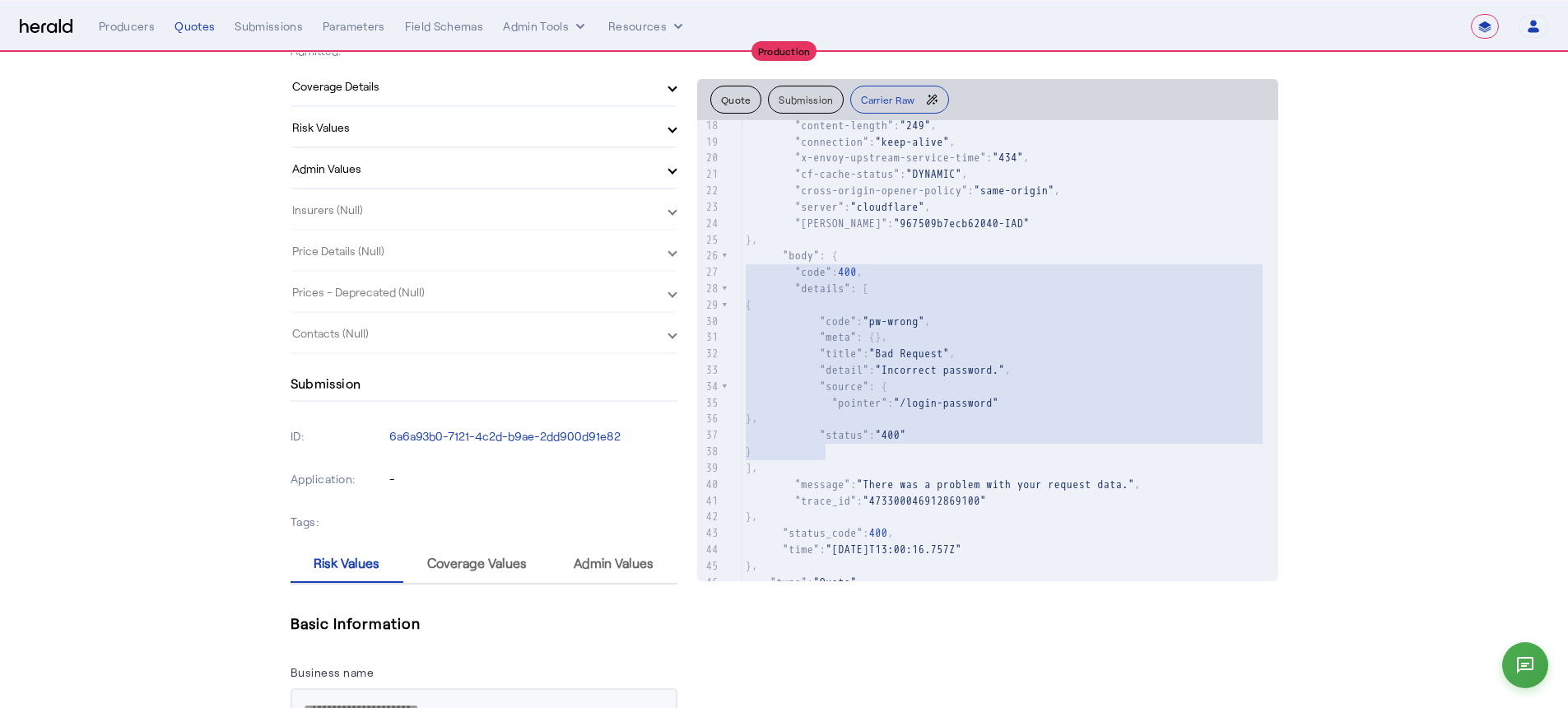 type on "**********" 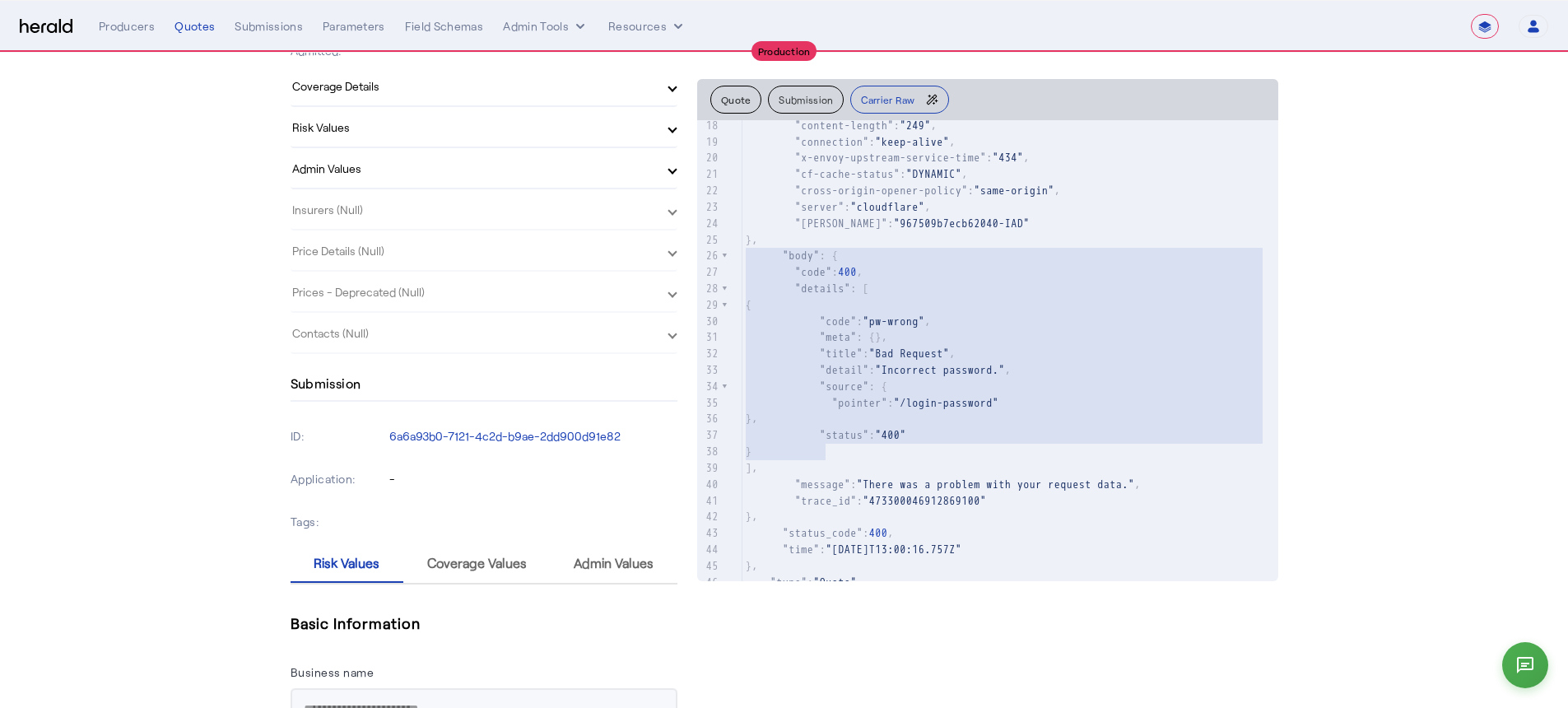 drag, startPoint x: 1026, startPoint y: 446, endPoint x: 723, endPoint y: 257, distance: 357.11343 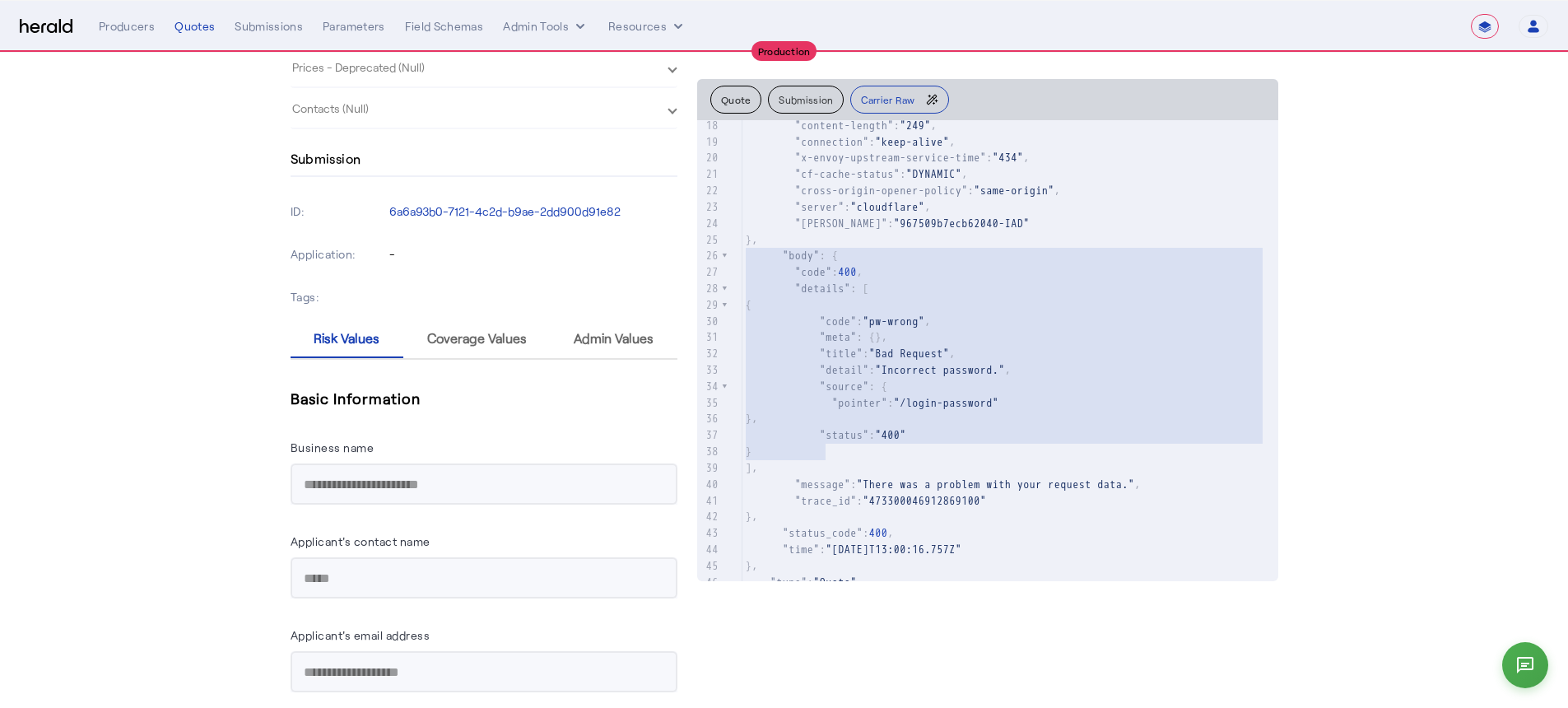 scroll, scrollTop: 371, scrollLeft: 0, axis: vertical 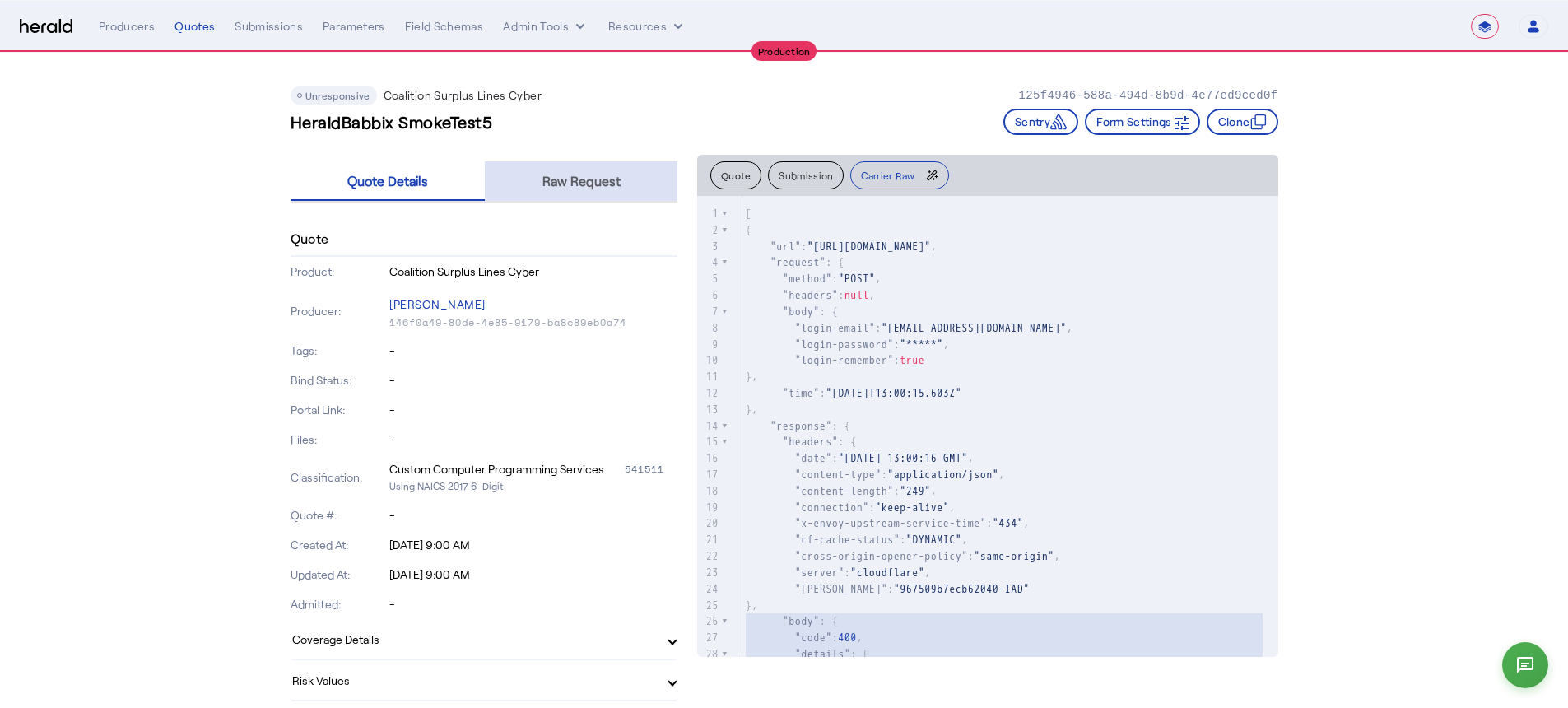click on "Raw Request" at bounding box center [581, 181] 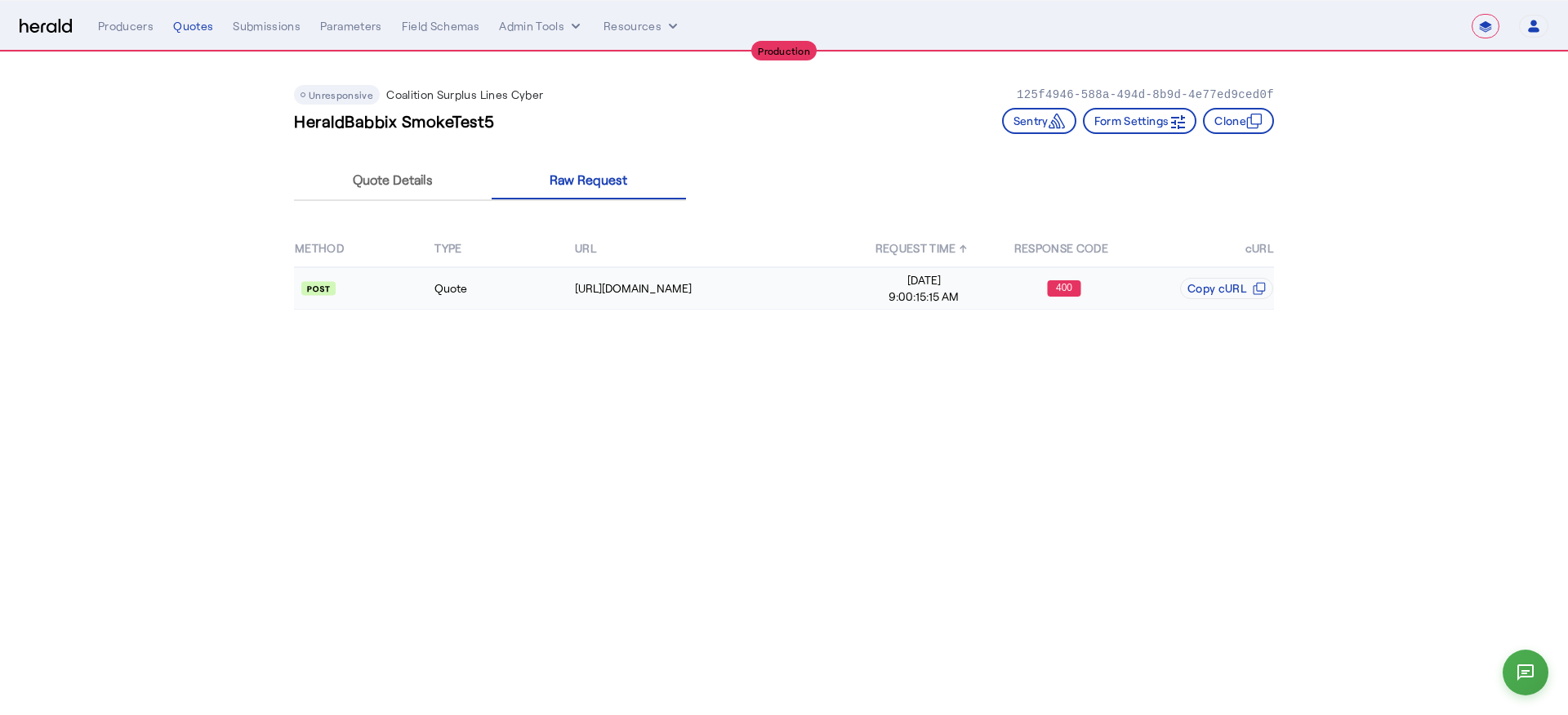 click on "Quote" 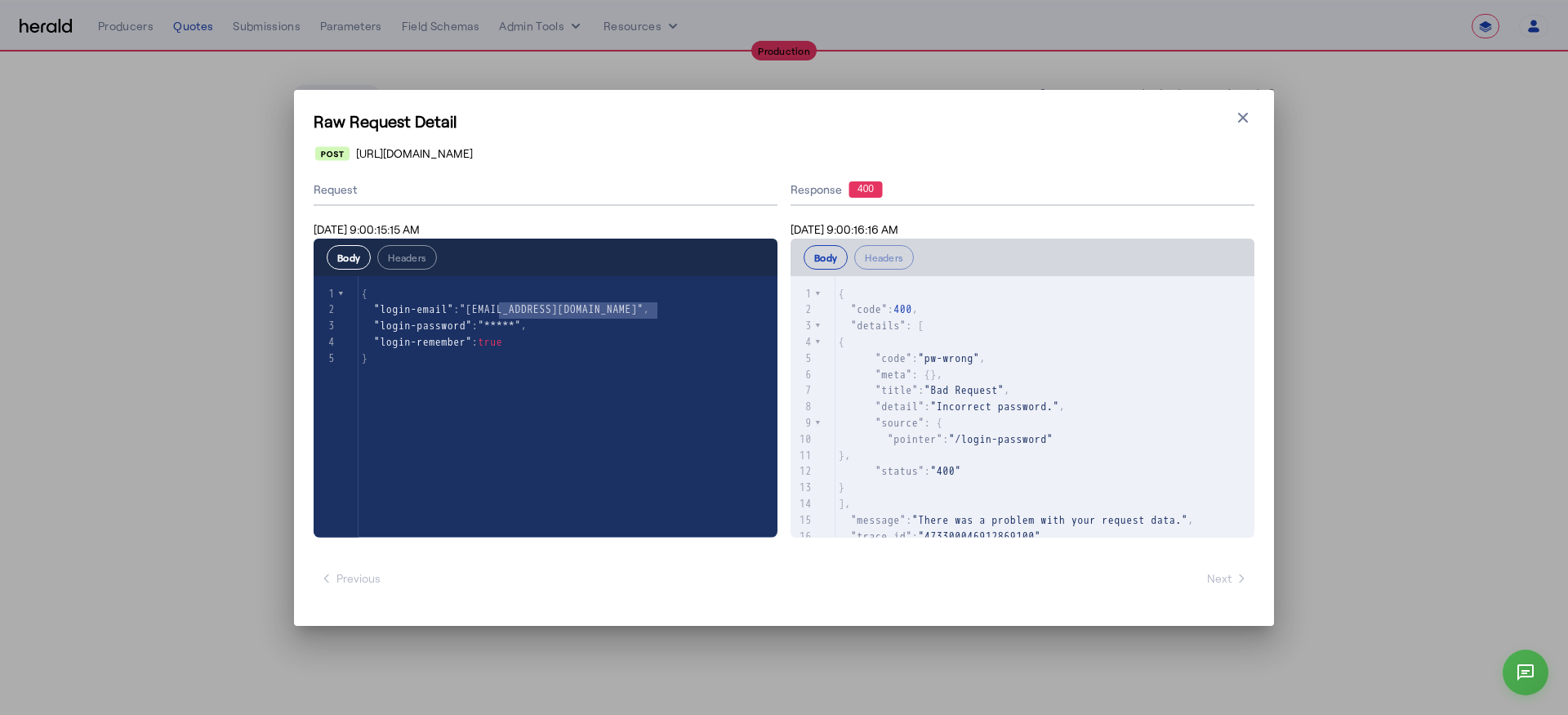 type on "**********" 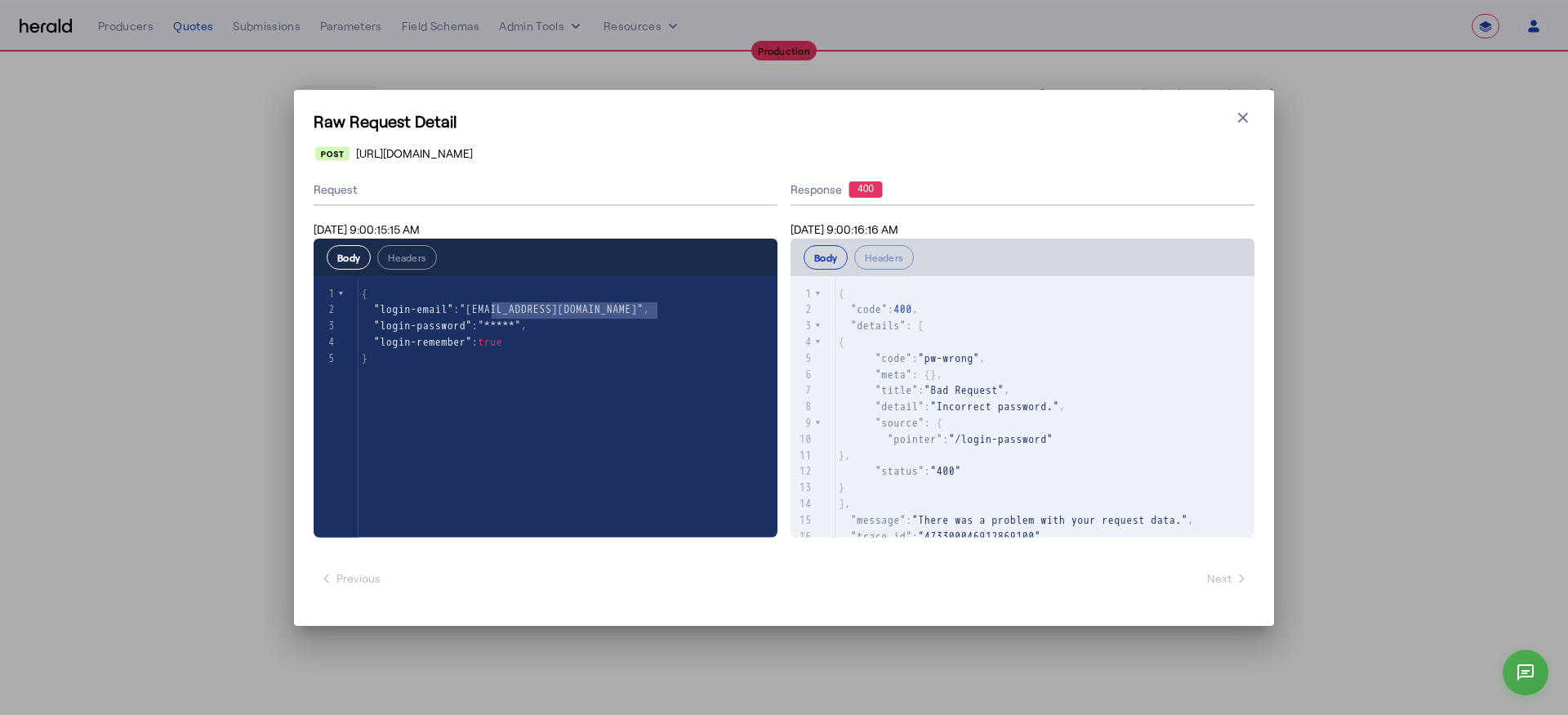 drag, startPoint x: 657, startPoint y: 306, endPoint x: 496, endPoint y: 306, distance: 161 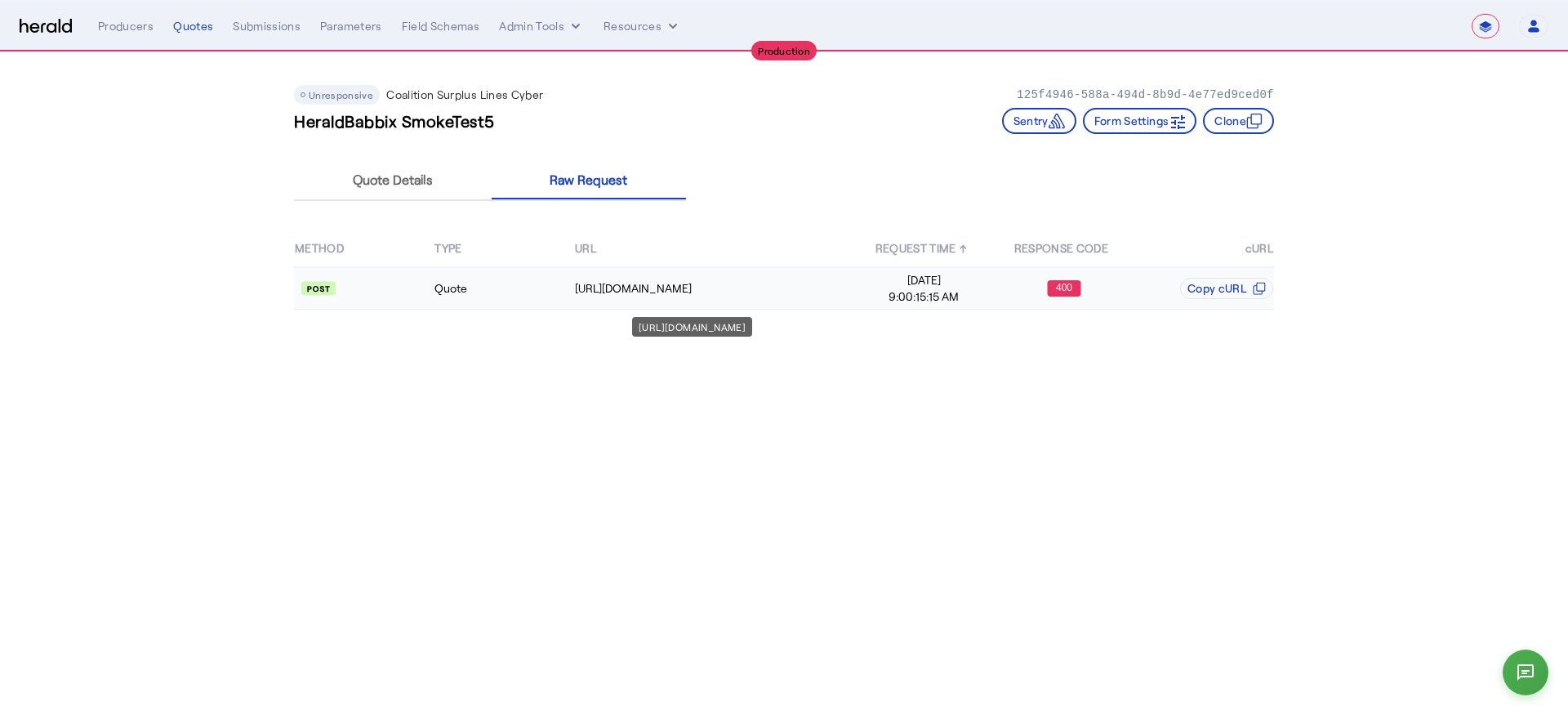 click on "https://distribution-api.coalitioninc.com/v2/login" 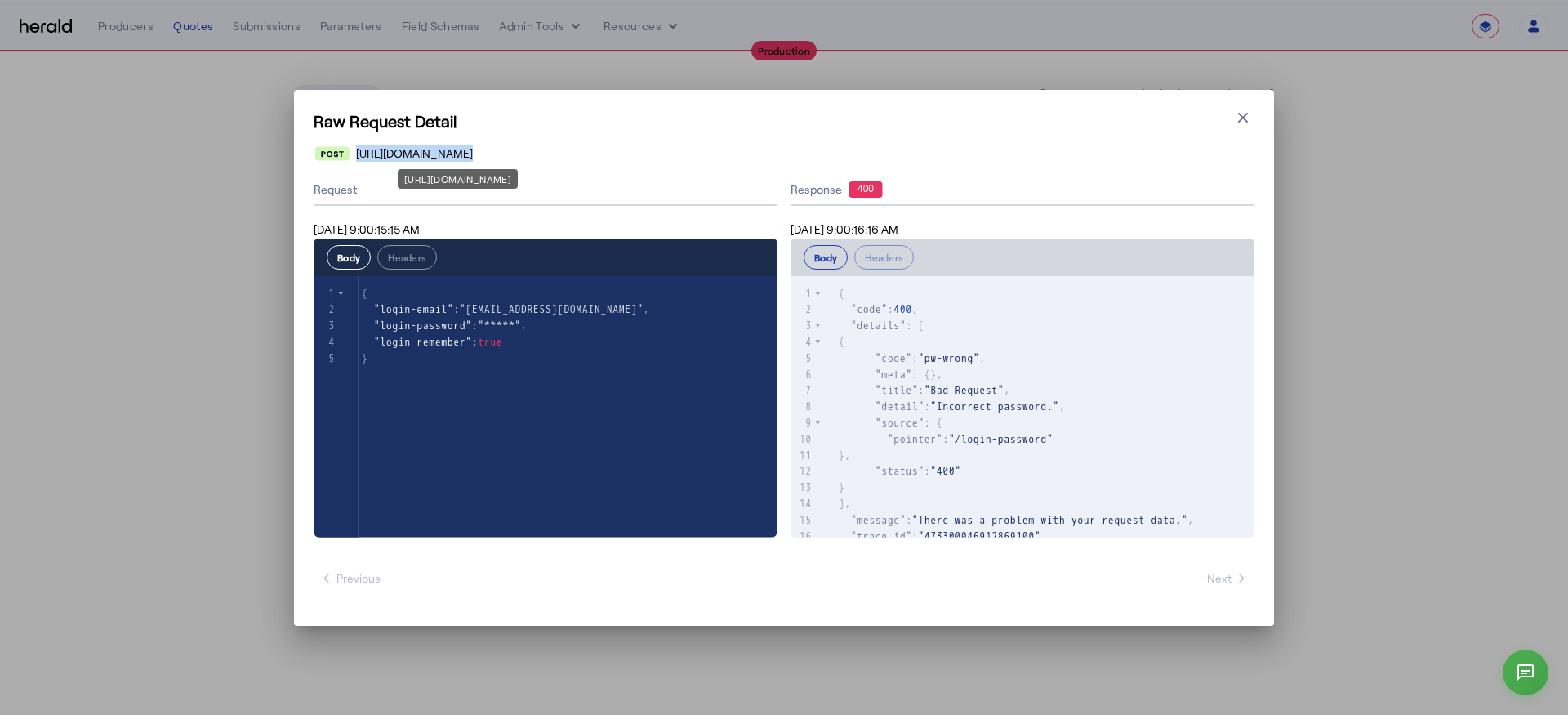 drag, startPoint x: 609, startPoint y: 162, endPoint x: 357, endPoint y: 158, distance: 252.03174 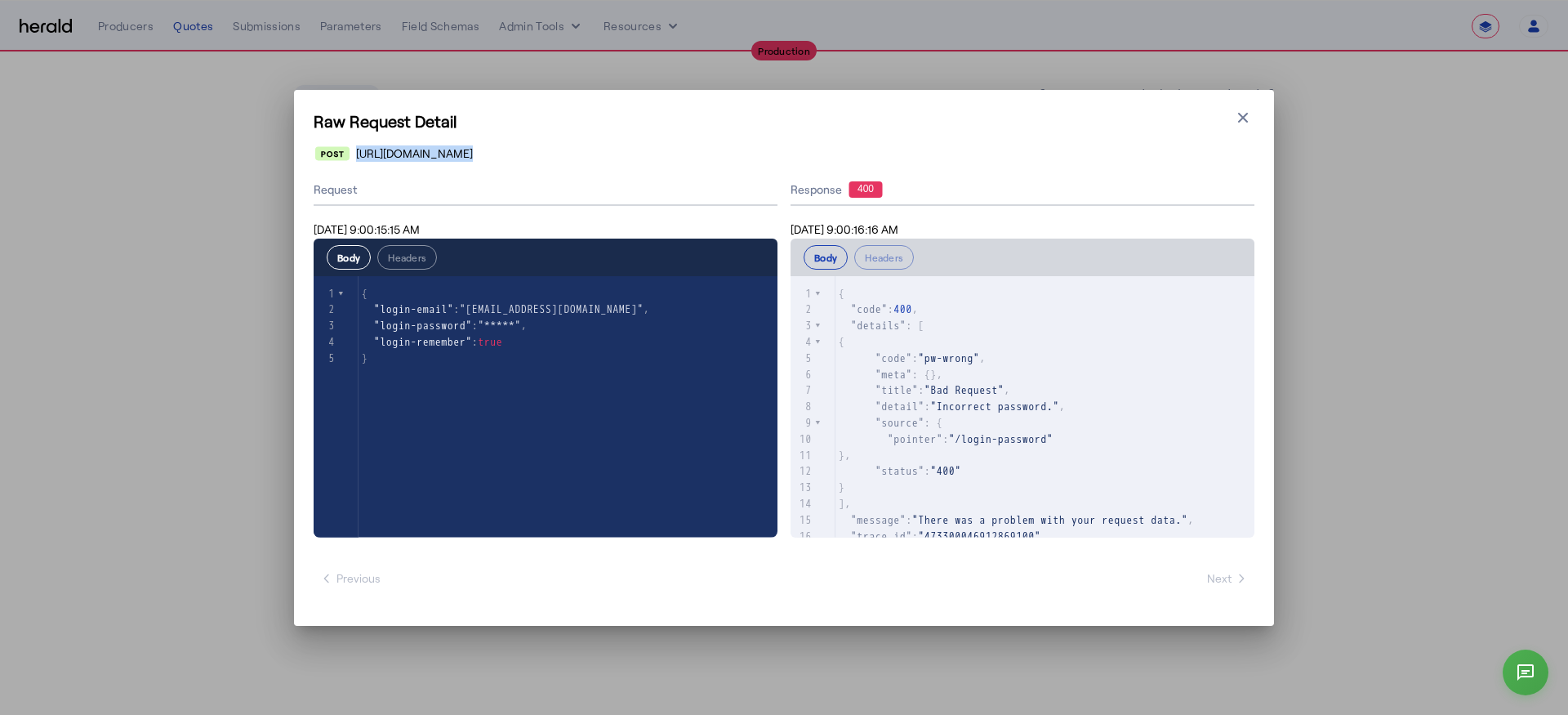copy on "https://distribution-api.coalitioninc.com/v2/login" 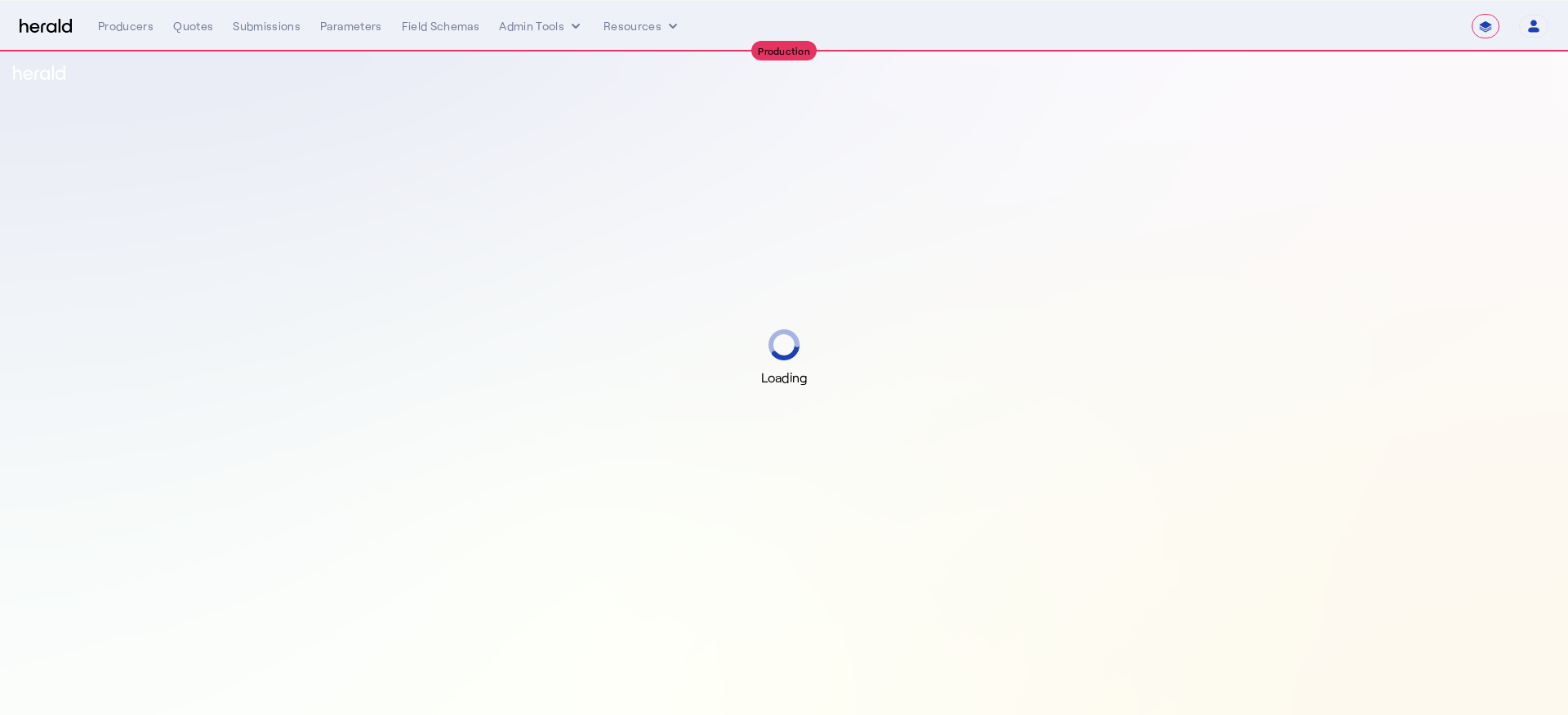 select on "**********" 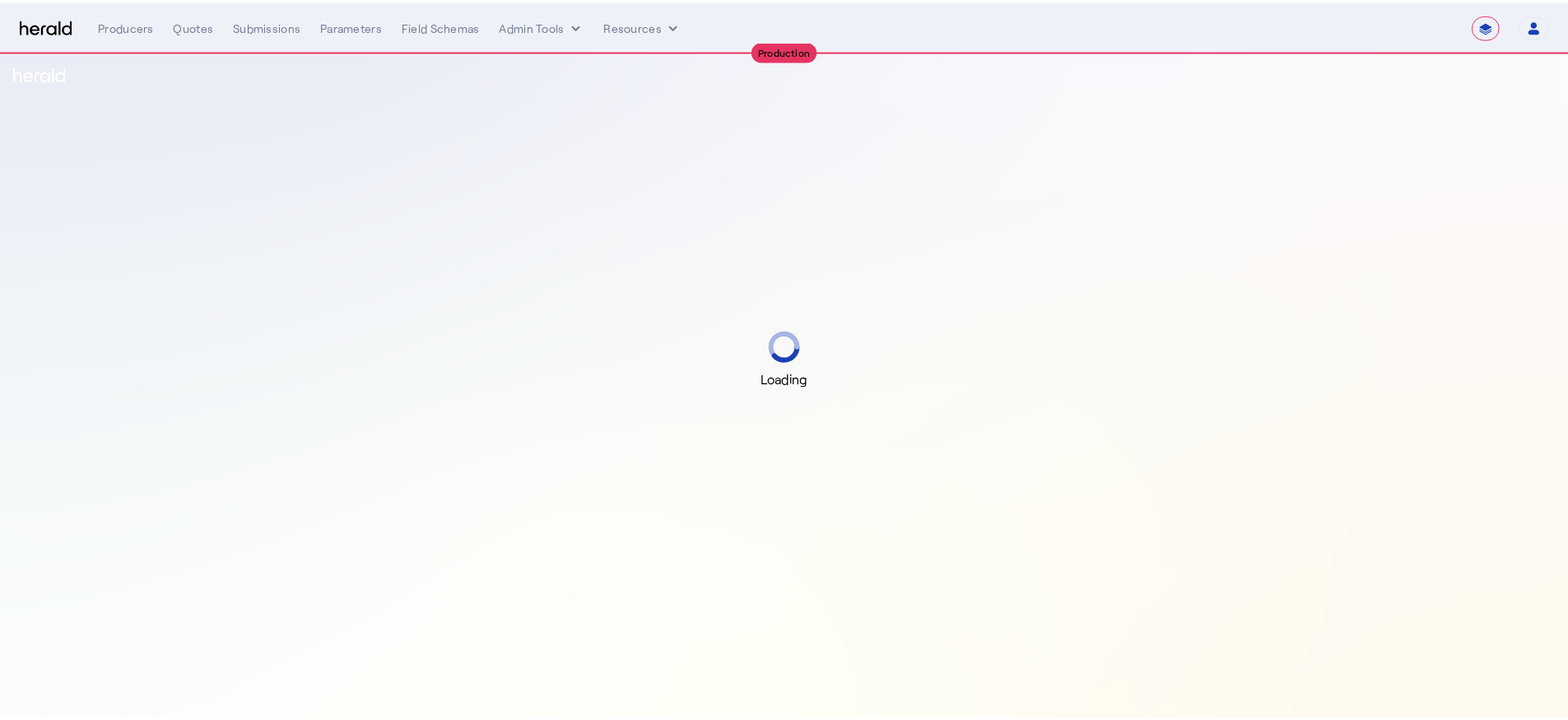 scroll, scrollTop: 0, scrollLeft: 0, axis: both 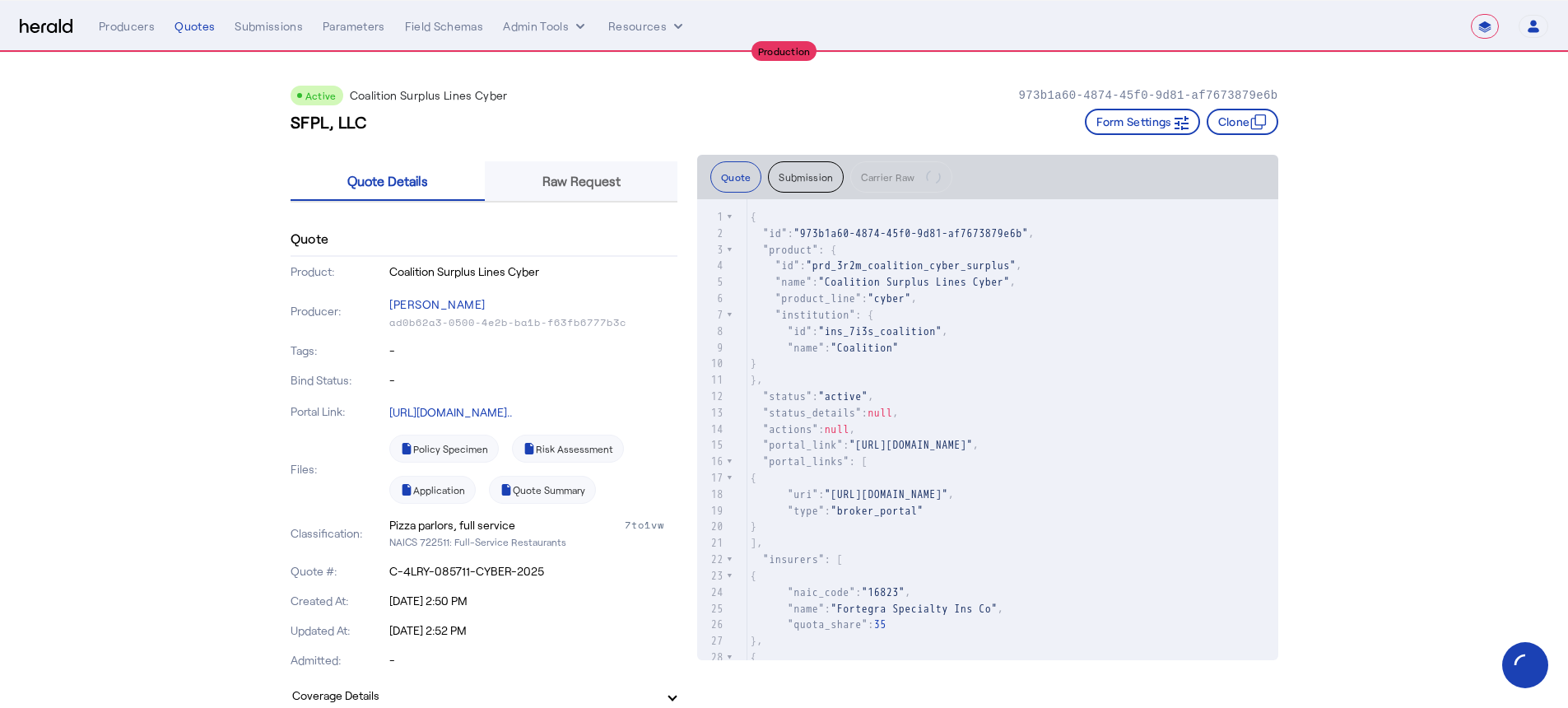 click on "Raw Request" at bounding box center (581, 181) 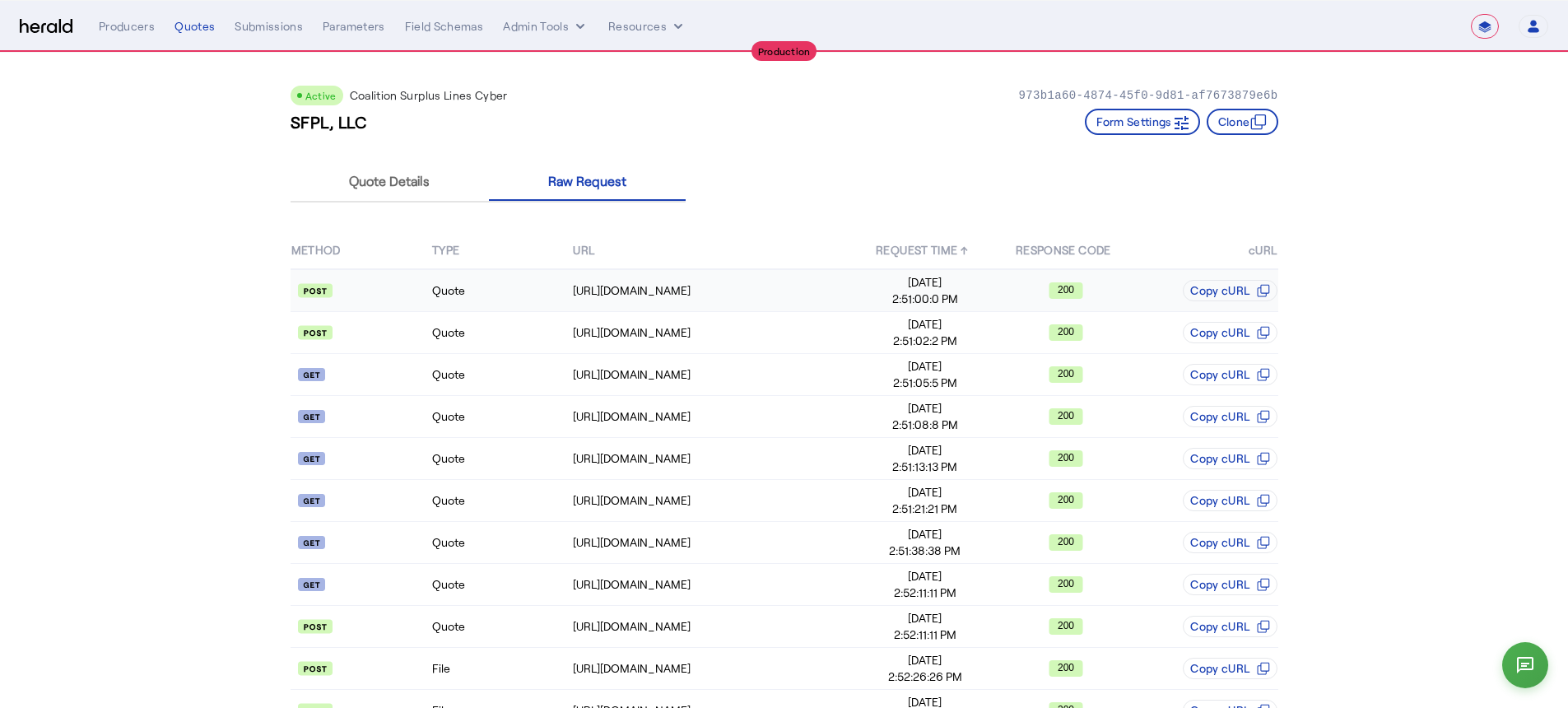 click 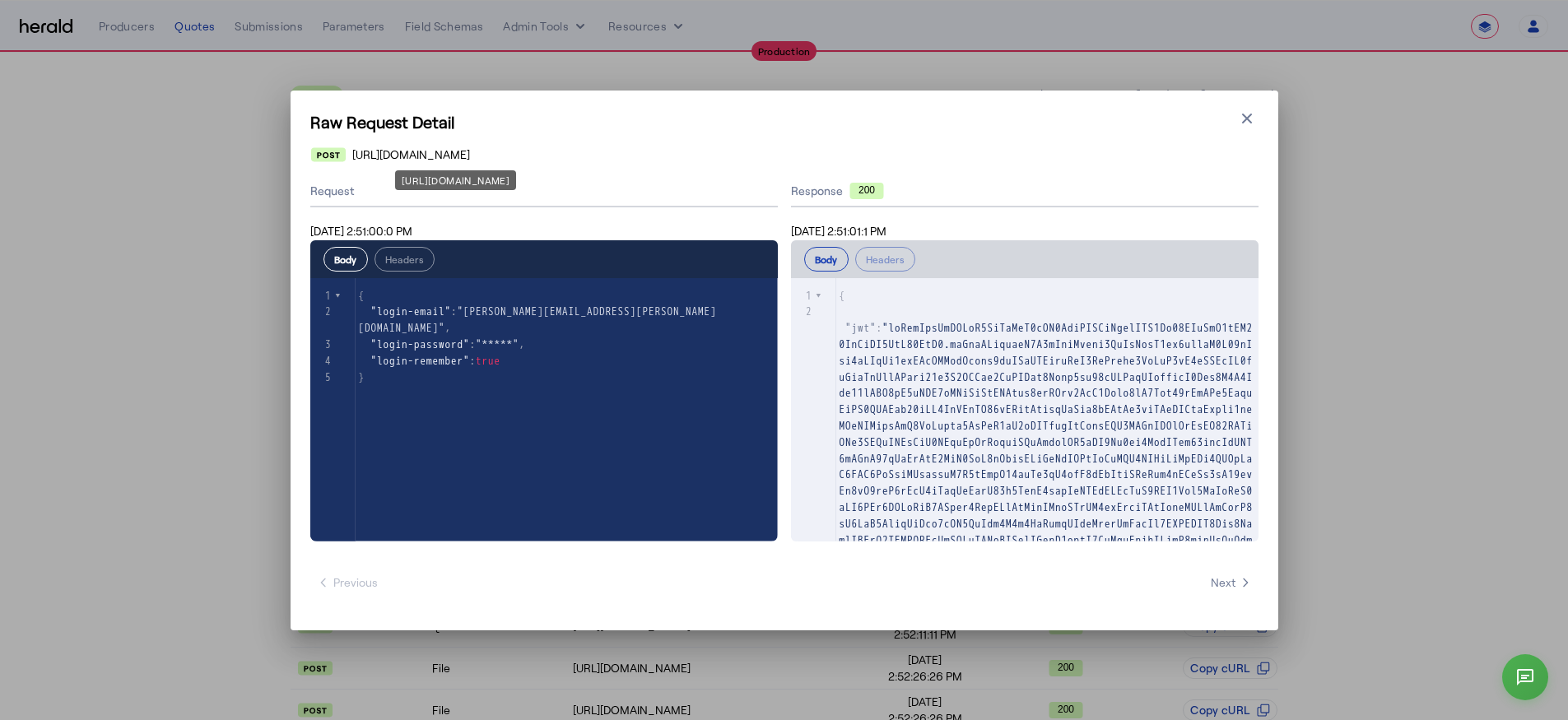 drag, startPoint x: 621, startPoint y: 159, endPoint x: 355, endPoint y: 149, distance: 266.1879 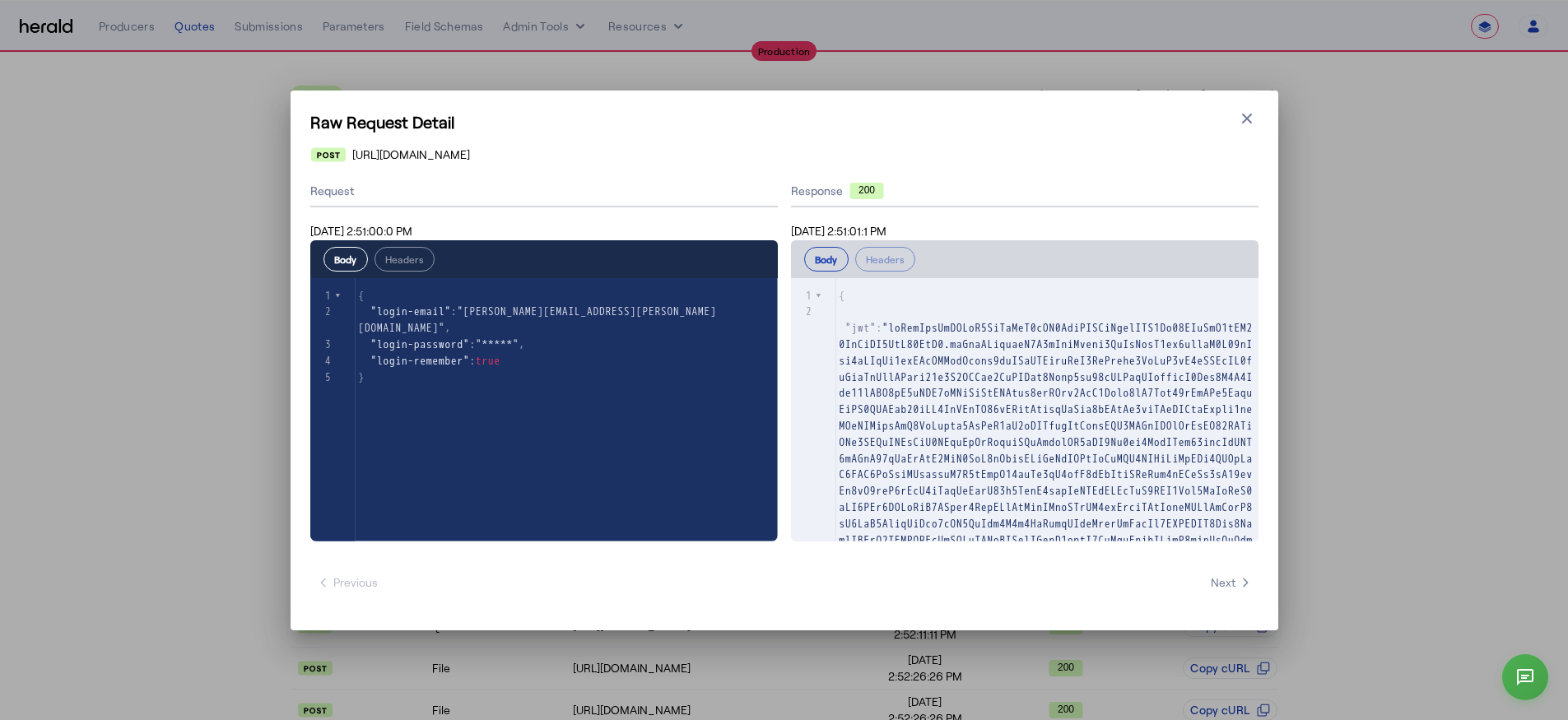 copy on "[URL][DOMAIN_NAME]" 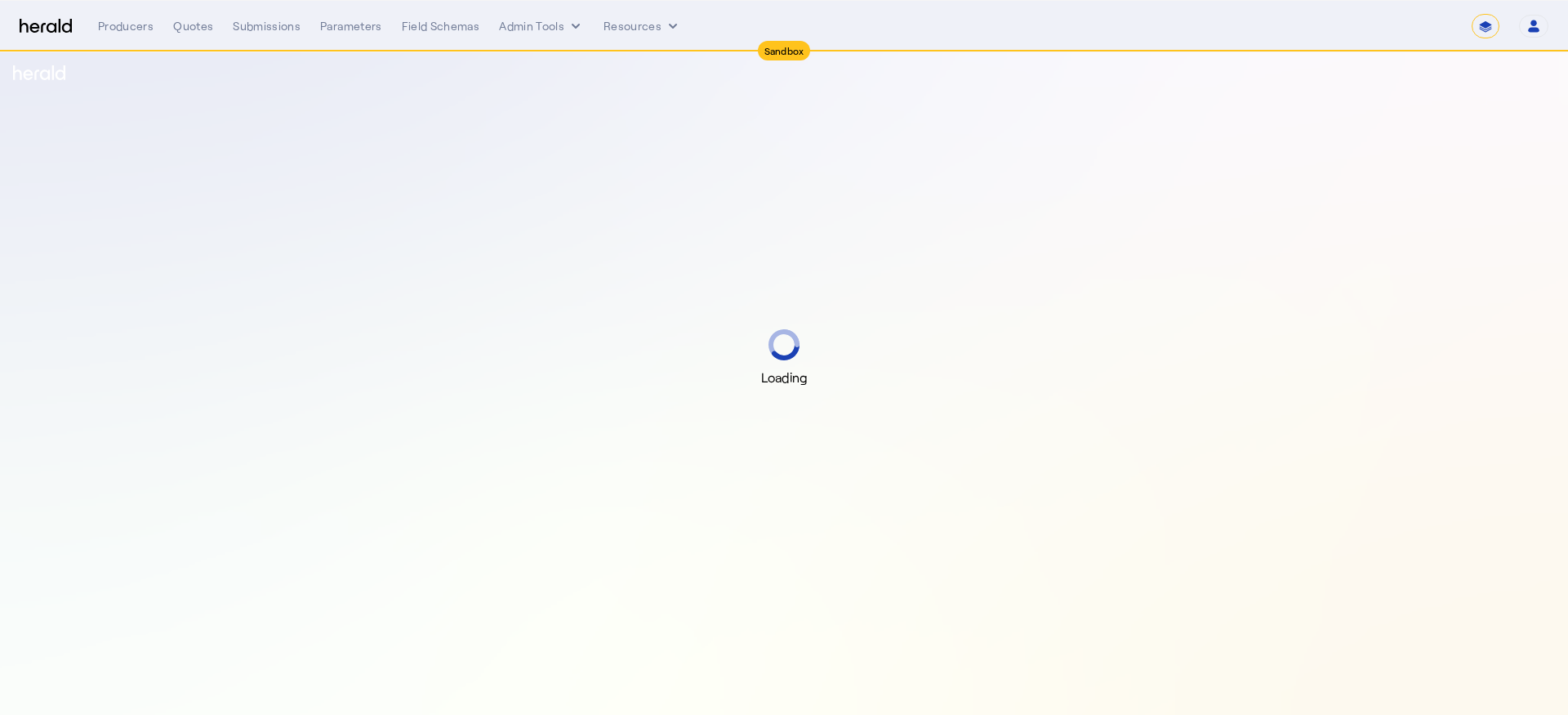 select on "*******" 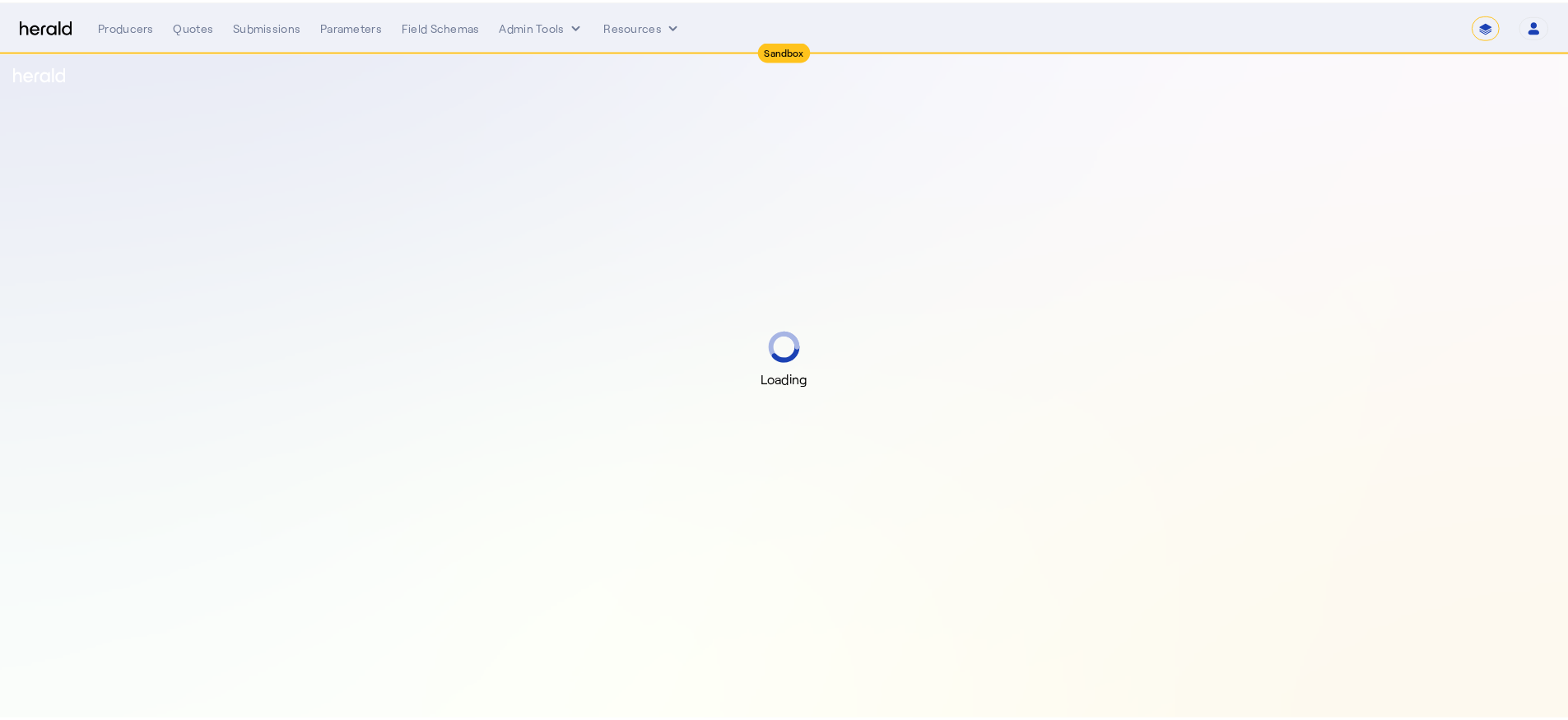 scroll, scrollTop: 0, scrollLeft: 0, axis: both 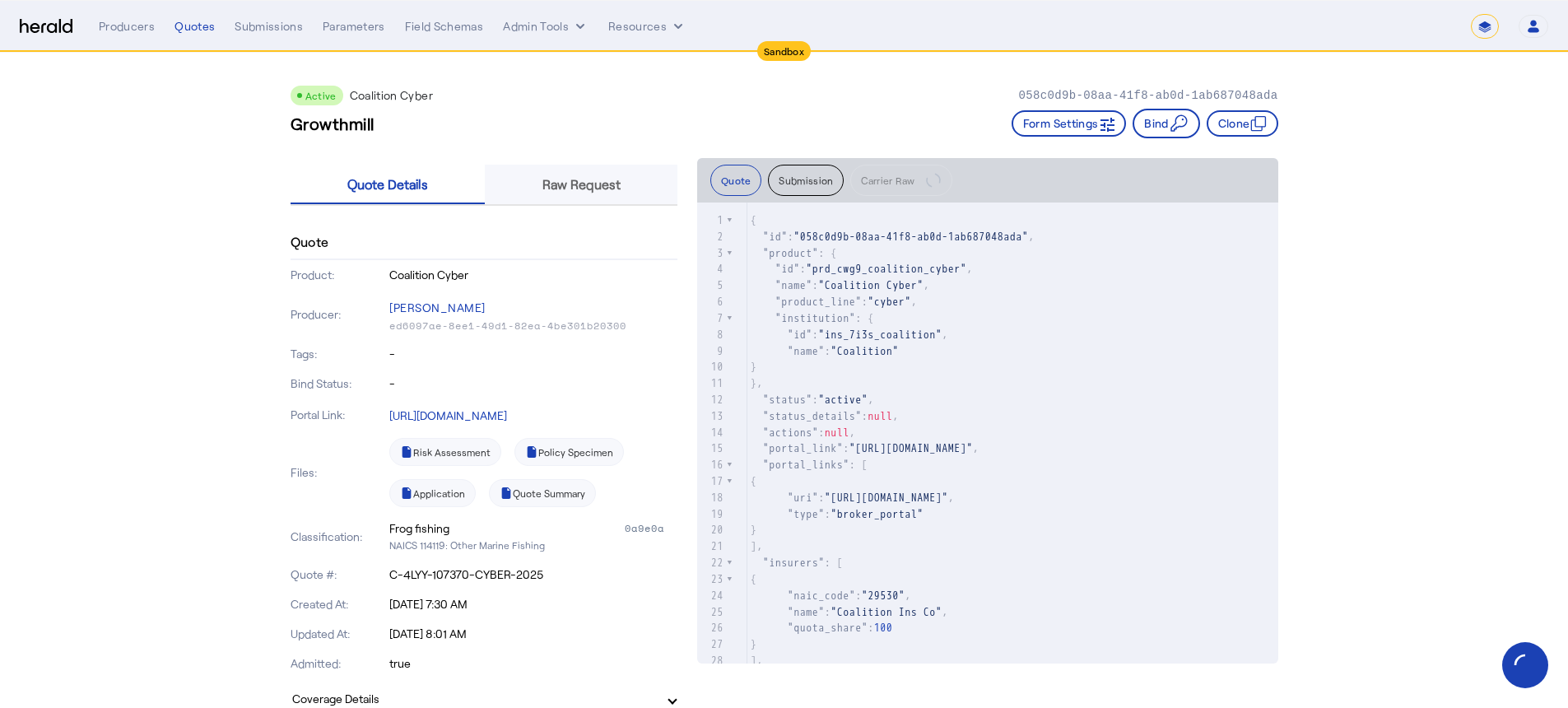 click on "Raw Request" at bounding box center [581, 184] 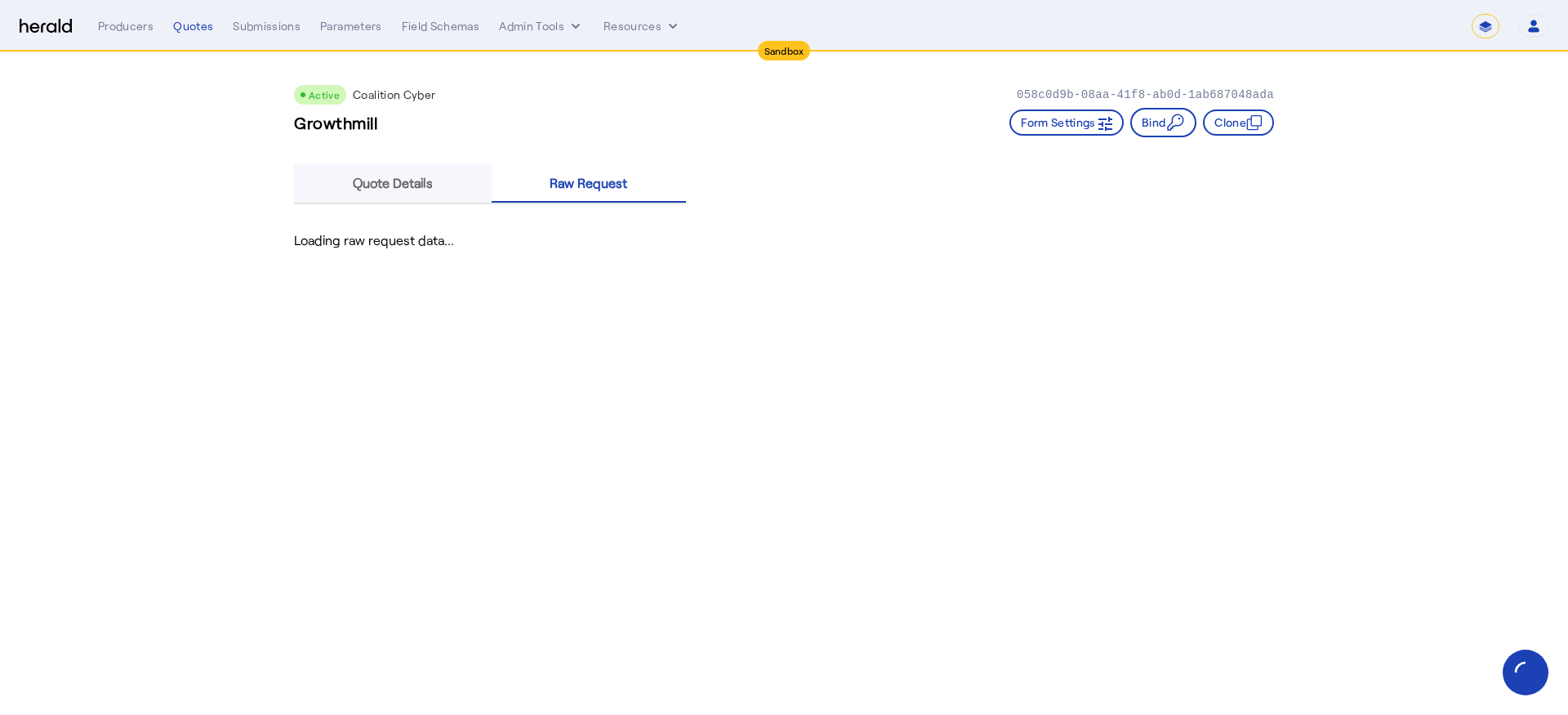 click on "Quote Details" at bounding box center (393, 183) 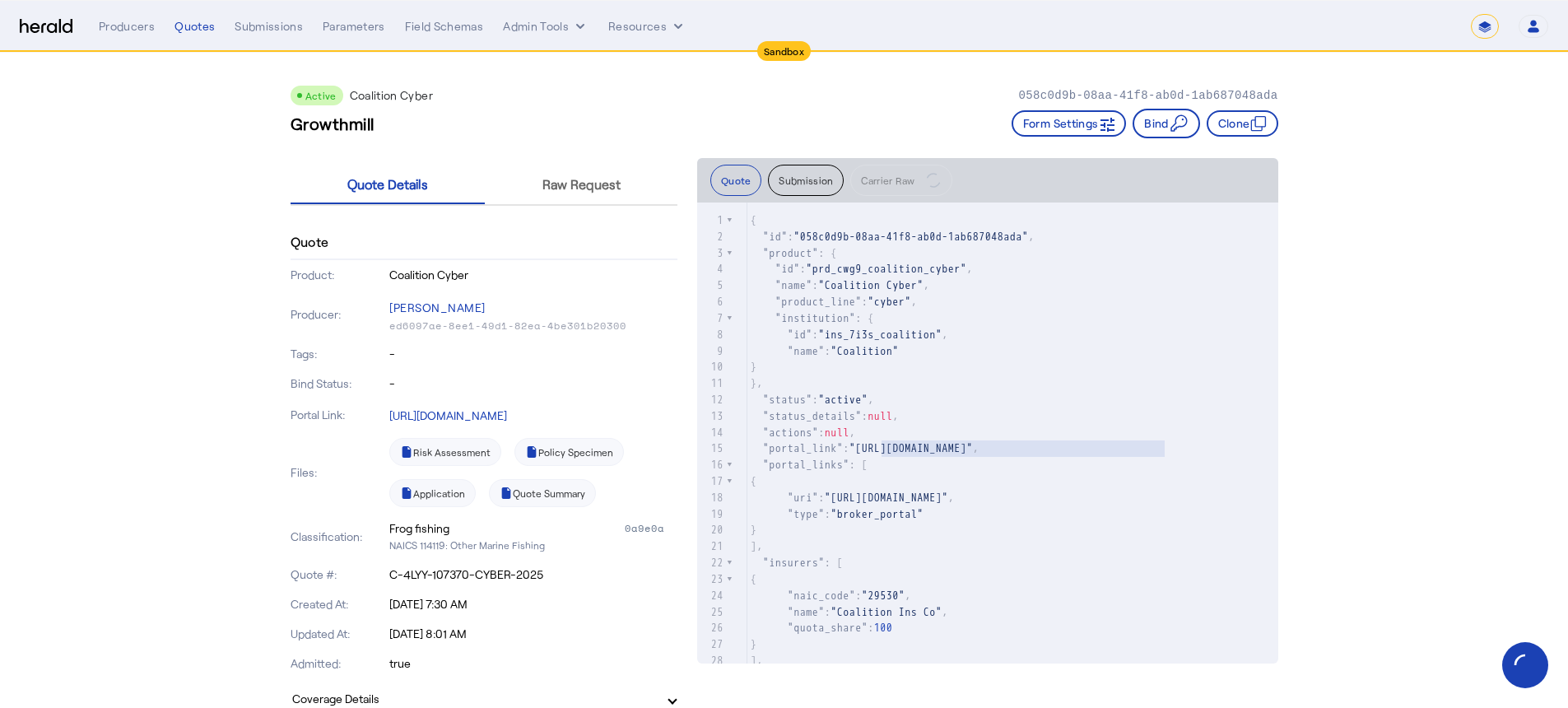 type on "**********" 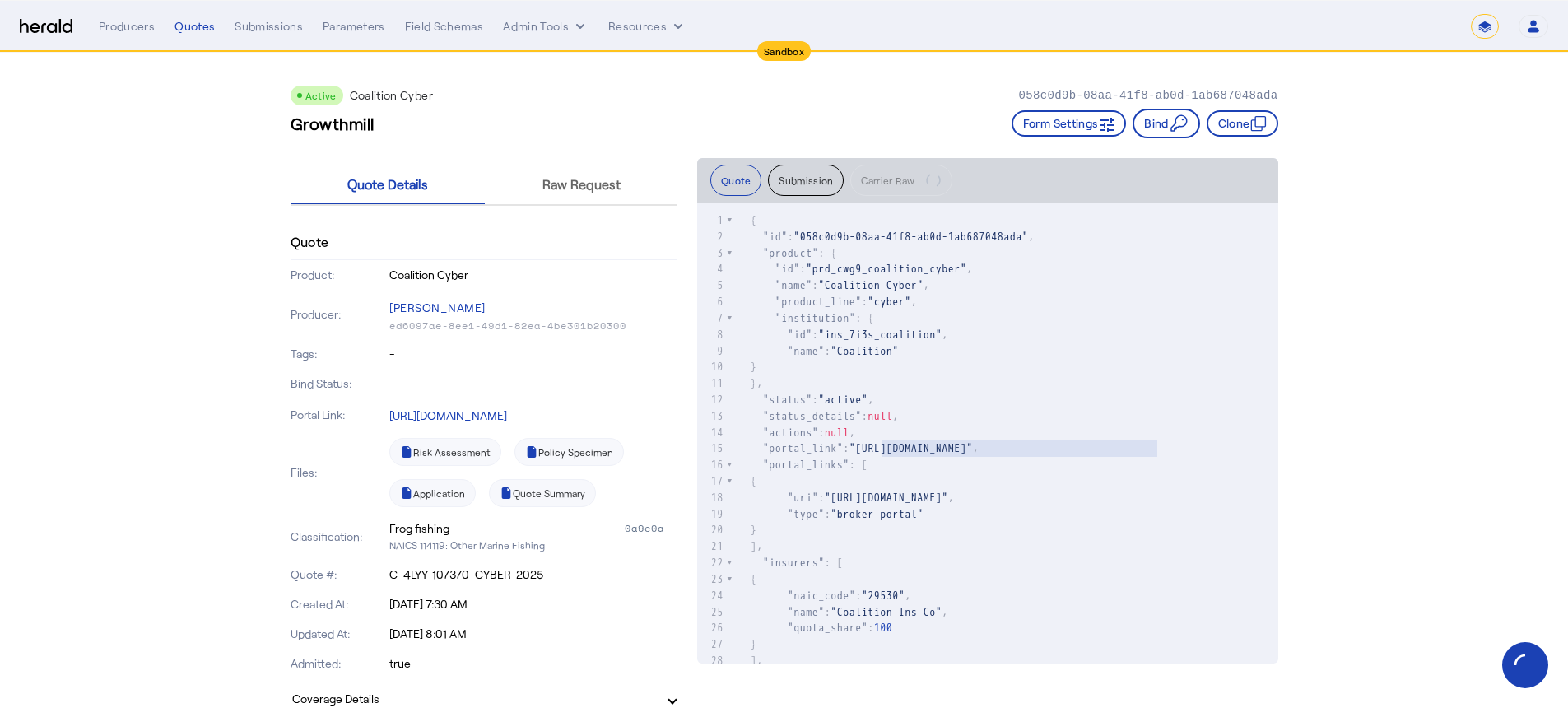 drag, startPoint x: 877, startPoint y: 449, endPoint x: 1154, endPoint y: 455, distance: 277.06497 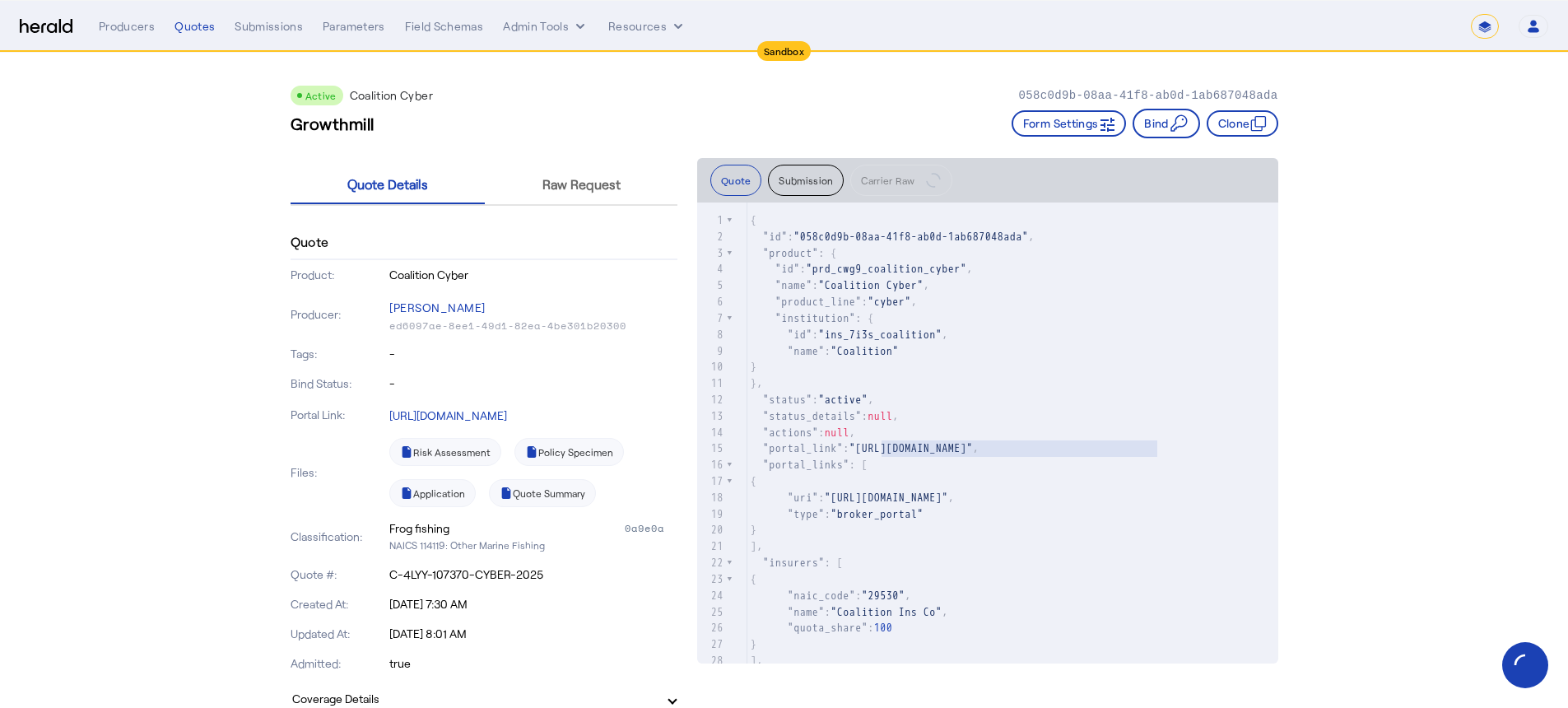 click on ""portal_link" :  "[URL][DOMAIN_NAME]" ," 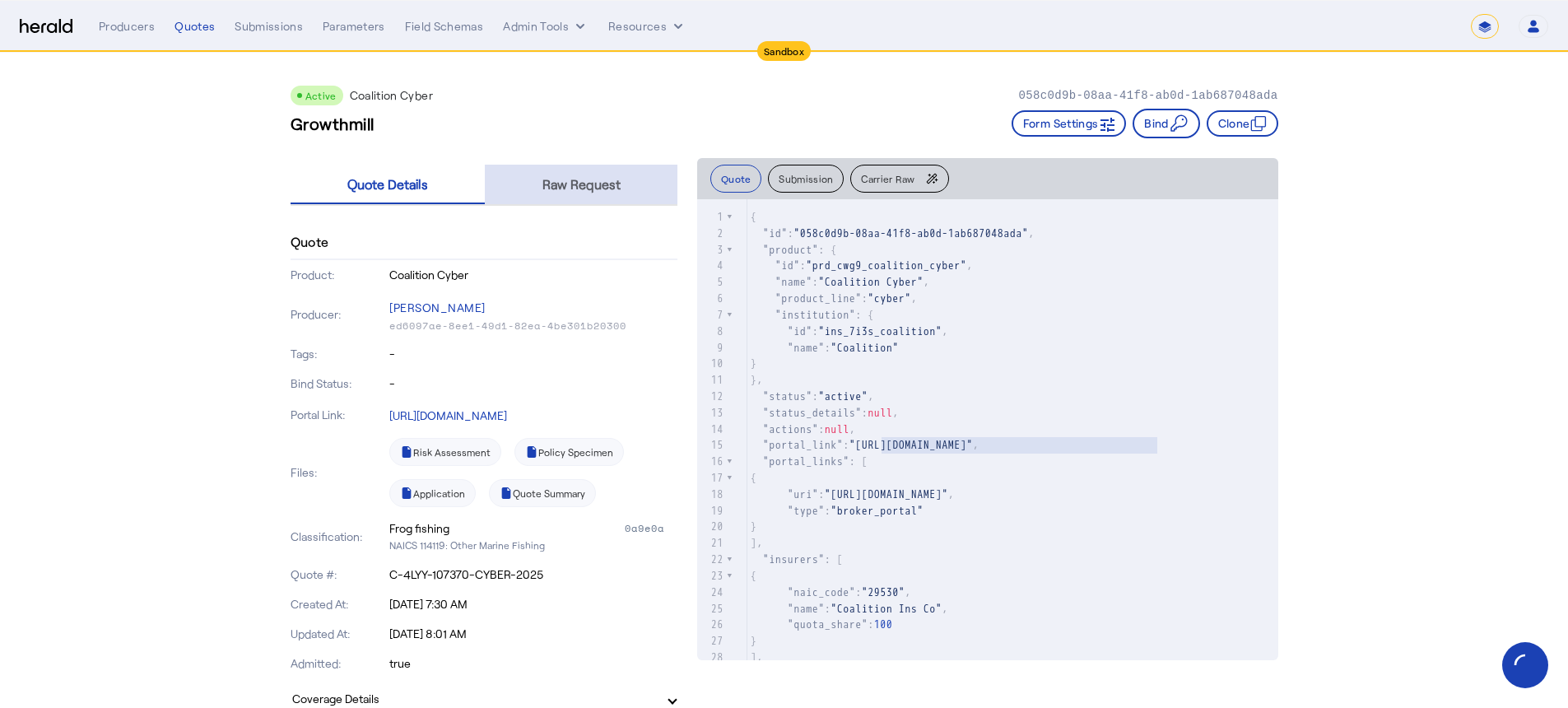 click on "Raw Request" at bounding box center [581, 184] 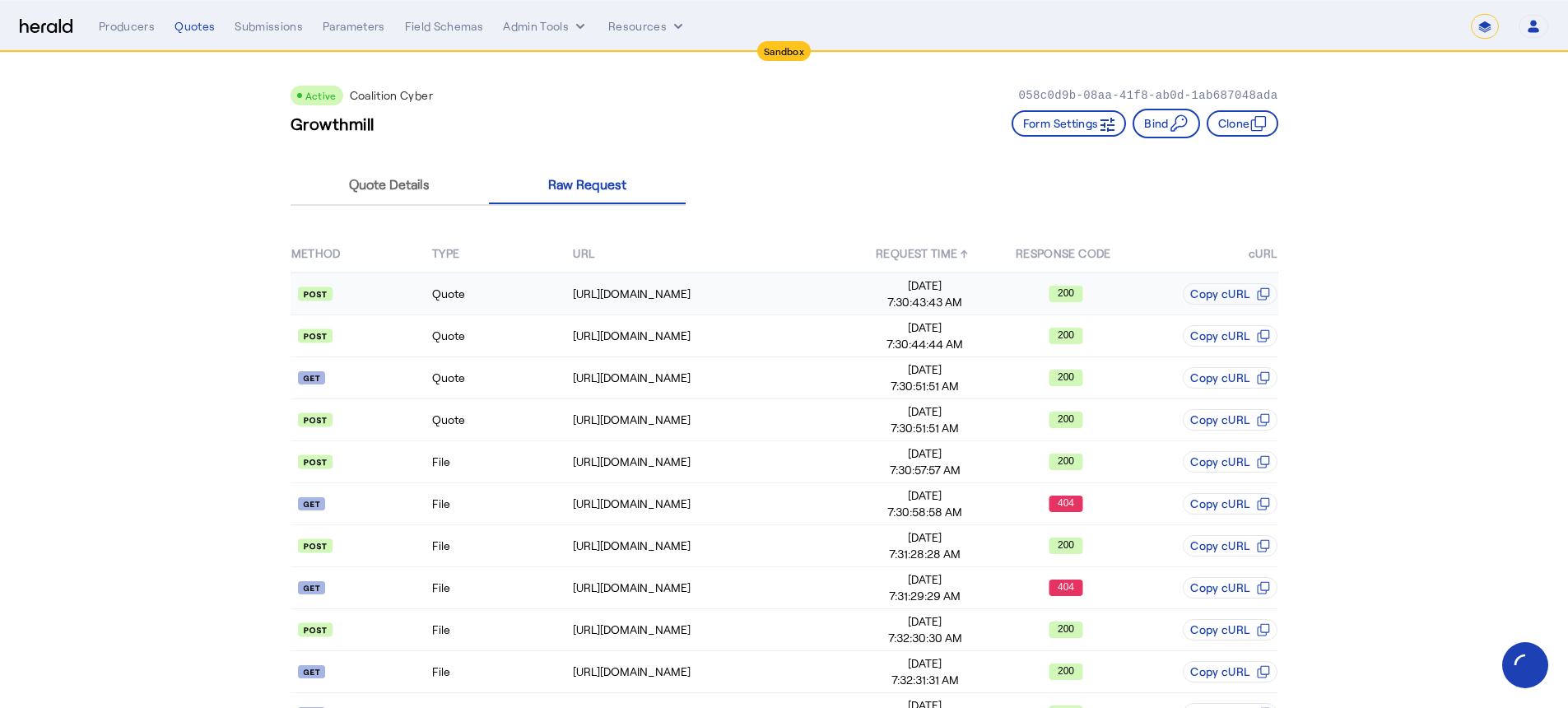 click on "Quote" 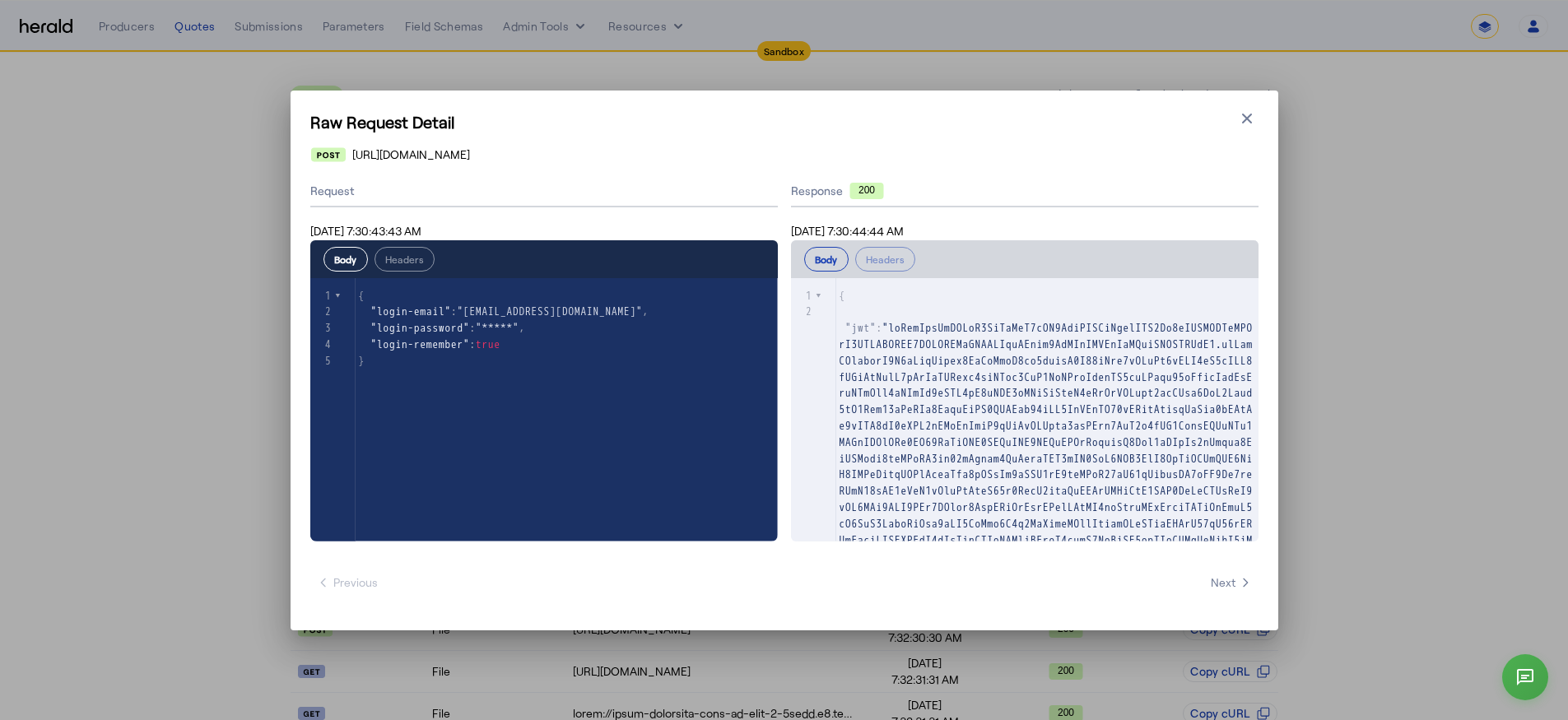 drag, startPoint x: 617, startPoint y: 156, endPoint x: 348, endPoint y: 151, distance: 269.04646 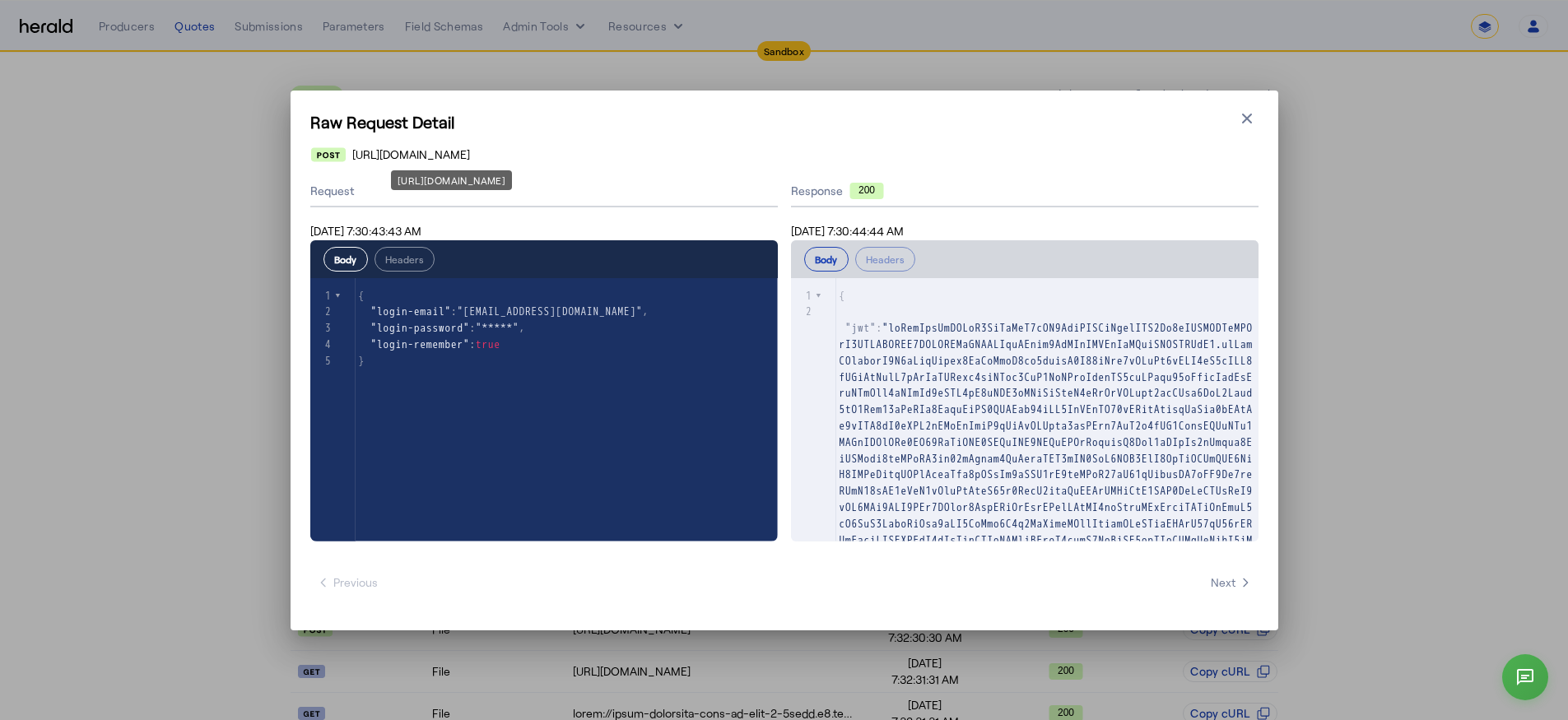 copy on "[URL][DOMAIN_NAME]" 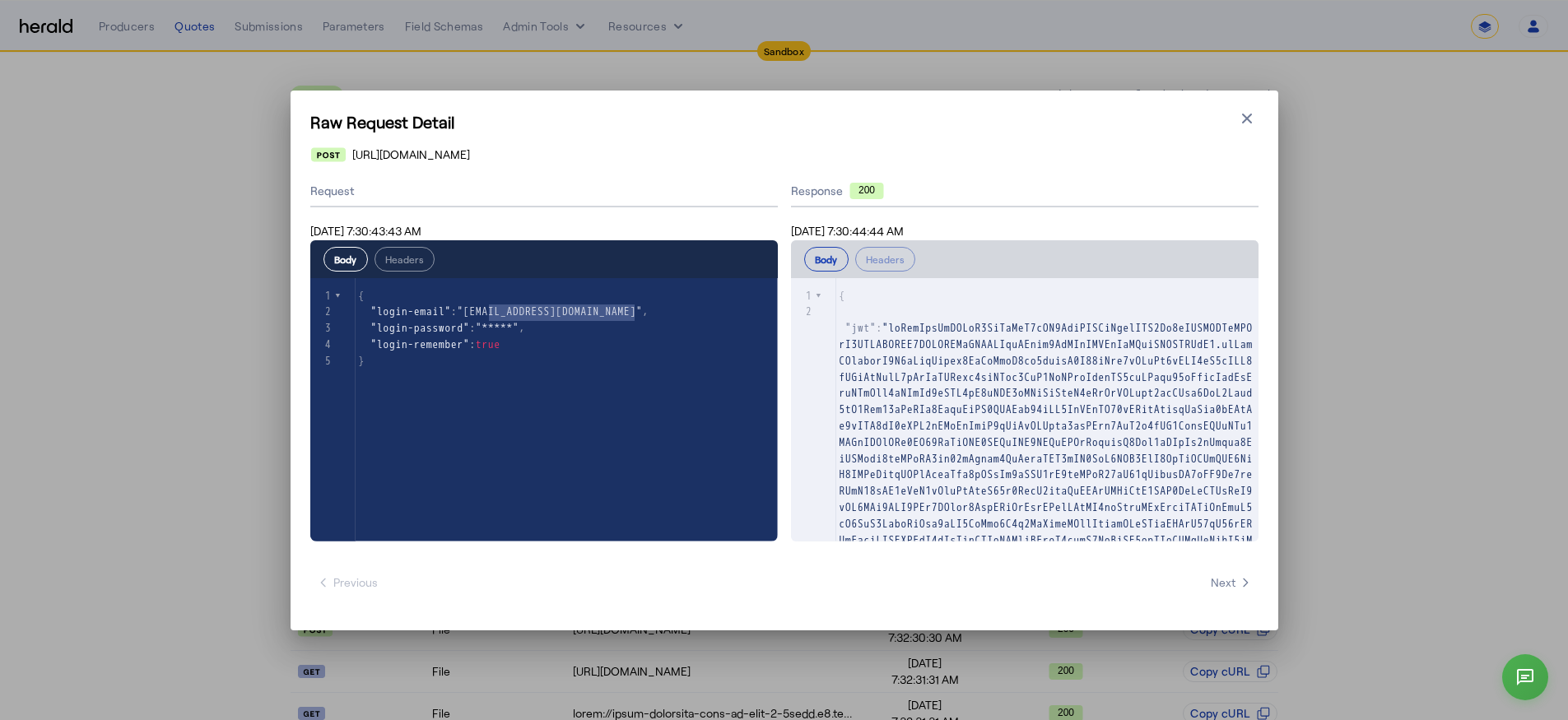 type on "**********" 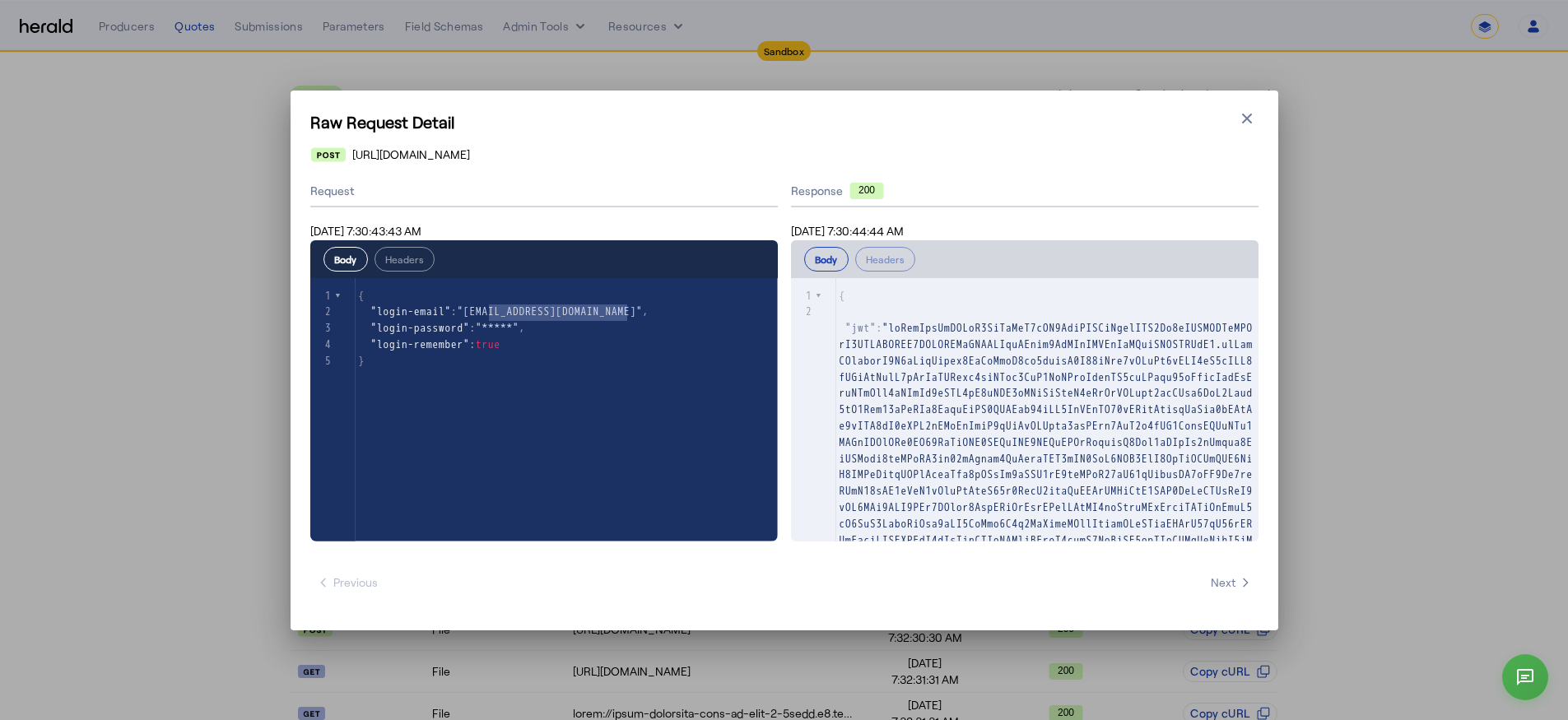 type on "**********" 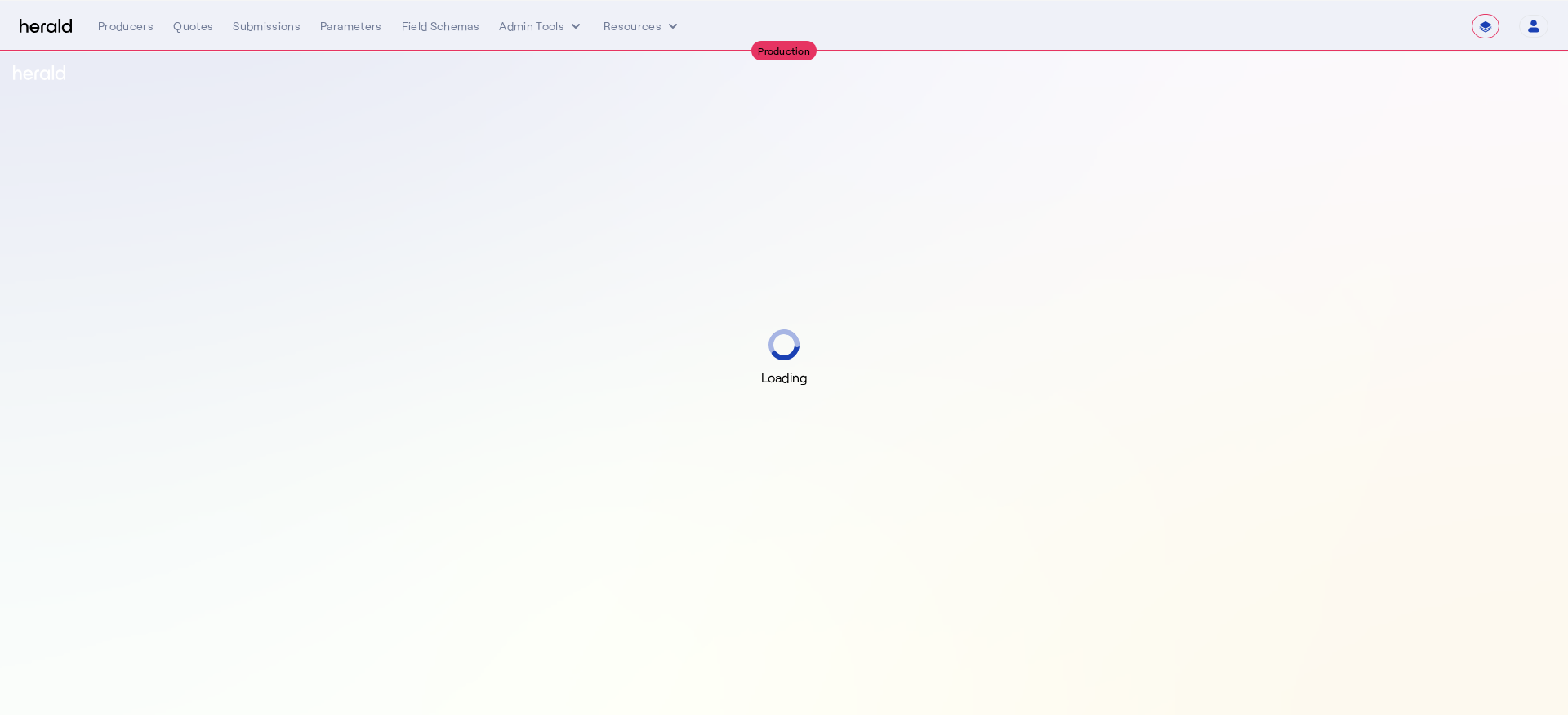 select on "**********" 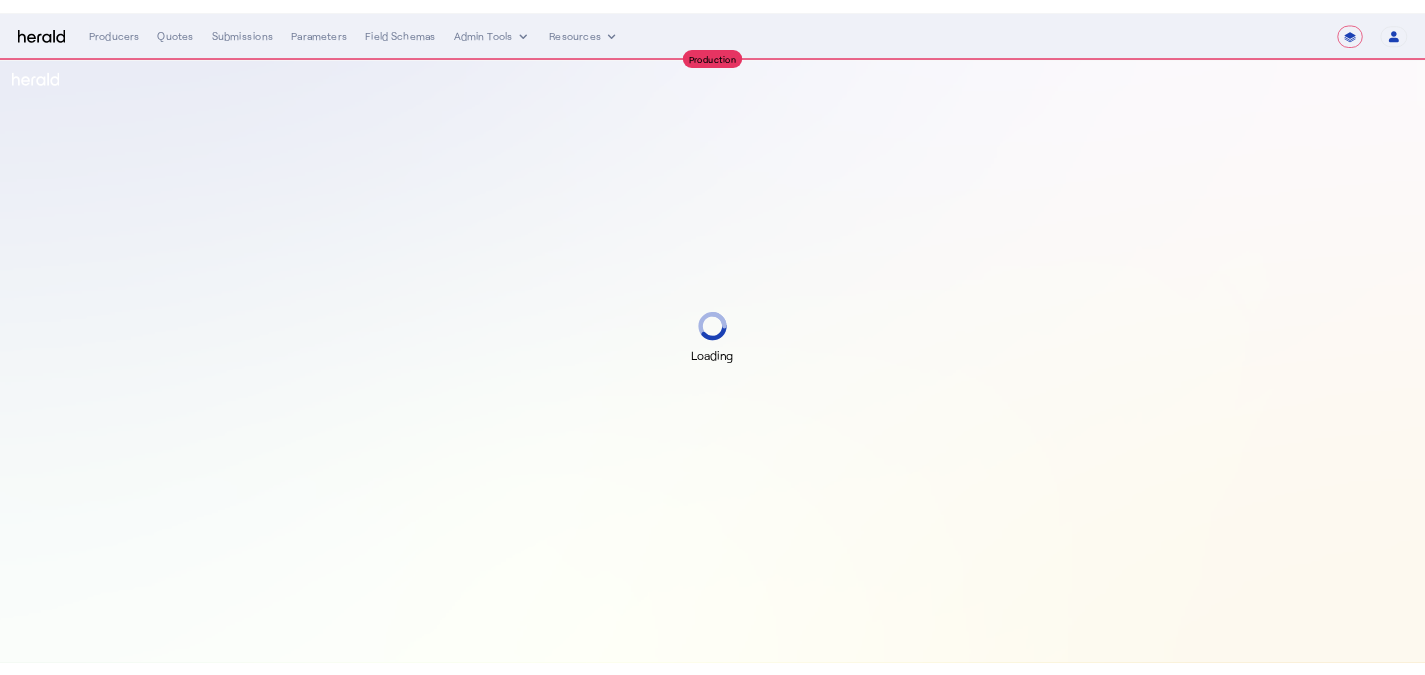 scroll, scrollTop: 0, scrollLeft: 0, axis: both 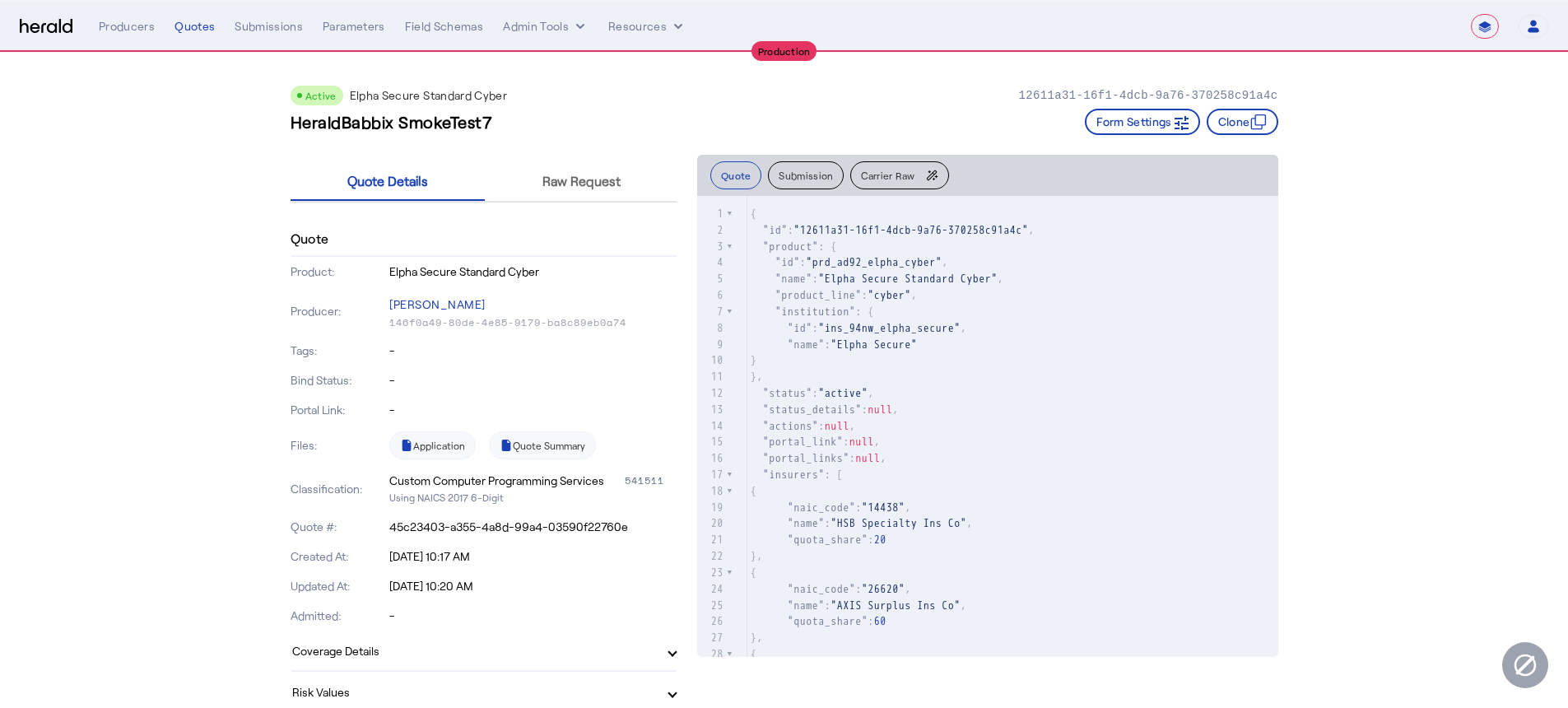 click on "Carrier Raw" 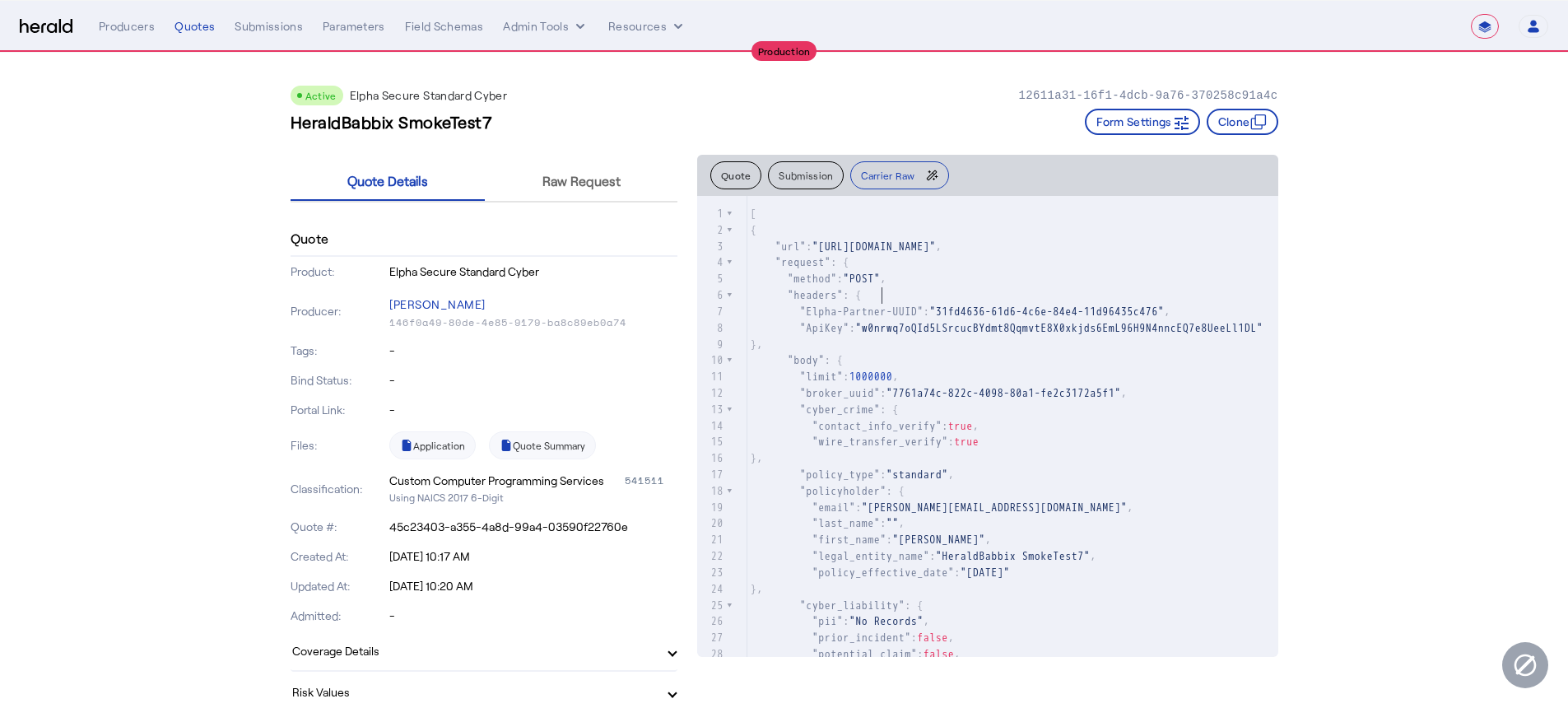 click on ""headers" : {" 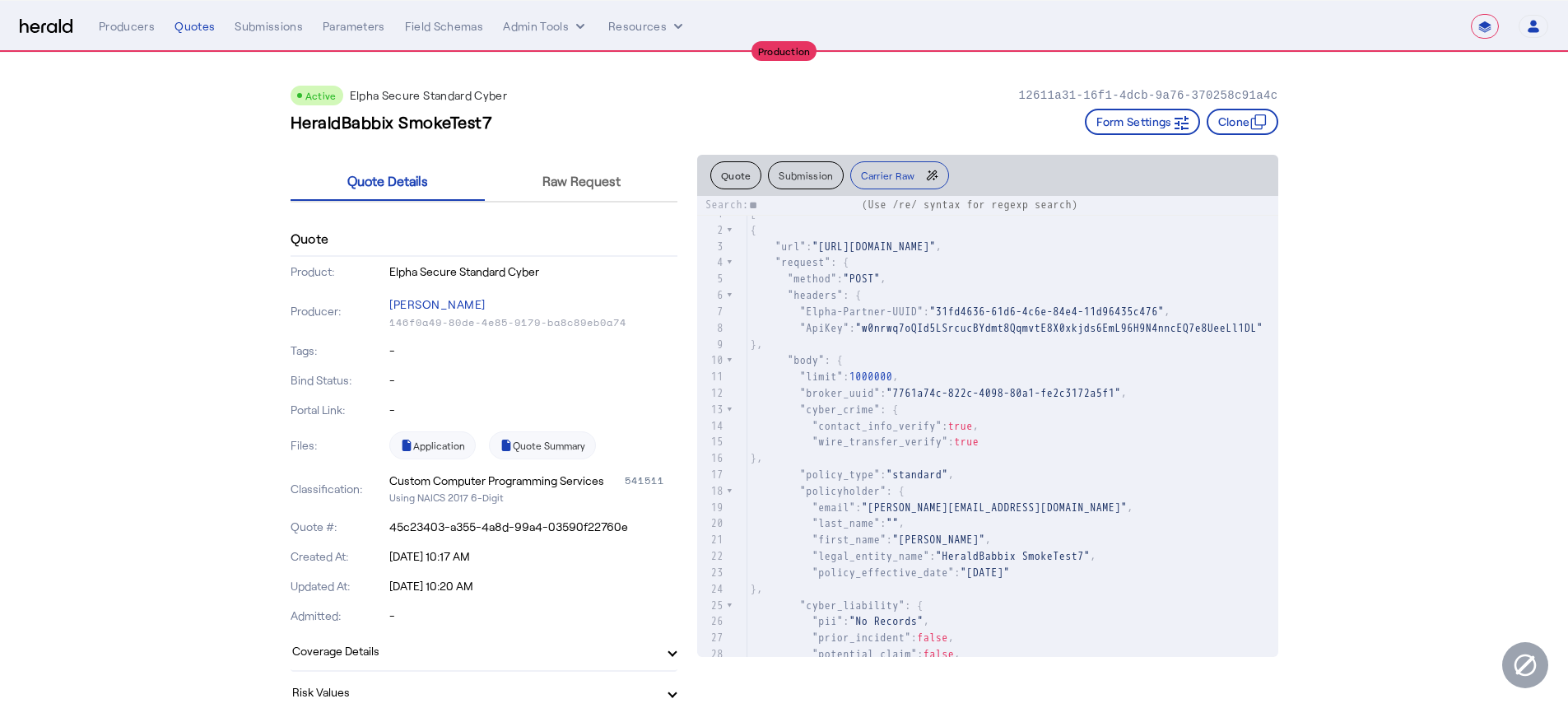 type on "*" 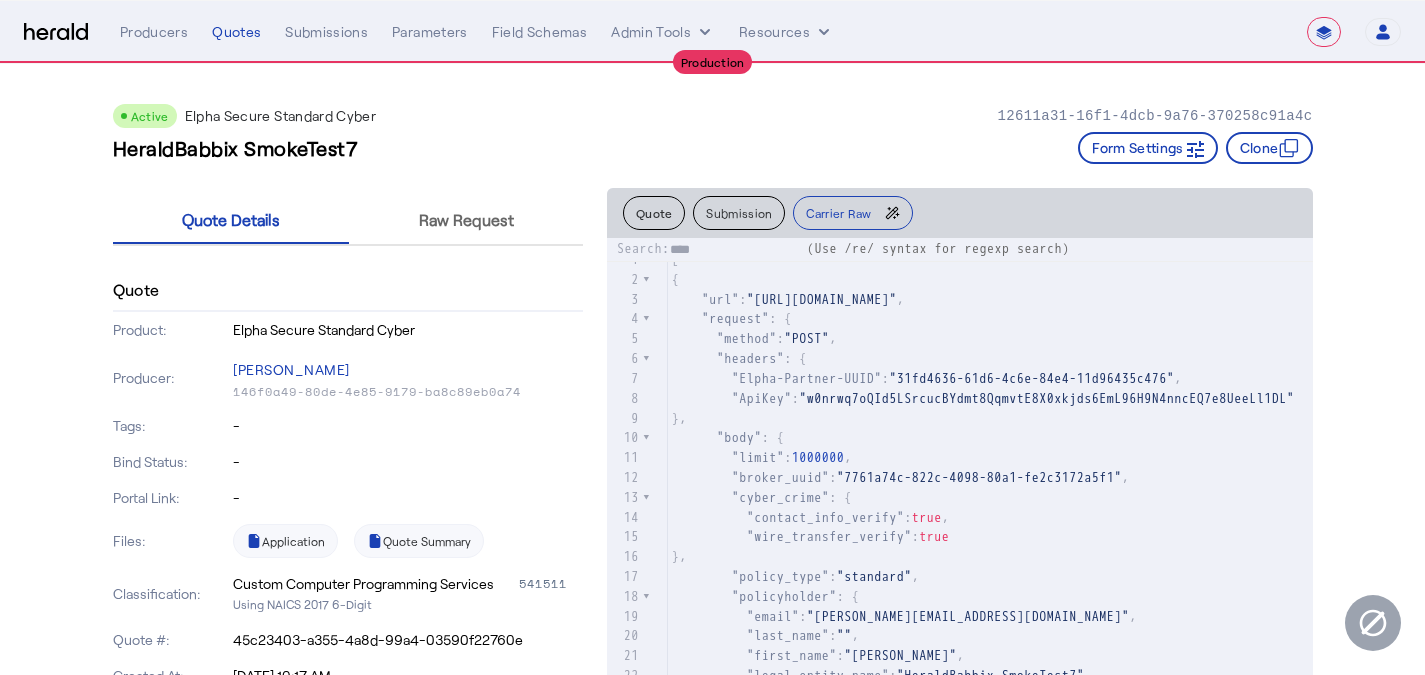 click on "****" at bounding box center (735, 250) 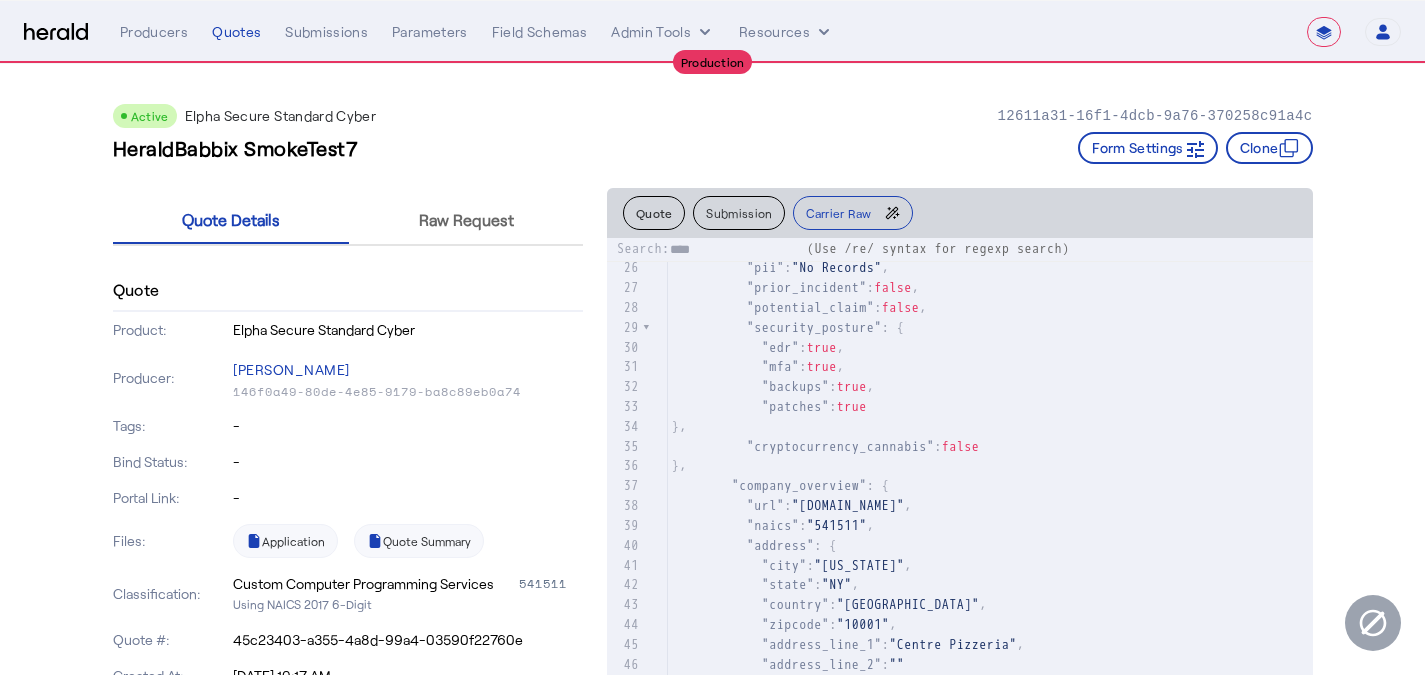 scroll, scrollTop: 568, scrollLeft: 0, axis: vertical 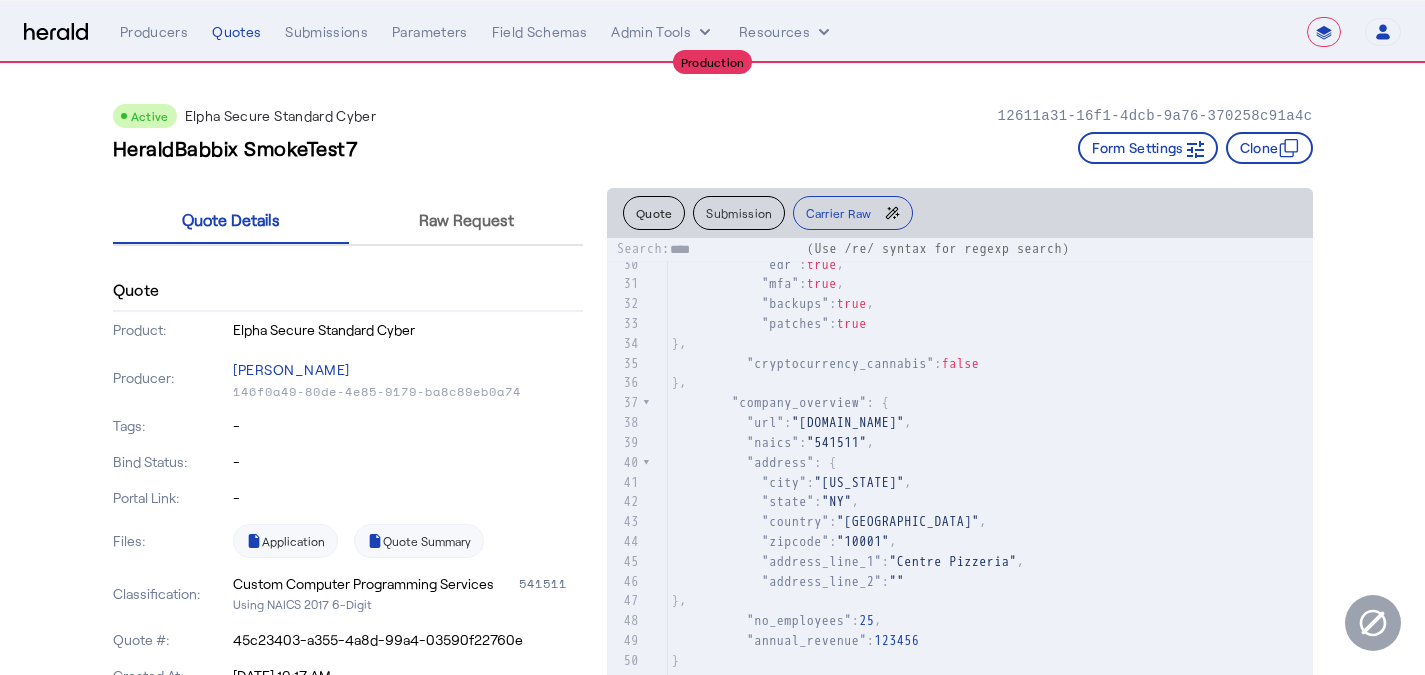 click on "****" at bounding box center (735, 250) 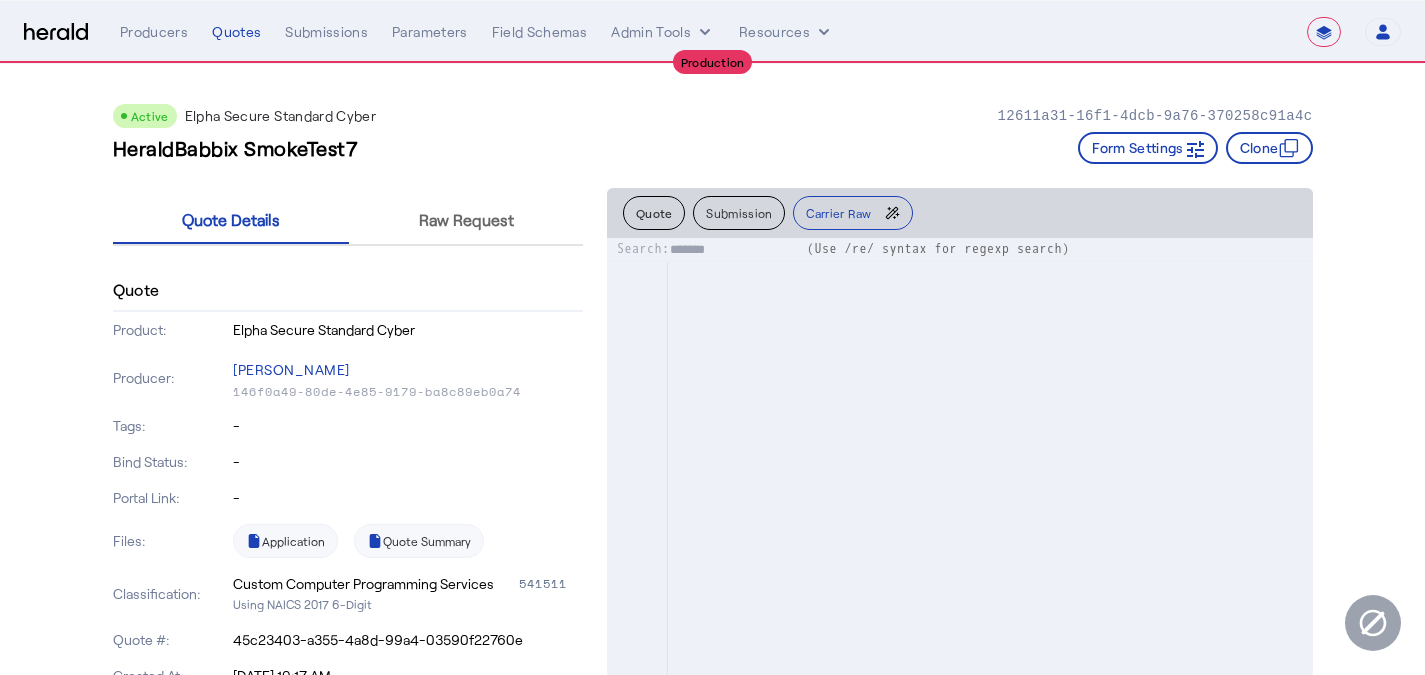 scroll, scrollTop: 123, scrollLeft: 0, axis: vertical 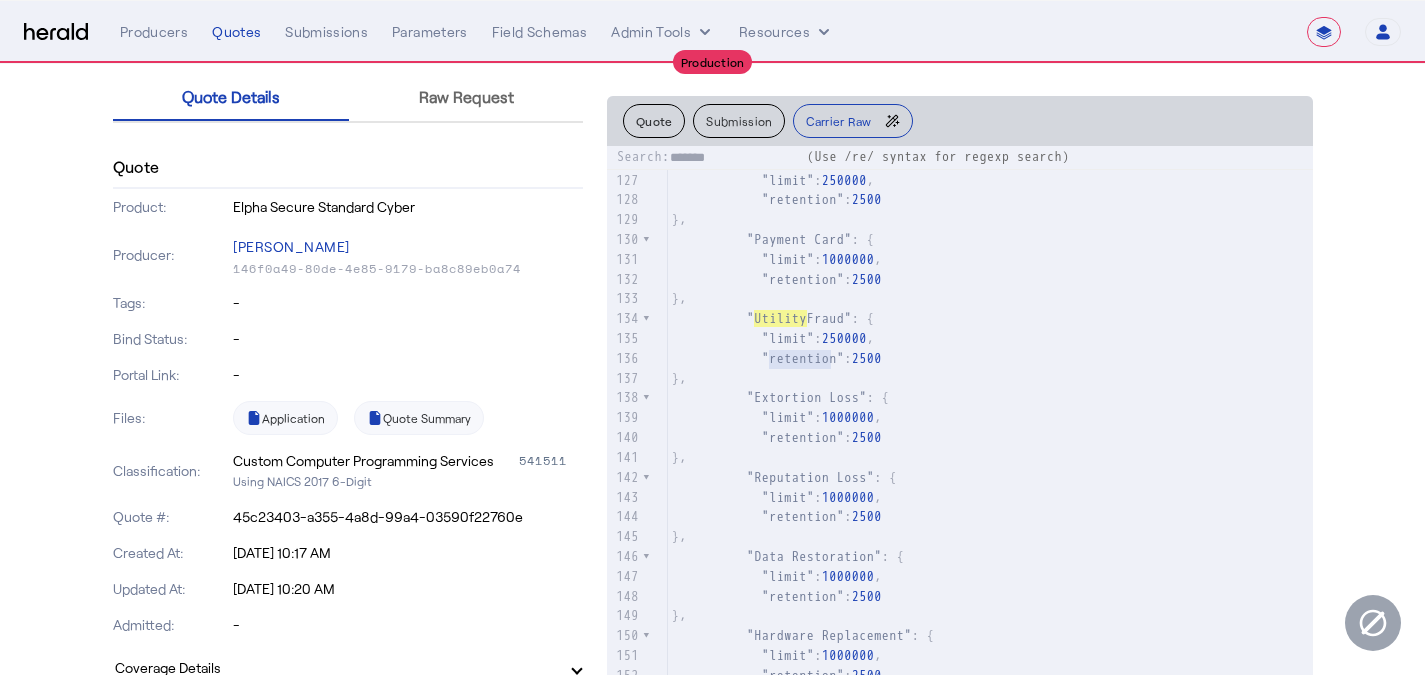 type on "*******" 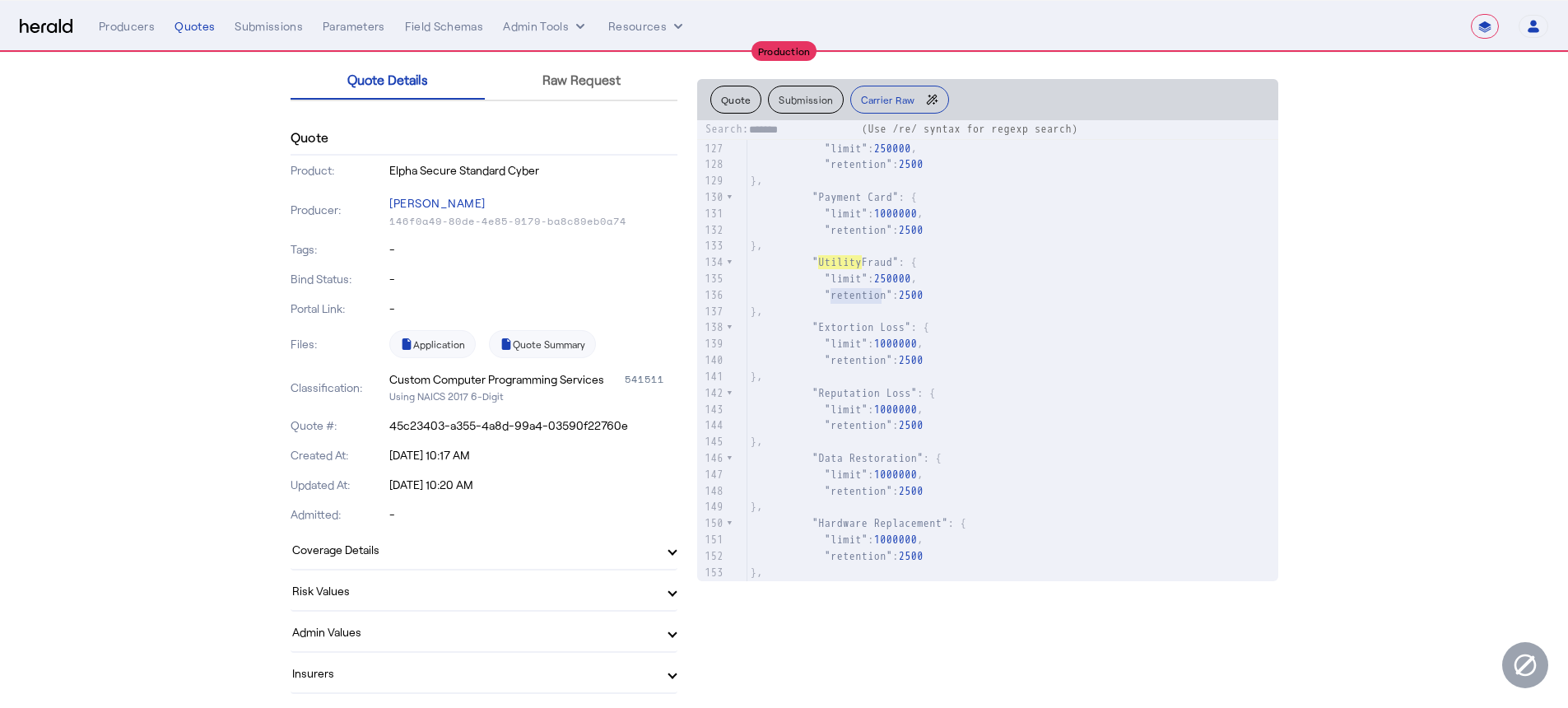 scroll, scrollTop: 2094, scrollLeft: 0, axis: vertical 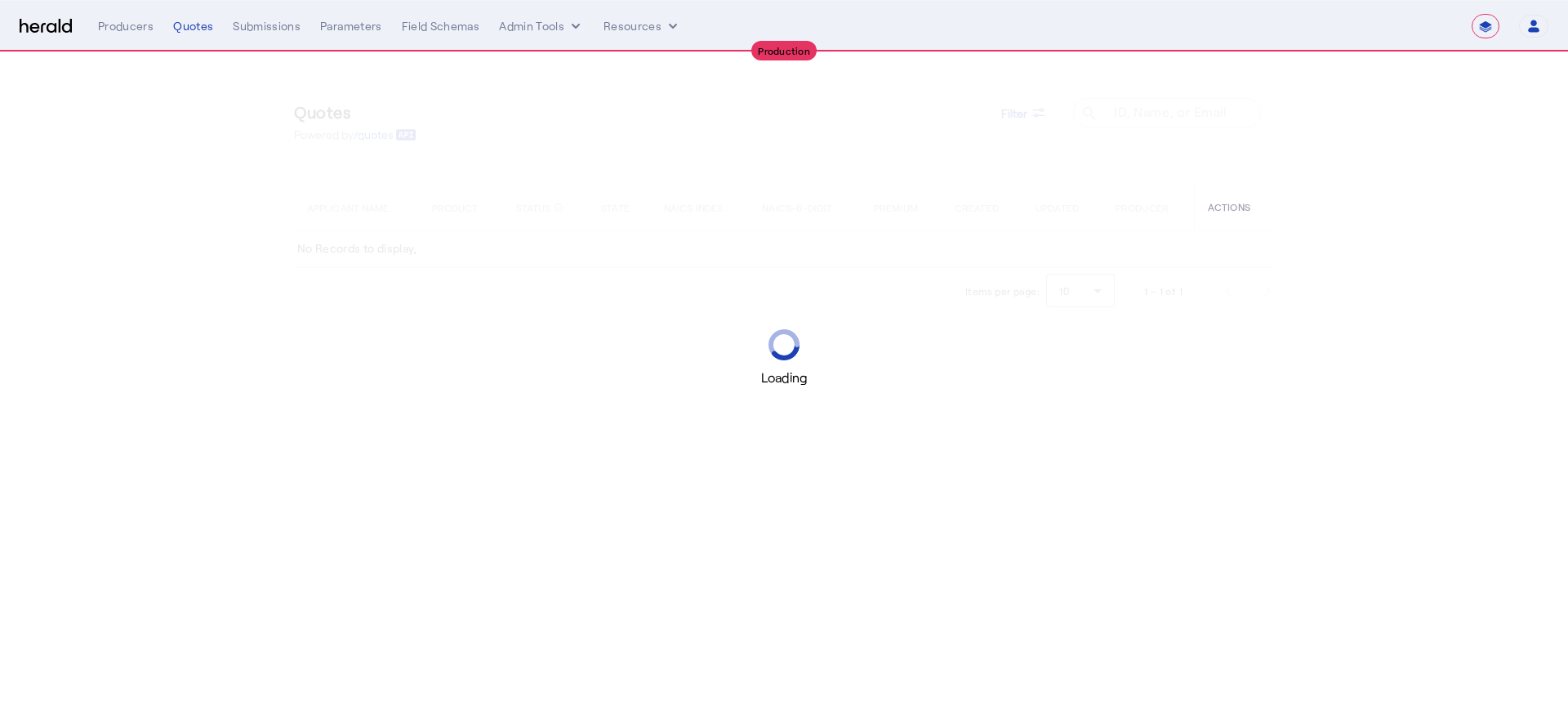 select on "**********" 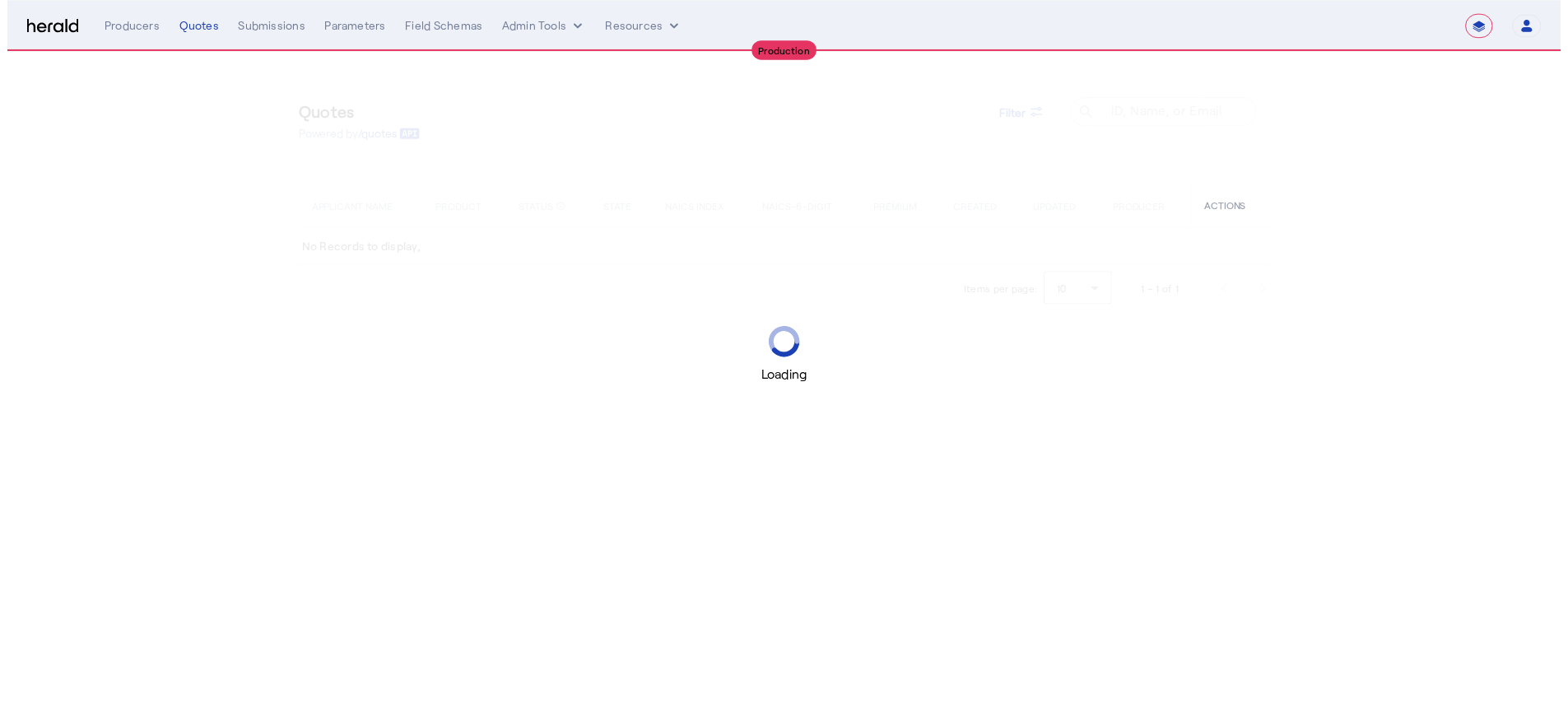 scroll, scrollTop: 0, scrollLeft: 0, axis: both 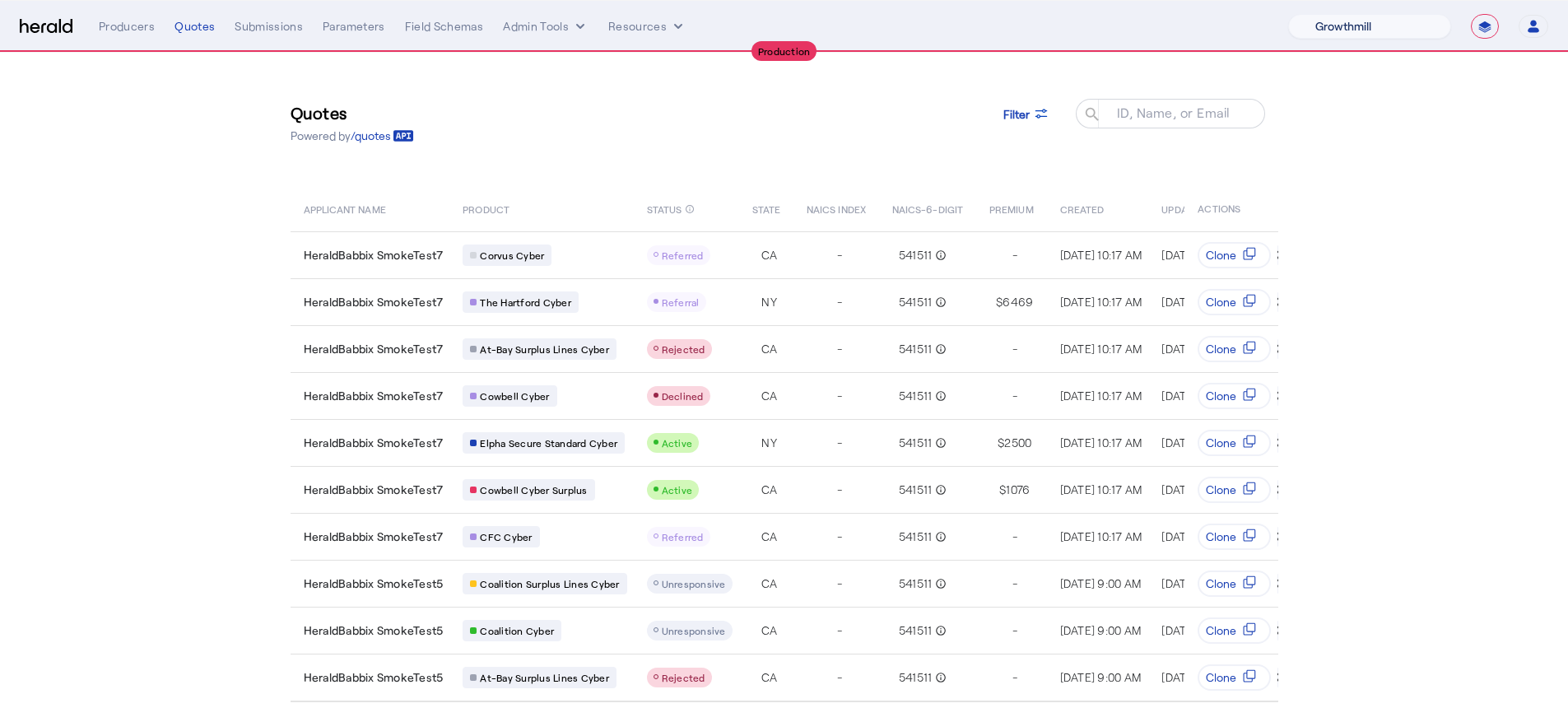 click on "1Fort   [PERSON_NAME]   [PERSON_NAME]   CRC   Campus Coverage   Citadel   Fifthwall   Flow Specialty (Capitola)   Founder Shield   Growthmill   HIB Marketplace   HeraldAPI   Layr   Limit   [PERSON_NAME]   QuoteWell   Sayata Labs   Semsee   Stere   USI   Vouch   Zywave" at bounding box center [1370, 26] 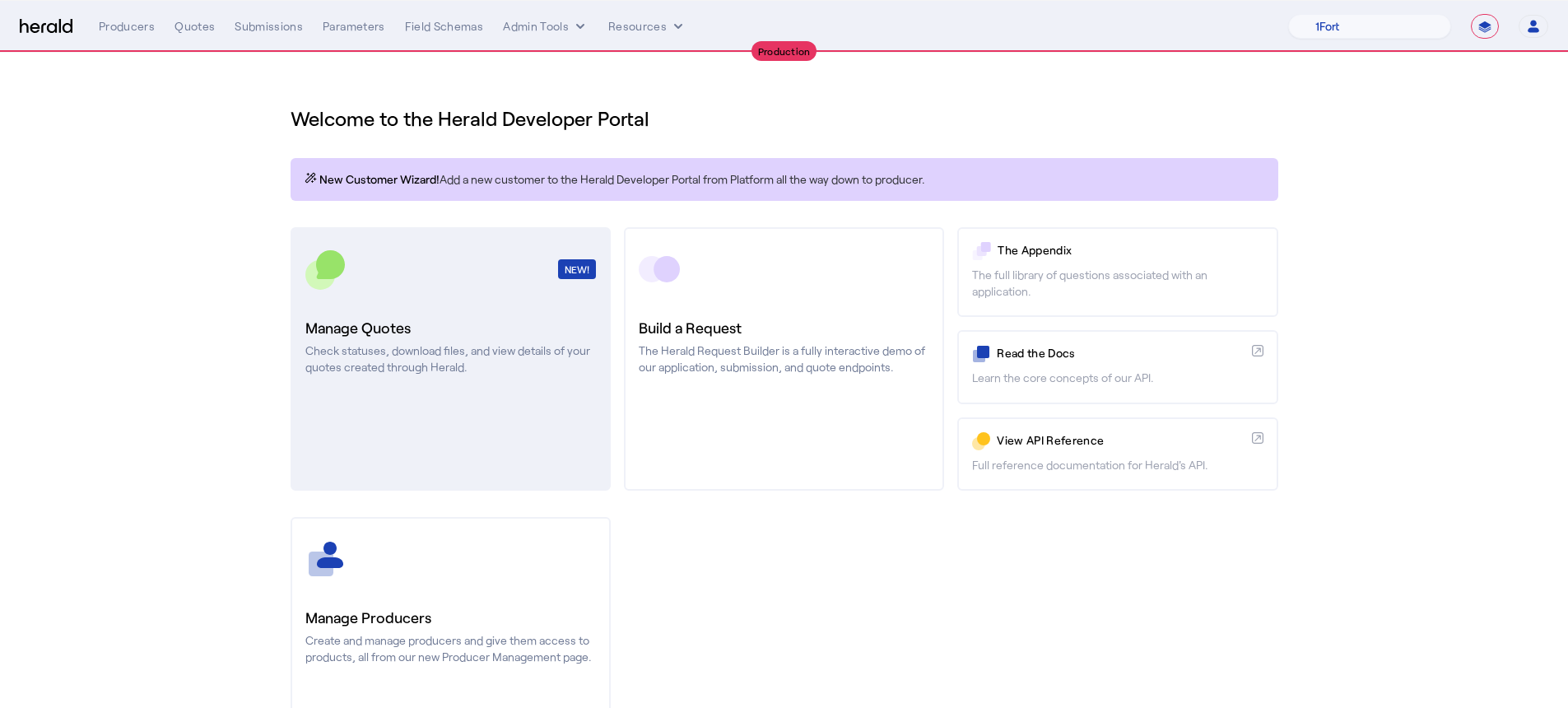 click on "NEW!" 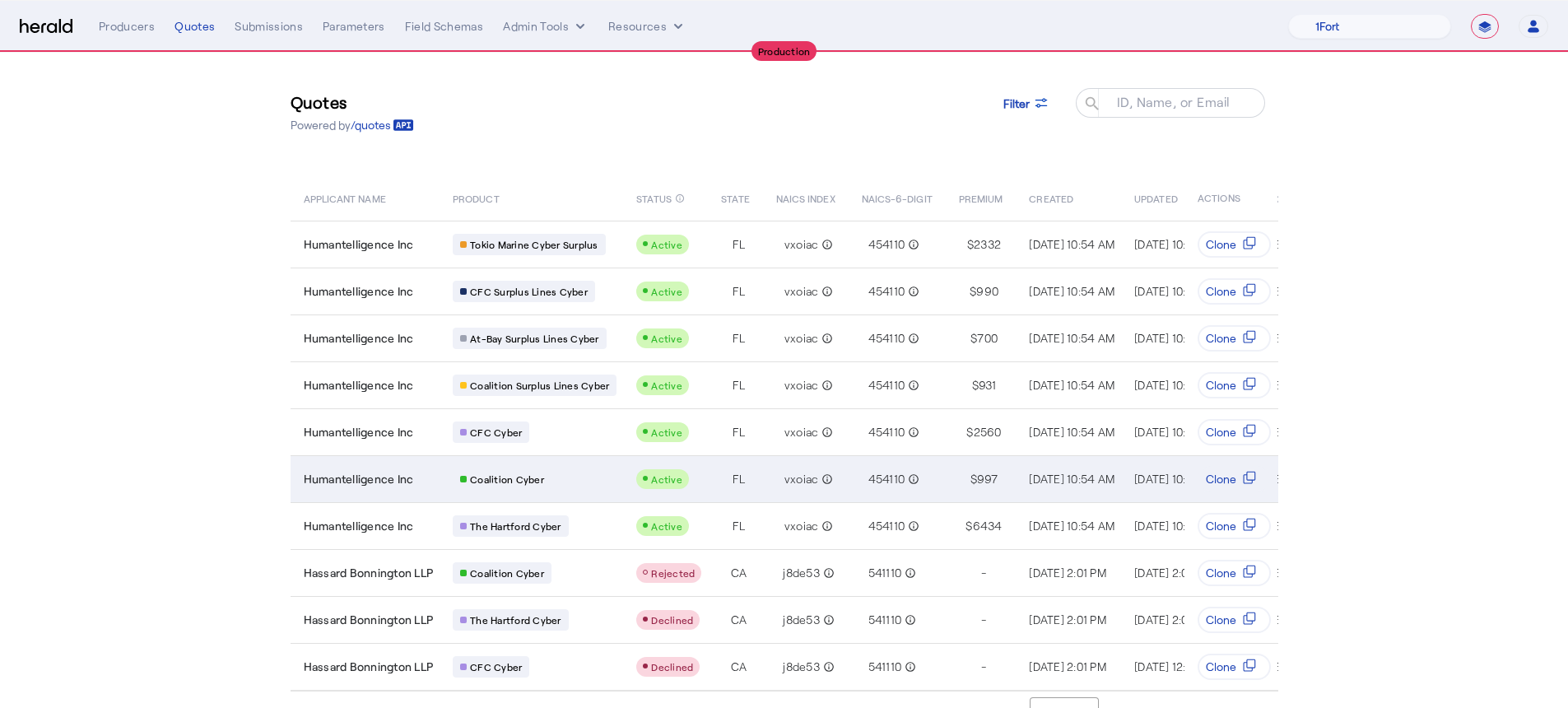 scroll, scrollTop: 14, scrollLeft: 0, axis: vertical 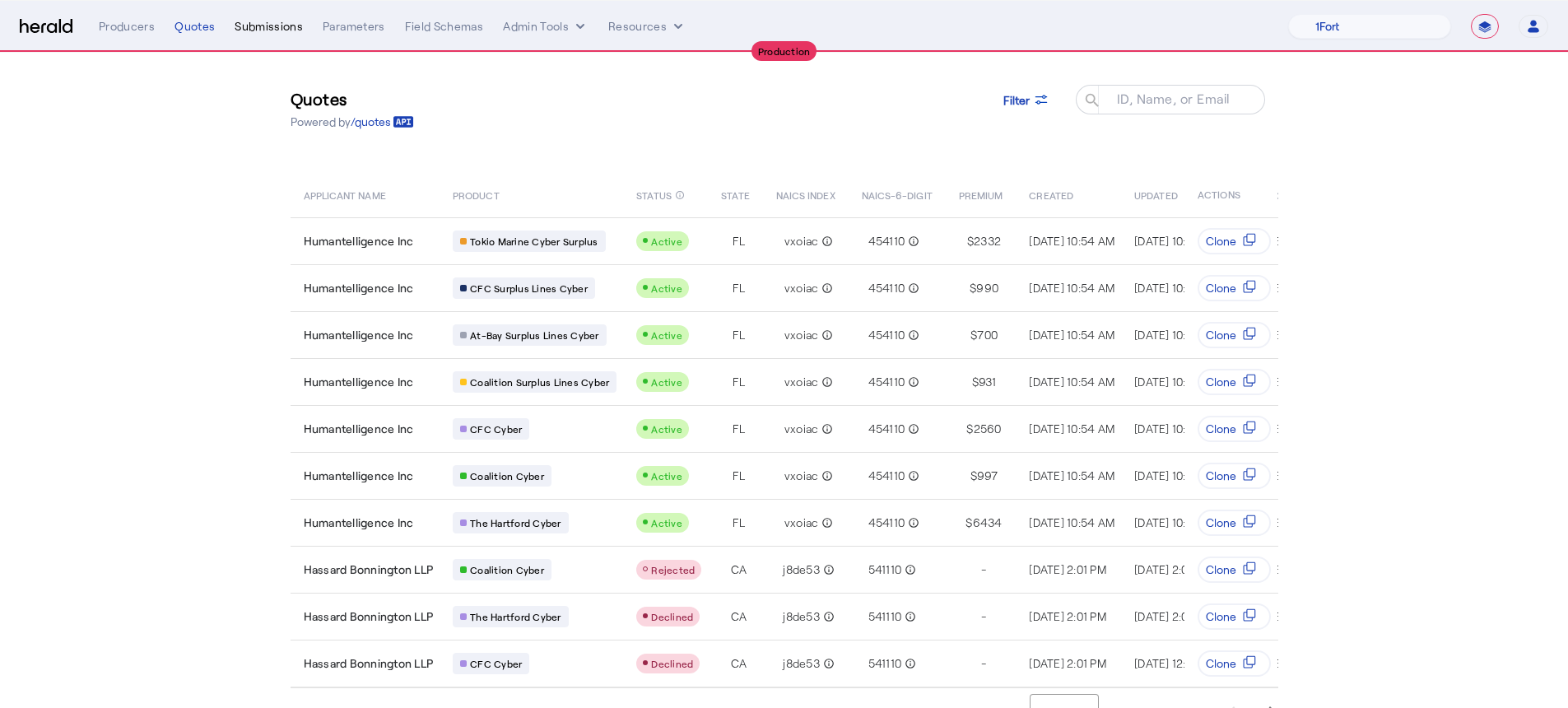 click on "Submissions" at bounding box center [268, 26] 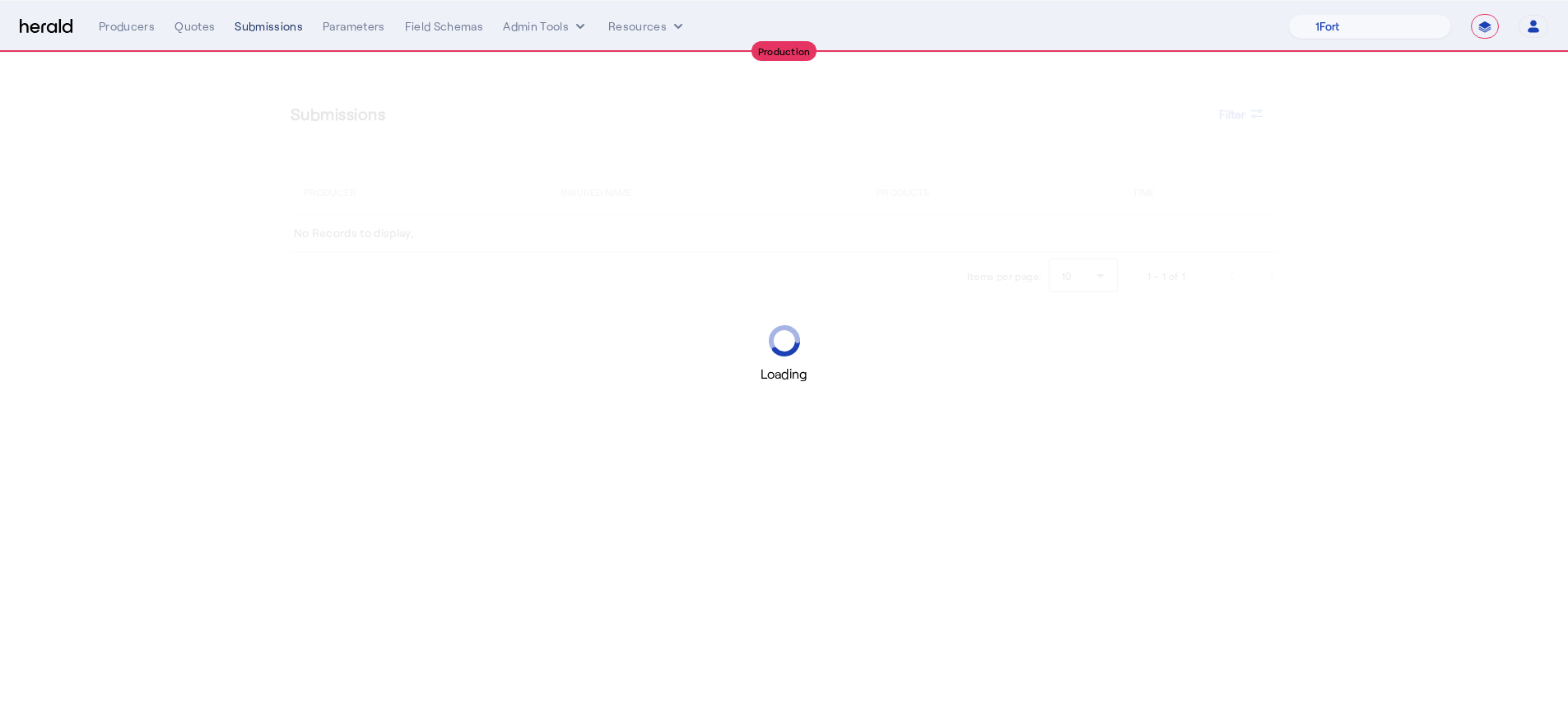 scroll, scrollTop: 0, scrollLeft: 0, axis: both 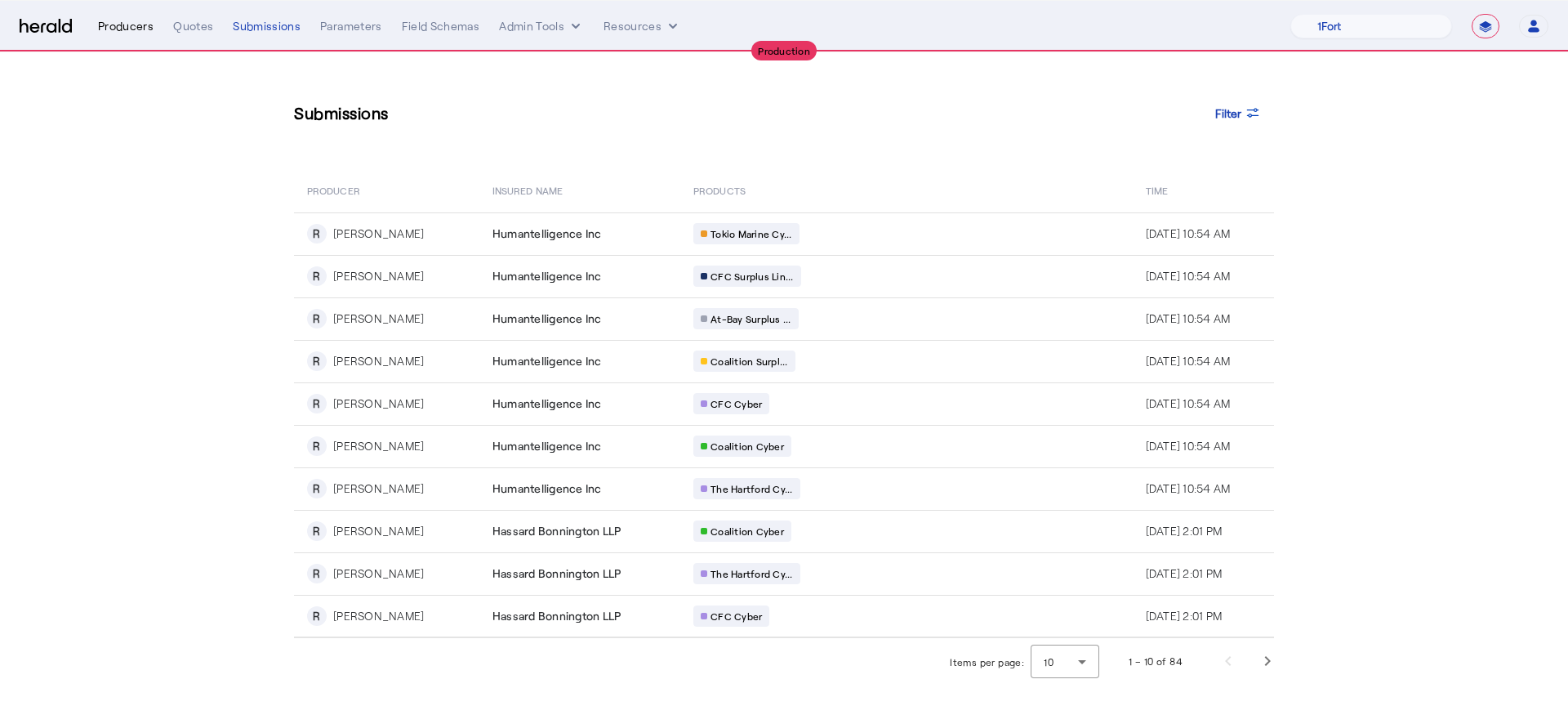 click on "Producers" at bounding box center (126, 26) 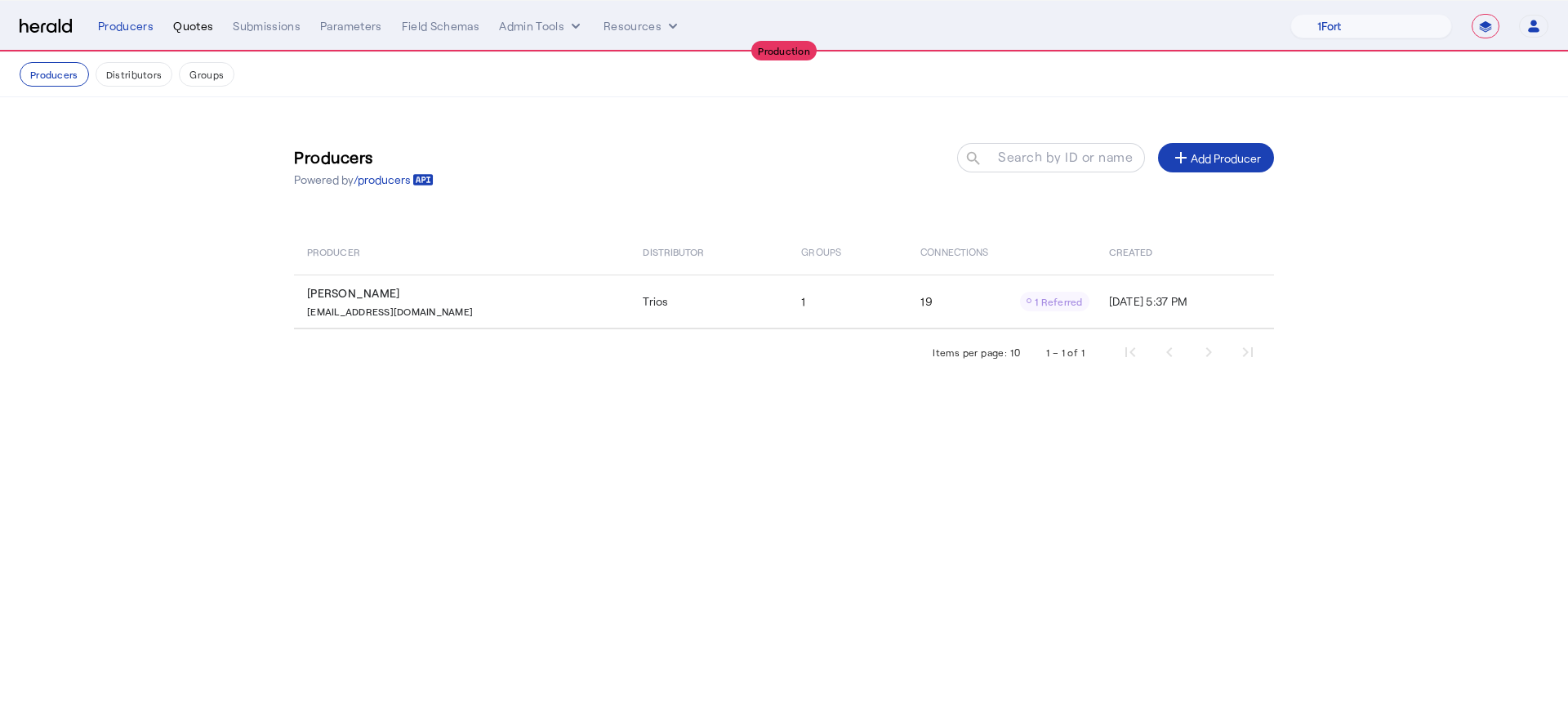click on "Quotes" at bounding box center (193, 26) 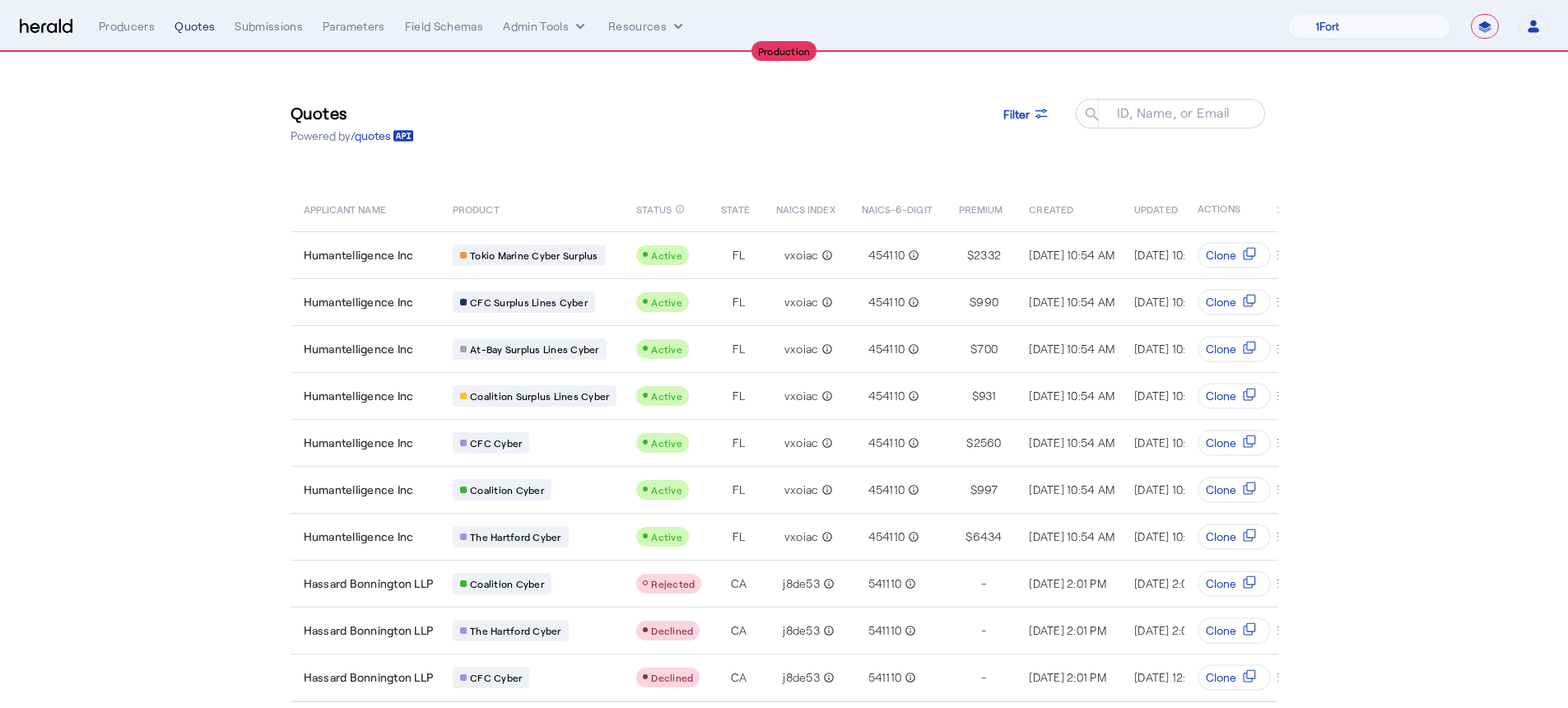 click on "Quotes" at bounding box center [194, 26] 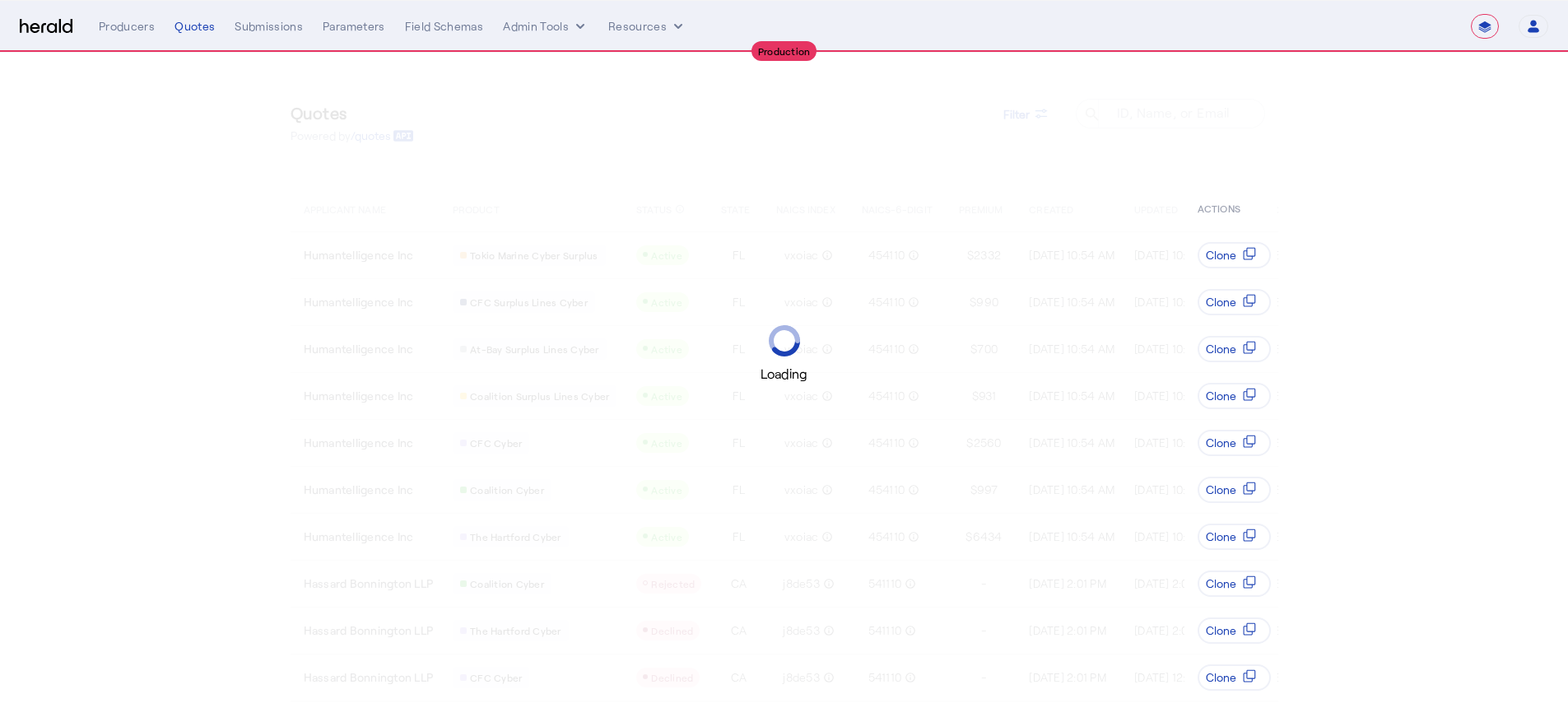 select on "**********" 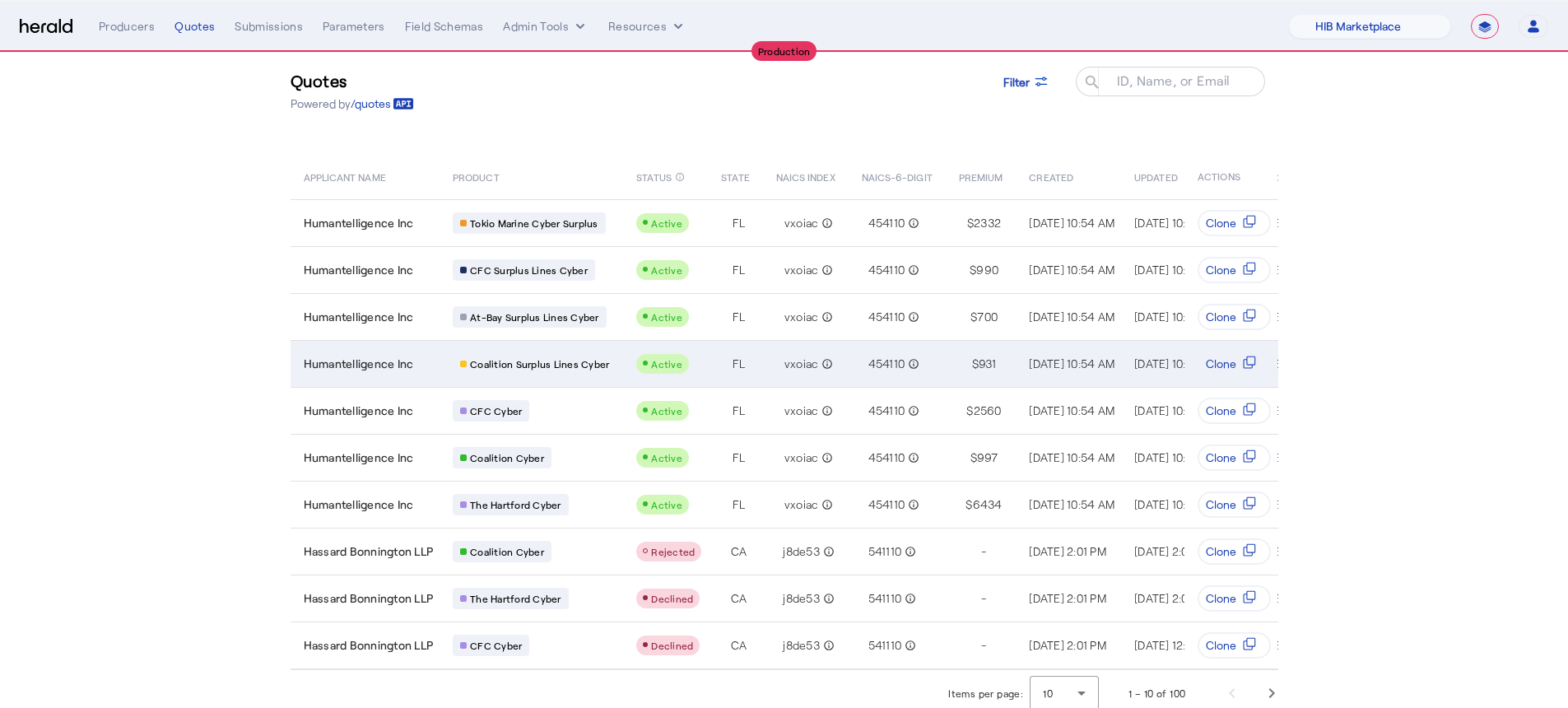 scroll, scrollTop: 0, scrollLeft: 0, axis: both 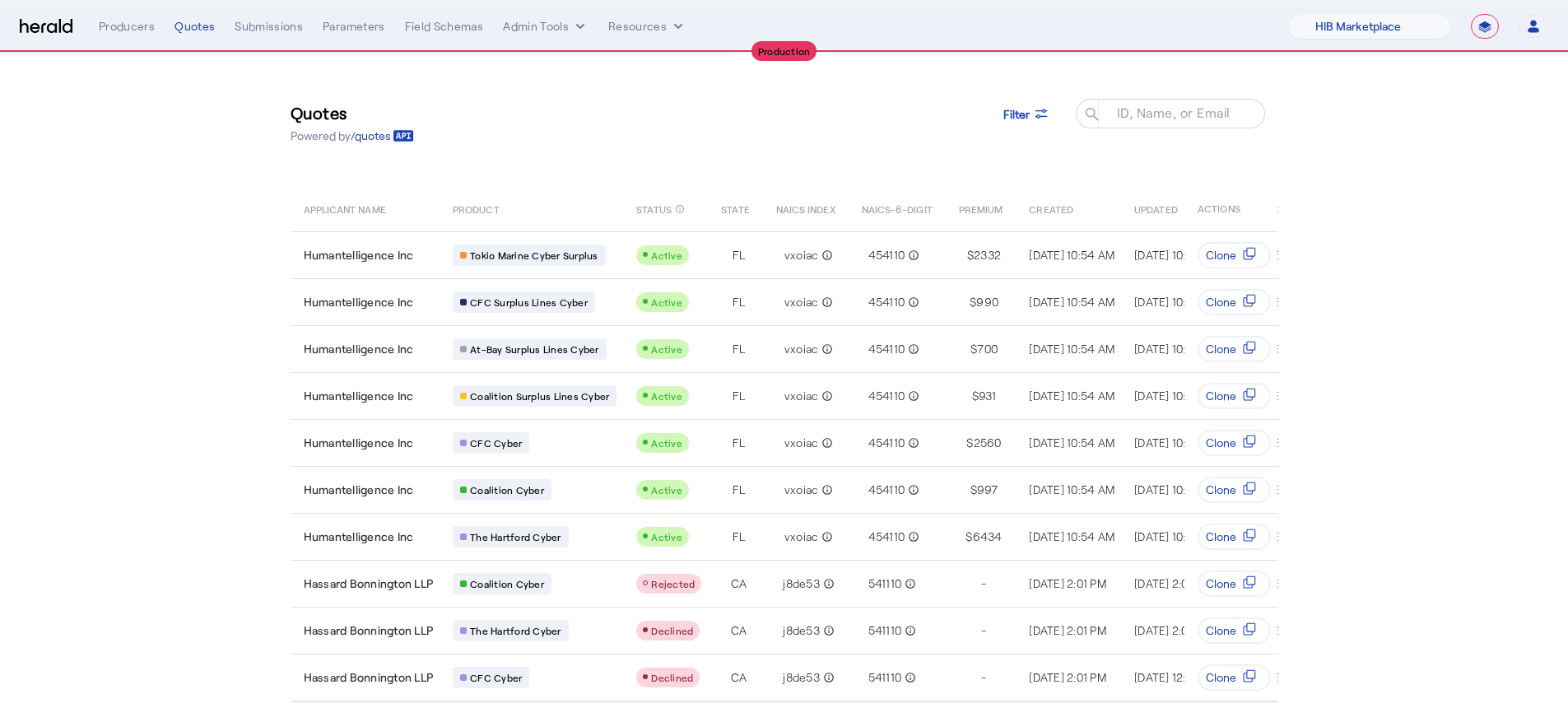 click on "**********" at bounding box center (1418, 26) 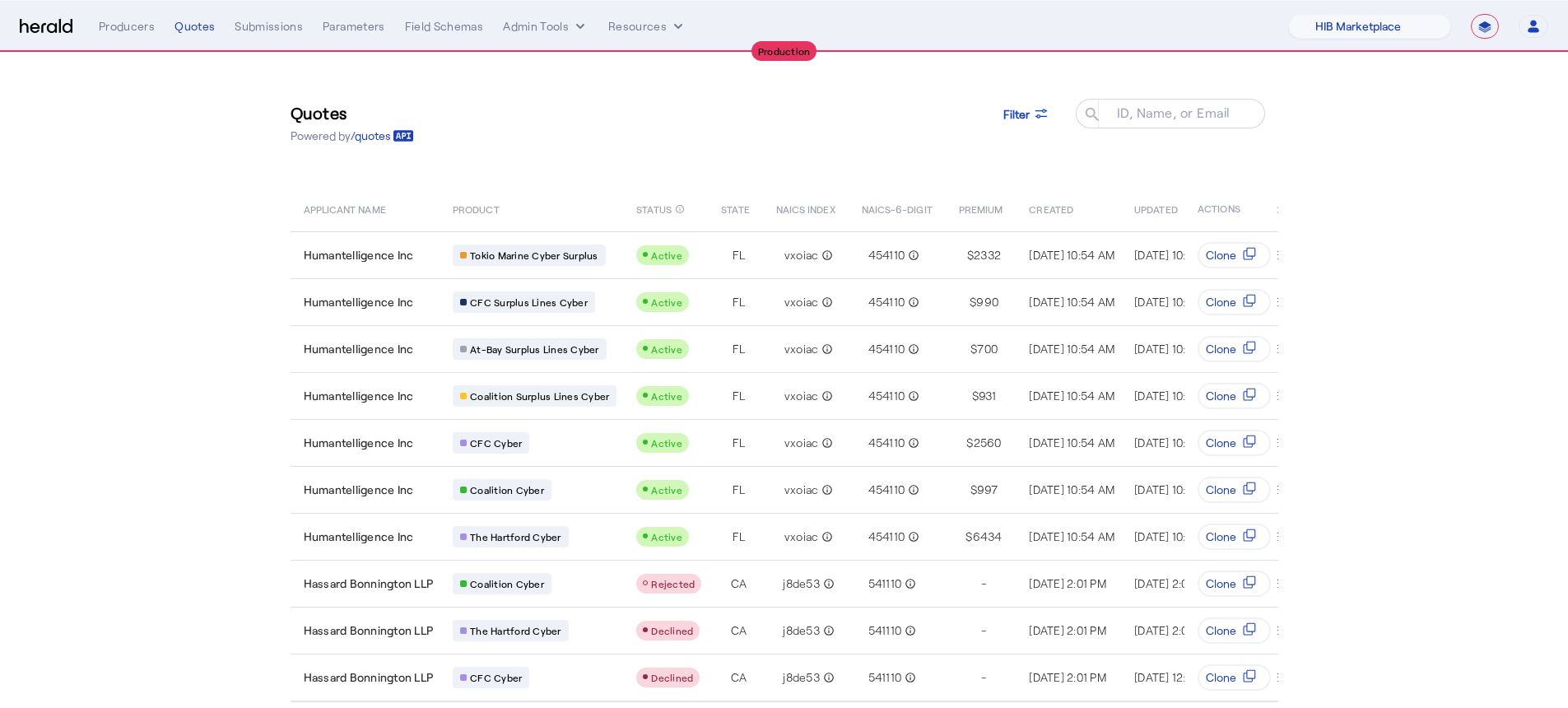 click on "**********" at bounding box center [1485, 26] 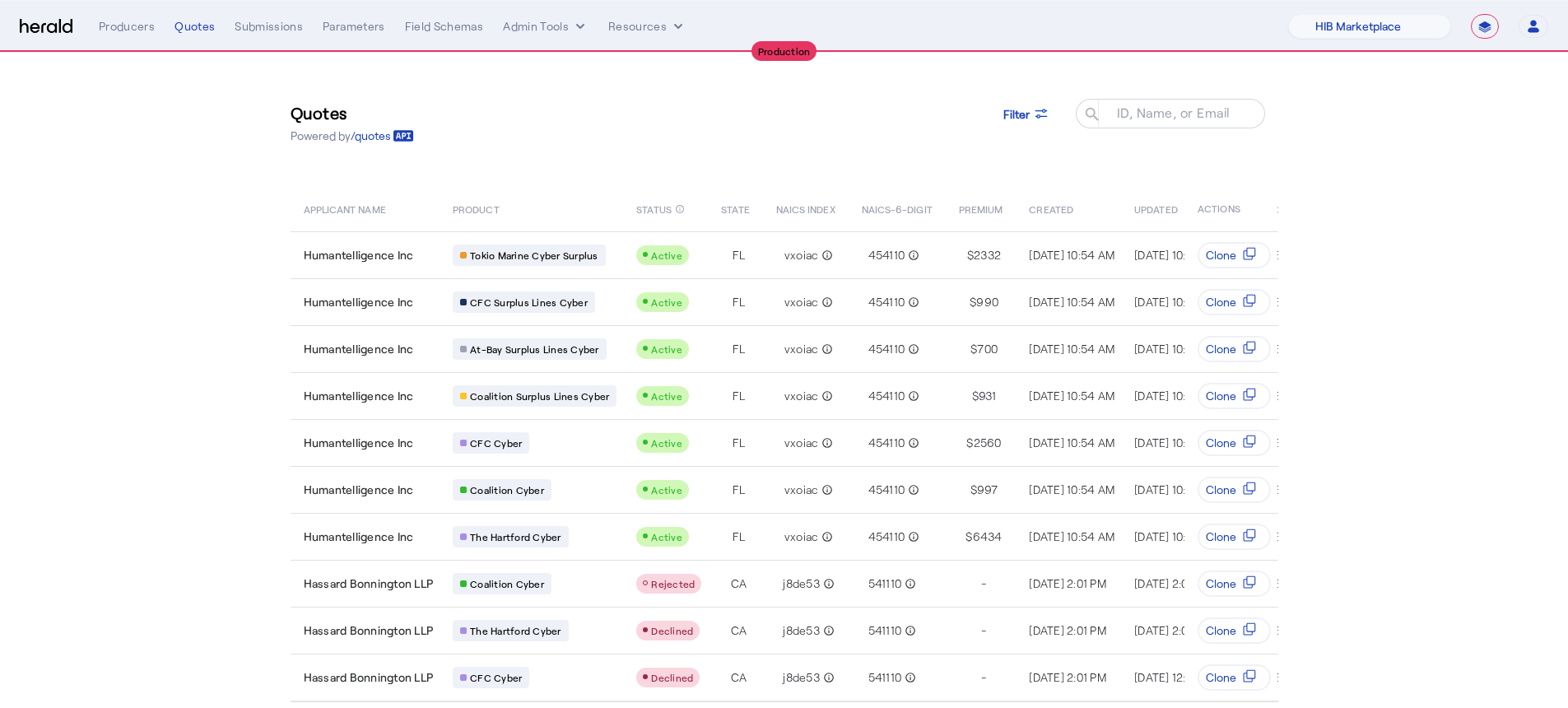 select on "*******" 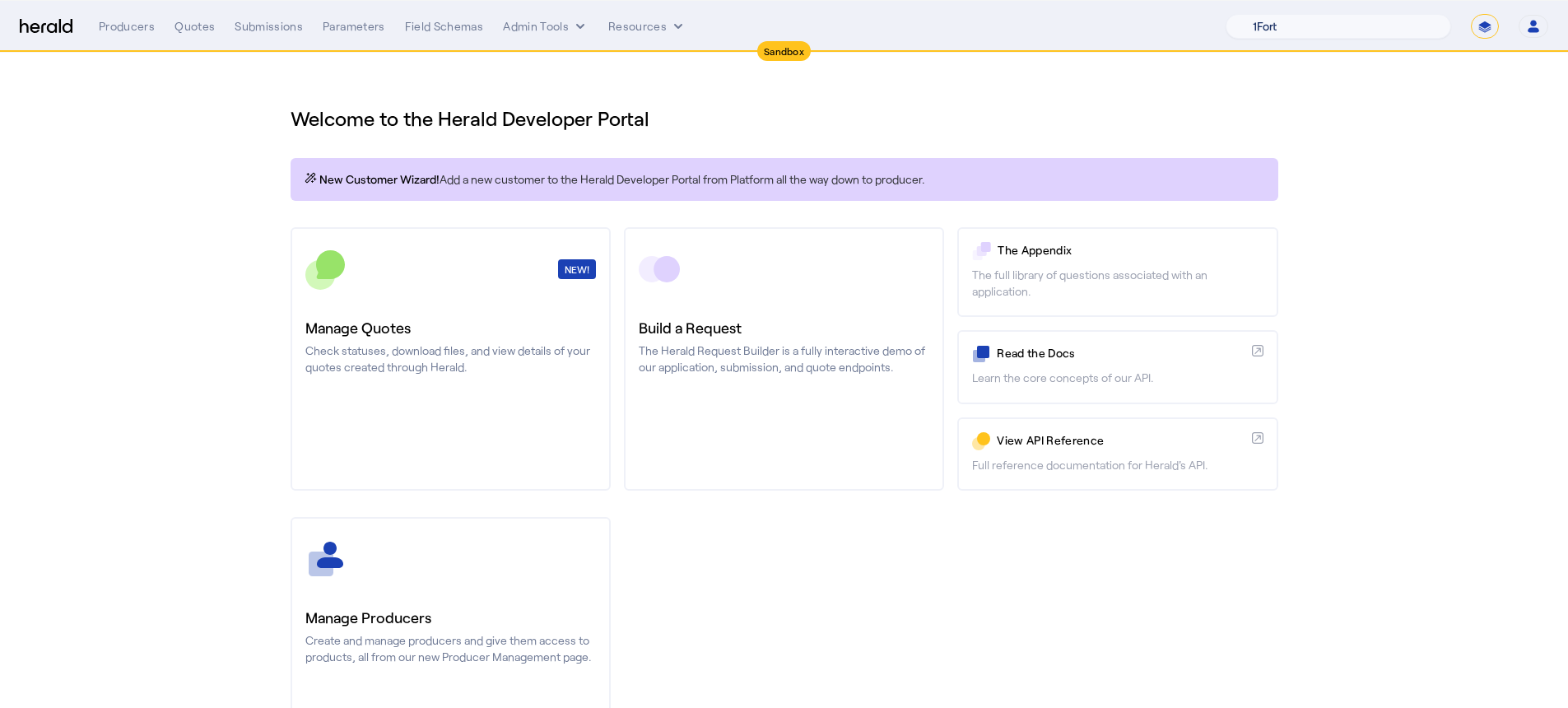 click on "1Fort   Acrisure   Acturis   Affinity Advisors   Affinity Risk   Agentero   AmWins   Anzen   Aon   Appulate   Arch   Assurely   BTIS   Babbix   Berxi   Billy   BindHQ   Bold Penguin    Bolt   Bond   Boxx   Brightway   Brit Demo Sandbox   Broker Buddha   Buddy   Bunker   Burns Wilcox   CNA Test   CRC   CS onboarding test account   Chubb Test   Citadel   Coalition   Coast   Coterie Test   Counterpart    CoverForce   CoverWallet   Coverdash   Coverhound   Cowbell   Cyber Example Platform   CyberPassport   Defy Insurance   Draftrs   ESpecialty   Embroker   Equal Parts   Exavalu   Ezyagent   Federacy Platform   FifthWall   Flow Speciality (Capitola)   Foundation   Founder Shield   Gaya   Gerent   GloveBox   Glow   Growthmill   HW Kaufman   Hartford Steam Boiler   Hawksoft   Heffernan Insurance Brokers   Herald Envoy Testing   HeraldAPI   Hypergato   Inchanted   Indemn.ai   Infinity   Insured.io   Insuremo   Insuritas   Irys   Jencap   Kamillio   Kayna   LTI Mindtree   Layr   Limit   Markel Test   Marsh   Novidea" at bounding box center (1338, 26) 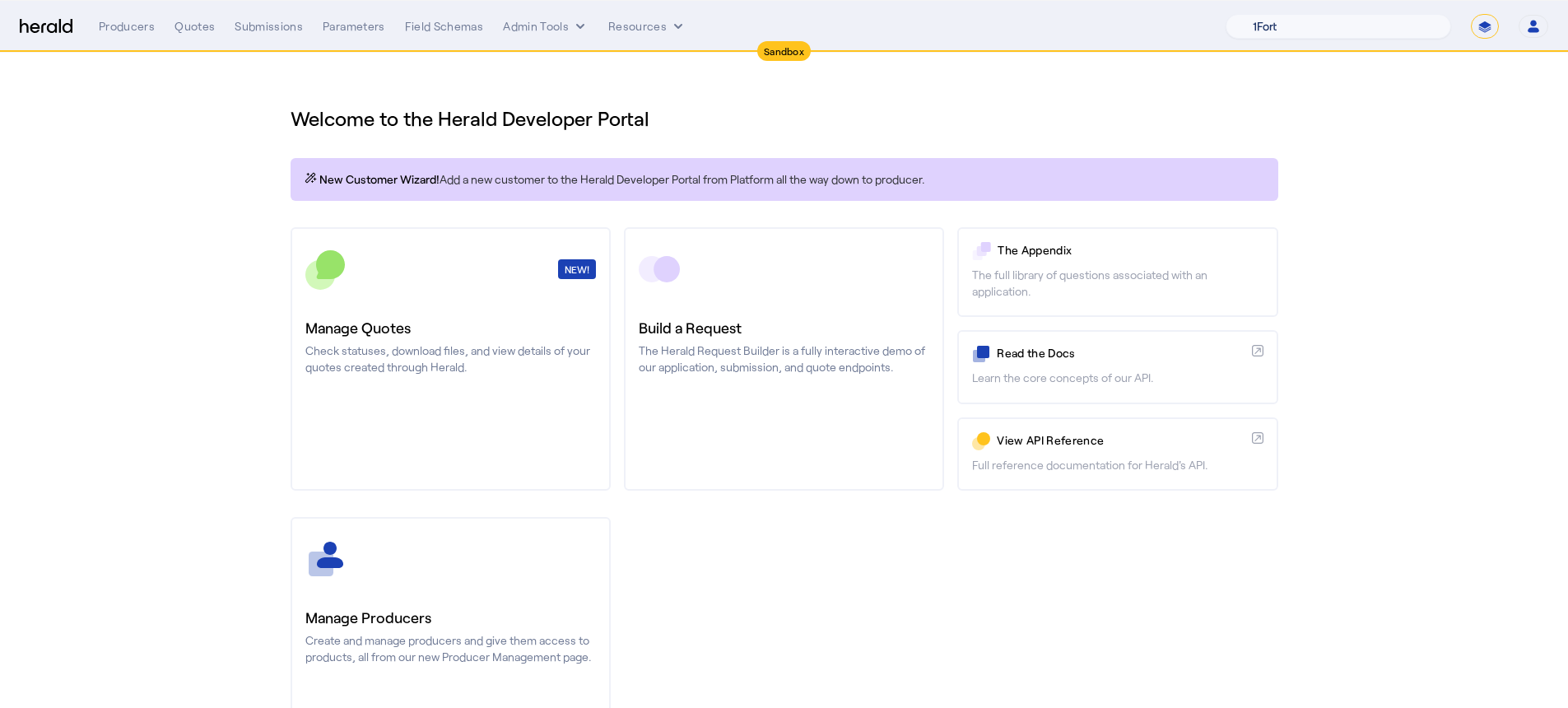select on "pfm_het1_herald_envoy" 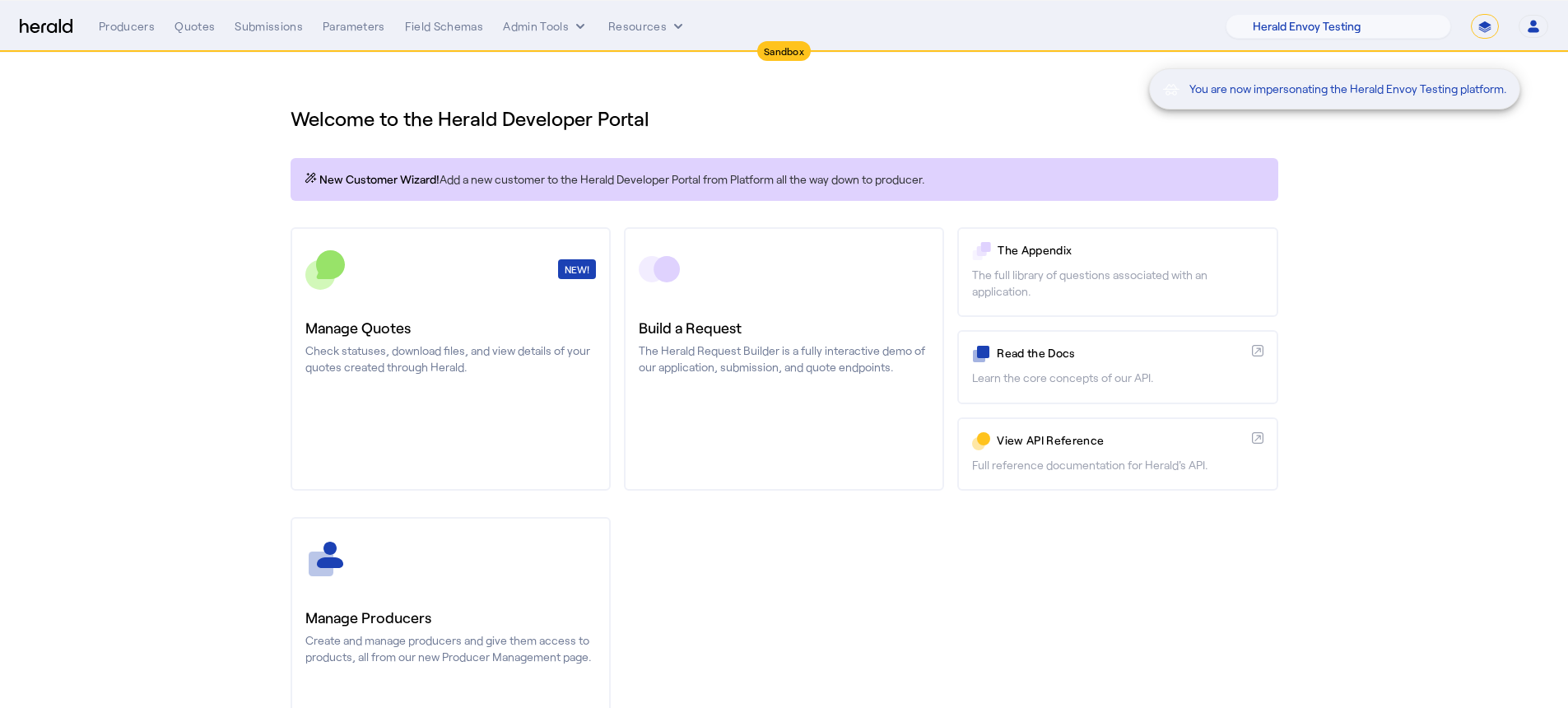 click on "You are now impersonating the Herald Envoy Testing platform." at bounding box center (784, 354) 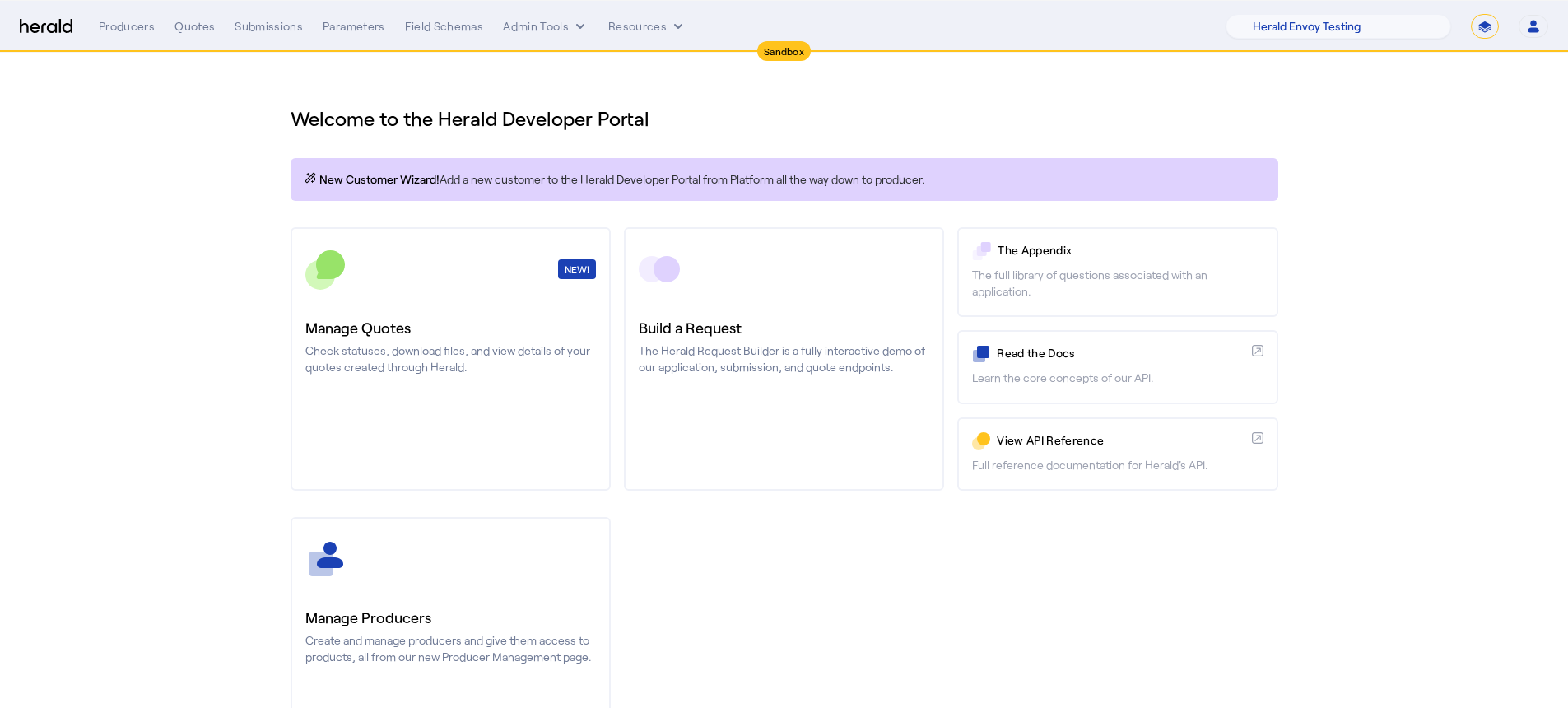 click on "Manage Quotes" 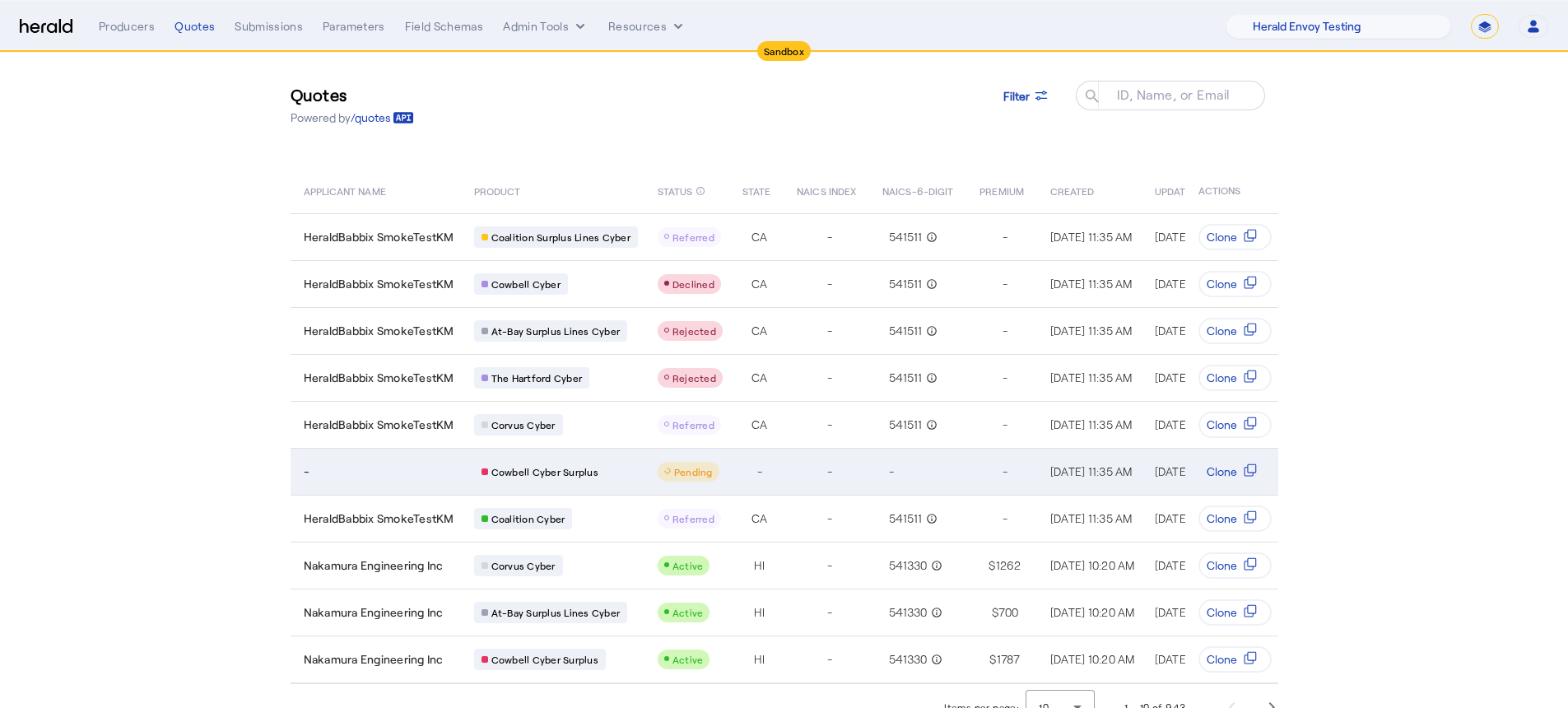 scroll, scrollTop: 0, scrollLeft: 0, axis: both 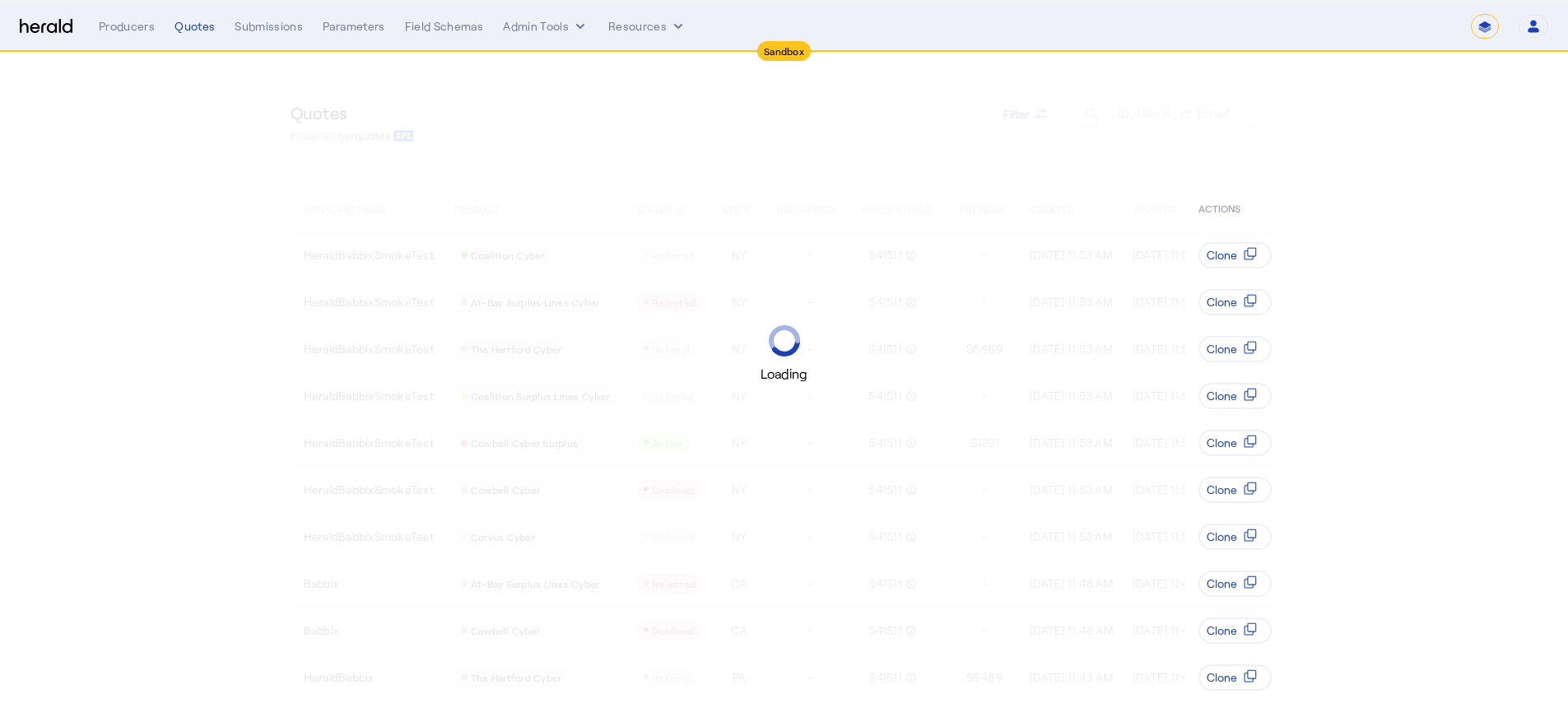 select on "*******" 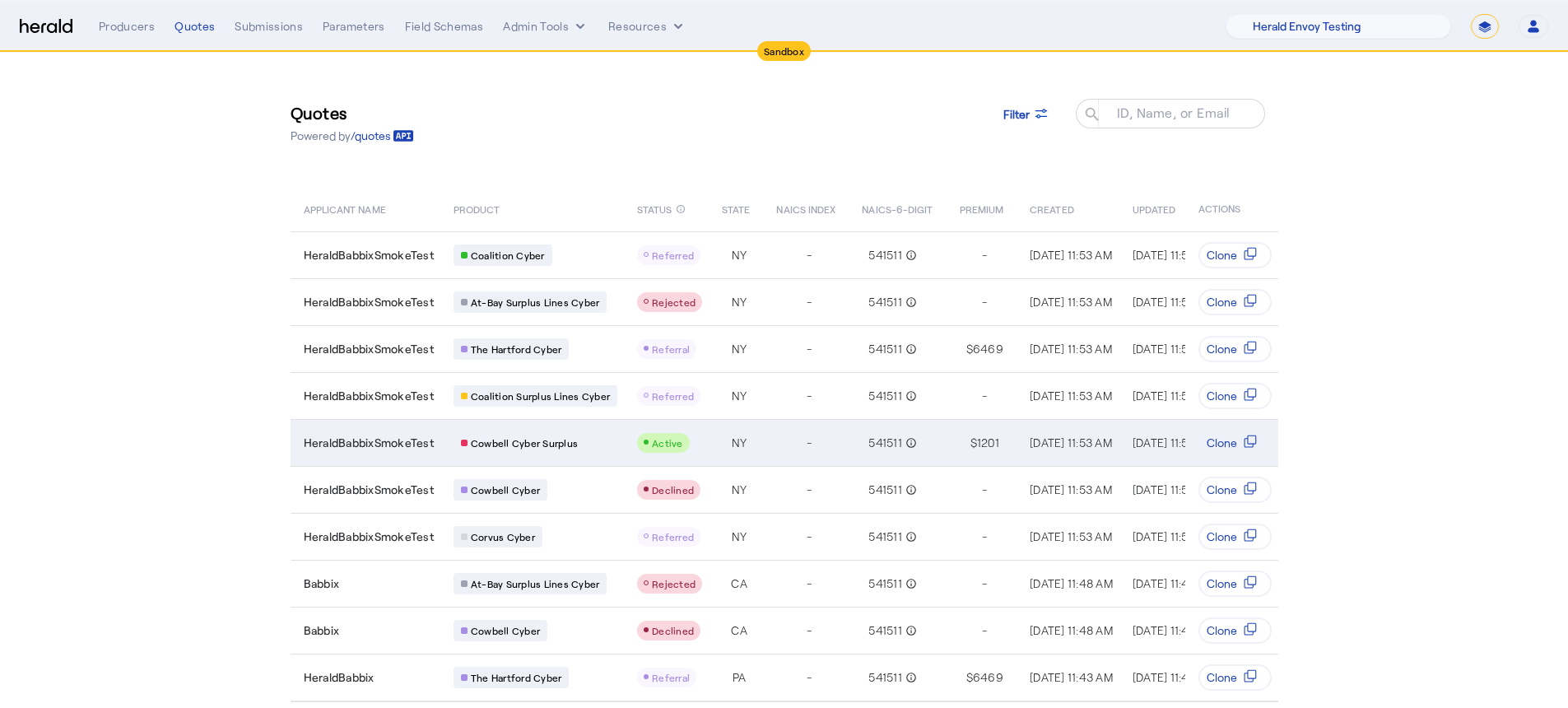 click on "-" at bounding box center (806, 442) 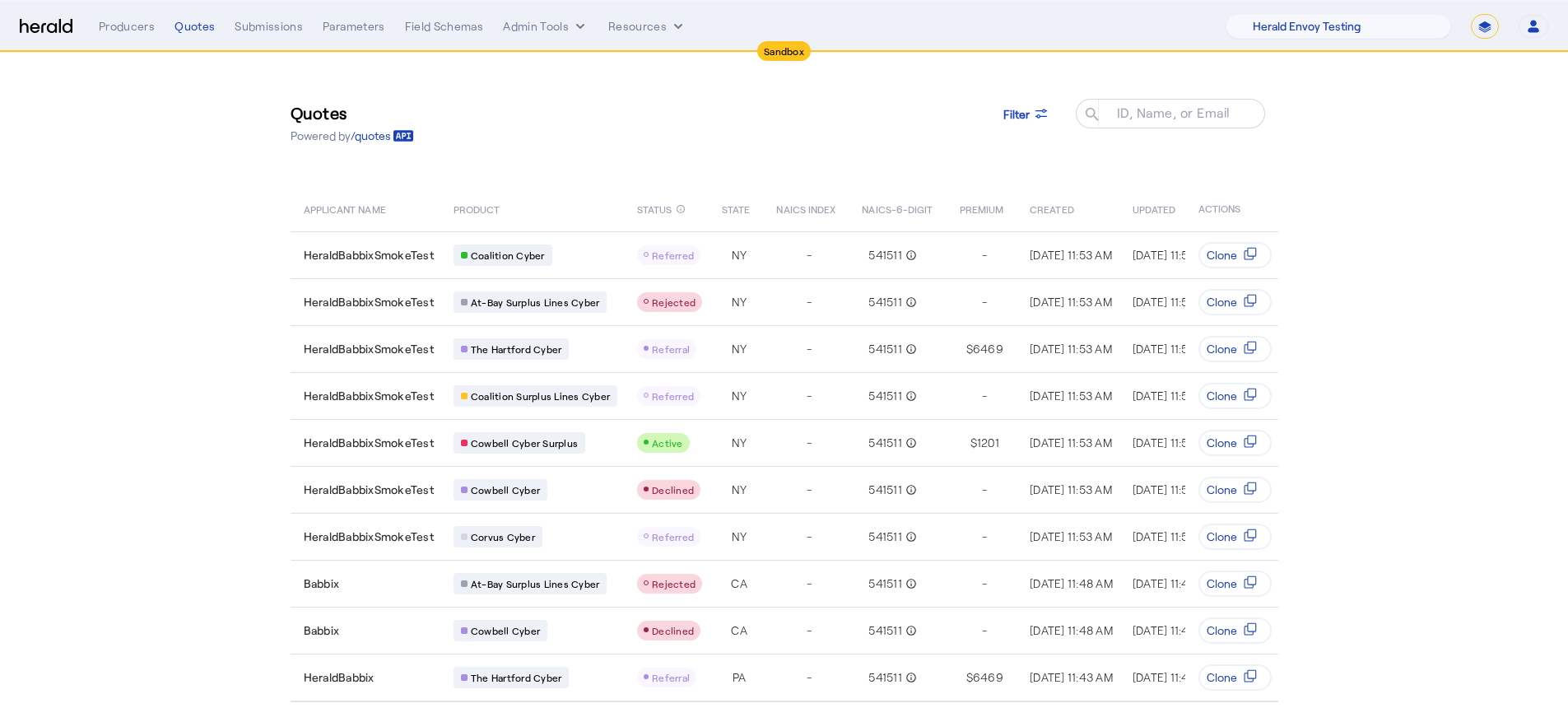 click on "**********" at bounding box center (1485, 26) 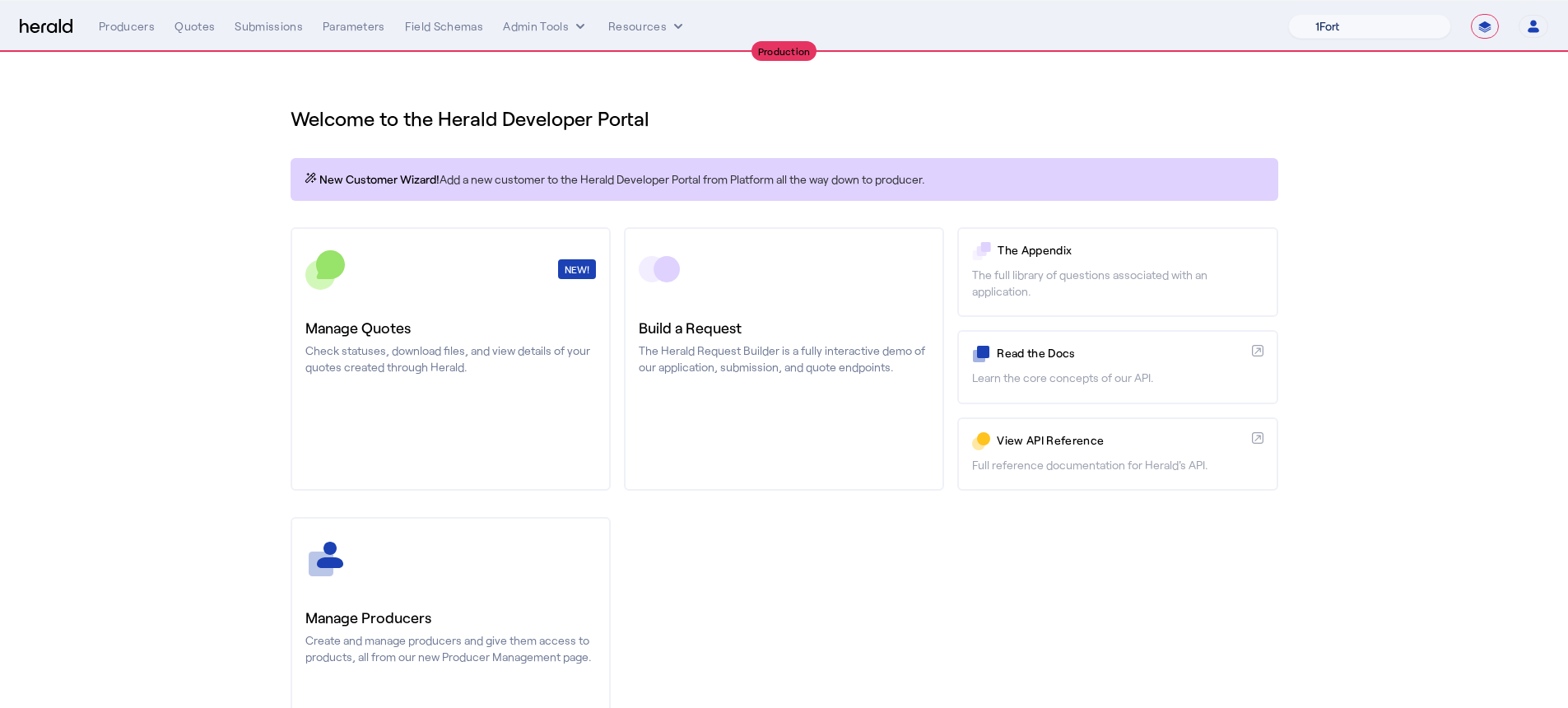 click on "1Fort   Billy   BindHQ   Bunker   CRC   Campus Coverage   Citadel   Fifthwall   Flow Specialty (Capitola)   Founder Shield   Growthmill   HIB Marketplace   HeraldAPI   Layr   Limit   Marsh   QuoteWell   Sayata Labs   Semsee   Stere   USI   Vouch   Zywave" at bounding box center [1370, 26] 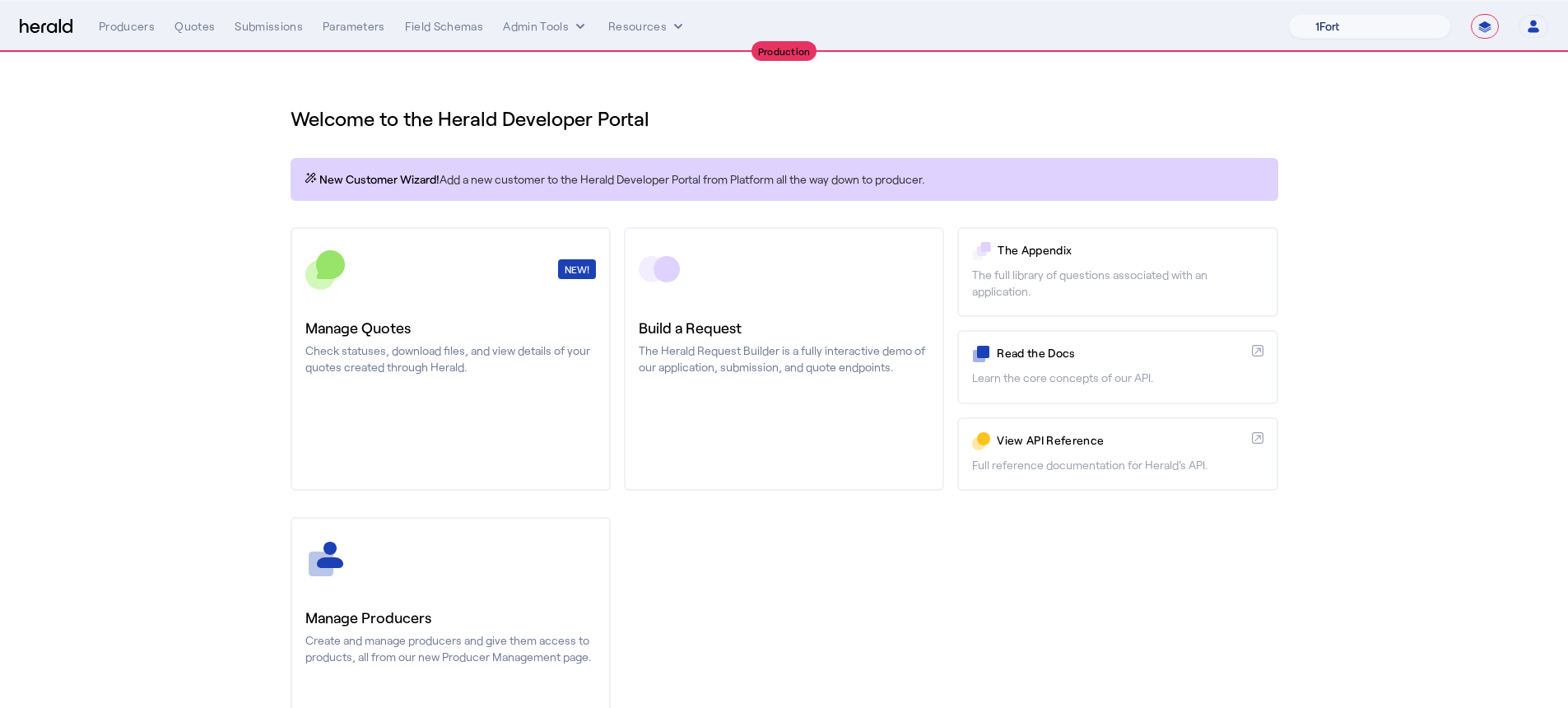 select on "pfm_z9k1_growthmill" 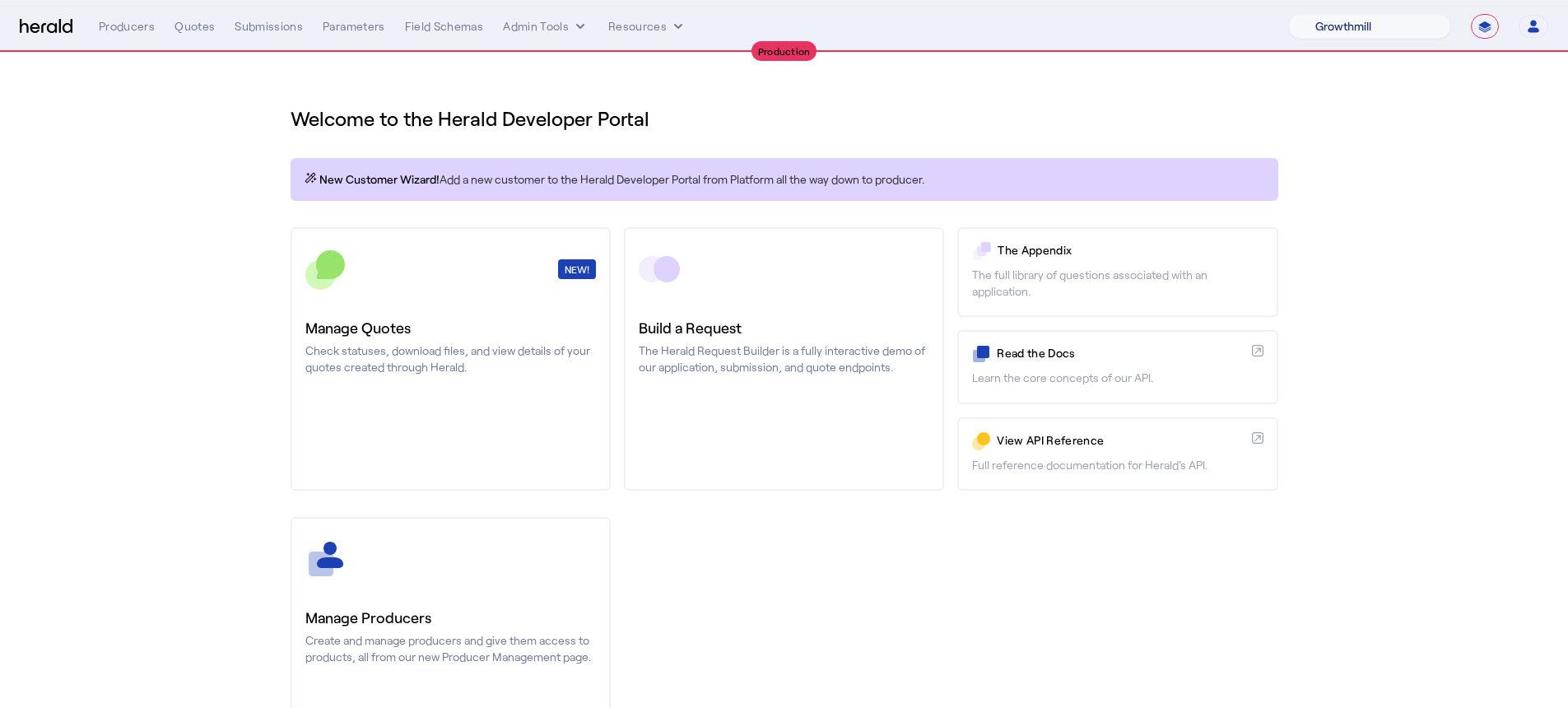 click on "Check statuses, download files, and view details of your quotes created through Herald." 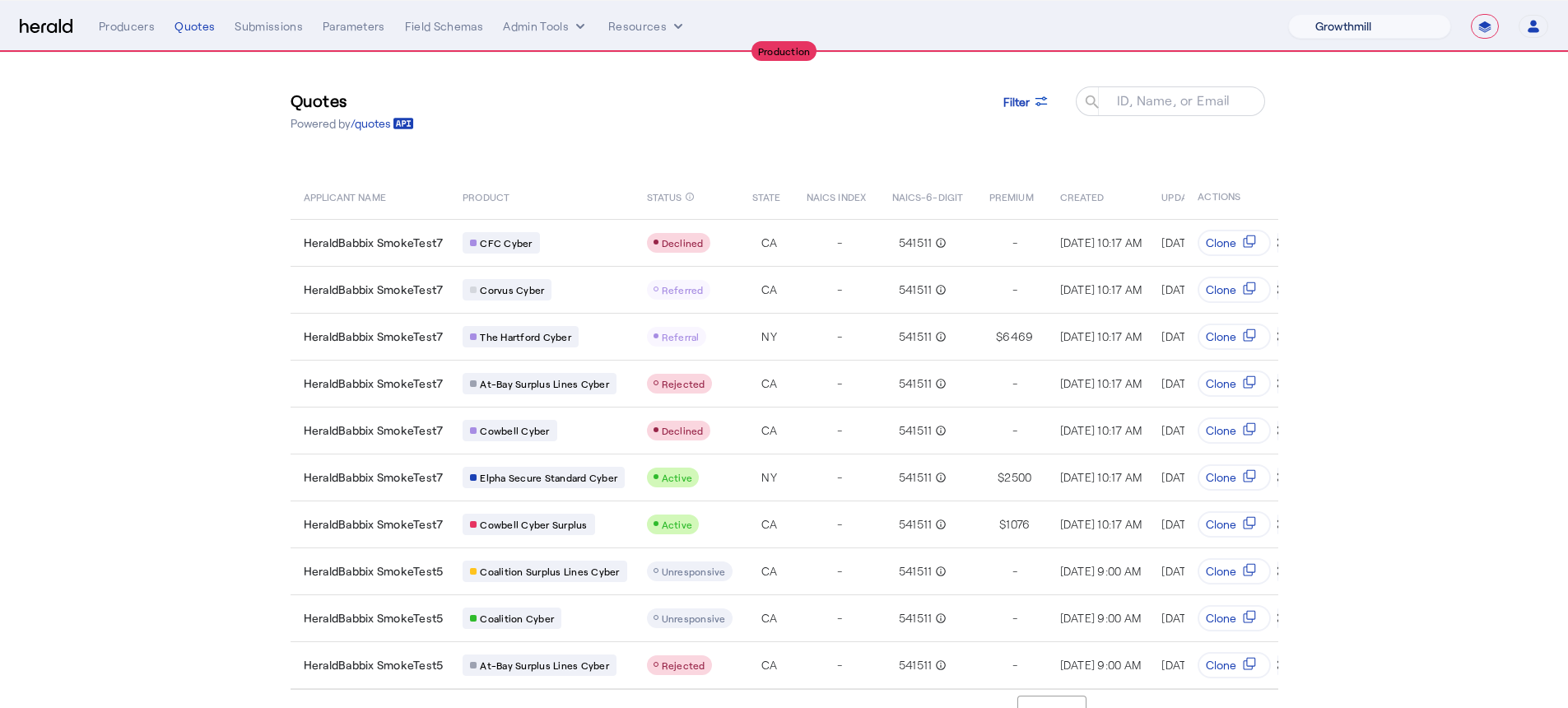 scroll, scrollTop: 27, scrollLeft: 0, axis: vertical 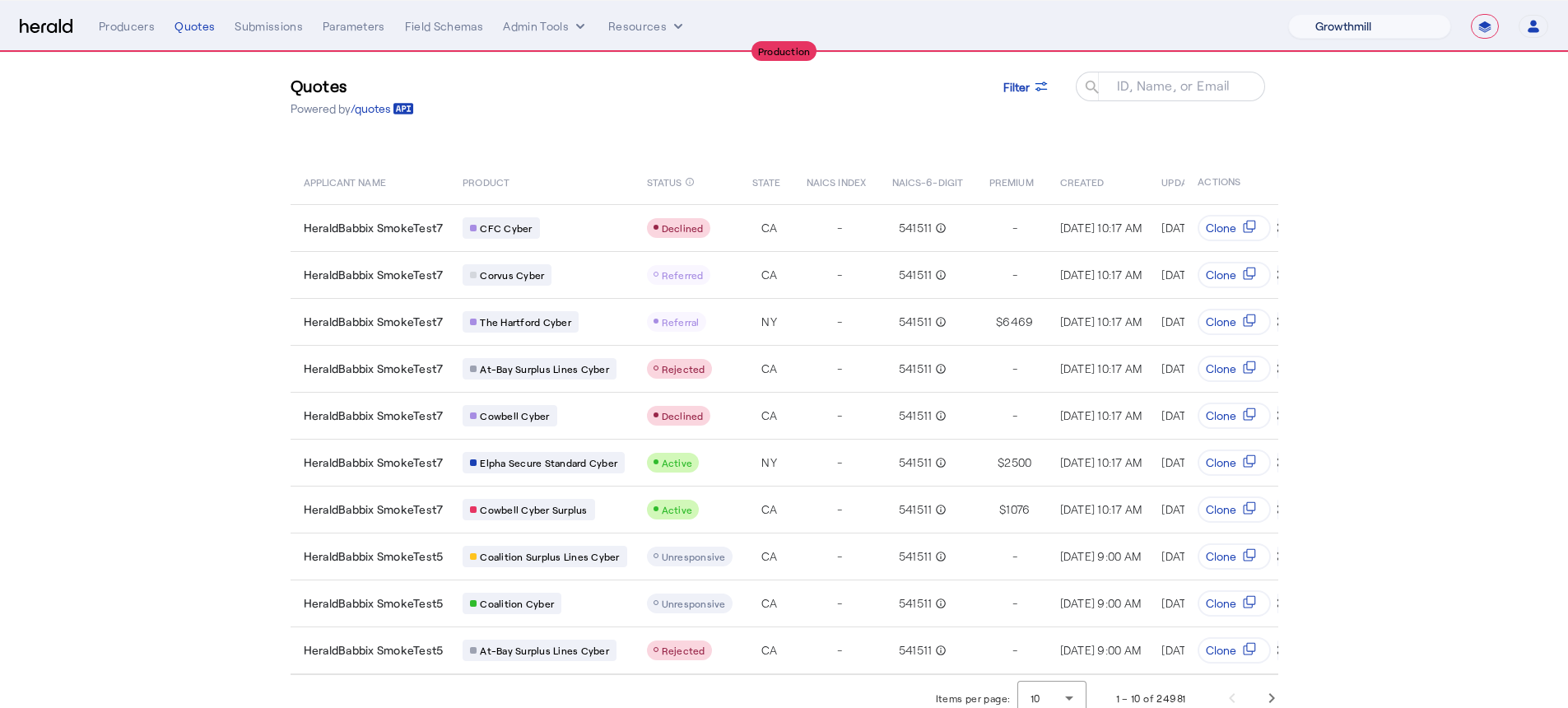 click on "Quotes  Powered by  /quotes
Filter
ID, Name, or Email search APPLICANT NAME PRODUCT STATUS info_outline STATE NAICS INDEX NAICS-6-DIGIT PREMIUM CREATED UPDATED PRODUCER  ACTIONS  HeraldBabbix SmokeTest7
CFC Cyber
Declined  CA - 541511 info_outline  -  Jul 30, 2025, 10:17 AM  Jul 30, 2025, 11:47 AM  K   Kevin Merchant    Clone
HeraldBabbix SmokeTest7
Corvus Cyber
Referred  CA - 541511 info_outline  -  Jul 30, 2025, 10:17 AM  Jul 30, 2025, 10:17 AM  K   Kevin Merchant    Clone
HeraldBabbix SmokeTest7
The Hartford Cyber
Referral  NY - 541511 info_outline $  6469  Jul 30, 2025, 10:17 AM  Jul 30, 2025, 10:17 AM  K   Kevin Merchant    Clone
HeraldBabbix SmokeTest7
At-Bay Surplus Lines Cyber
Rejected  CA - 541511 info_outline  -  Jul 30, 2025, 10:17 AM  Jul 30, 2025, 10:17 AM  K   Kevin Merchant    Clone
HeraldBabbix SmokeTest7
Cowbell Cyber
Declined  CA - 541511 info_outline  -  K   Kevin Merchant" 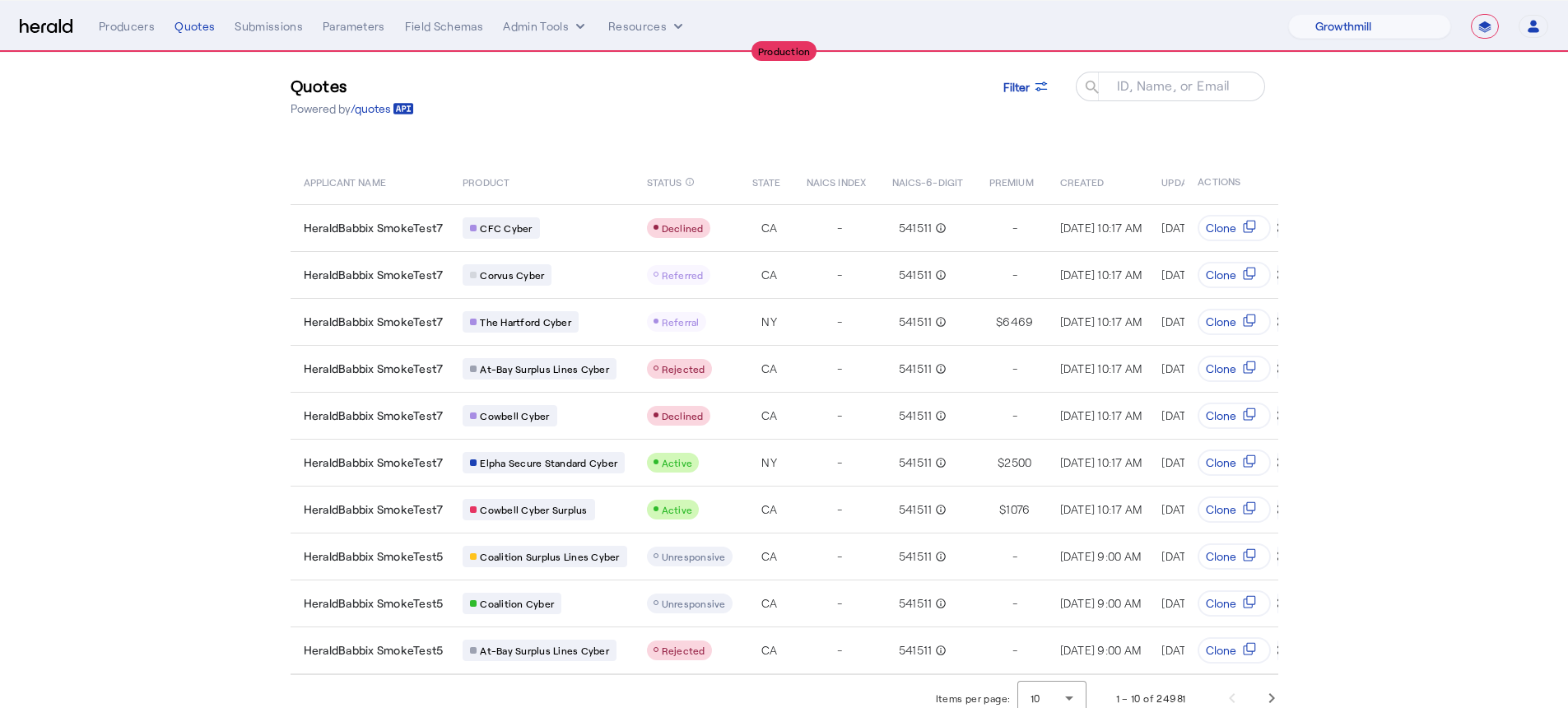 click on "**********" at bounding box center (784, 26) 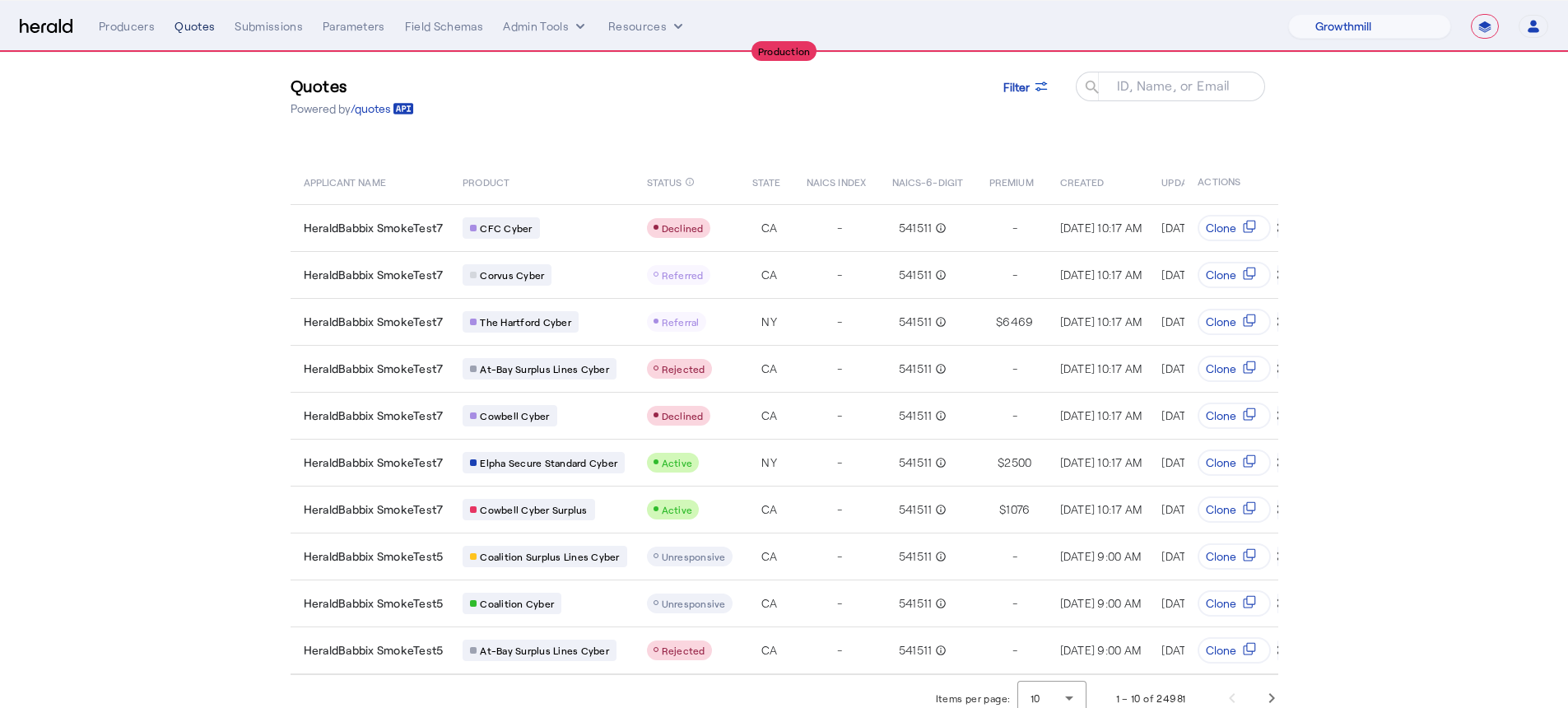 click on "Quotes" at bounding box center [194, 26] 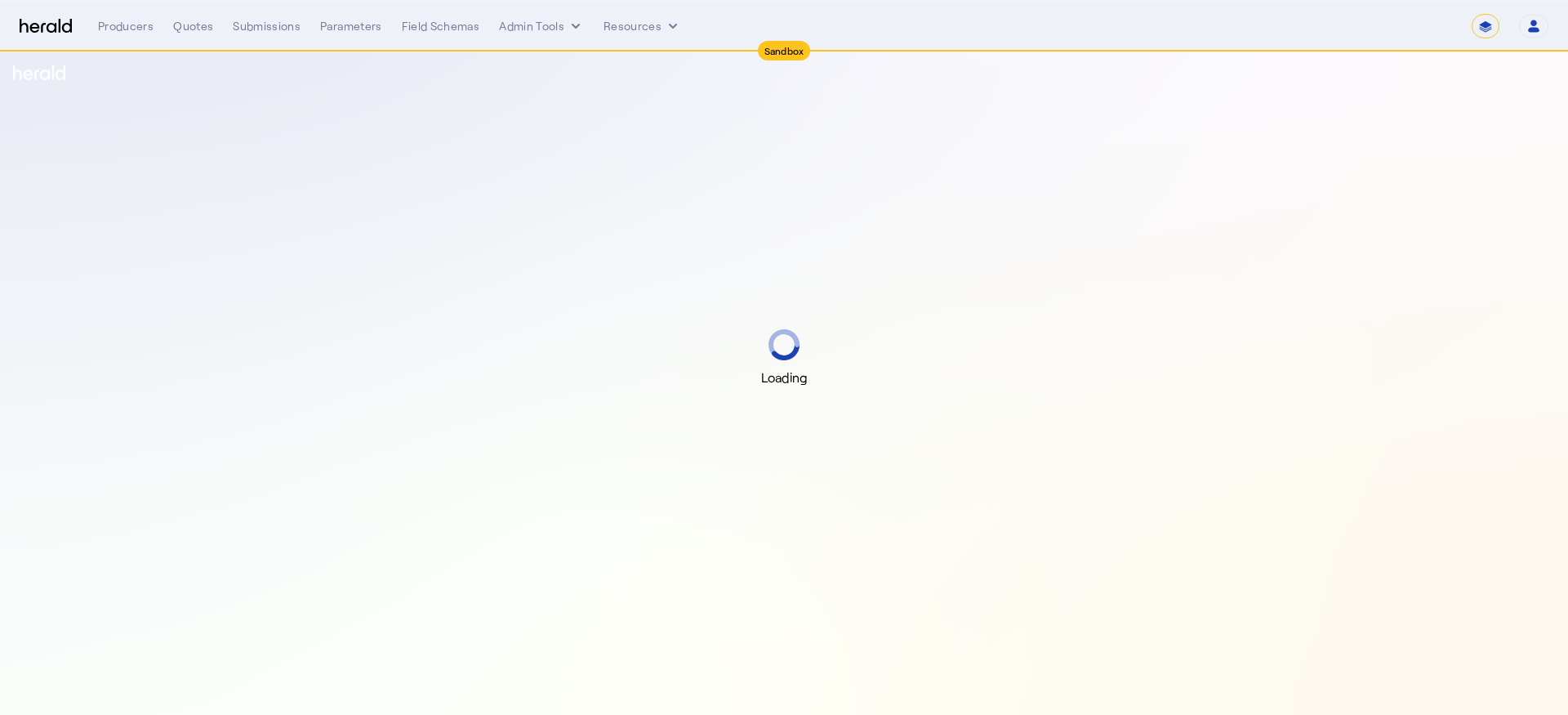 select on "*******" 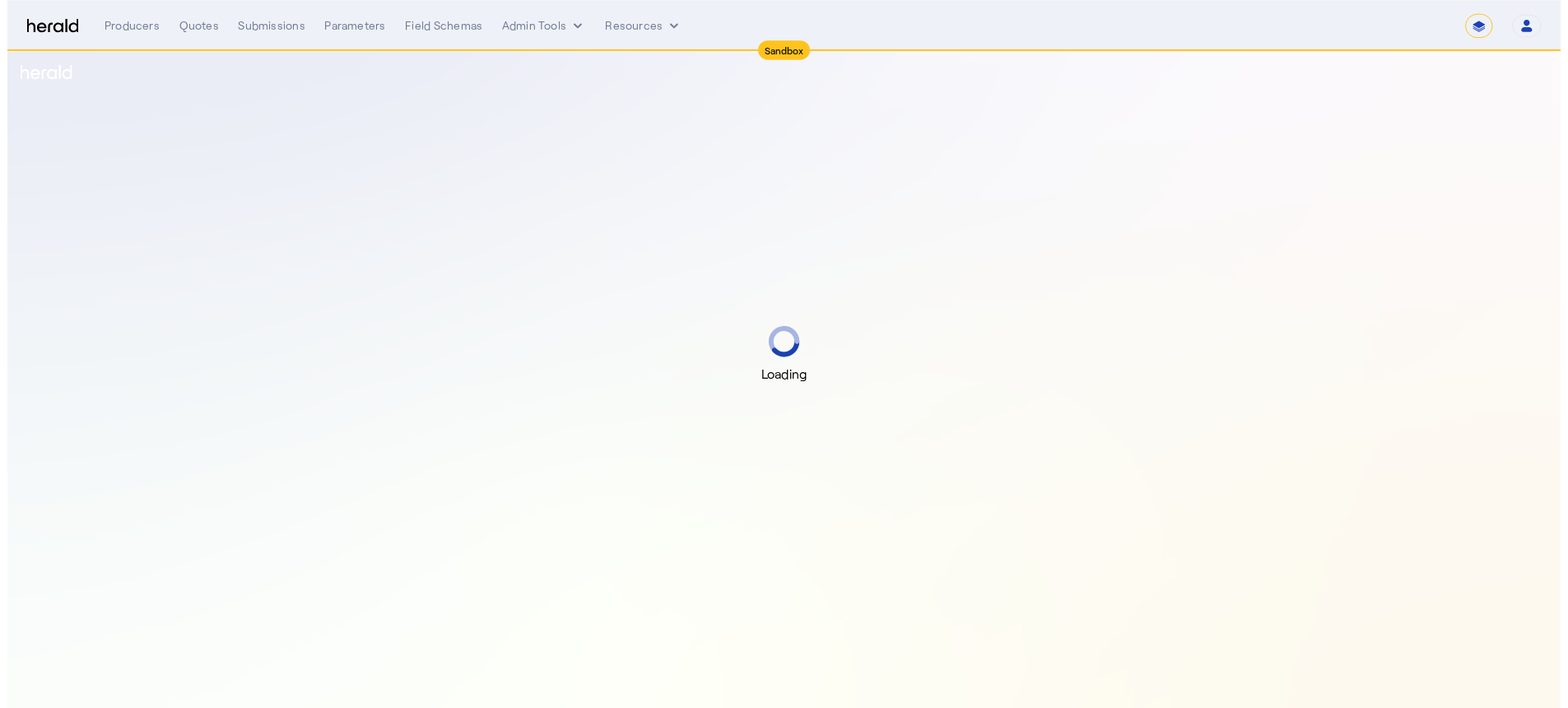 scroll, scrollTop: 0, scrollLeft: 0, axis: both 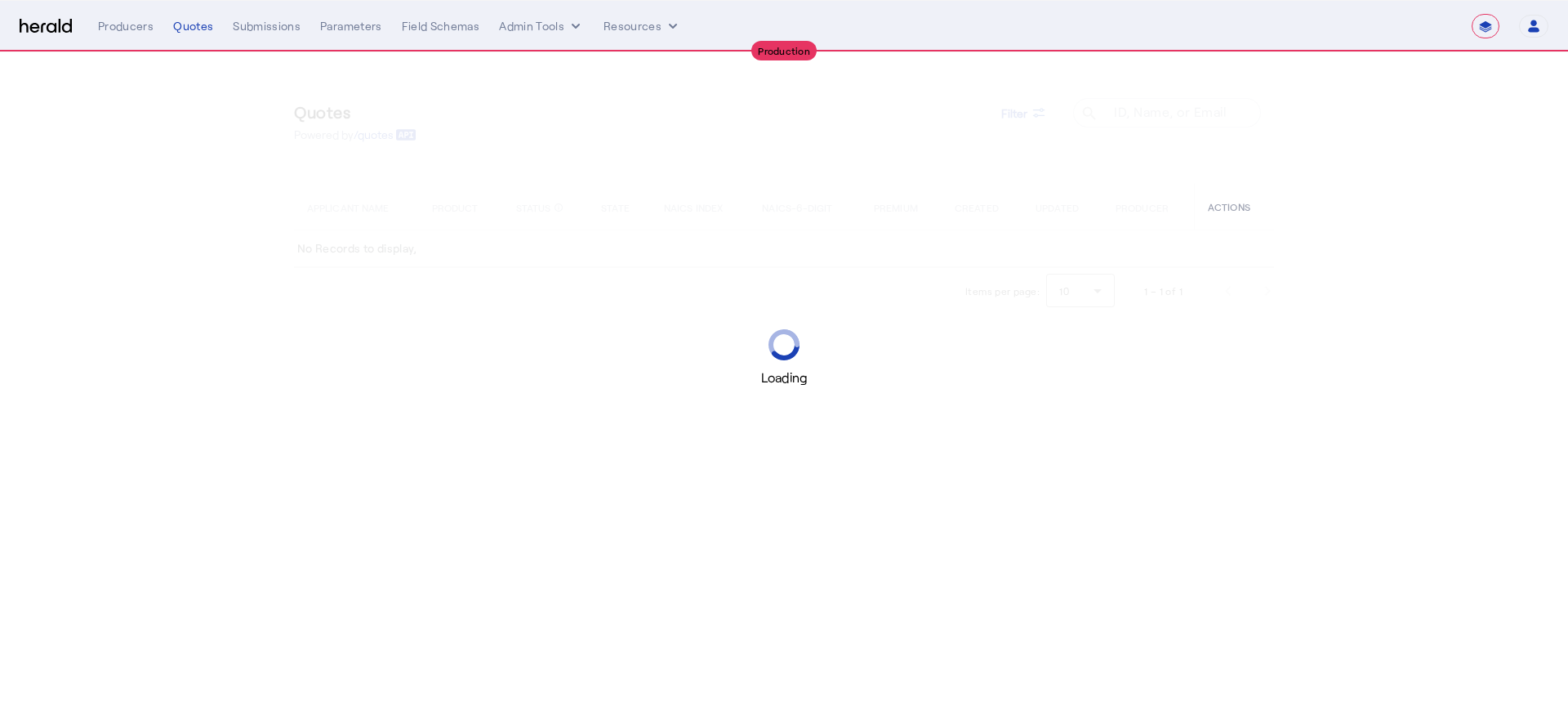 select on "**********" 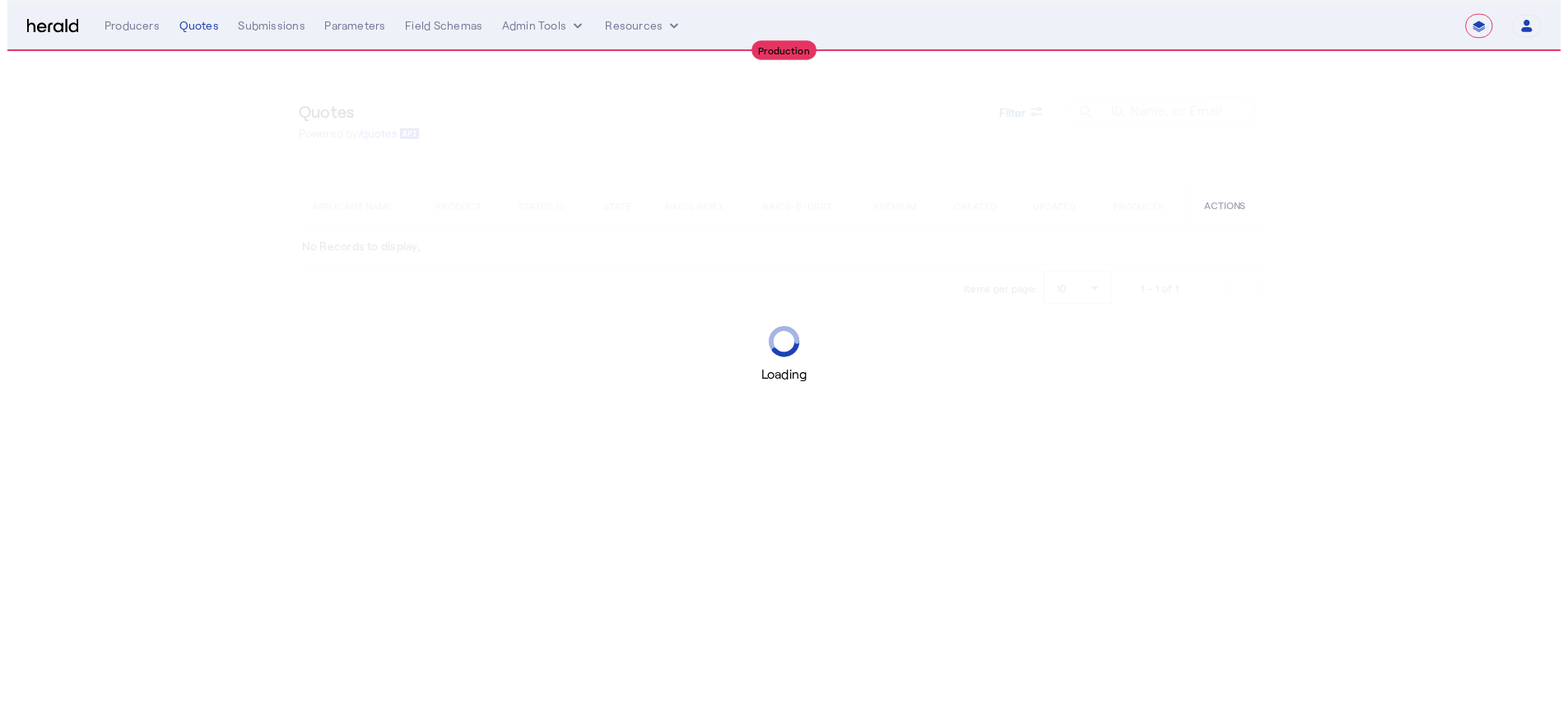 scroll, scrollTop: 0, scrollLeft: 0, axis: both 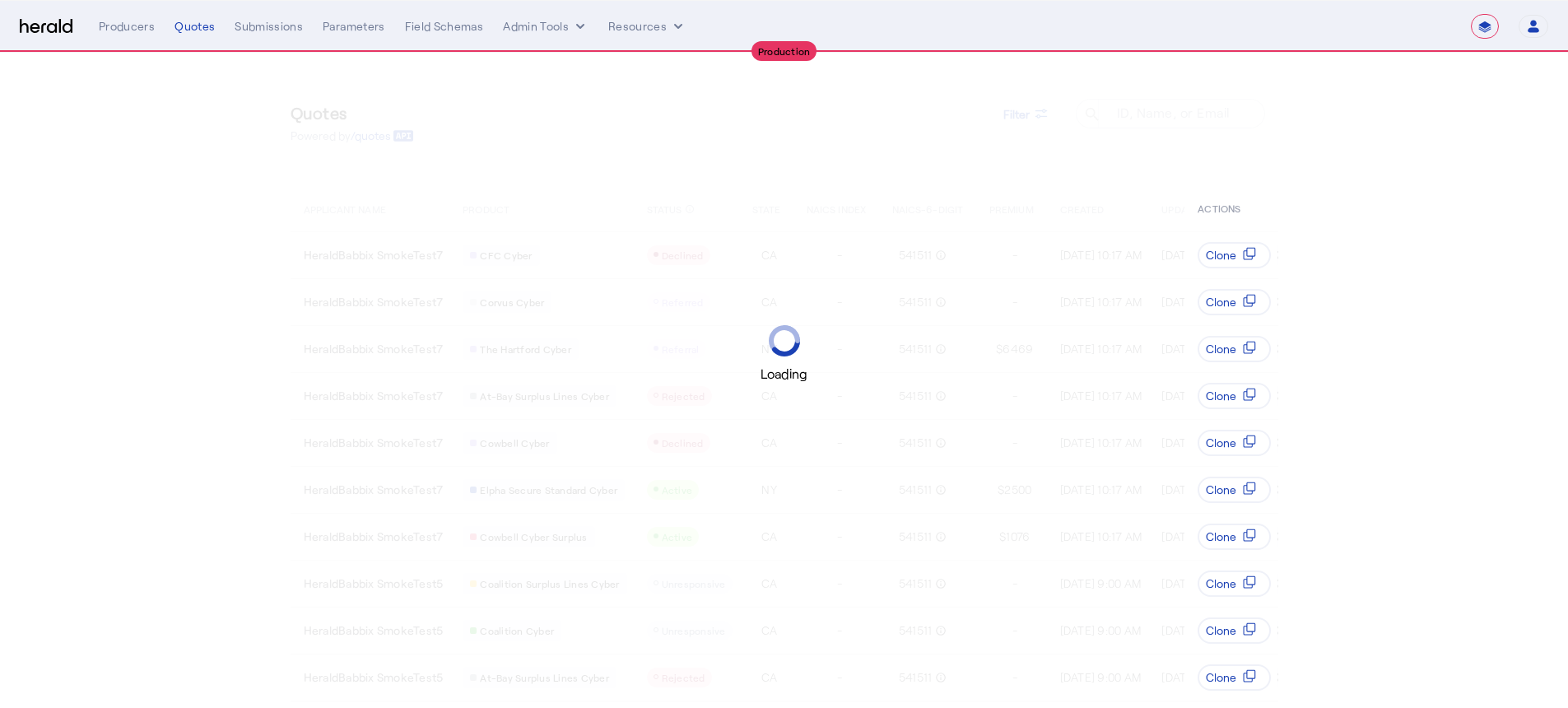 select on "pfm_z9k1_growthmill" 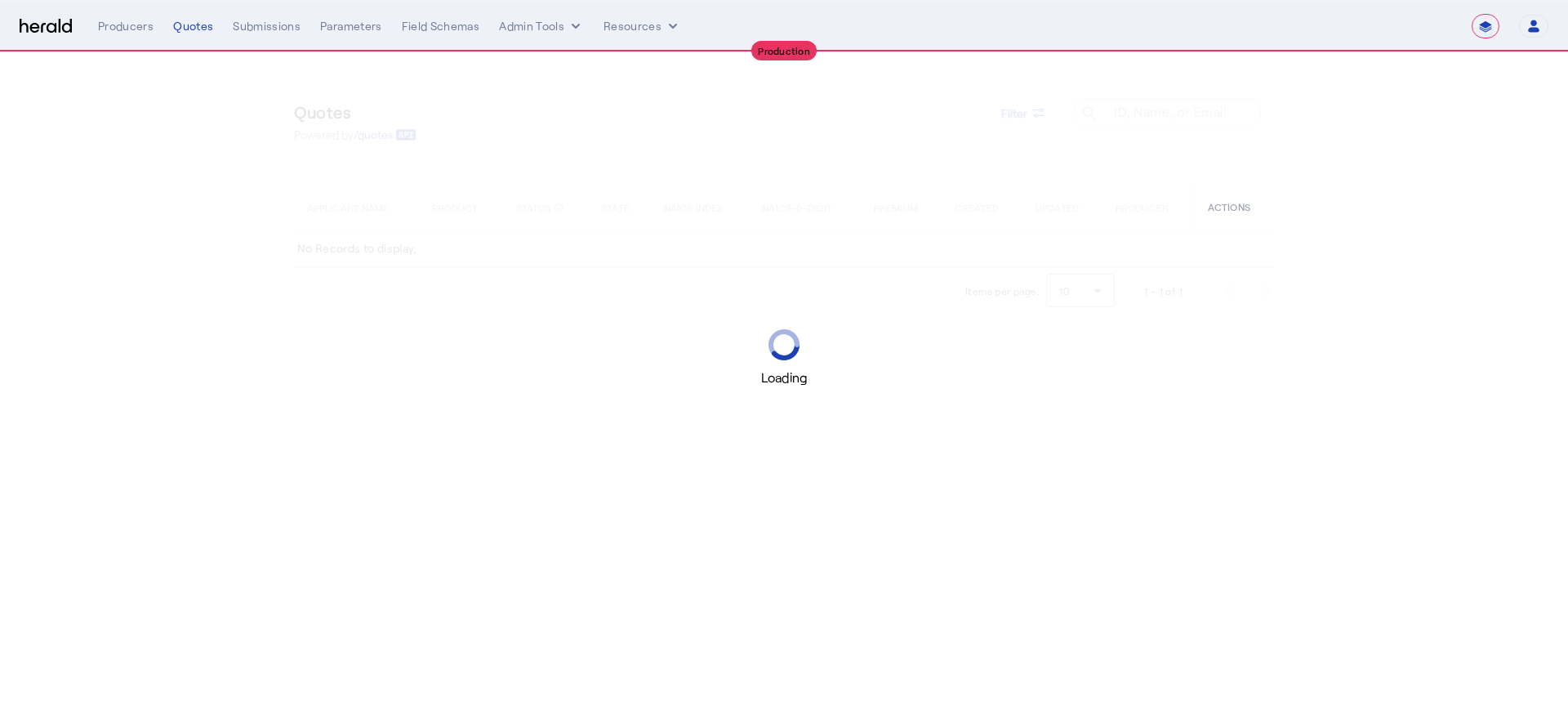 select on "**********" 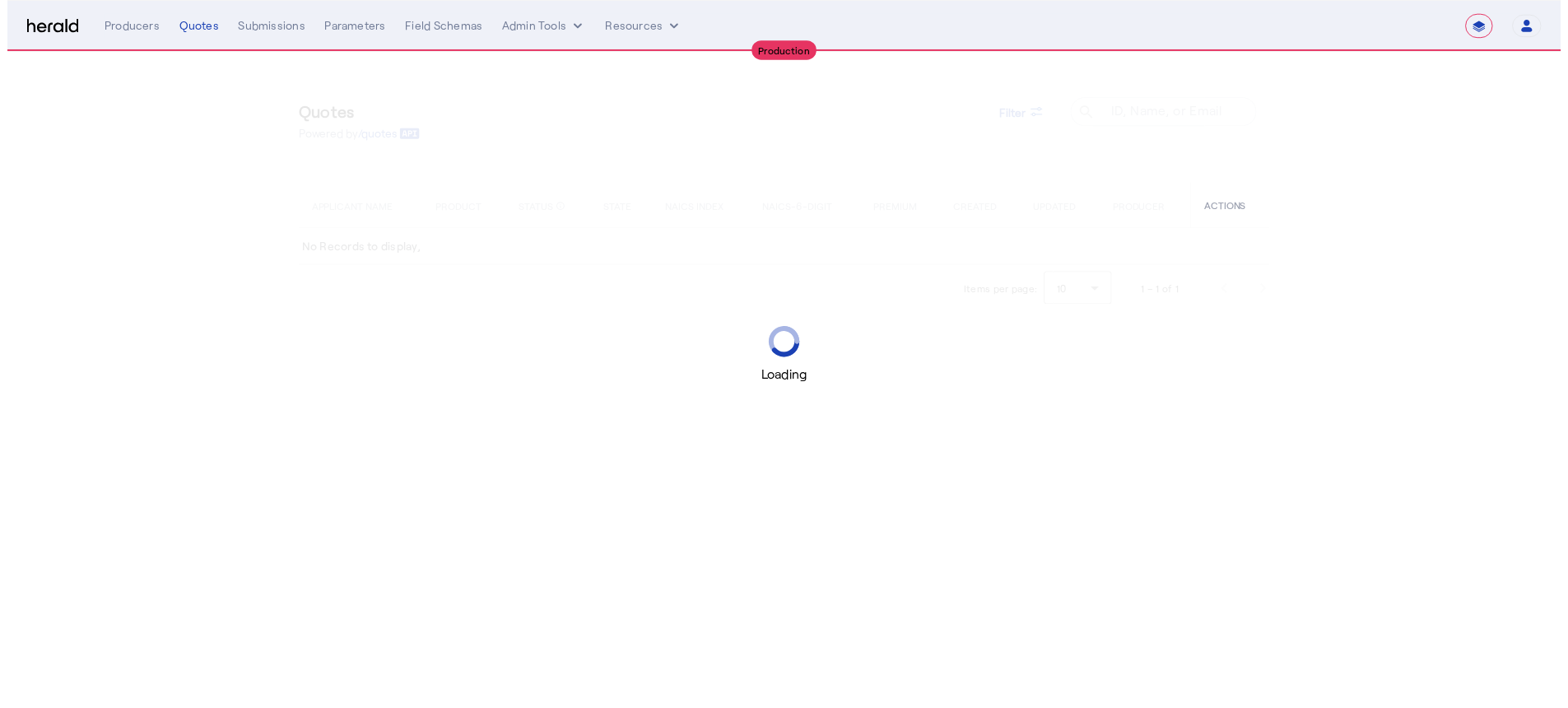 scroll, scrollTop: 0, scrollLeft: 0, axis: both 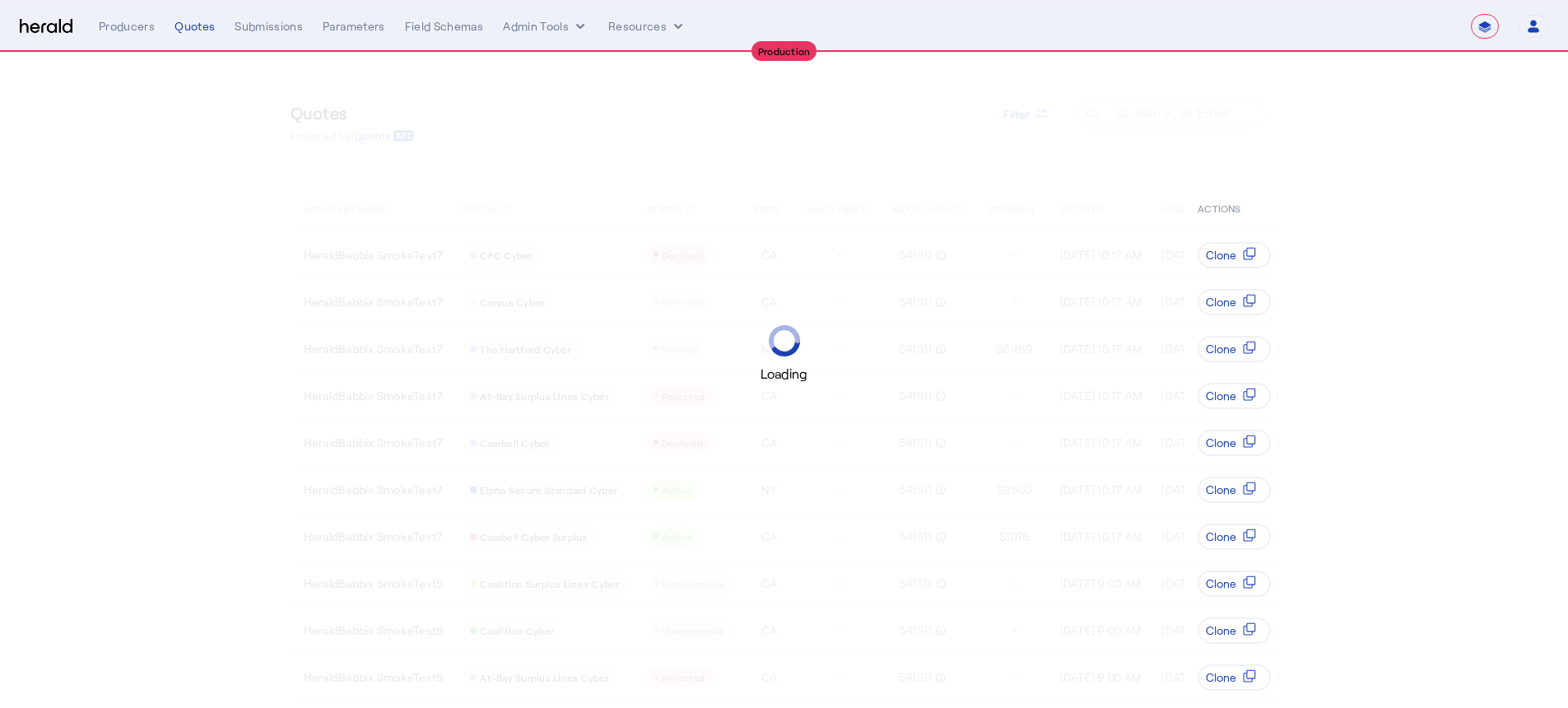 select on "pfm_z9k1_growthmill" 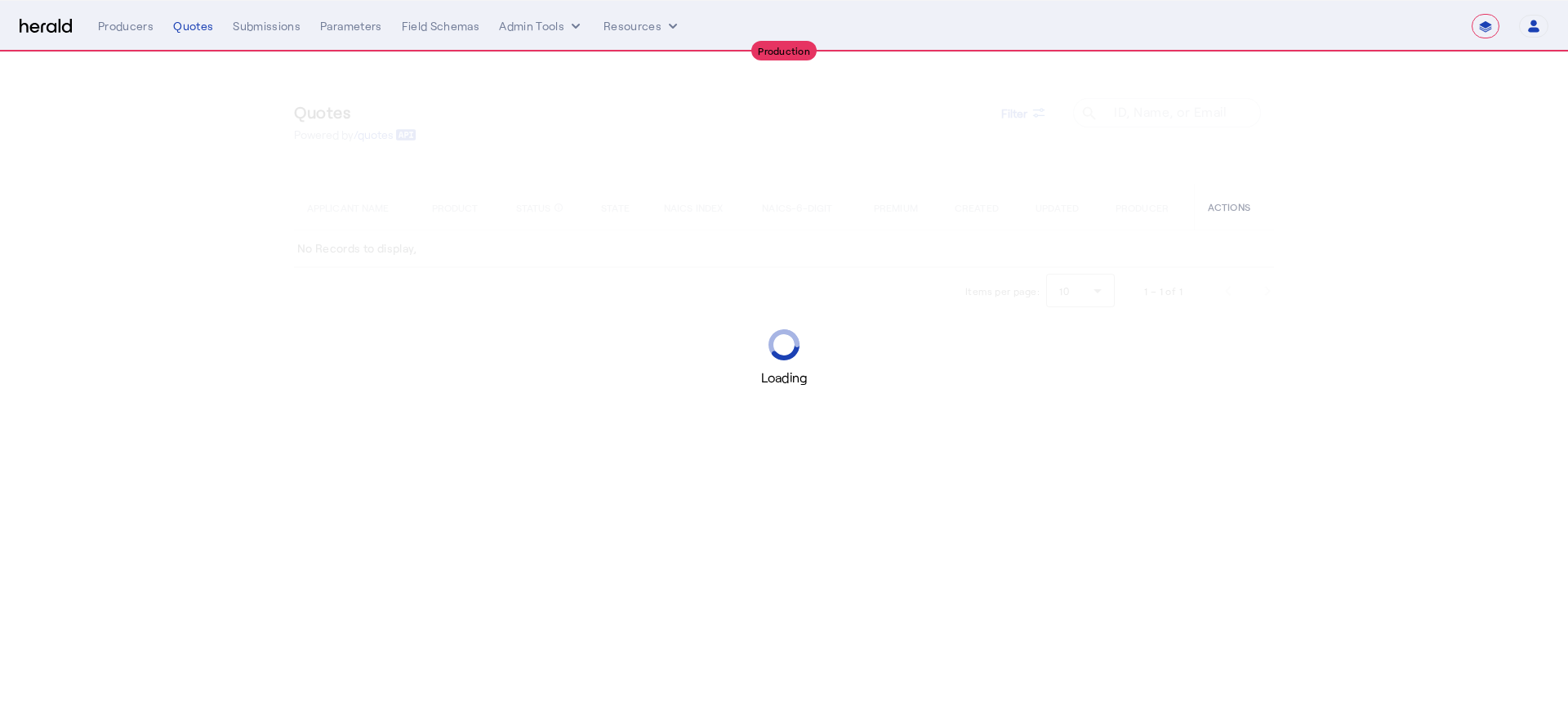 select on "**********" 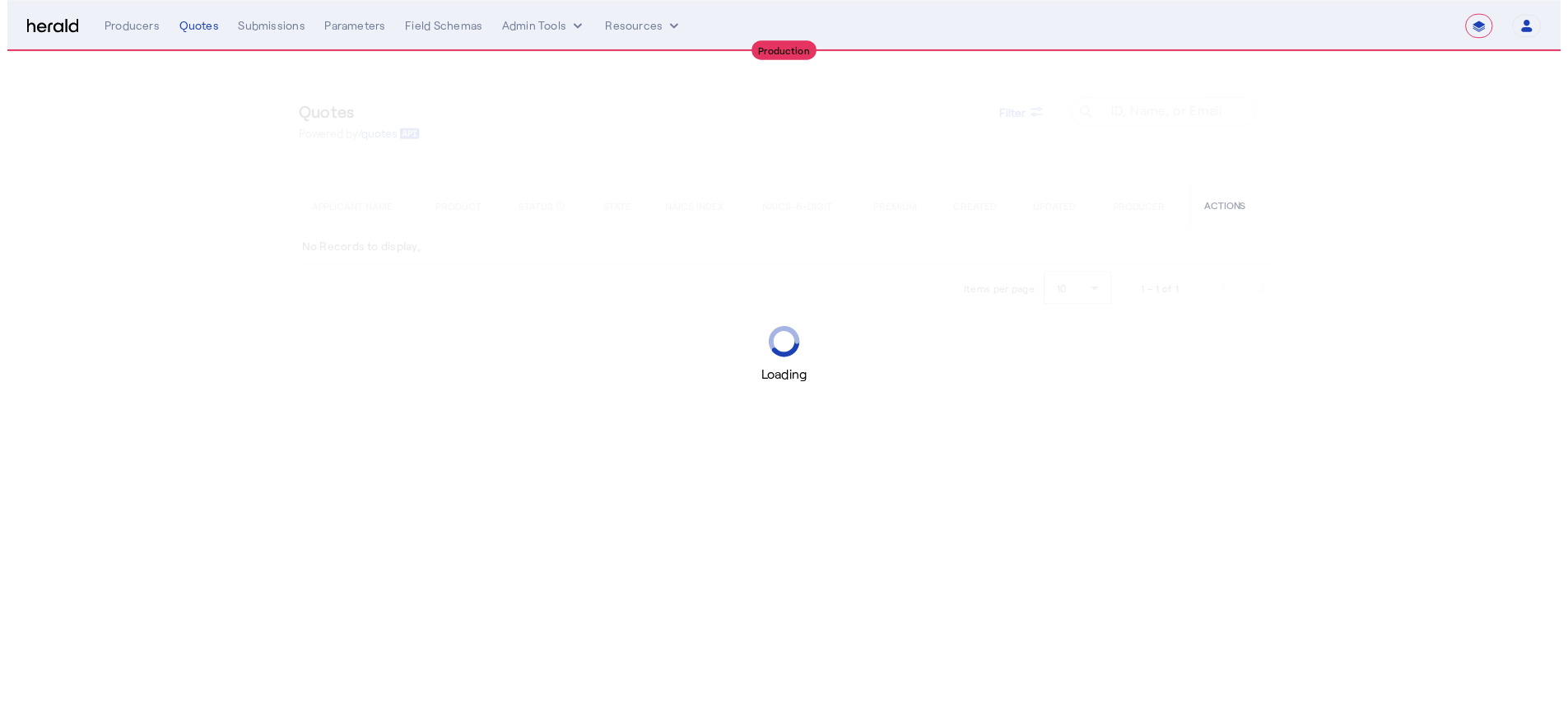 scroll, scrollTop: 0, scrollLeft: 0, axis: both 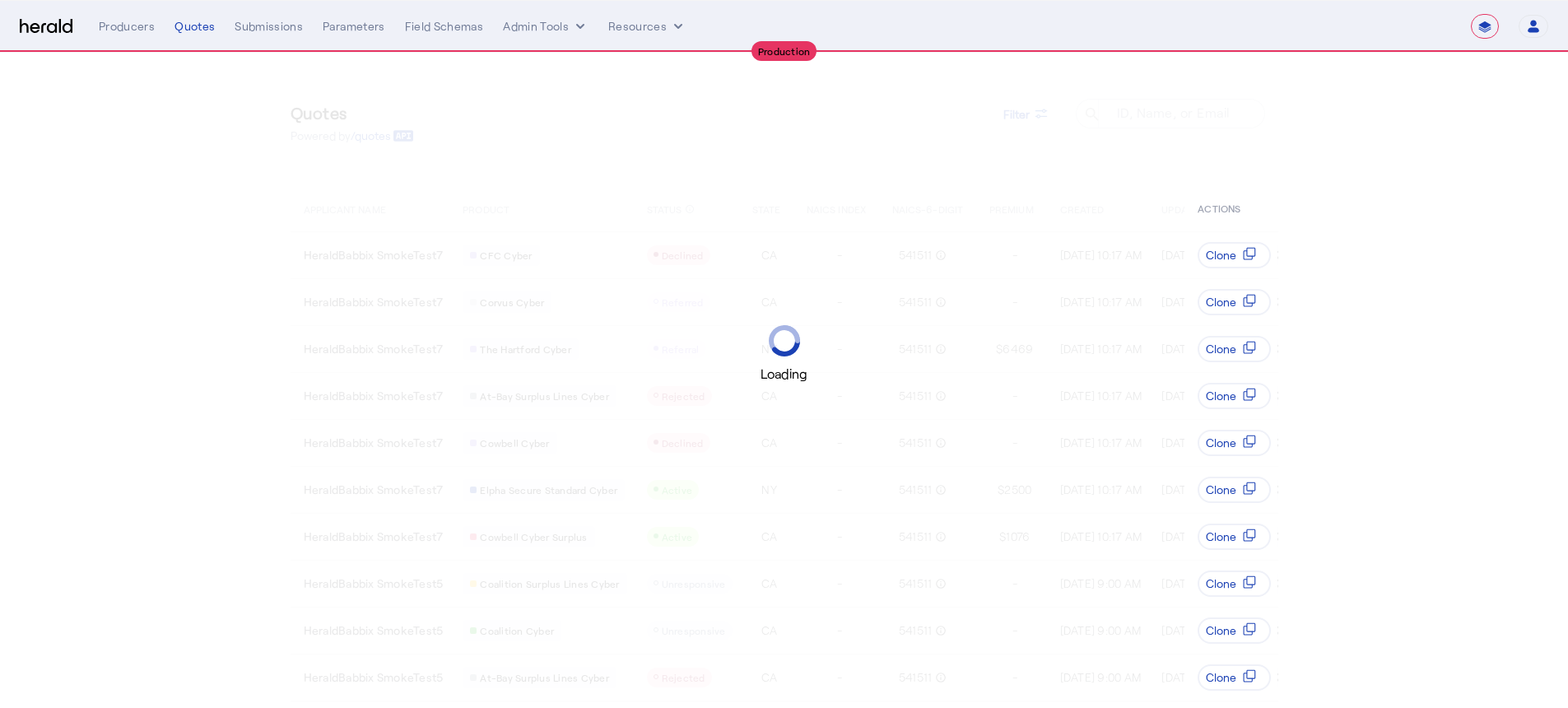 select on "pfm_z9k1_growthmill" 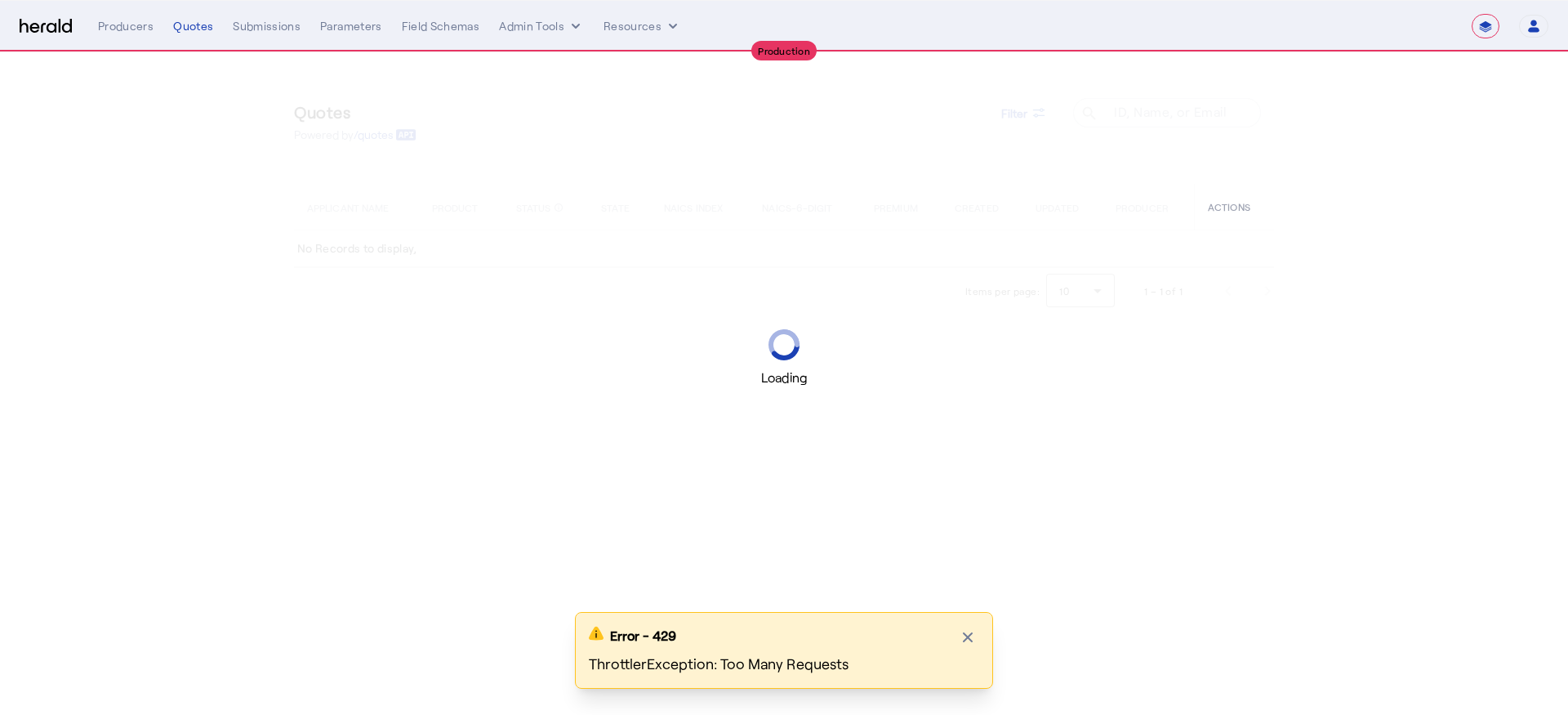 select on "**********" 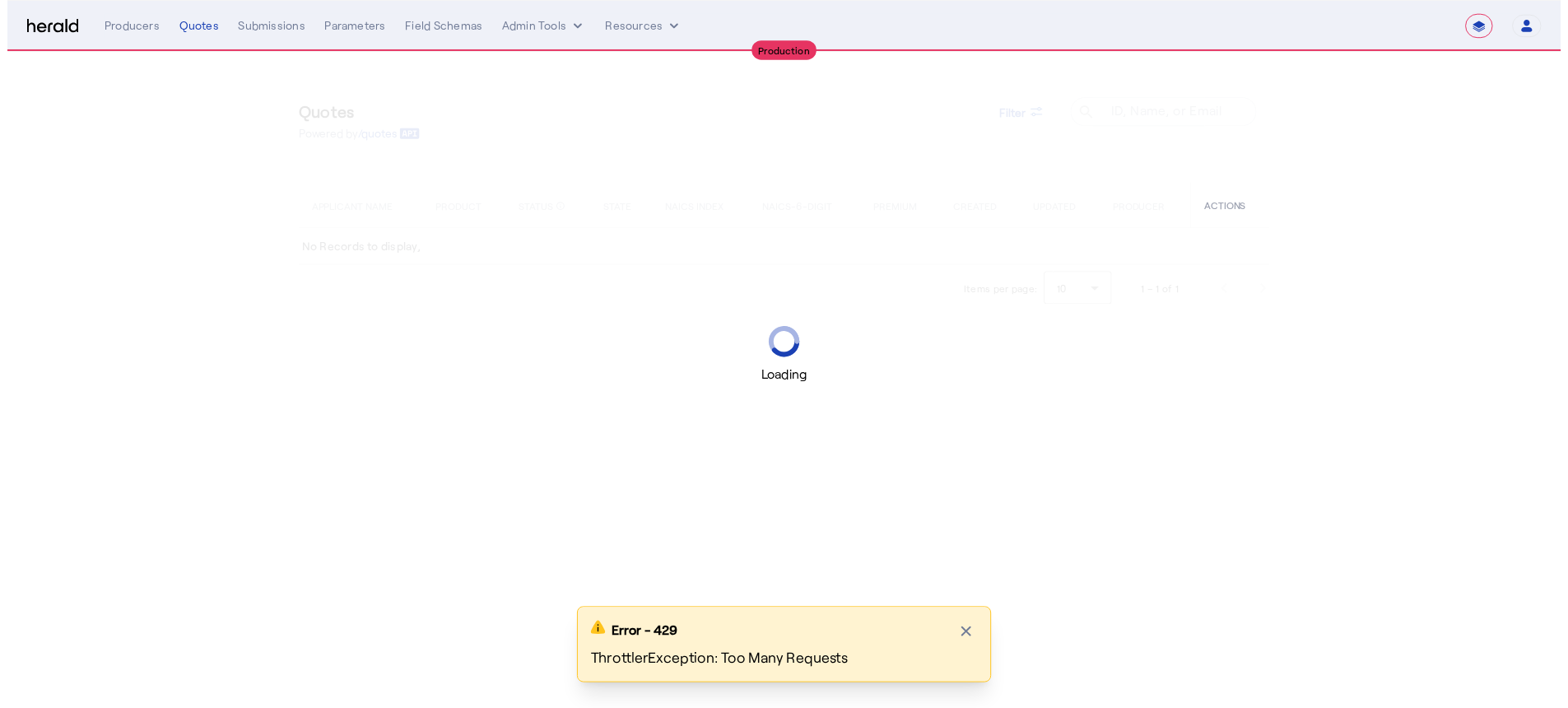 scroll, scrollTop: 0, scrollLeft: 0, axis: both 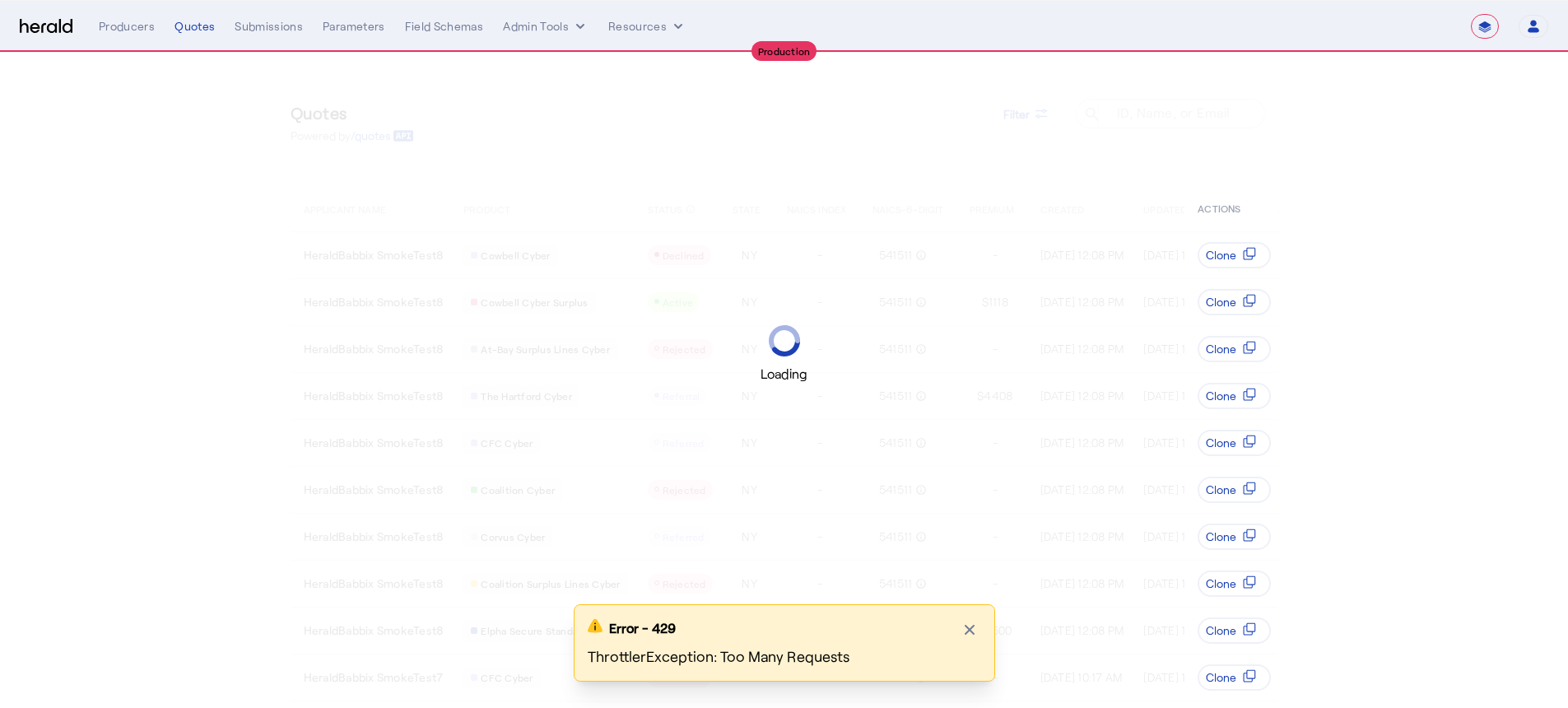 select on "pfm_z9k1_growthmill" 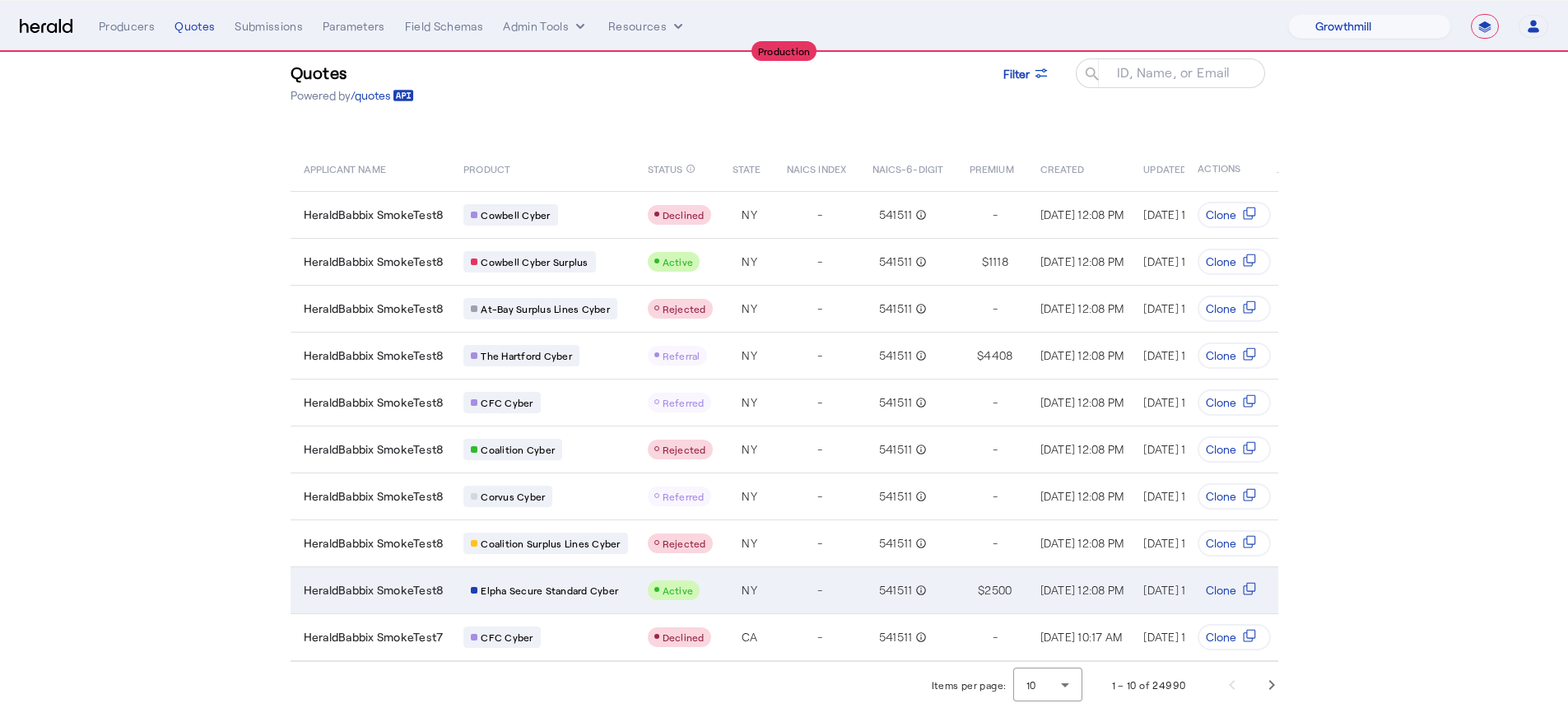 scroll, scrollTop: 53, scrollLeft: 0, axis: vertical 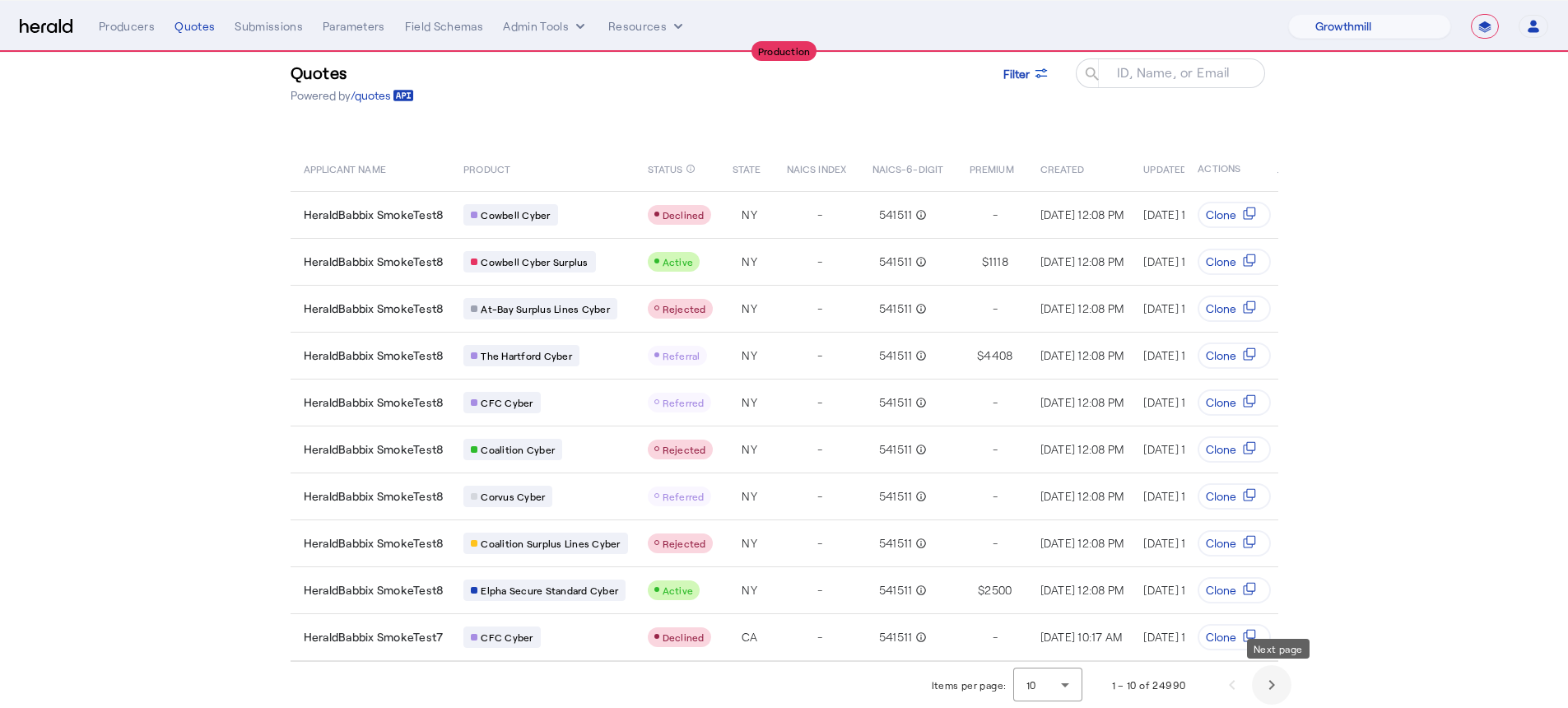 click 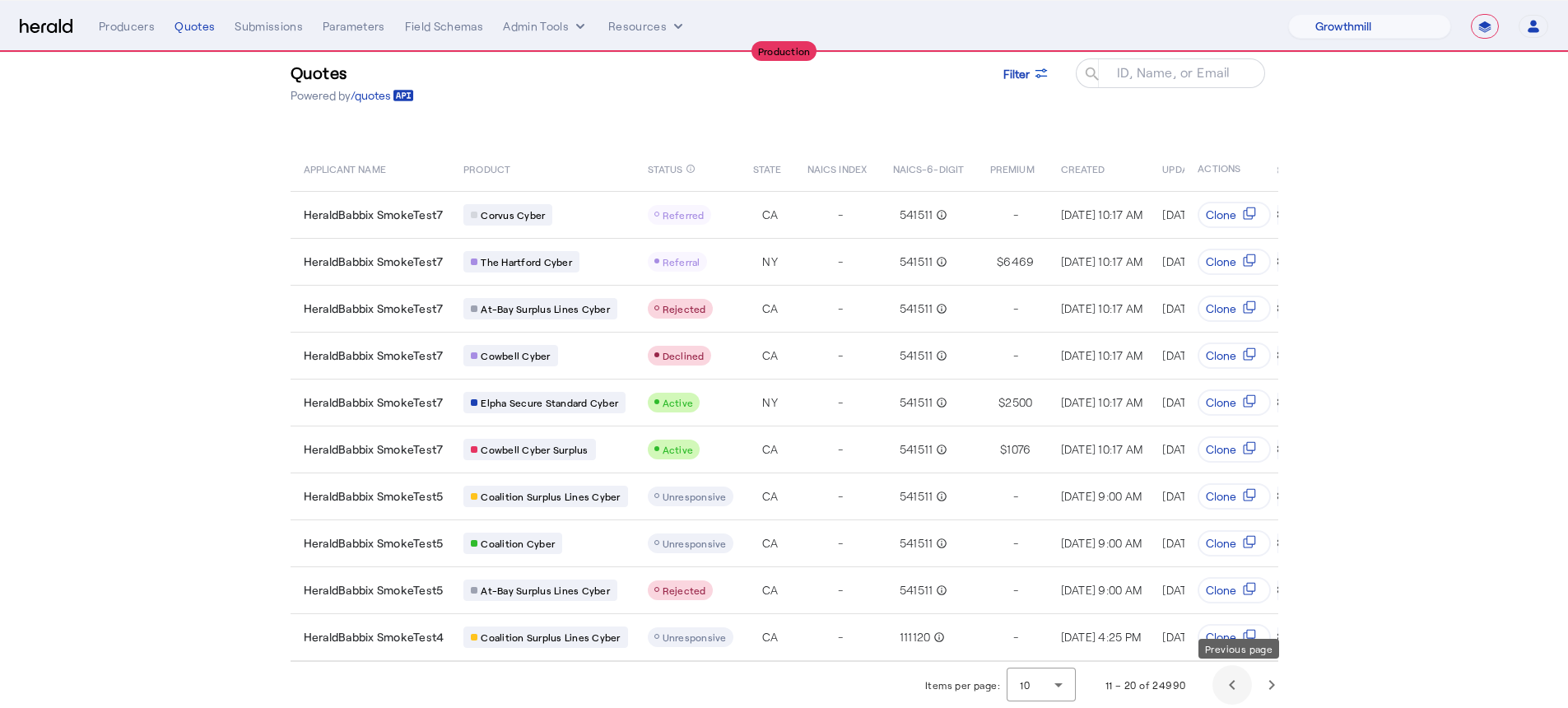 click 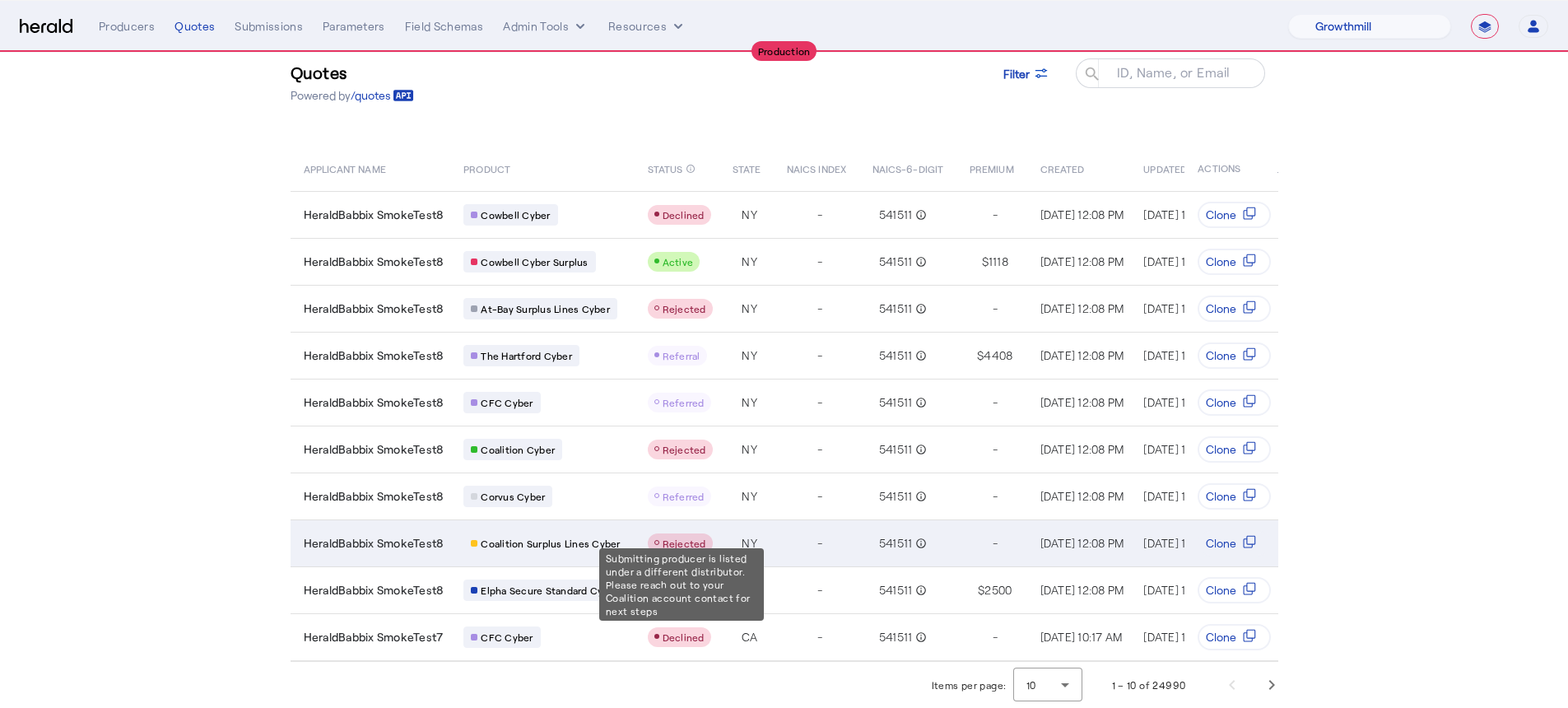 click at bounding box center (658, 543) 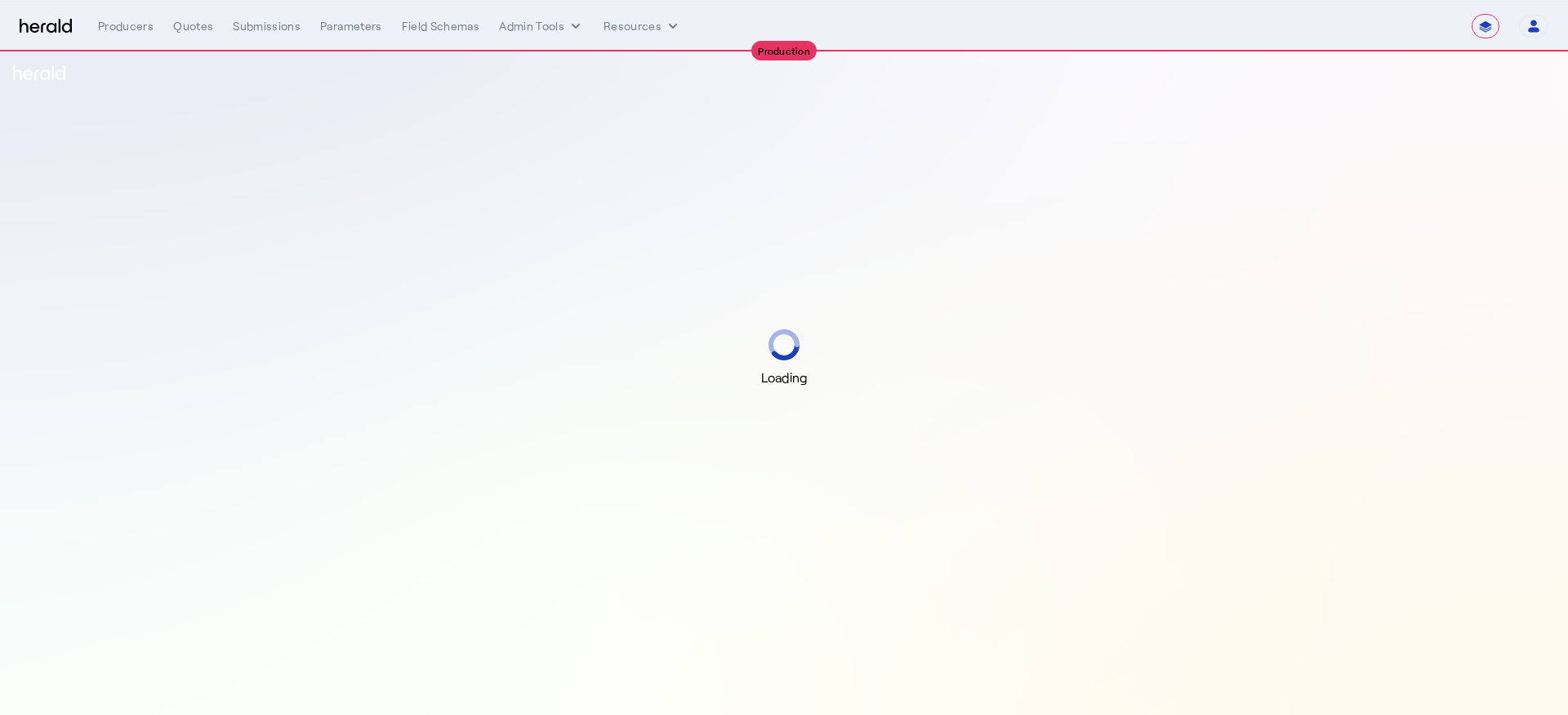 select on "**********" 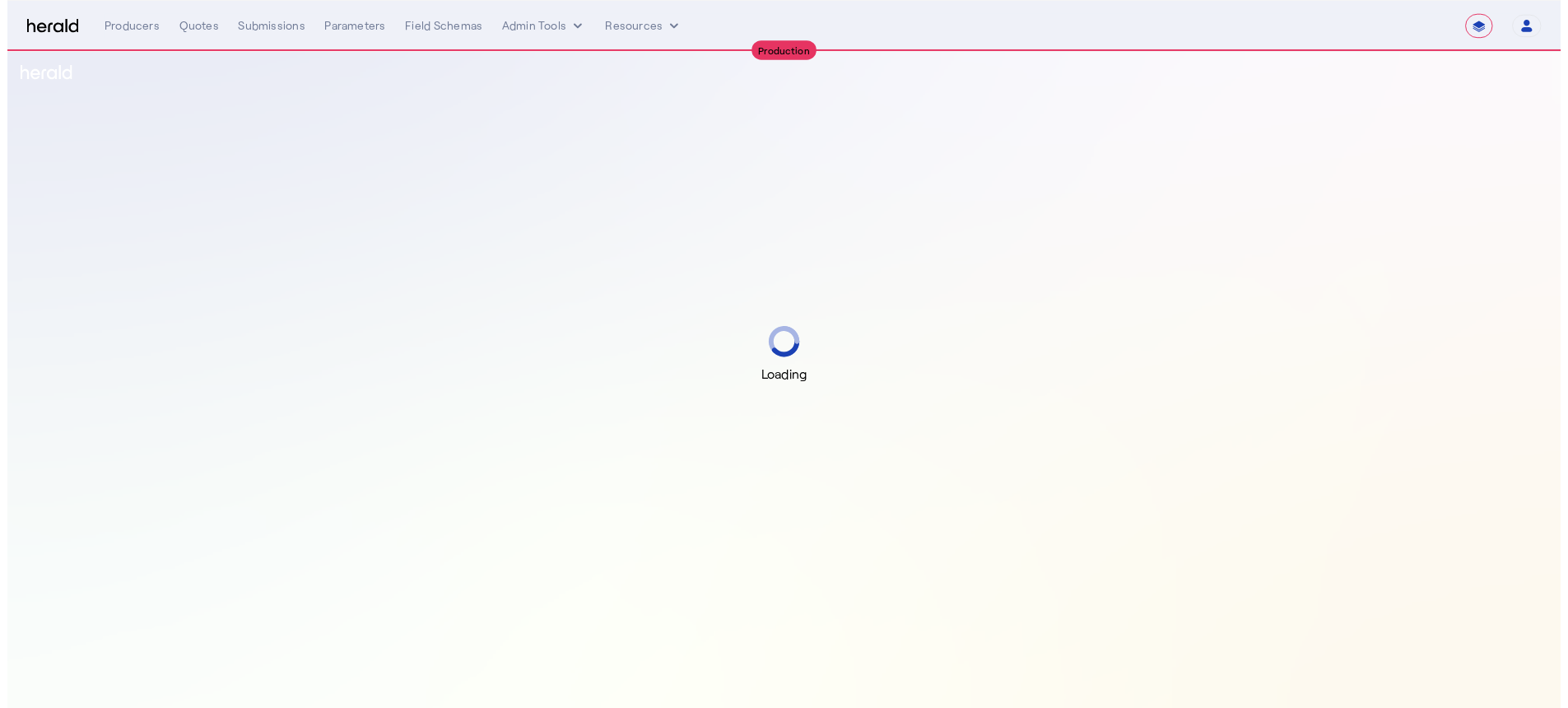 scroll, scrollTop: 0, scrollLeft: 0, axis: both 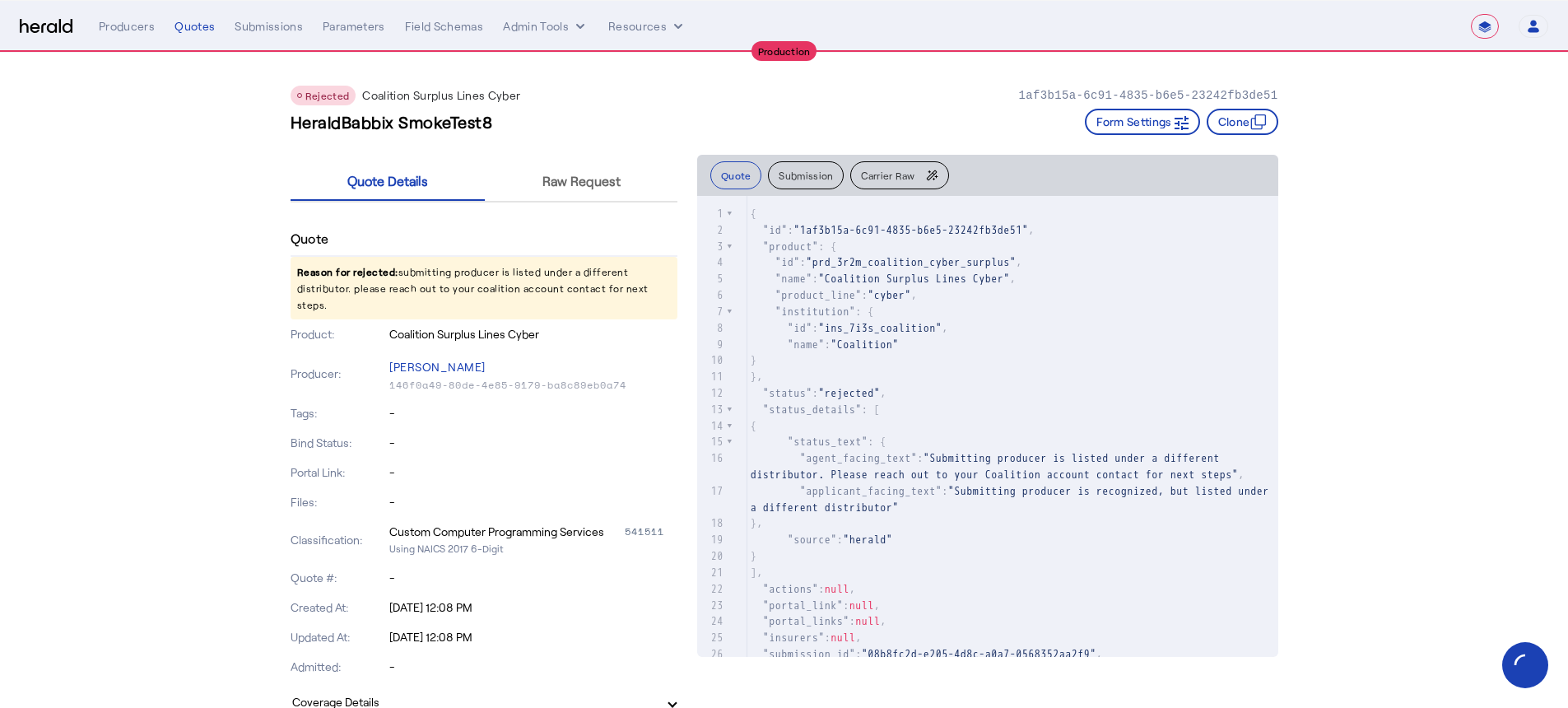 click on "Carrier Raw" 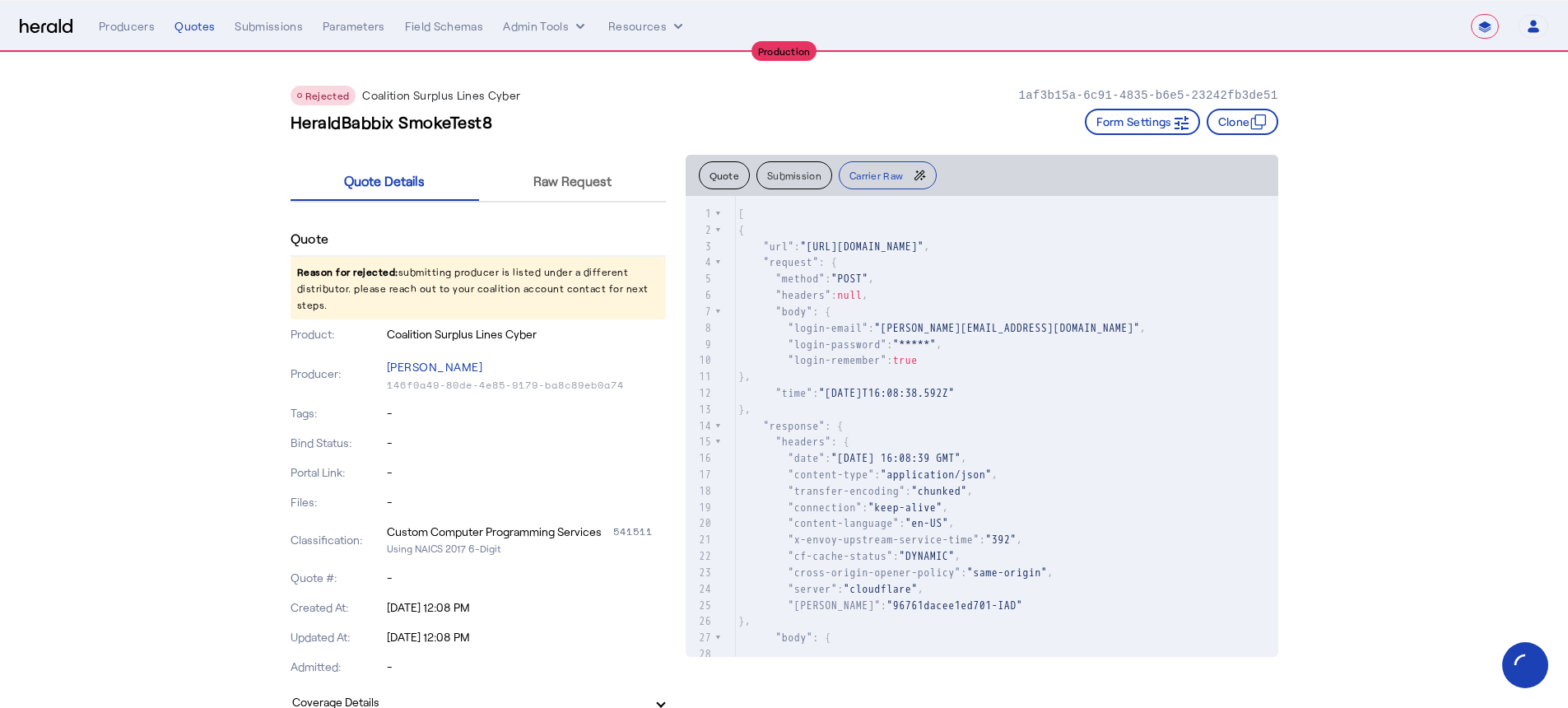 scroll, scrollTop: 304, scrollLeft: 0, axis: vertical 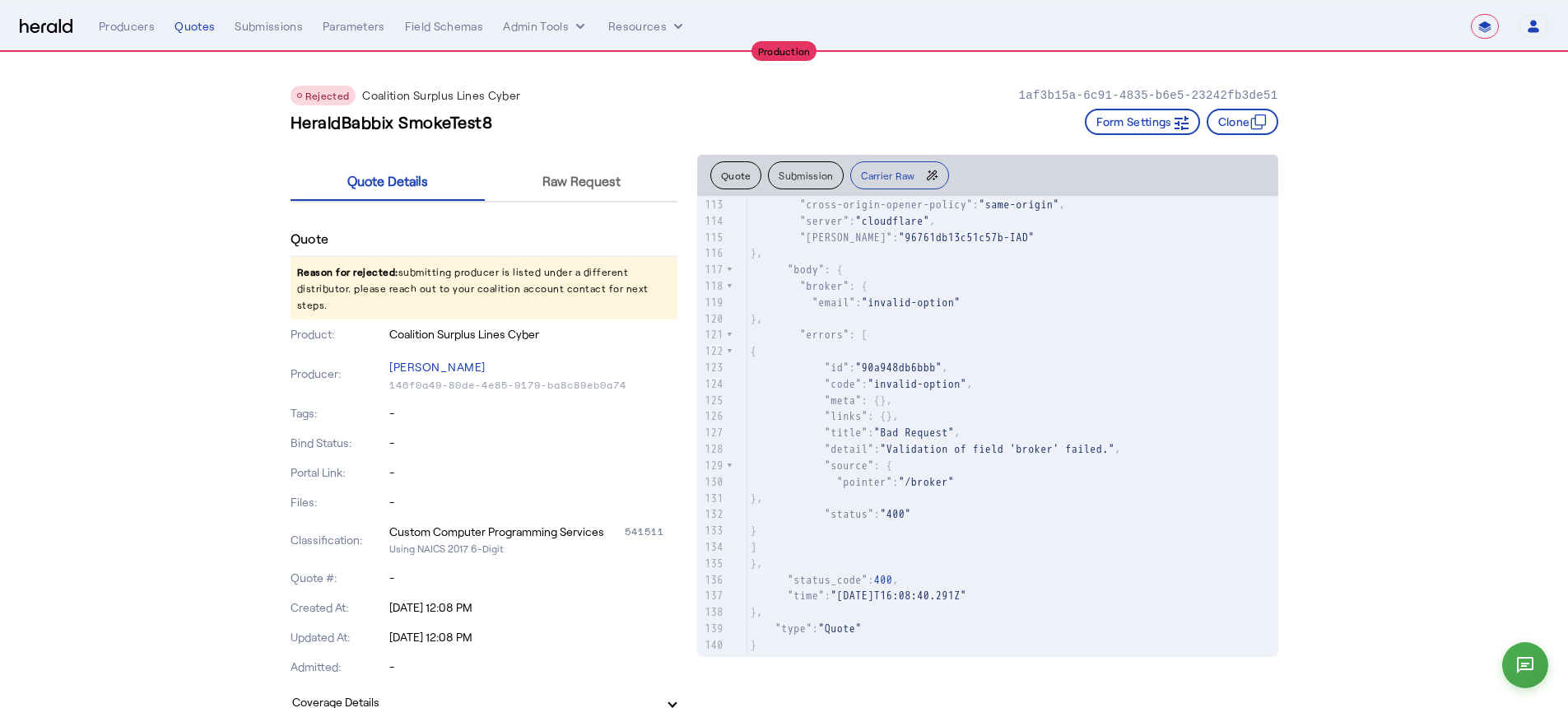 drag, startPoint x: 403, startPoint y: 272, endPoint x: 672, endPoint y: 296, distance: 270.06851 